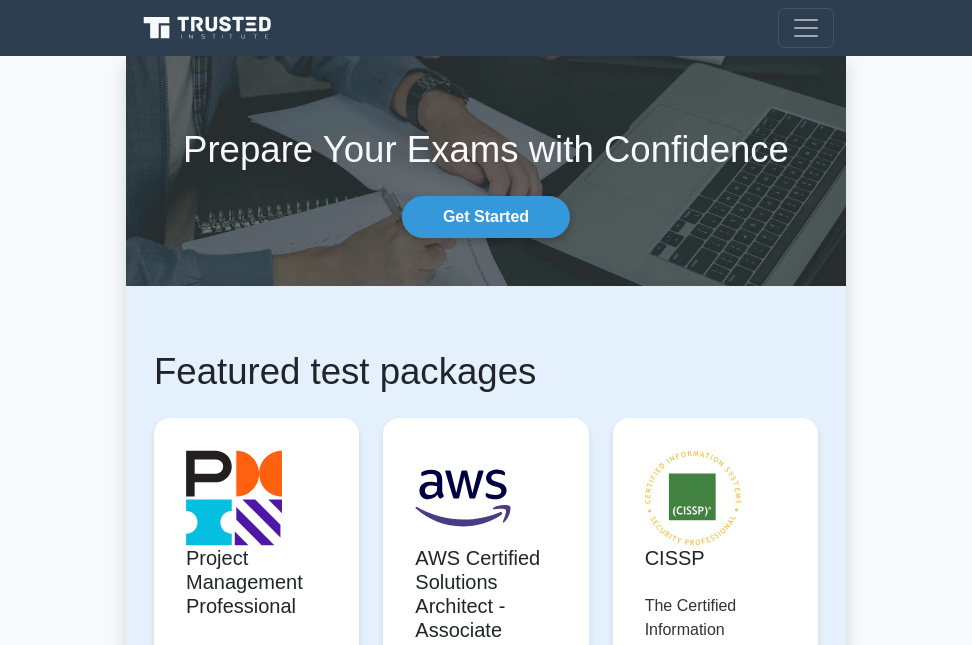 scroll, scrollTop: 0, scrollLeft: 0, axis: both 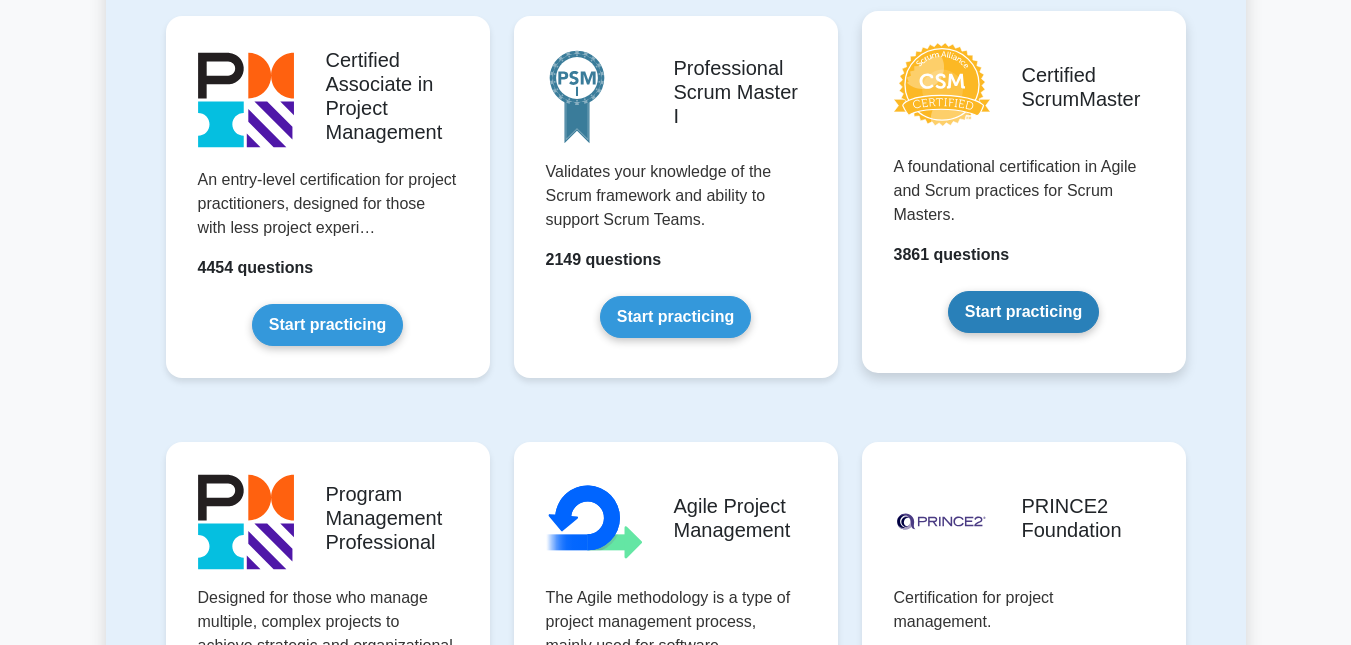 click on "Start practicing" at bounding box center (1023, 312) 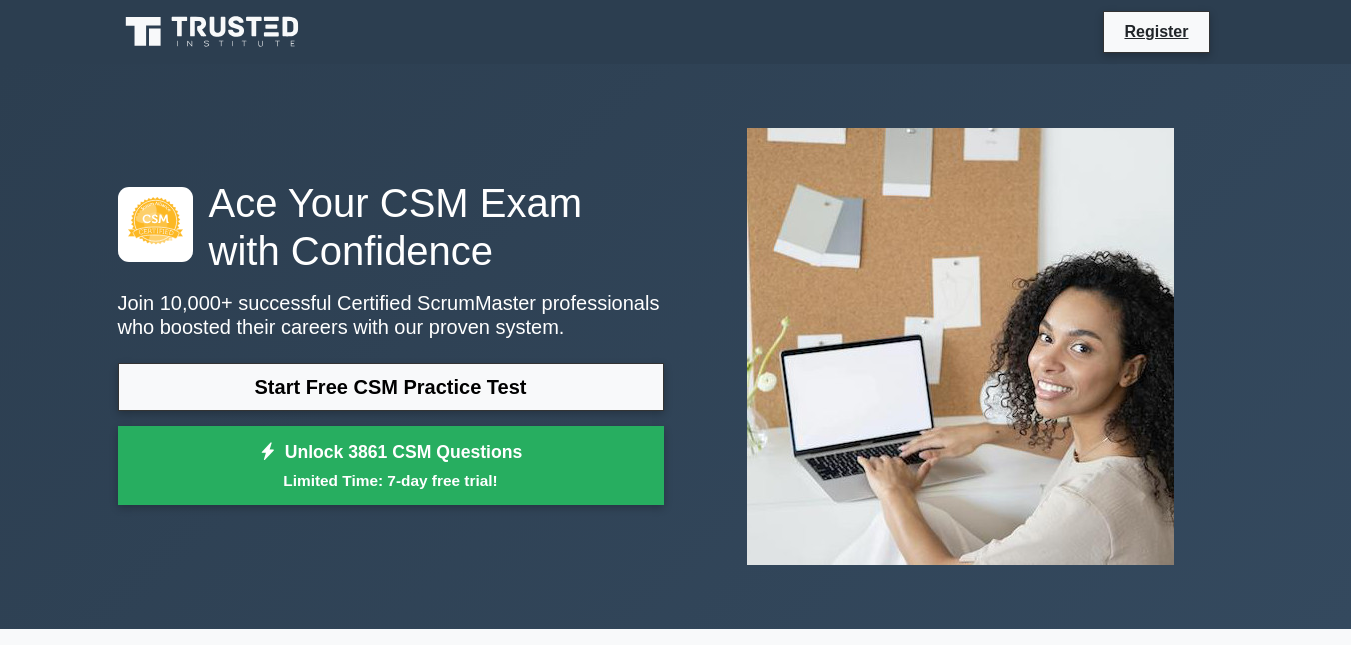 scroll, scrollTop: 0, scrollLeft: 0, axis: both 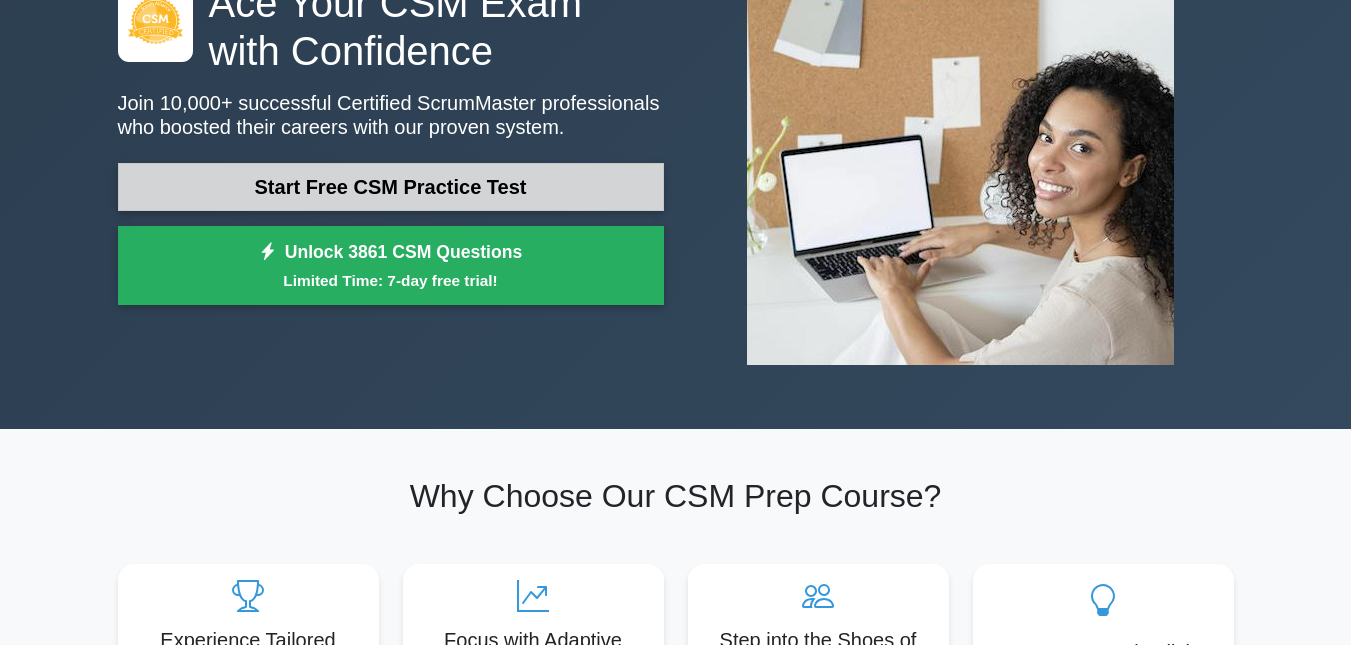 click on "Start Free CSM Practice Test" at bounding box center [391, 187] 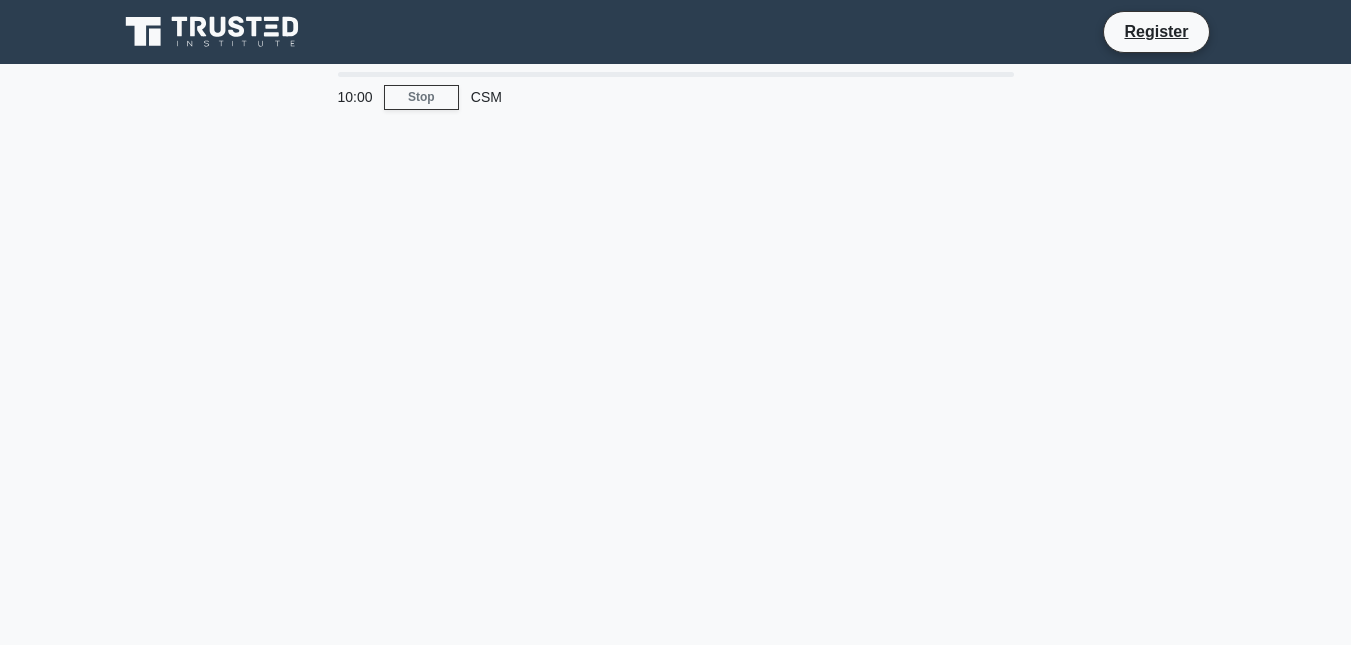 scroll, scrollTop: 0, scrollLeft: 0, axis: both 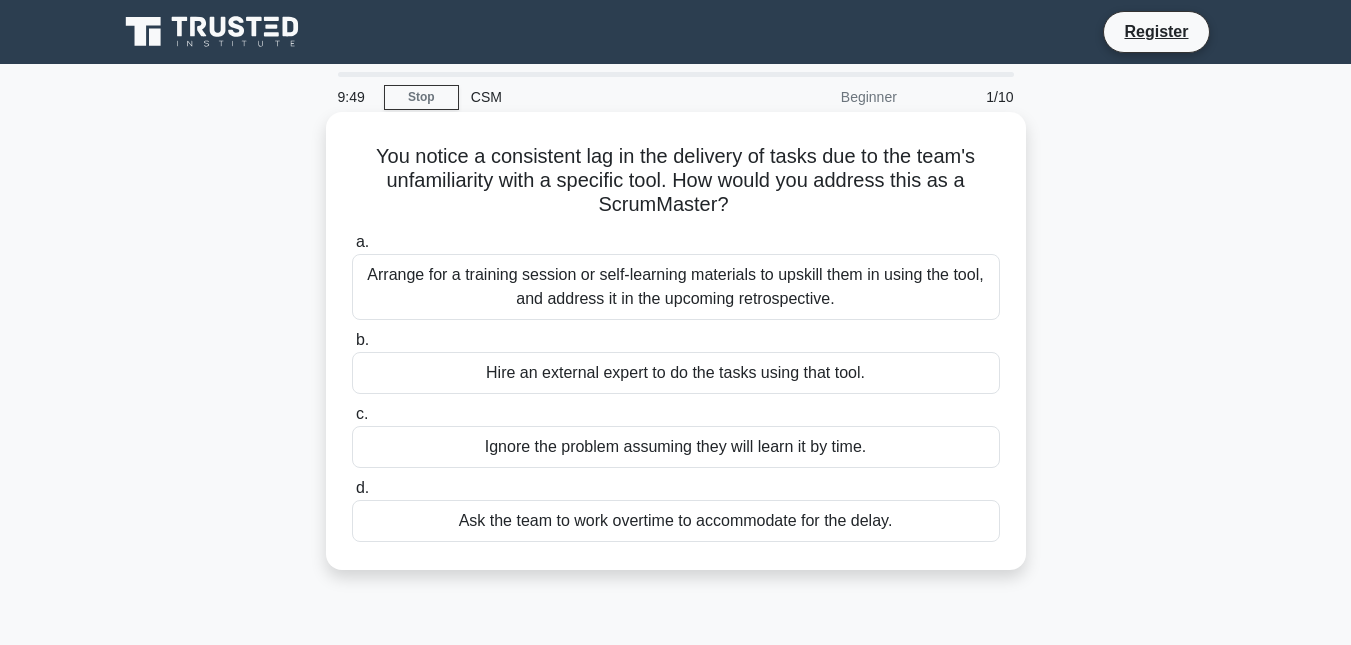 click on "Arrange for a training session or self-learning materials to upskill them in using the tool, and address it in the upcoming retrospective." at bounding box center (676, 287) 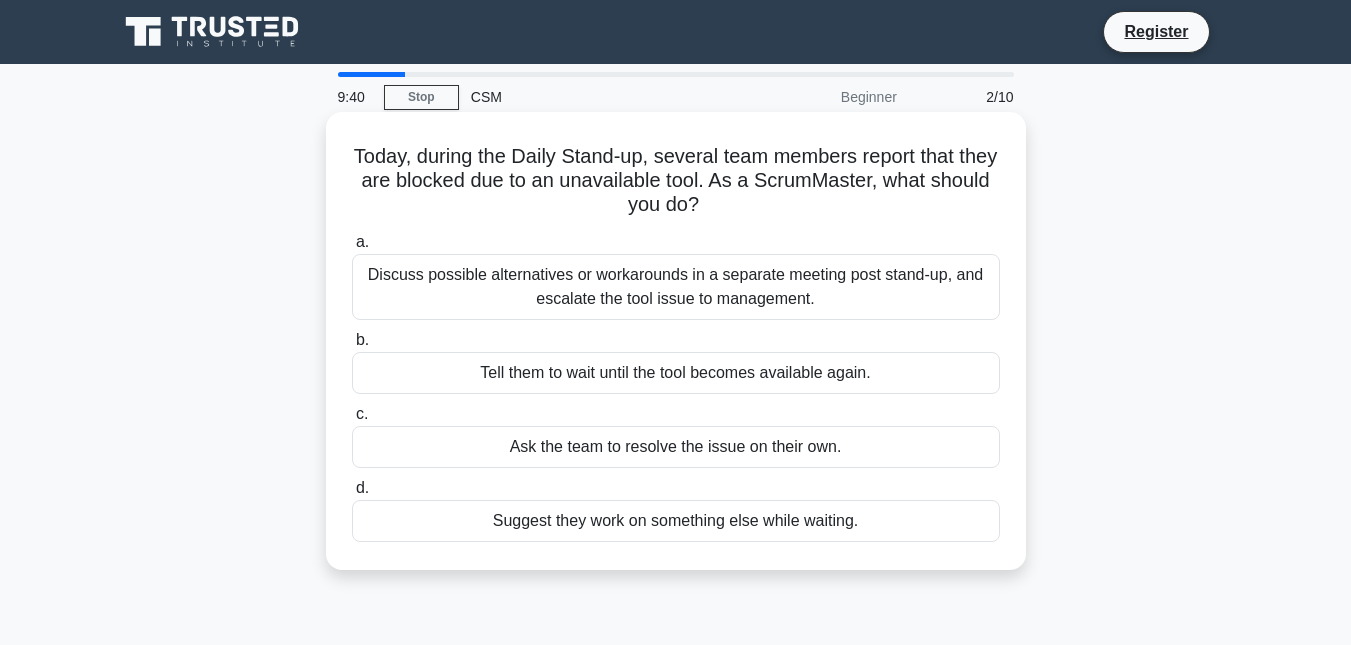 click on "Discuss possible alternatives or workarounds in a separate meeting post stand-up, and escalate the tool issue to management." at bounding box center (676, 287) 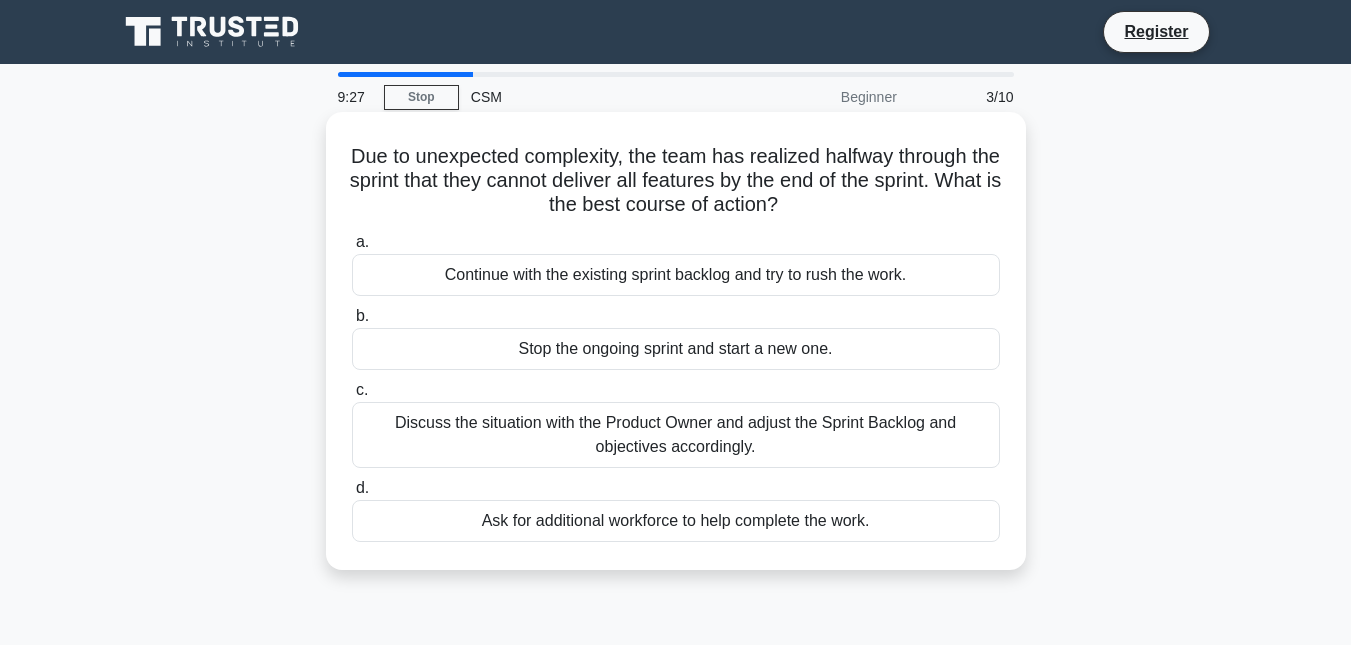 click on "Discuss the situation with the Product Owner and adjust the Sprint Backlog and objectives accordingly." at bounding box center (676, 435) 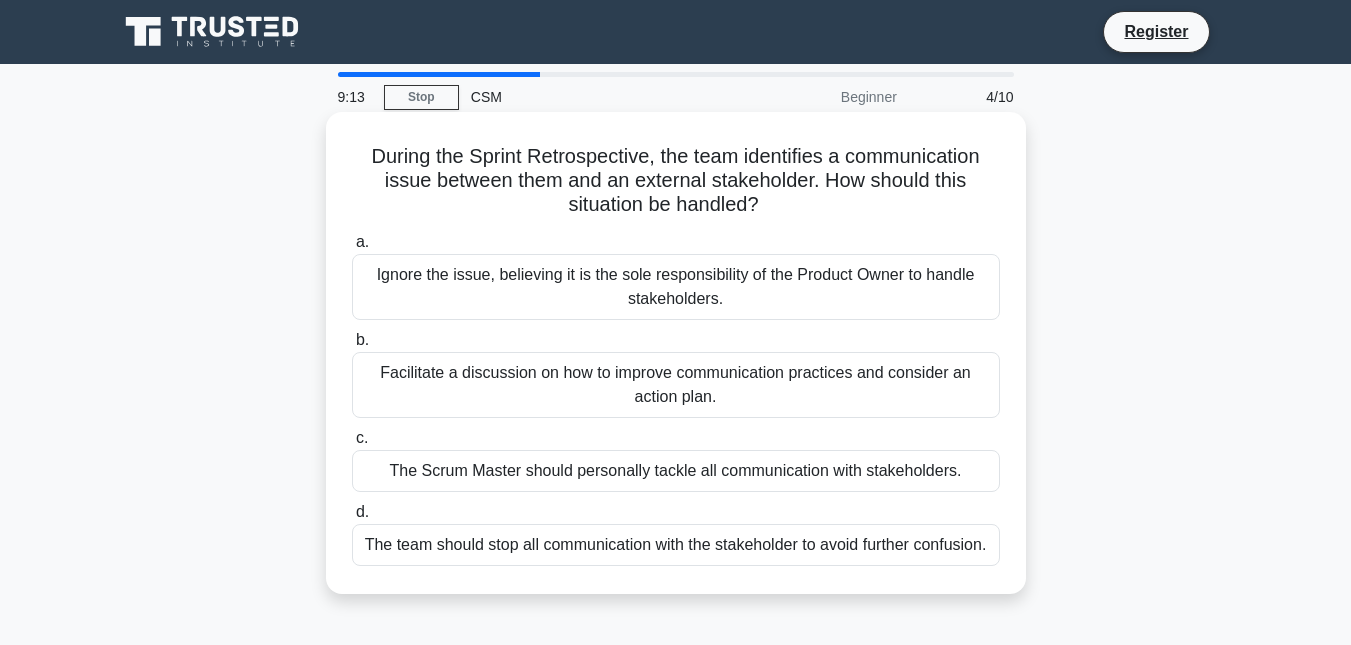 click on "Facilitate a discussion on how to improve communication practices and consider an action plan." at bounding box center [676, 385] 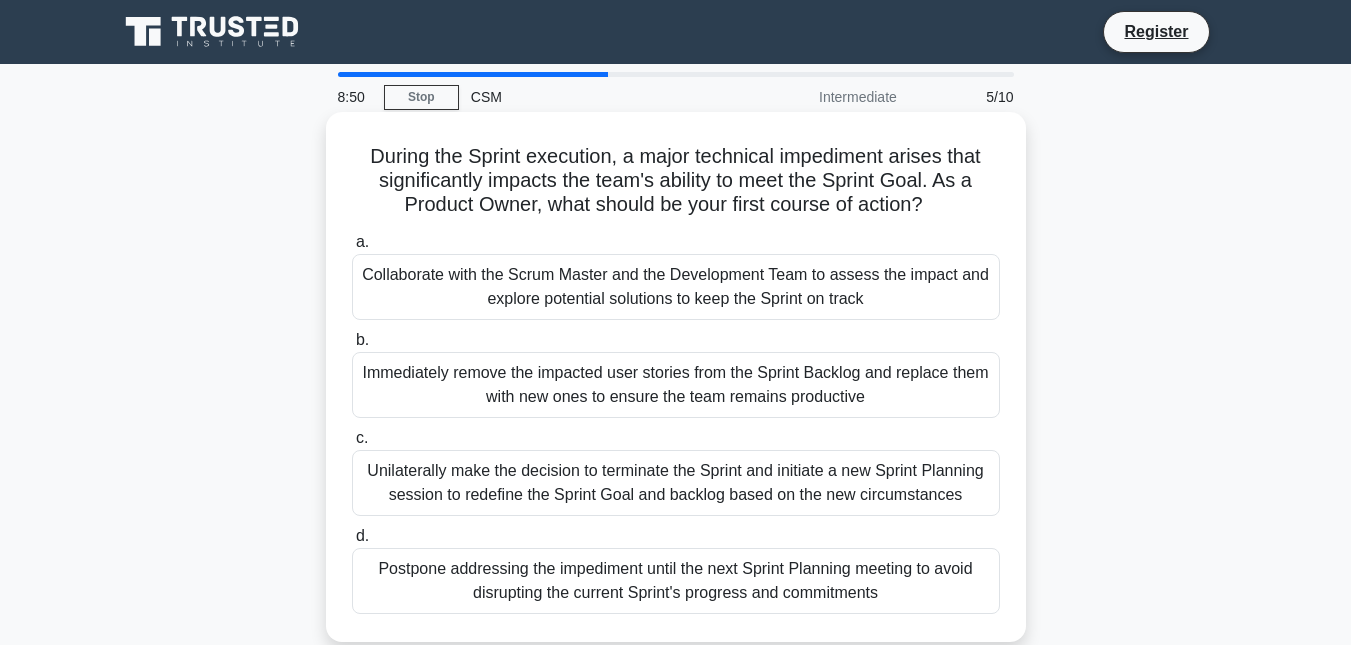 click on "Collaborate with the Scrum Master and the Development Team to assess the impact and explore potential solutions to keep the Sprint on track" at bounding box center [676, 287] 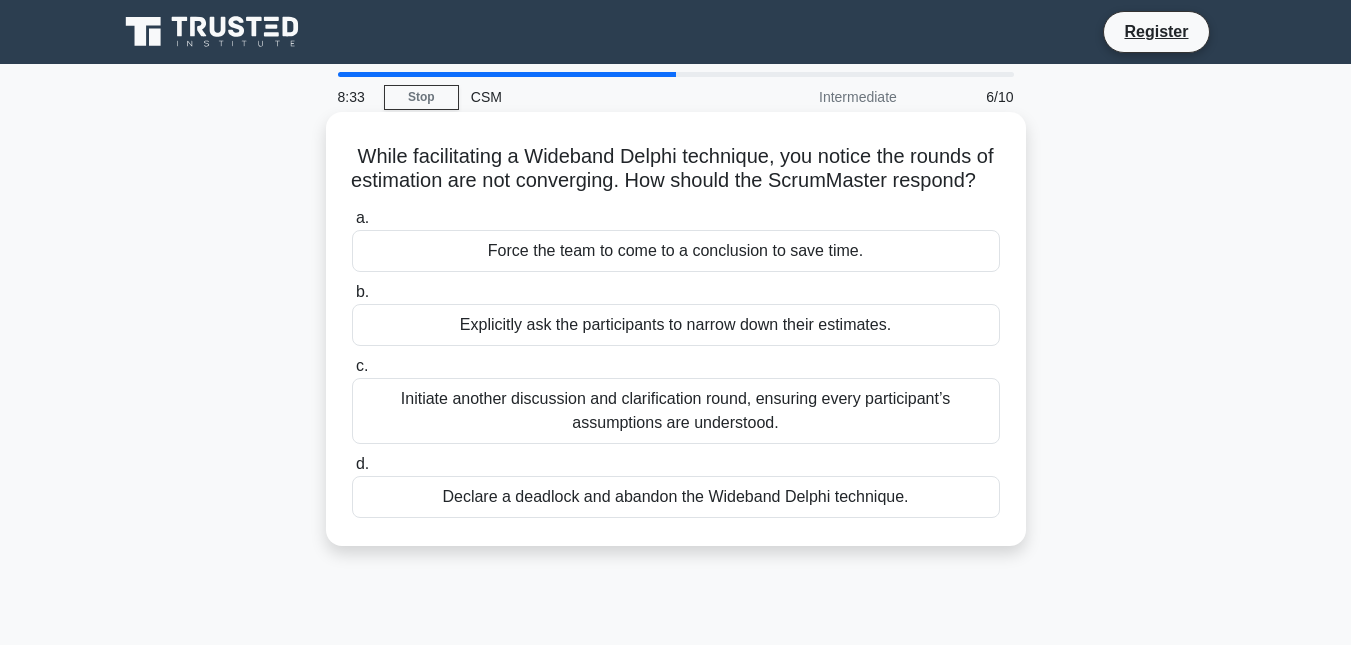 click on "Initiate another discussion and clarification round, ensuring every participant’s assumptions are understood." at bounding box center [676, 411] 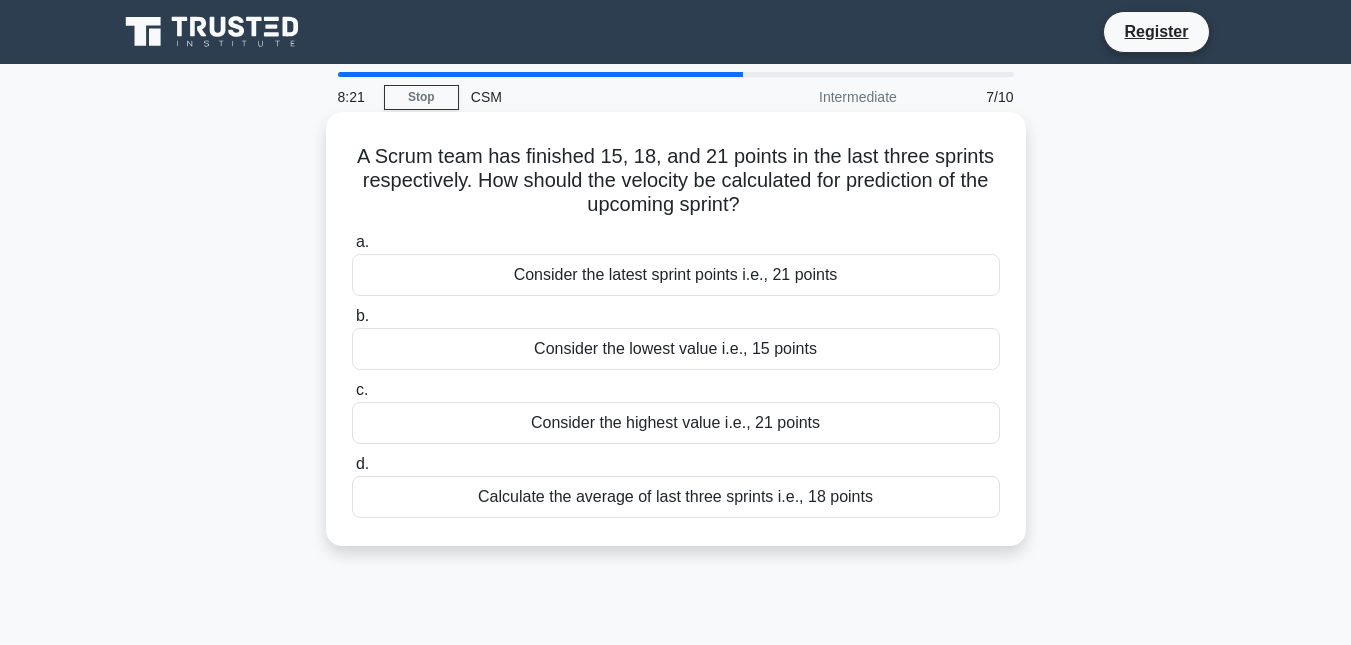 click on "Calculate the average of last three sprints i.e., 18 points" at bounding box center (676, 497) 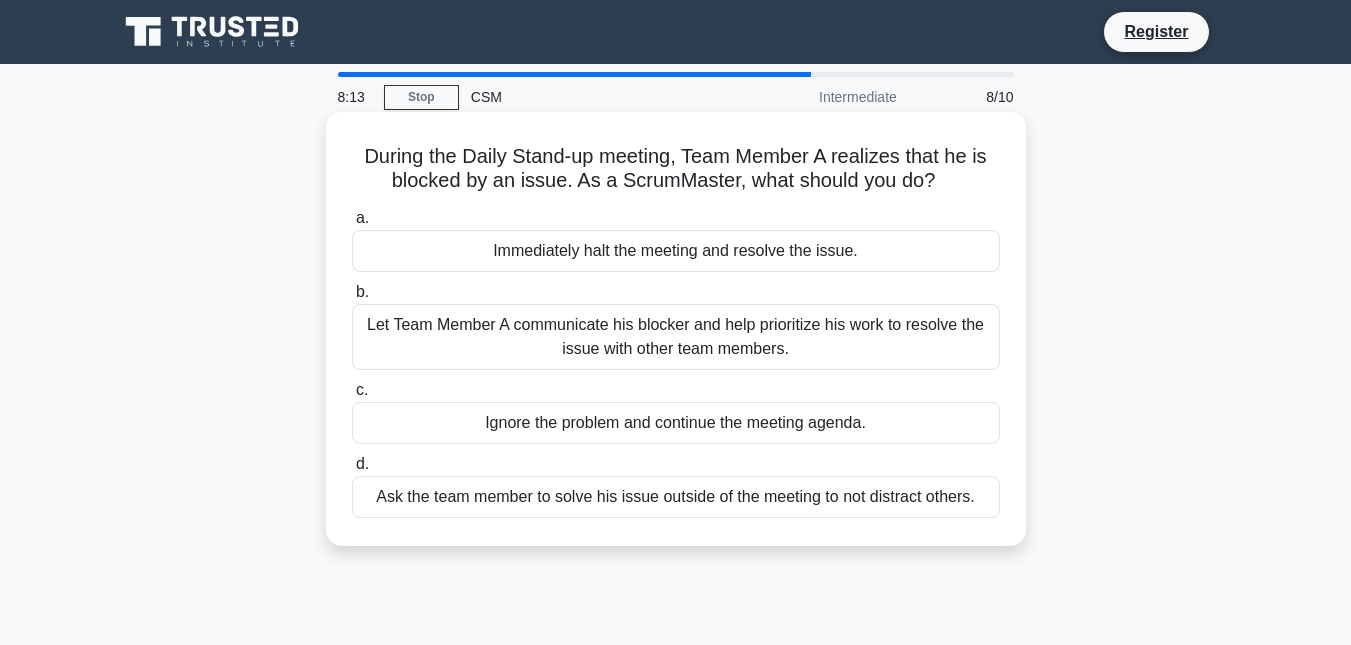 click on "Let Team Member A communicate his blocker and help prioritize his work to resolve the issue with other team members." at bounding box center (676, 337) 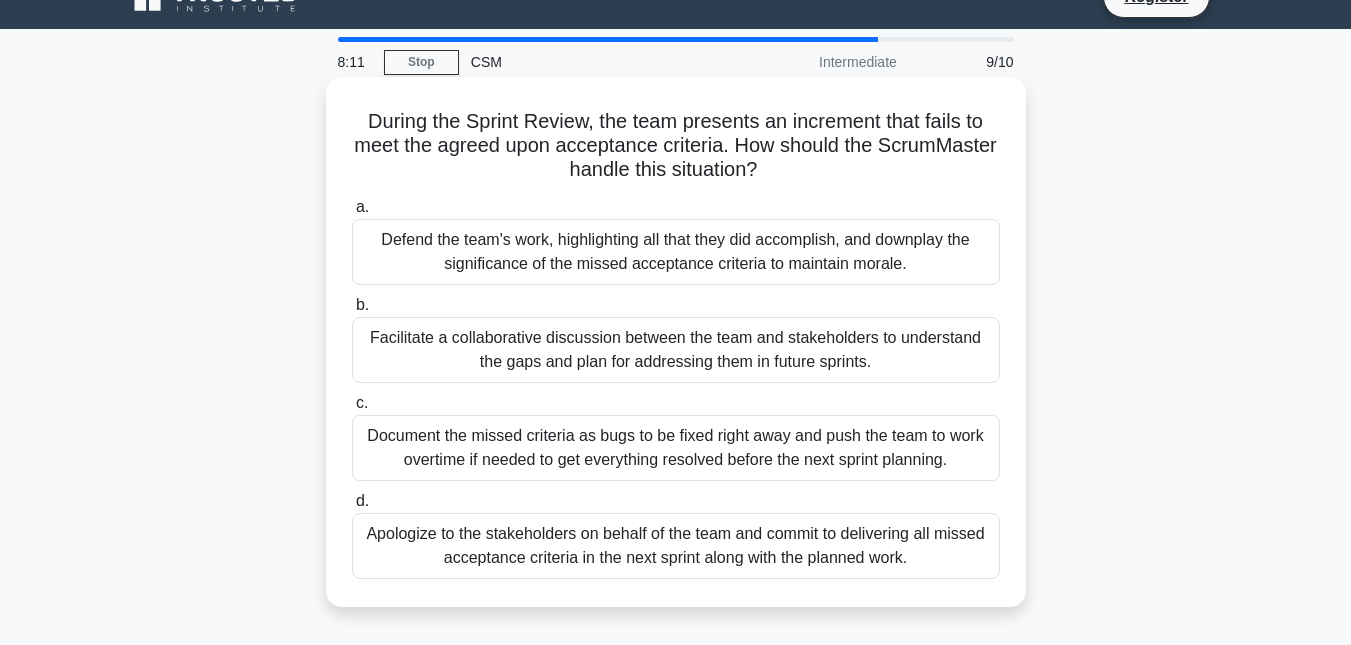 scroll, scrollTop: 0, scrollLeft: 0, axis: both 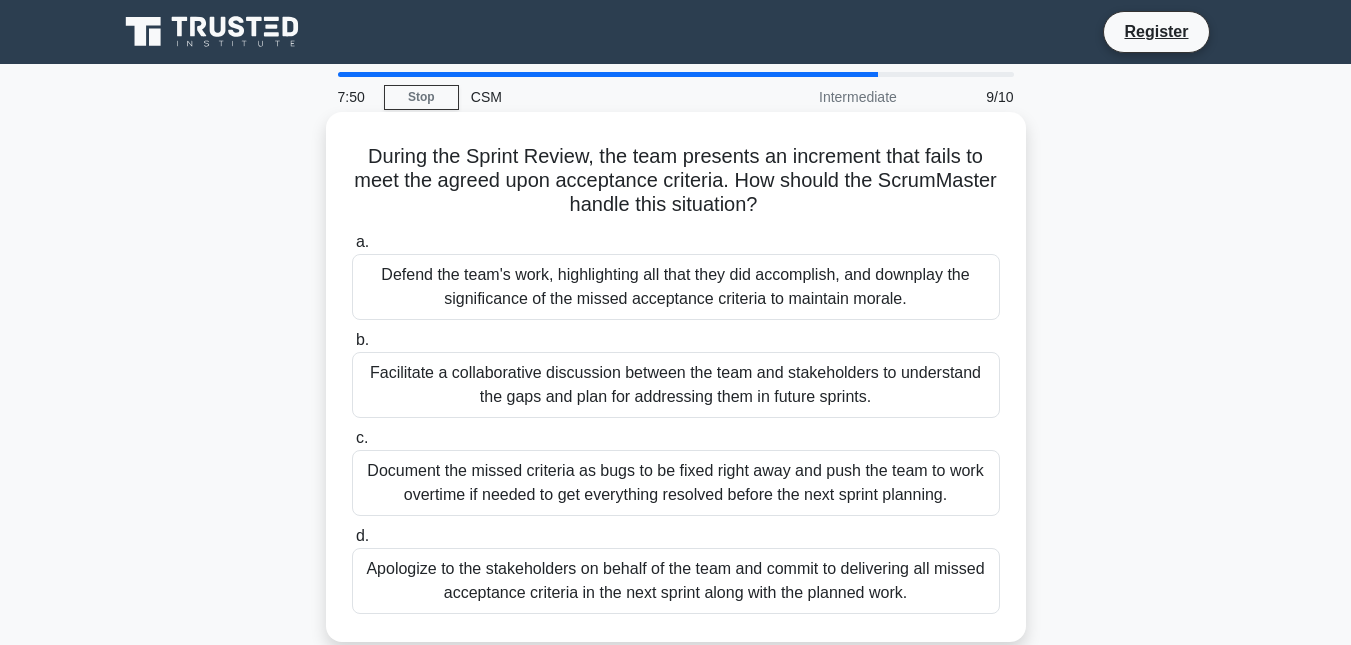 click on "Facilitate a collaborative discussion between the team and stakeholders to understand the gaps and plan for addressing them in future sprints." at bounding box center [676, 385] 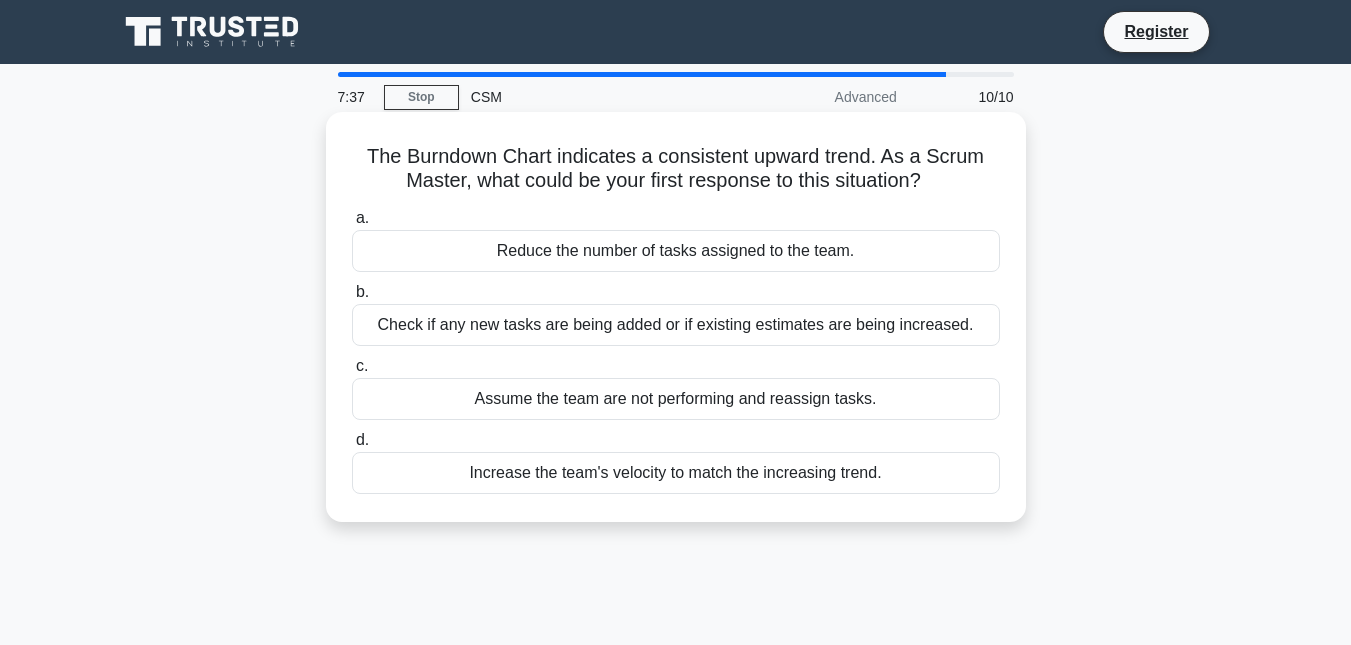 click on "Check if any new tasks are being added or if existing estimates are being increased." at bounding box center [676, 325] 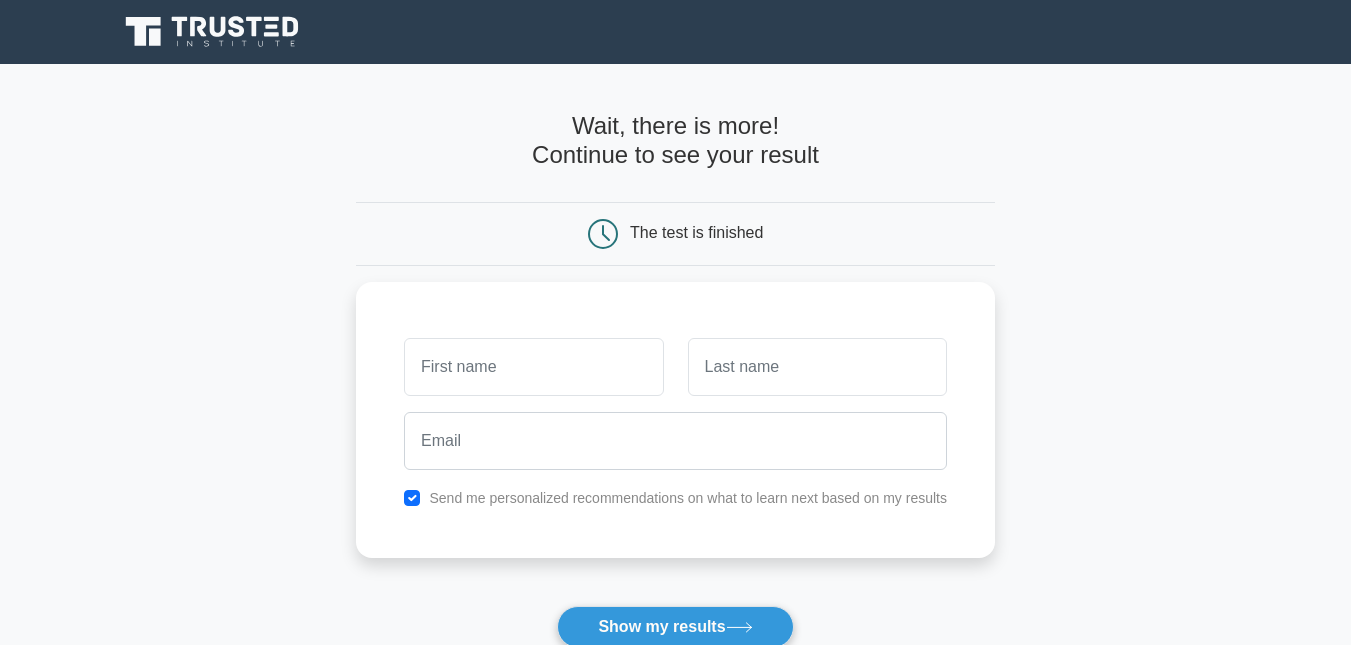 scroll, scrollTop: 0, scrollLeft: 0, axis: both 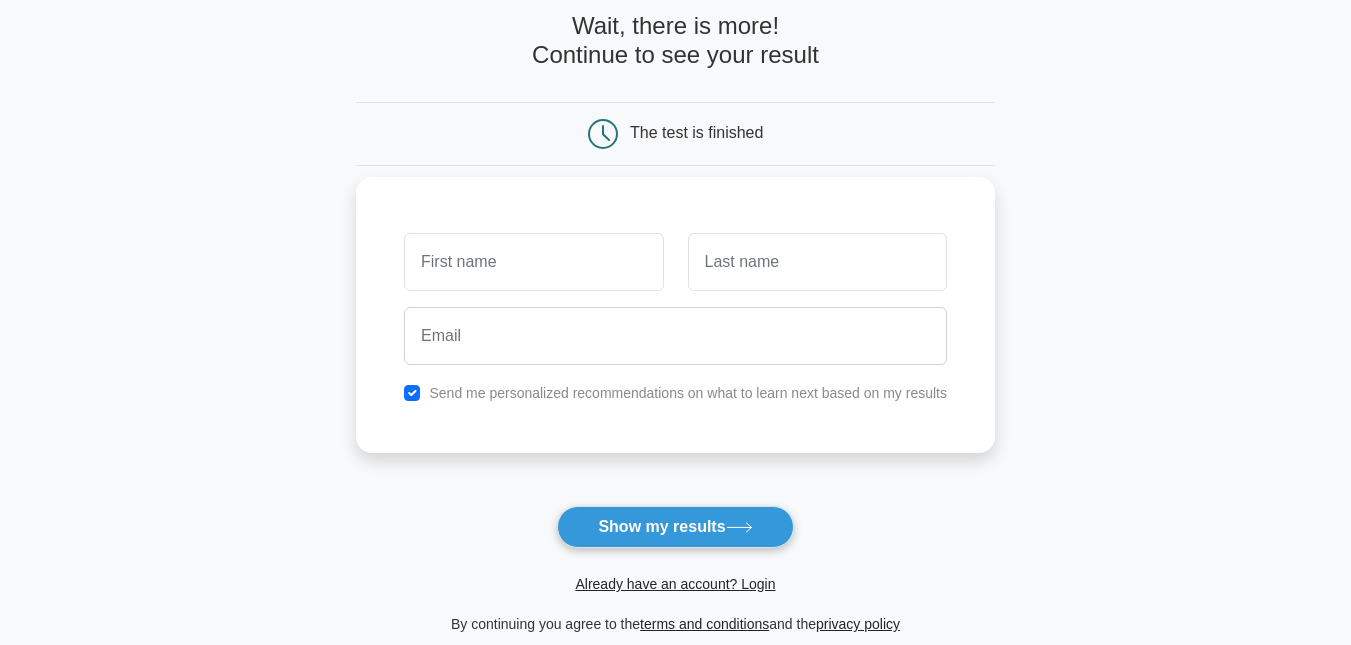 click at bounding box center [533, 262] 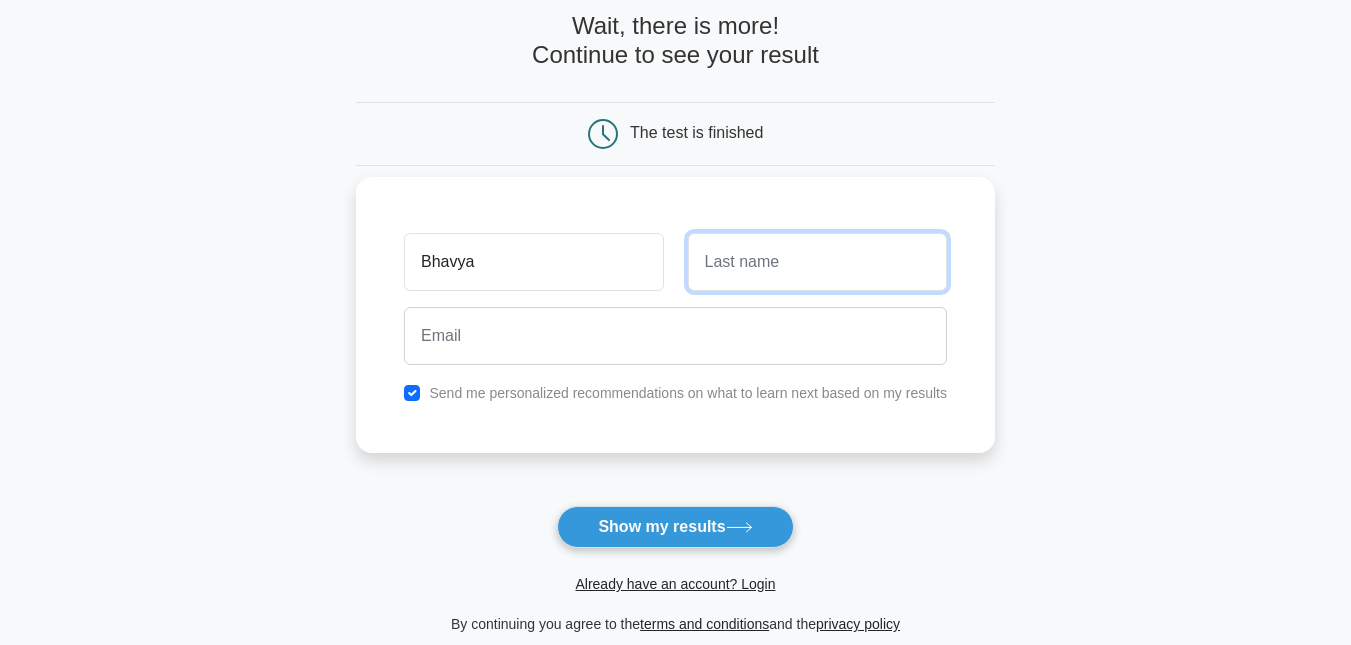 click at bounding box center (817, 262) 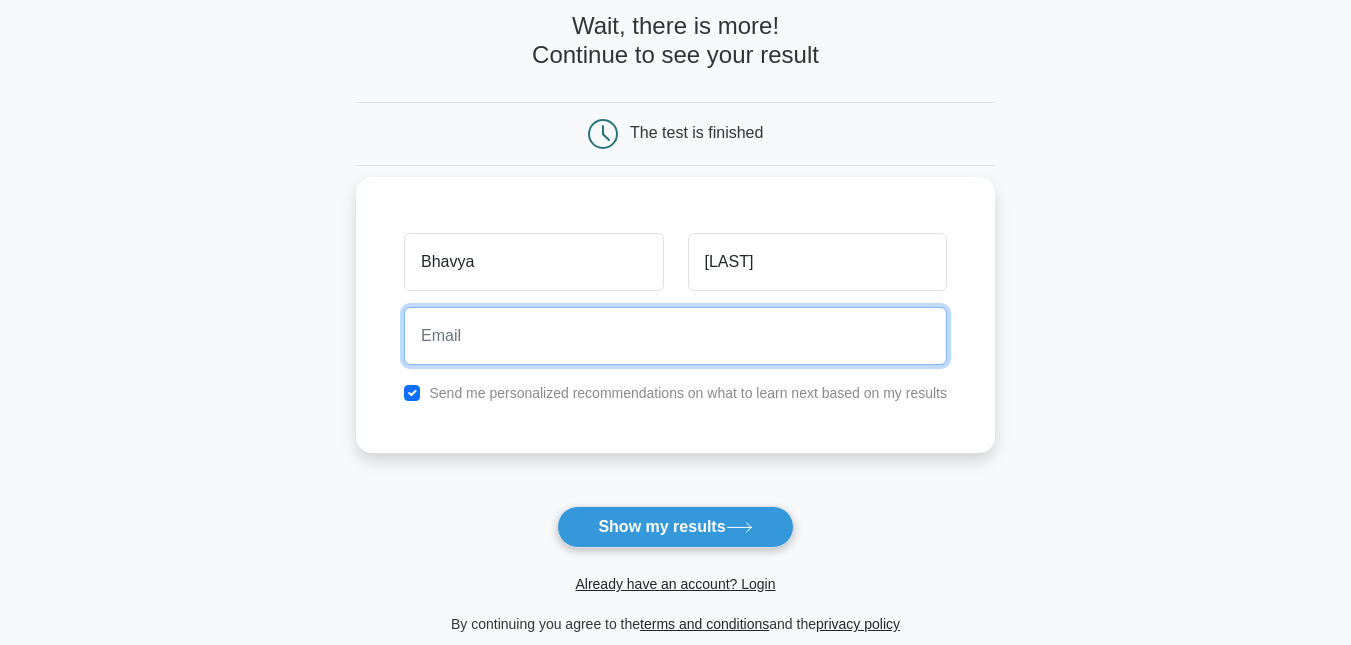 click at bounding box center (675, 336) 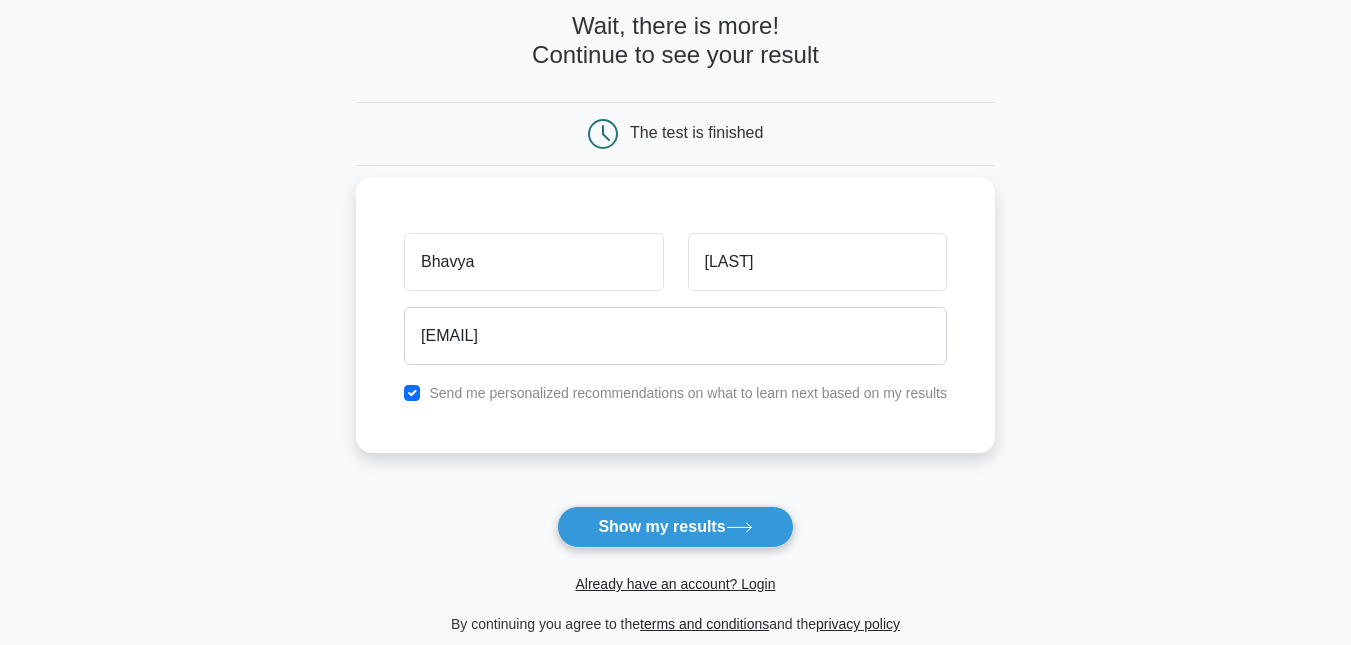 click on "Send me personalized recommendations on what to learn next based on my results" at bounding box center (675, 393) 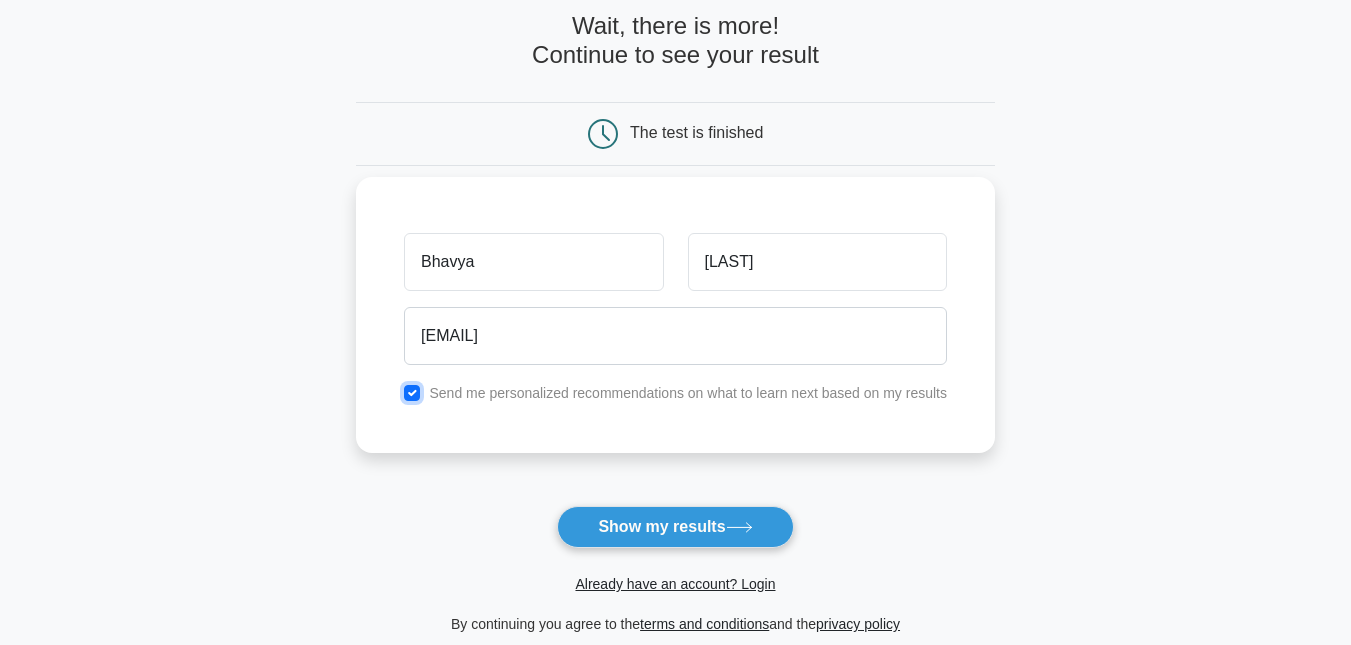 click at bounding box center (412, 393) 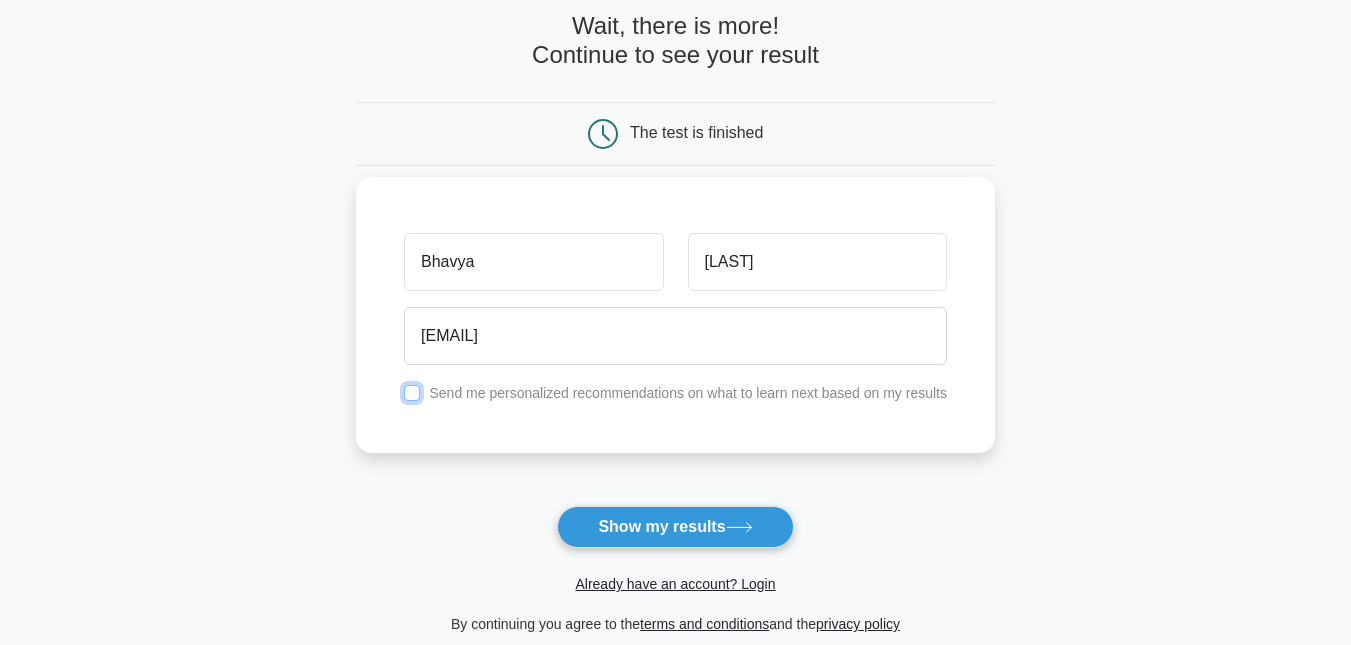 click at bounding box center [412, 393] 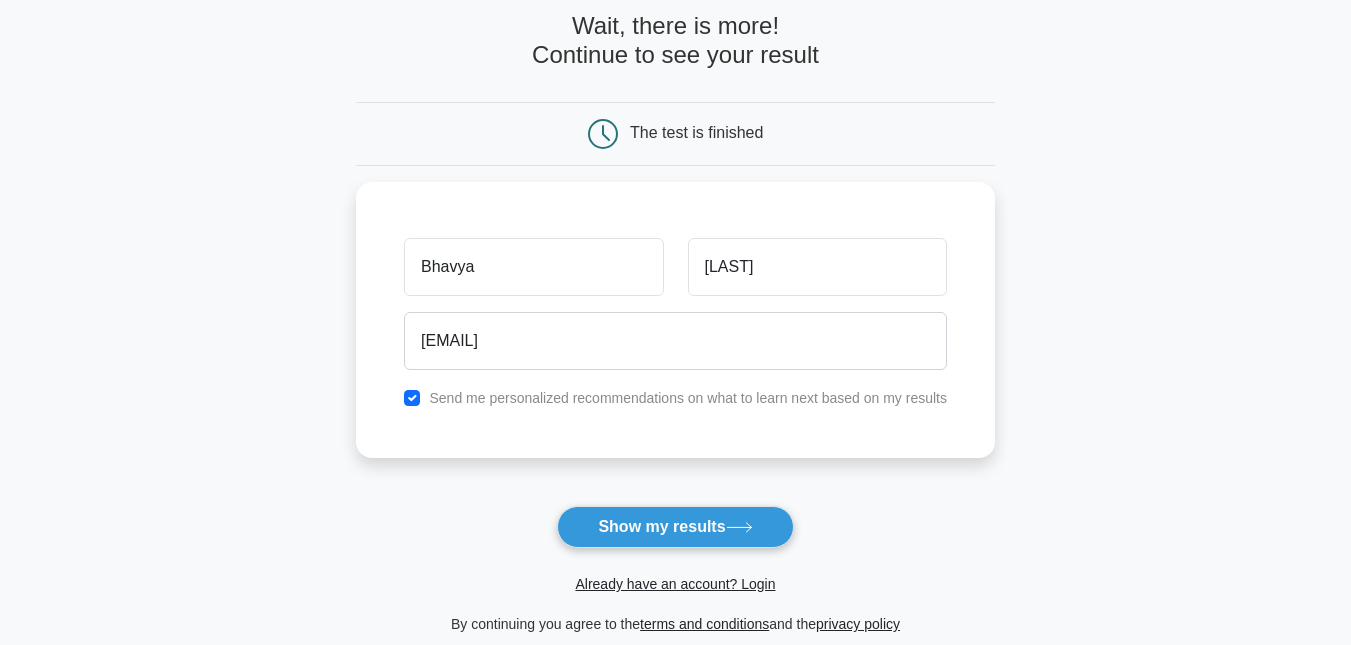 click on "Show my results" at bounding box center [675, 527] 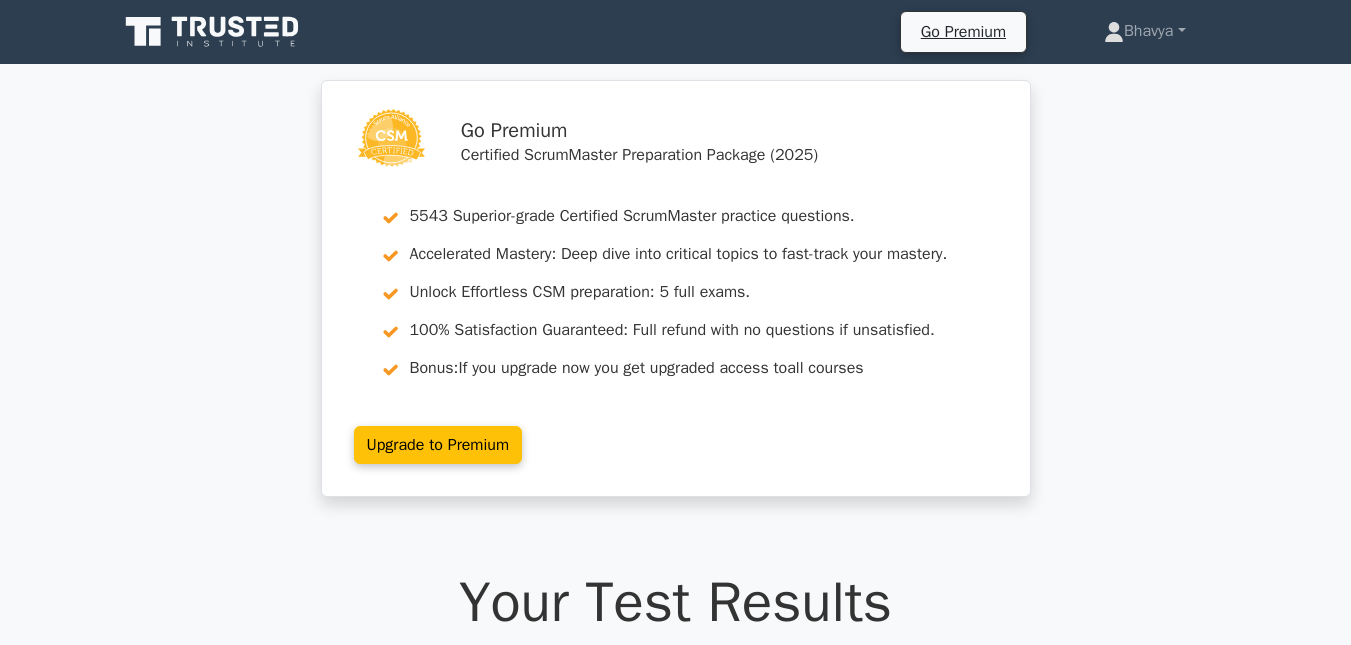 scroll, scrollTop: 0, scrollLeft: 0, axis: both 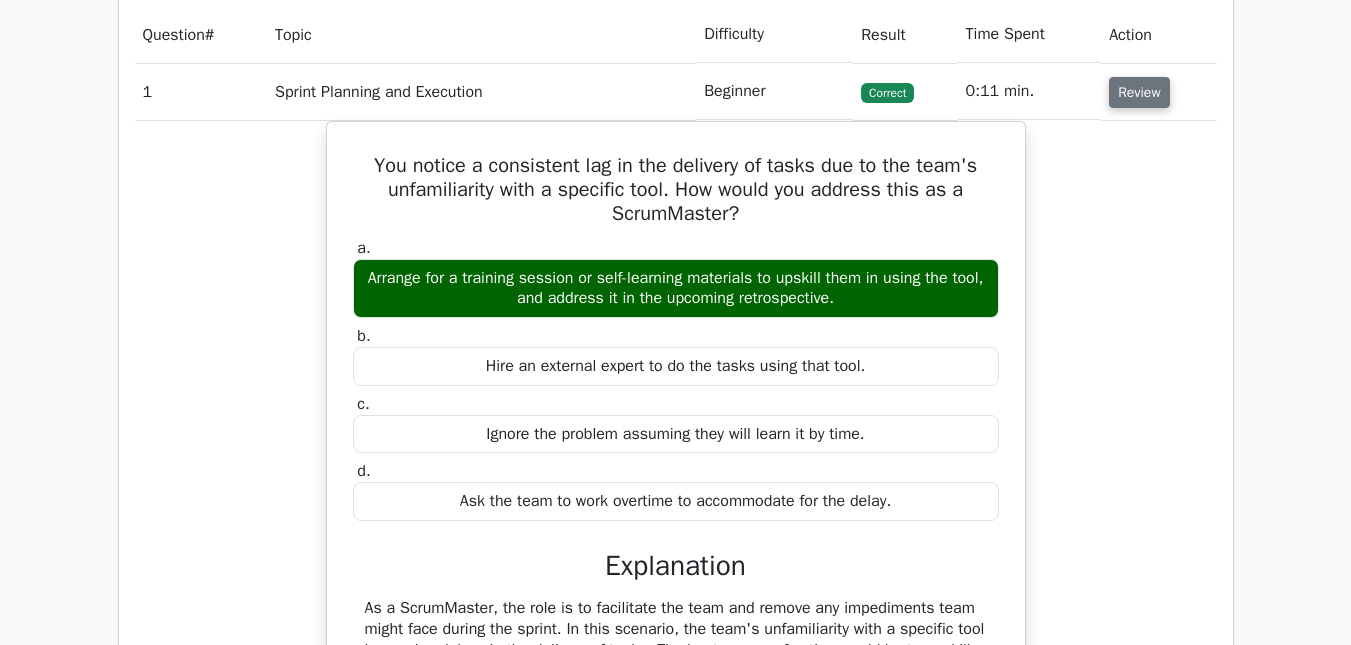 click on "Review" at bounding box center [1139, 92] 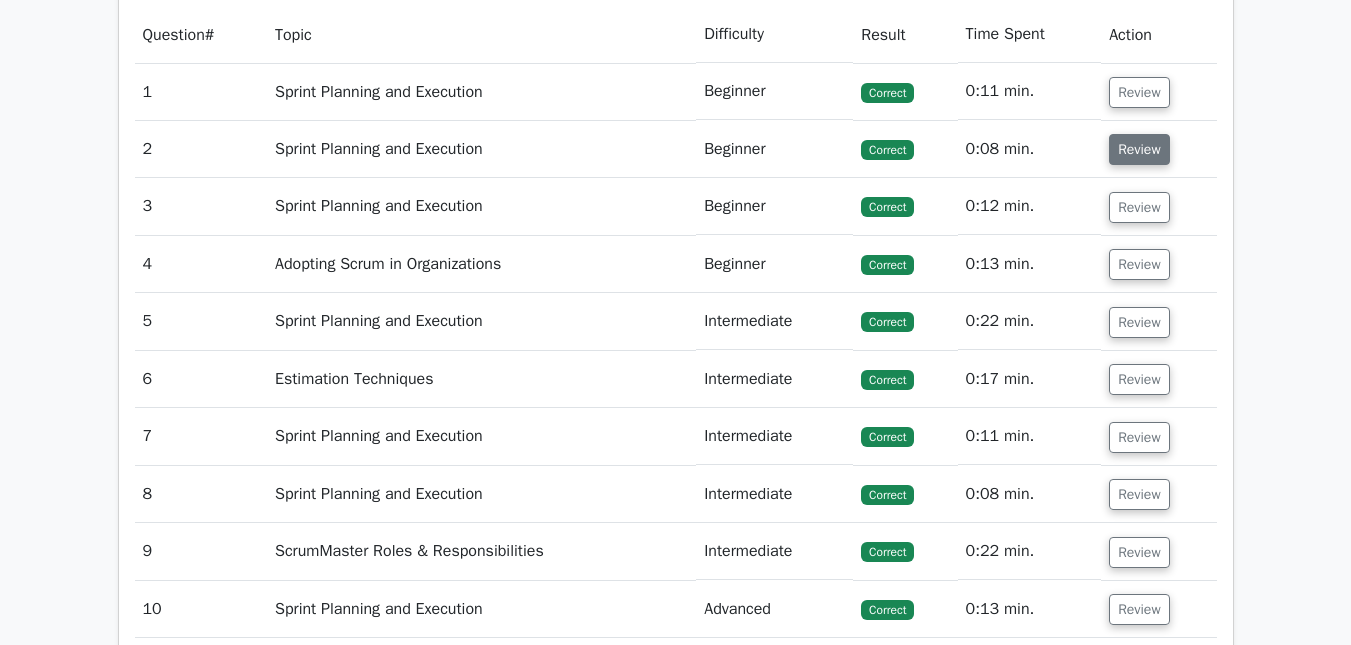 click on "Review" at bounding box center (1139, 149) 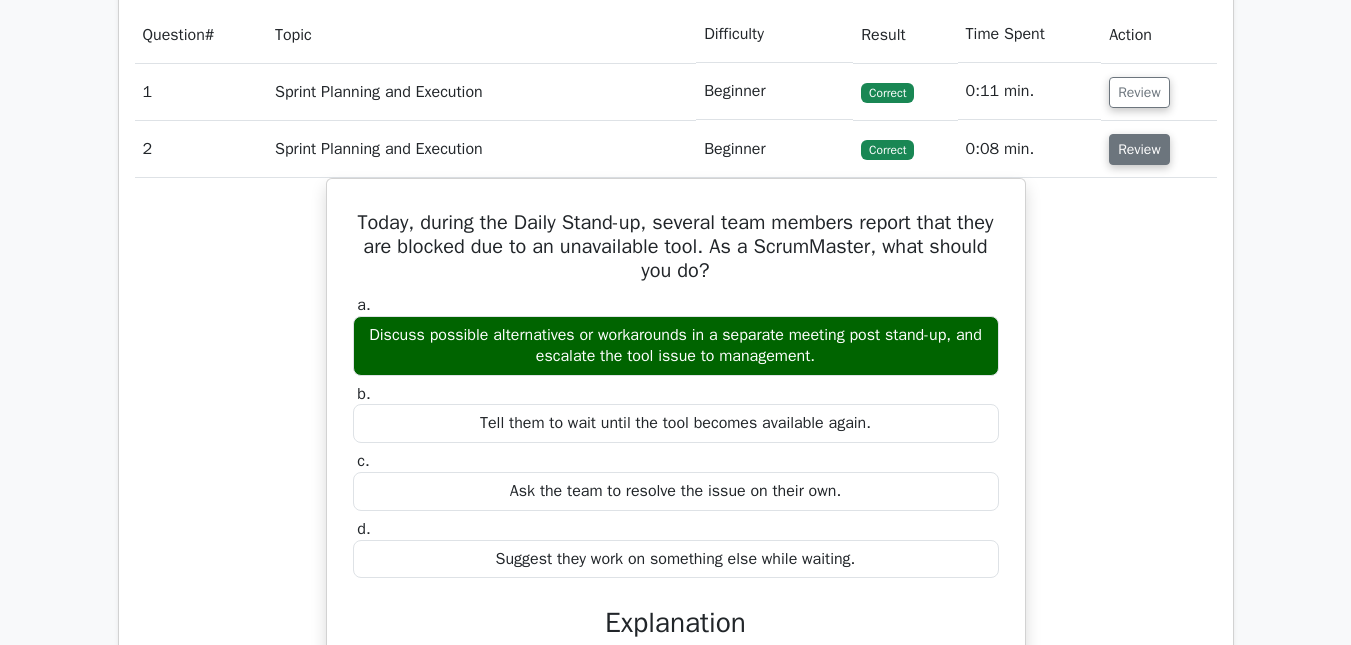 click on "Review" at bounding box center [1139, 149] 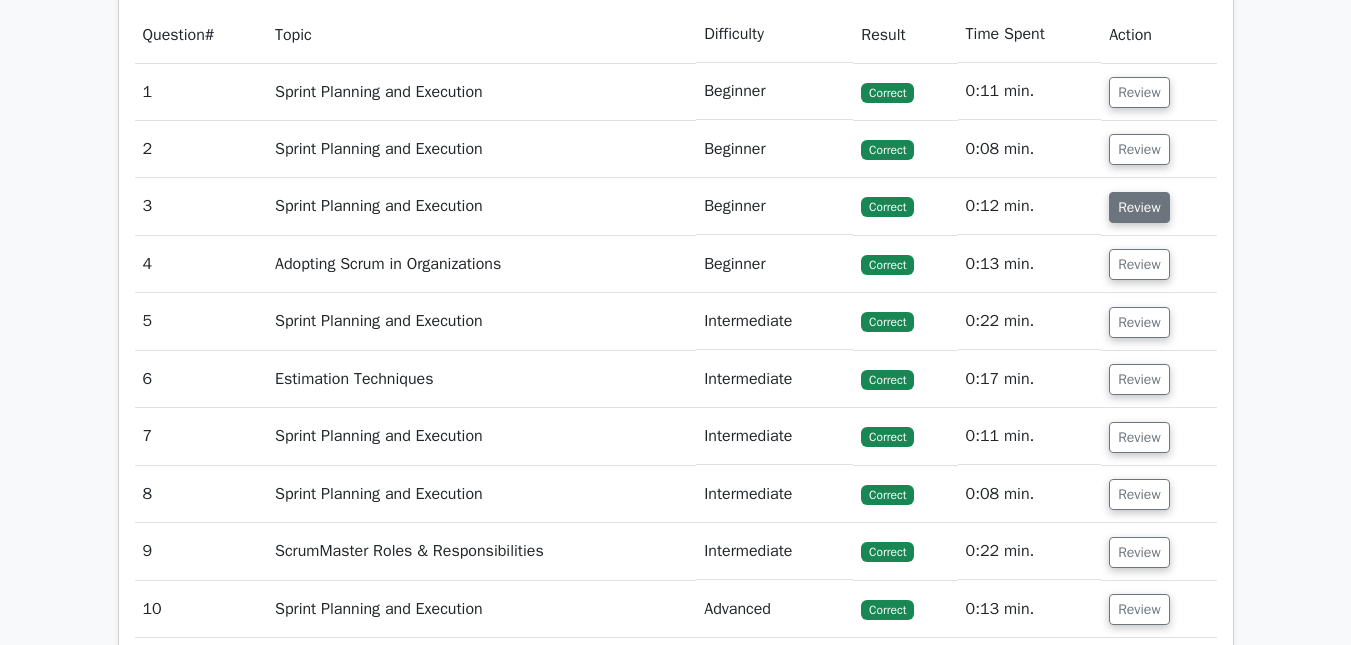 click on "Review" at bounding box center (1139, 207) 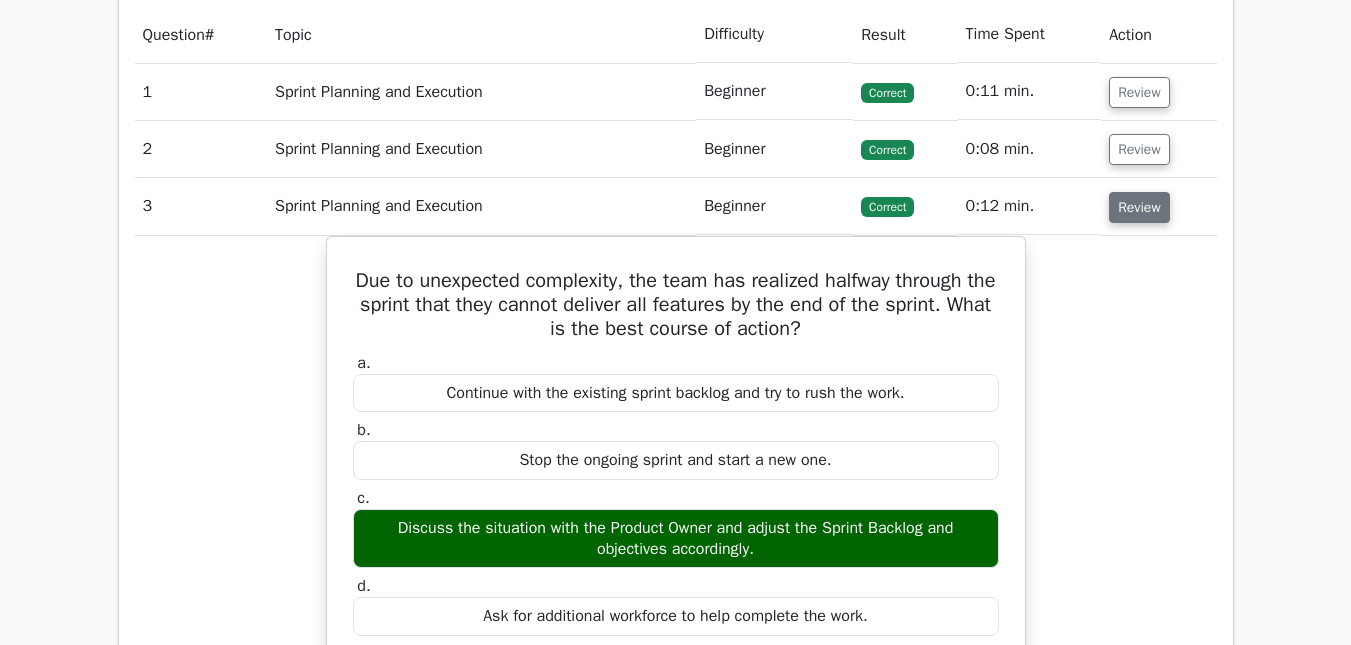 click on "Review" at bounding box center (1139, 207) 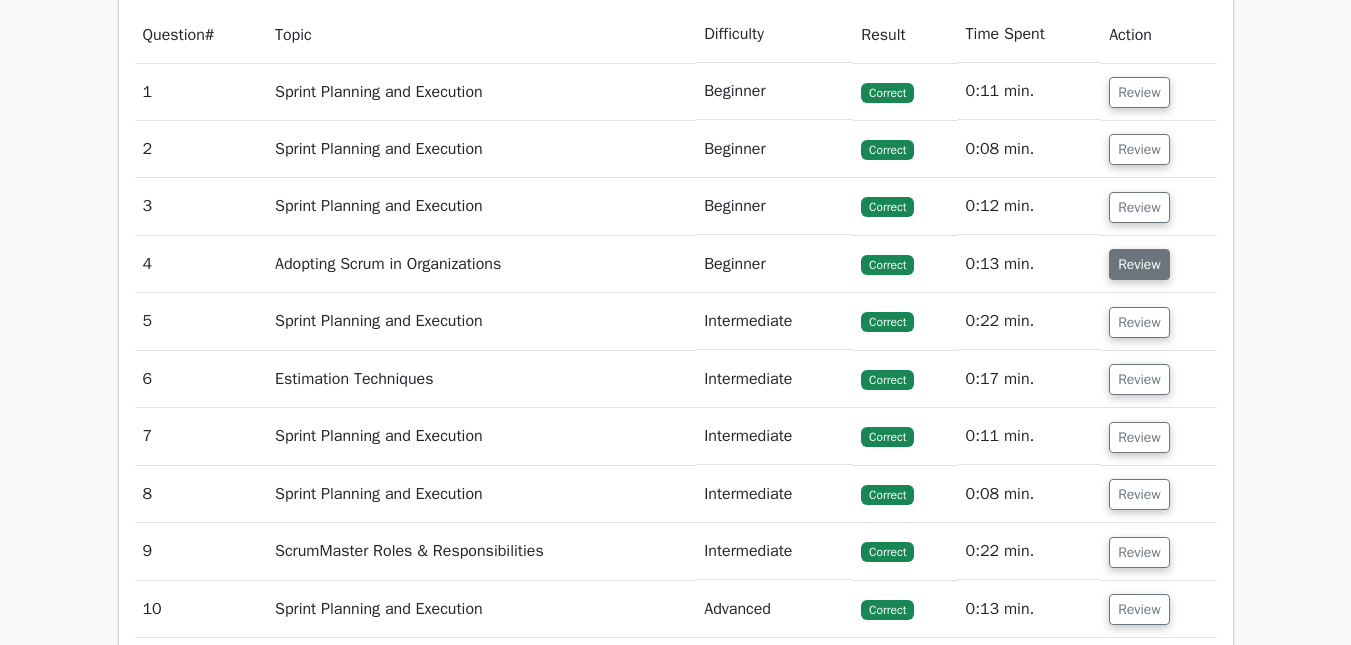 click on "Review" at bounding box center [1139, 264] 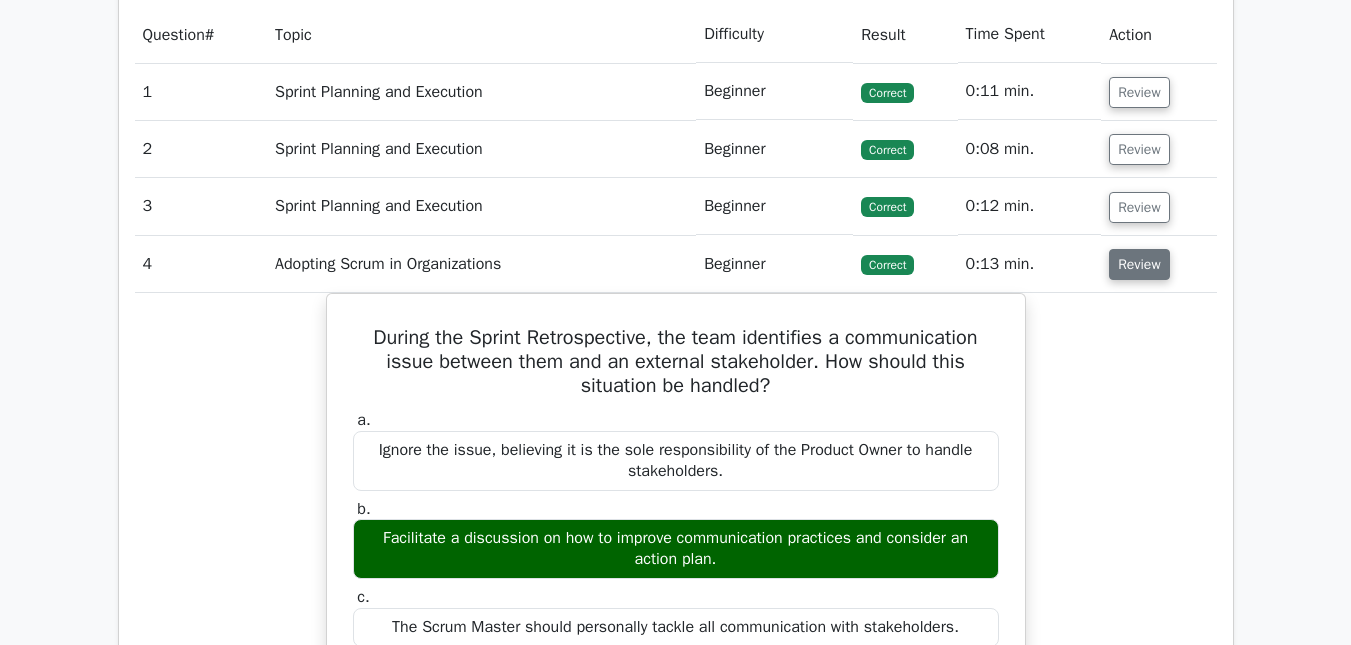 click on "Review" at bounding box center [1139, 264] 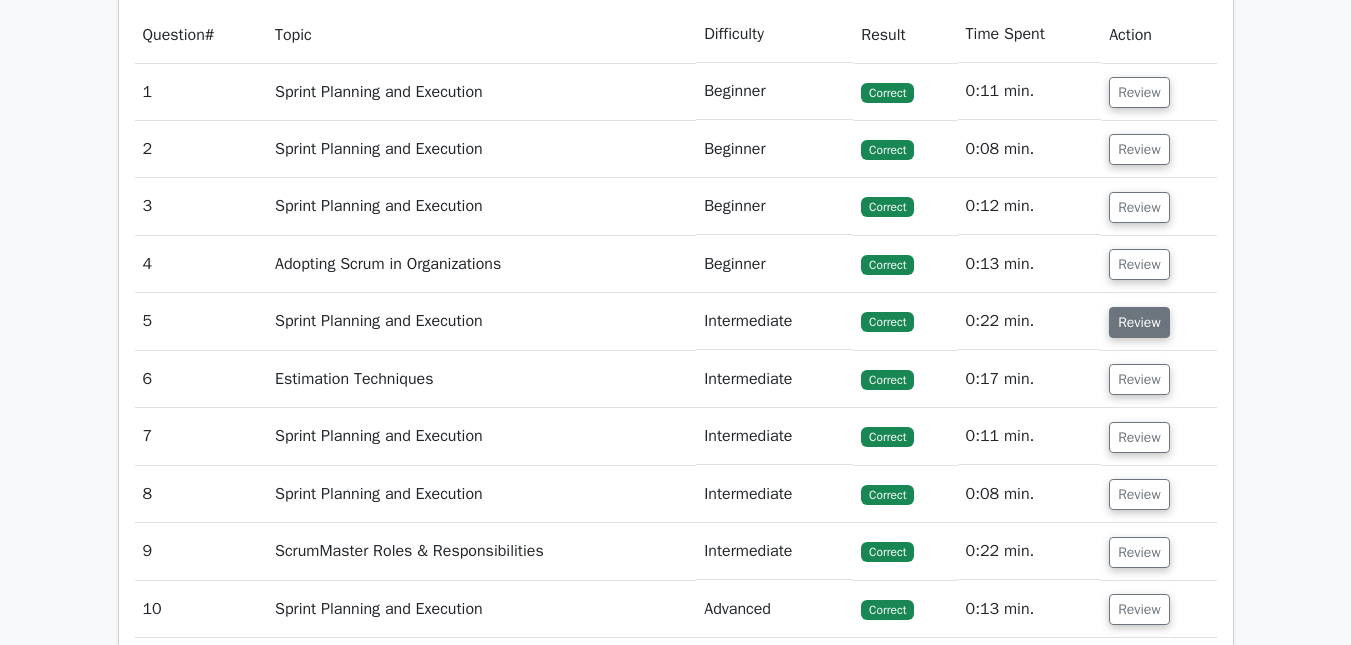 click on "Review" at bounding box center (1139, 322) 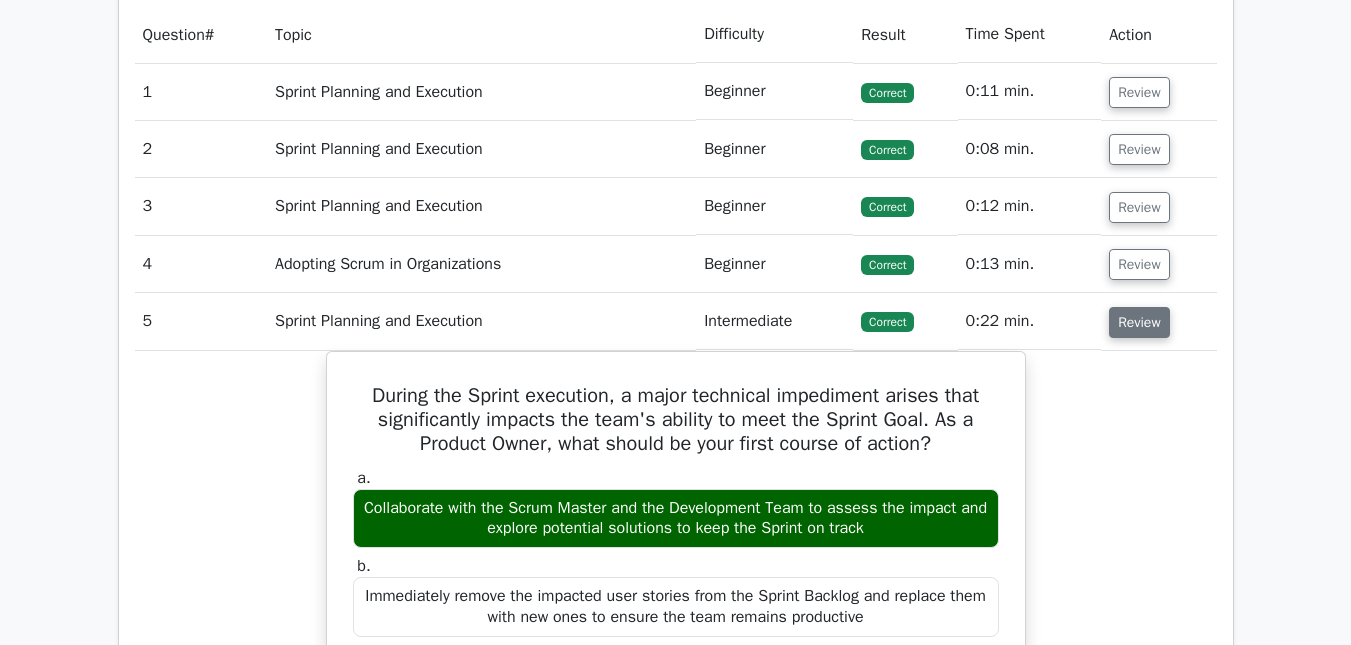 click on "Review" at bounding box center (1139, 322) 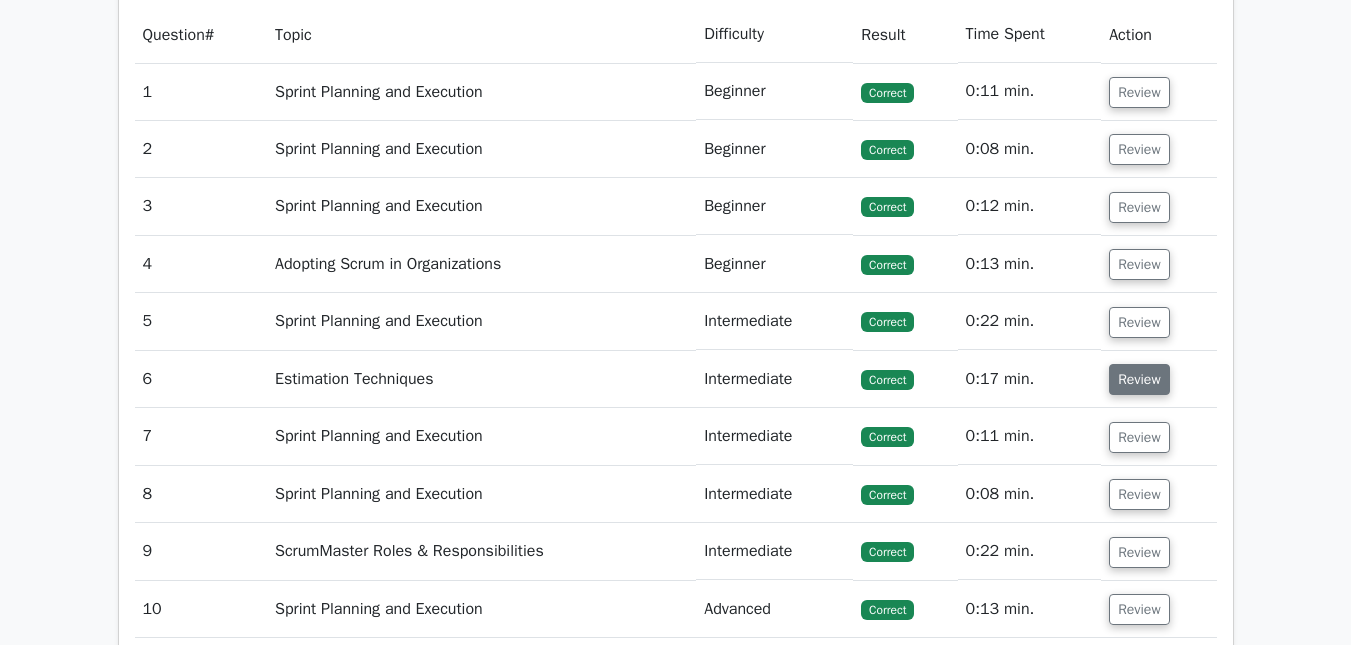 click on "Review" at bounding box center (1139, 379) 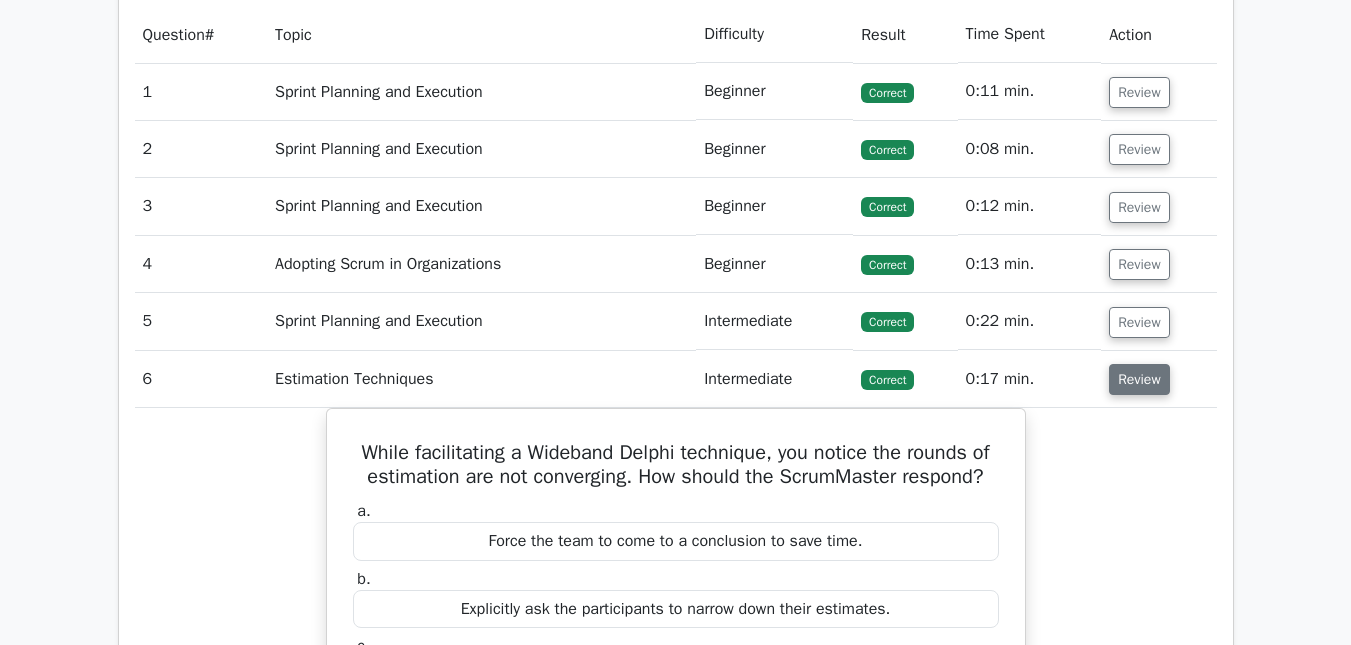 click on "Review" at bounding box center (1139, 379) 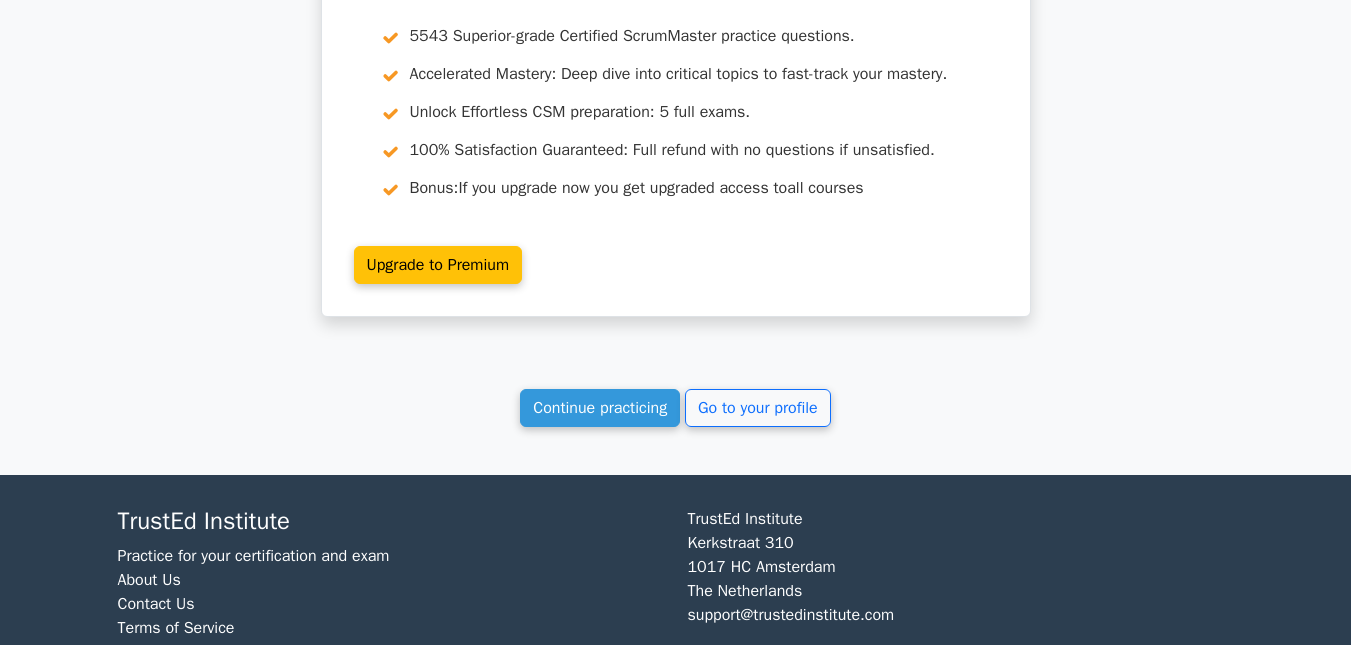 scroll, scrollTop: 2315, scrollLeft: 0, axis: vertical 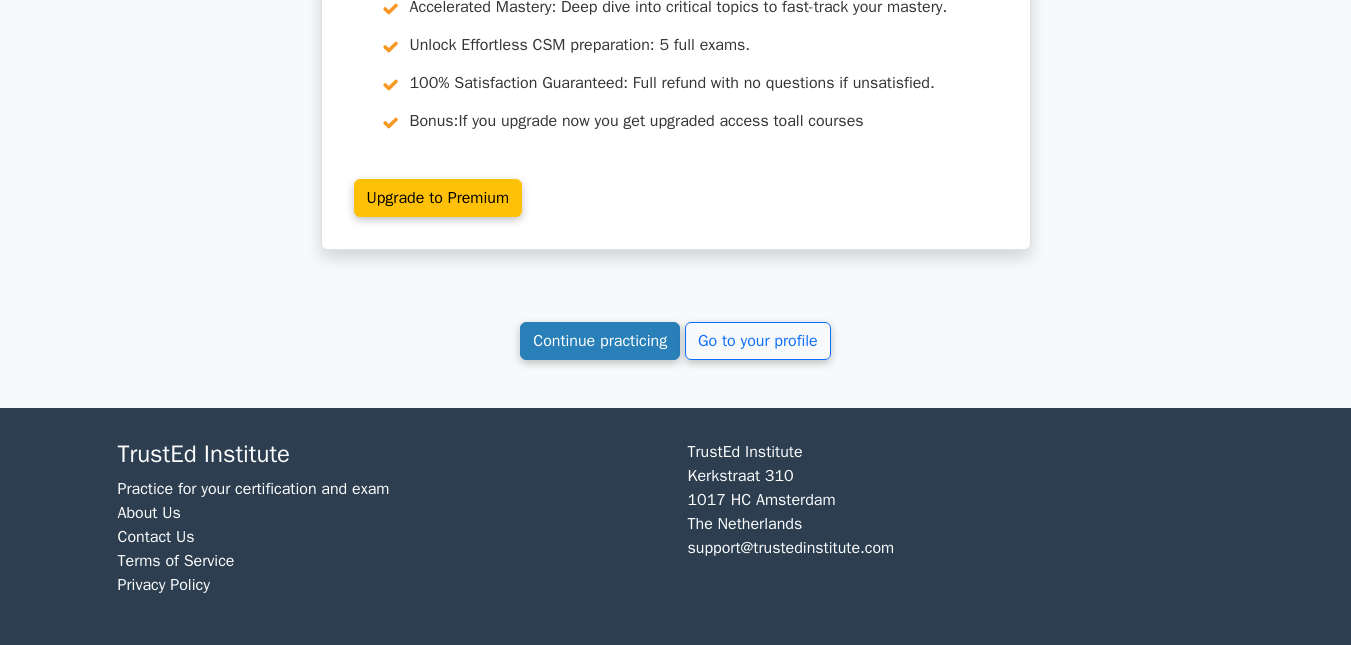 click on "Continue practicing" at bounding box center (600, 341) 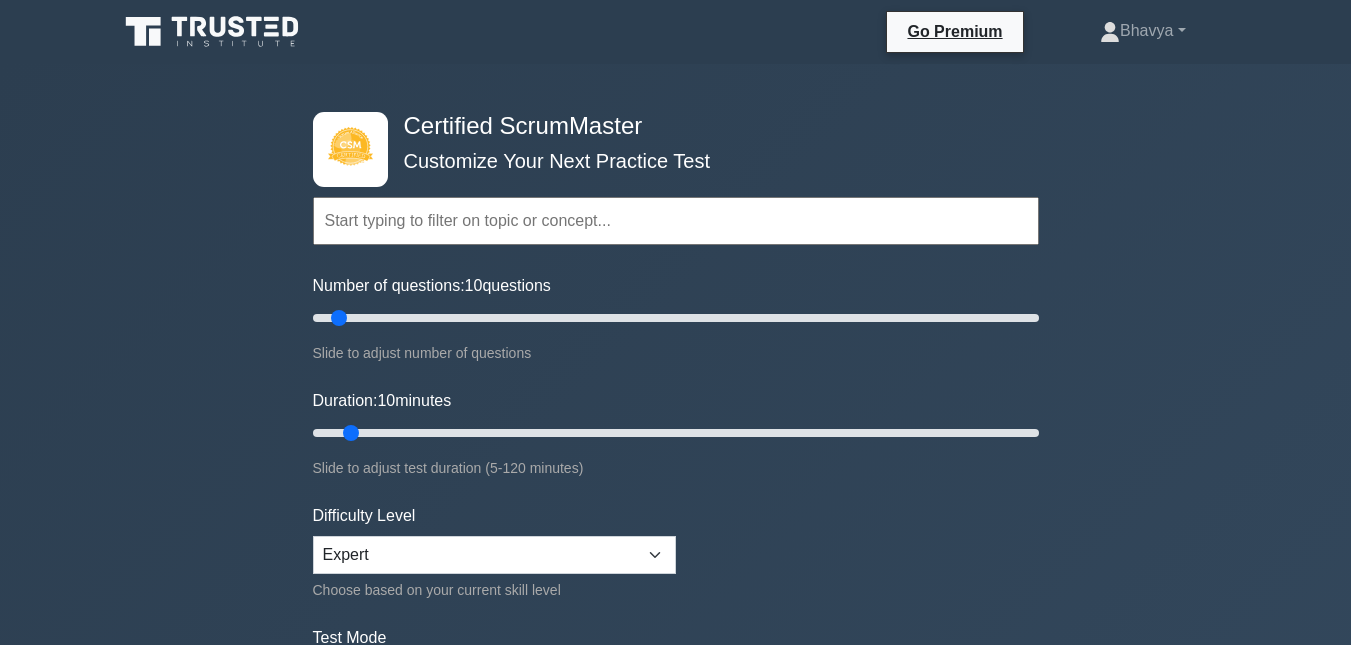 scroll, scrollTop: 0, scrollLeft: 0, axis: both 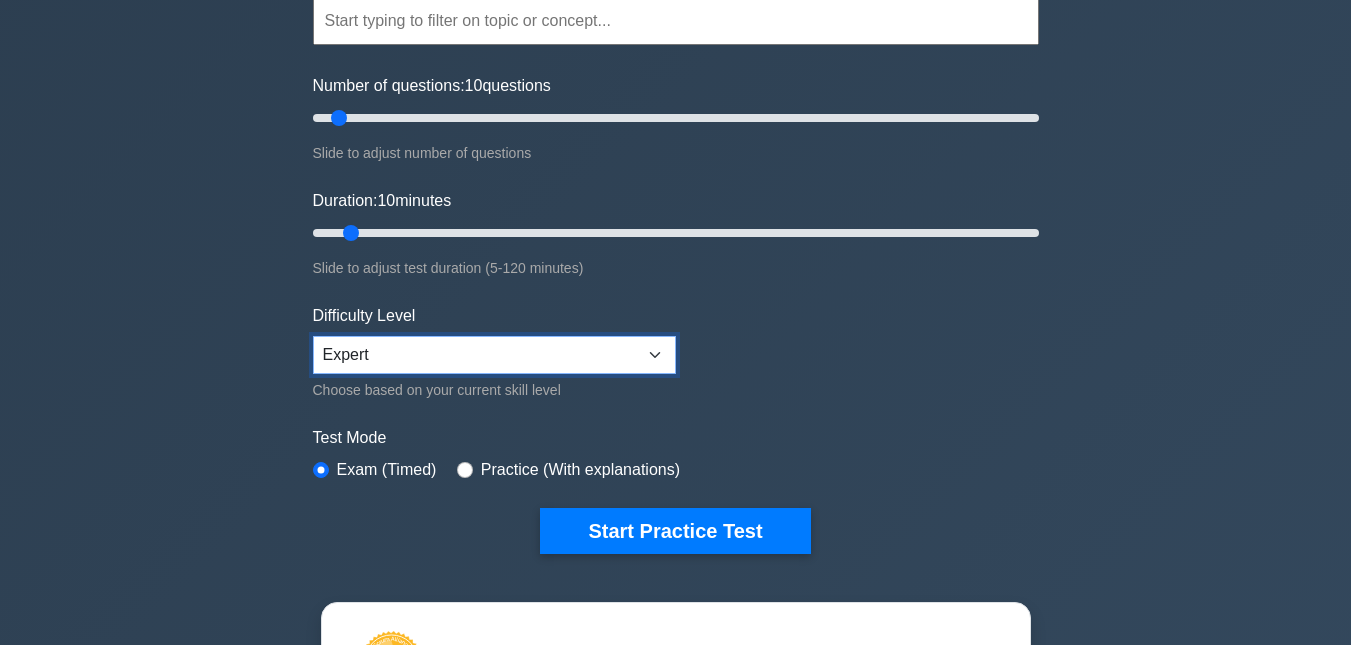 click on "Beginner
Intermediate
Expert" at bounding box center (494, 355) 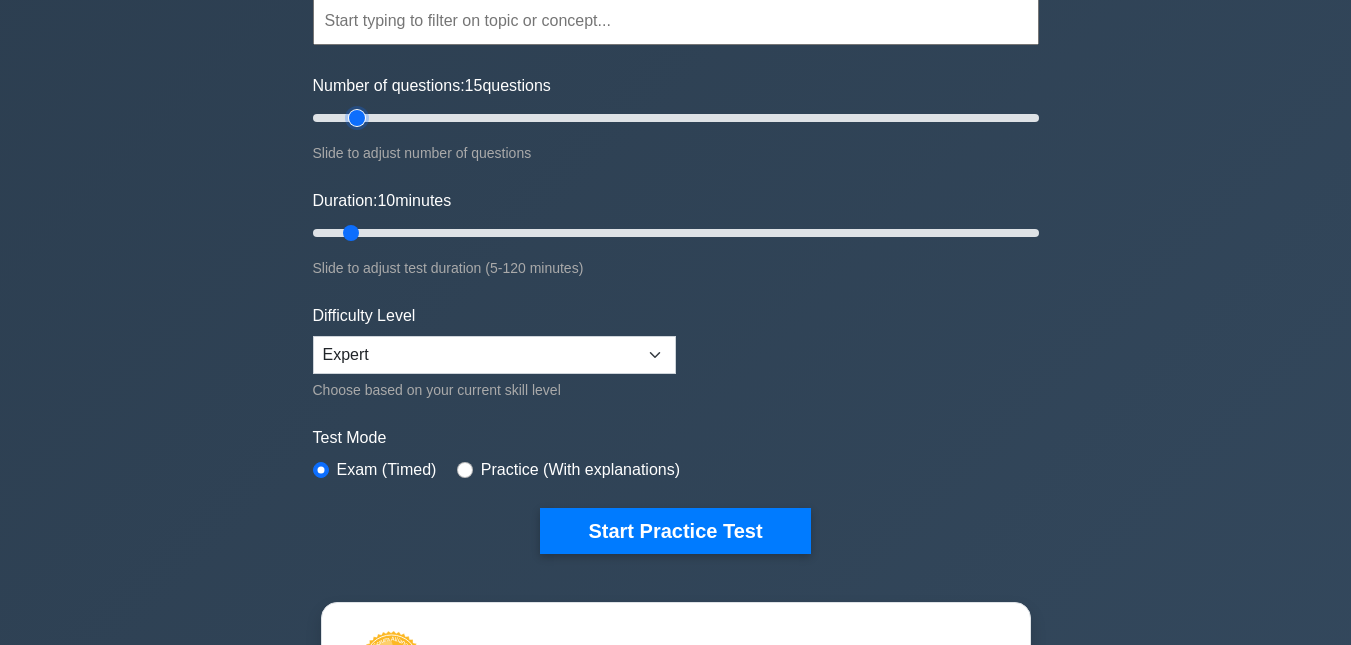 type on "15" 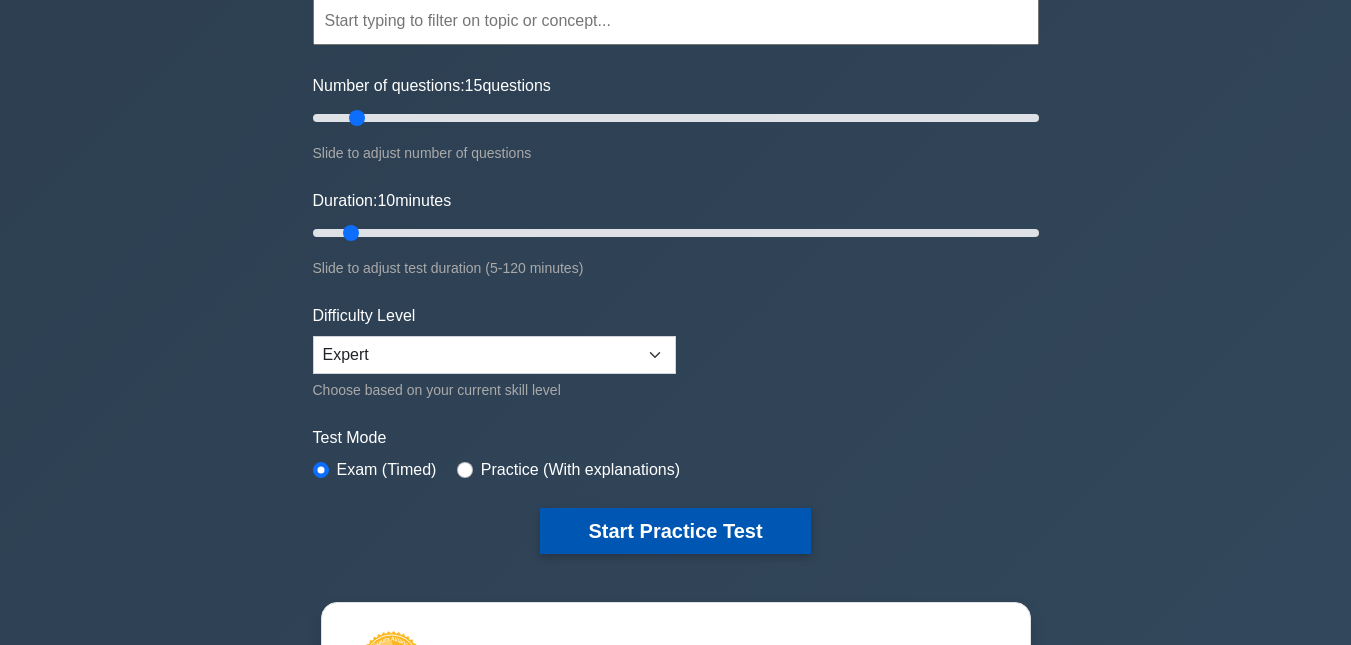 click on "Start Practice Test" at bounding box center [675, 531] 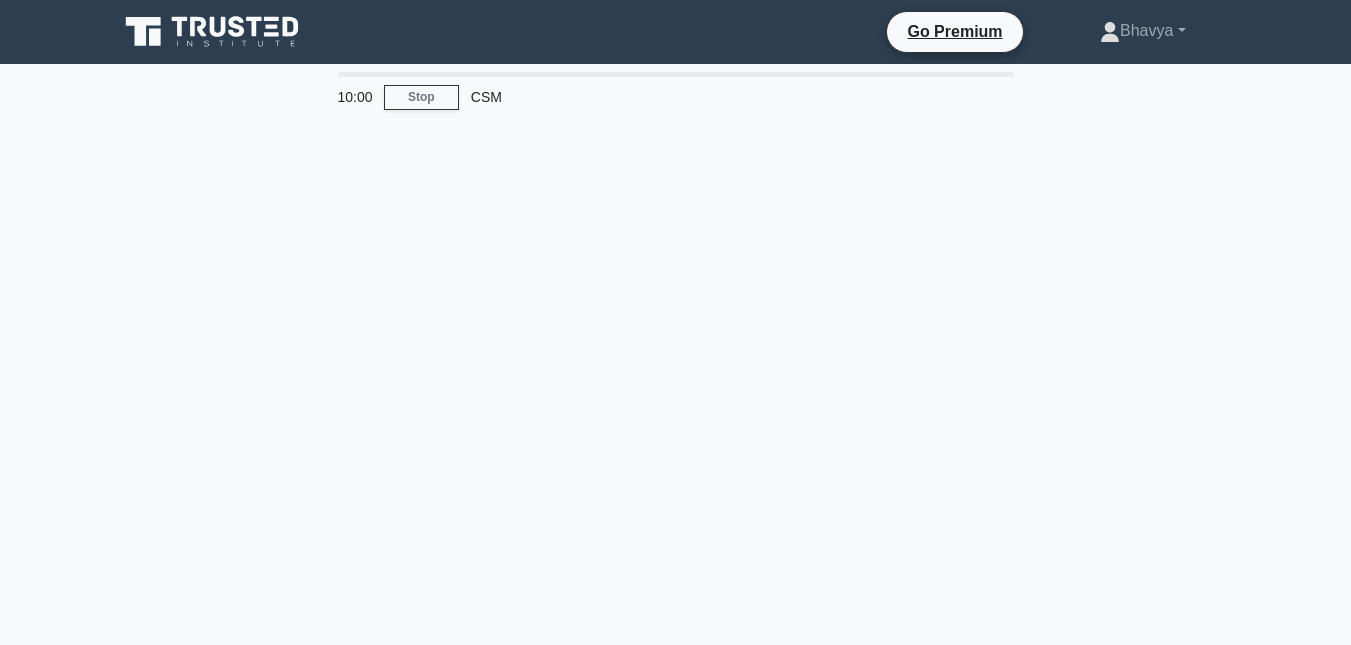 scroll, scrollTop: 0, scrollLeft: 0, axis: both 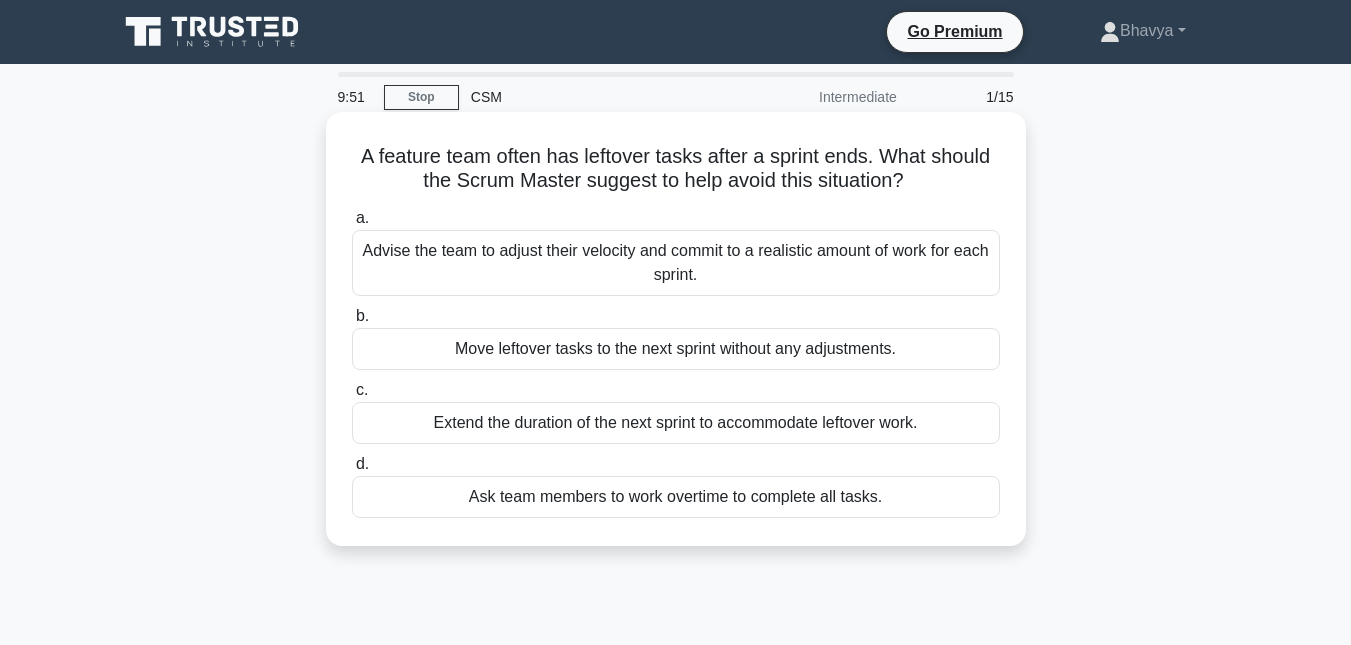 click on "Advise the team to adjust their velocity and commit to a realistic amount of work for each sprint." at bounding box center [676, 263] 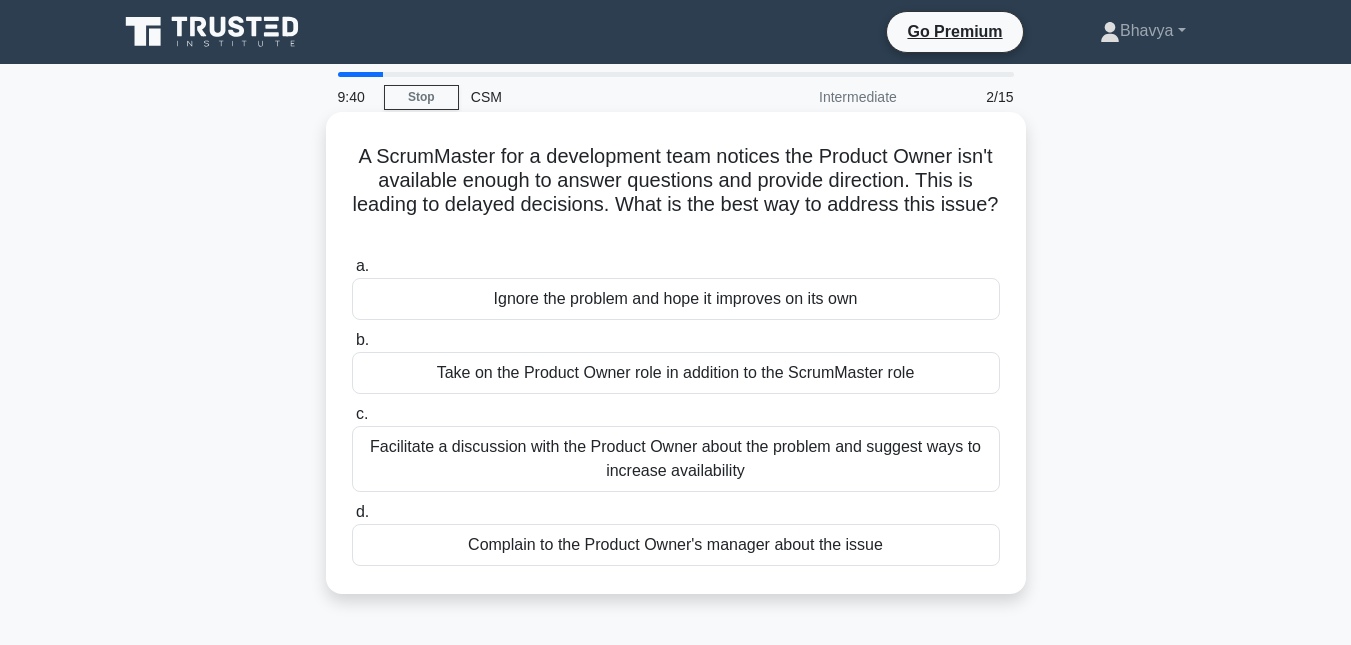 click on "Facilitate a discussion with the Product Owner about the problem and suggest ways to increase availability" at bounding box center (676, 459) 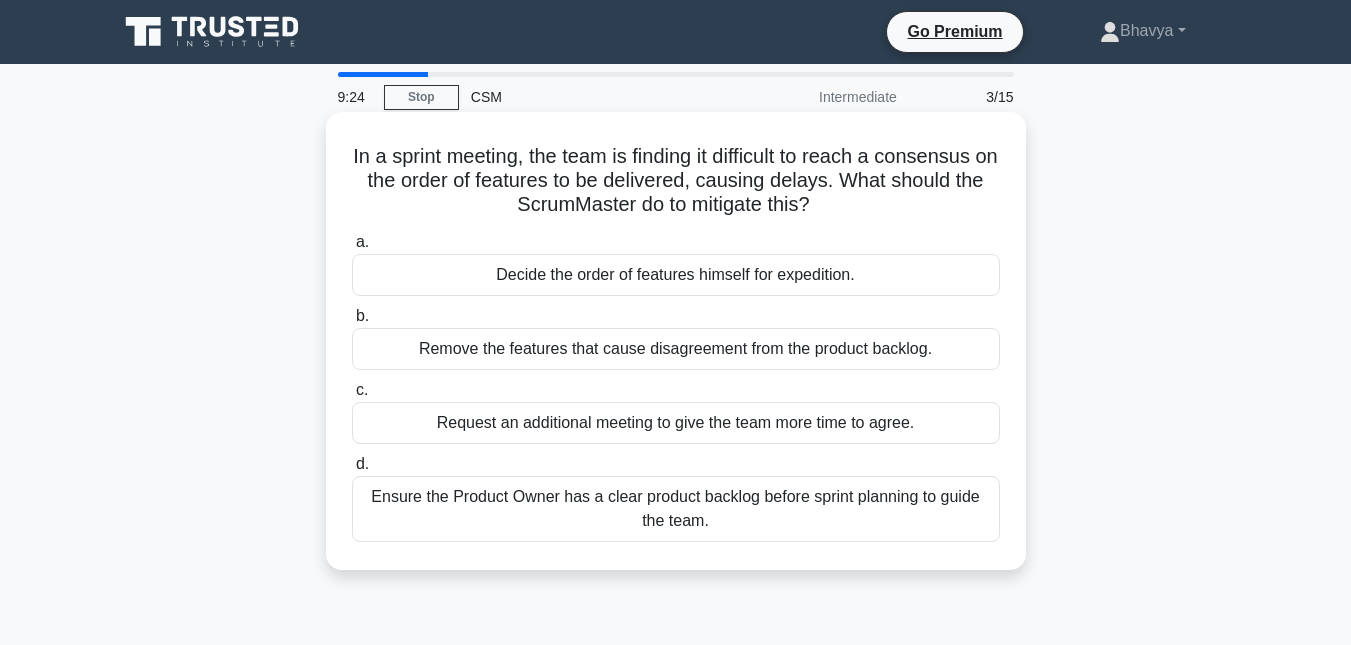 click on "Ensure the Product Owner has a clear product backlog before sprint planning to guide the team." at bounding box center [676, 509] 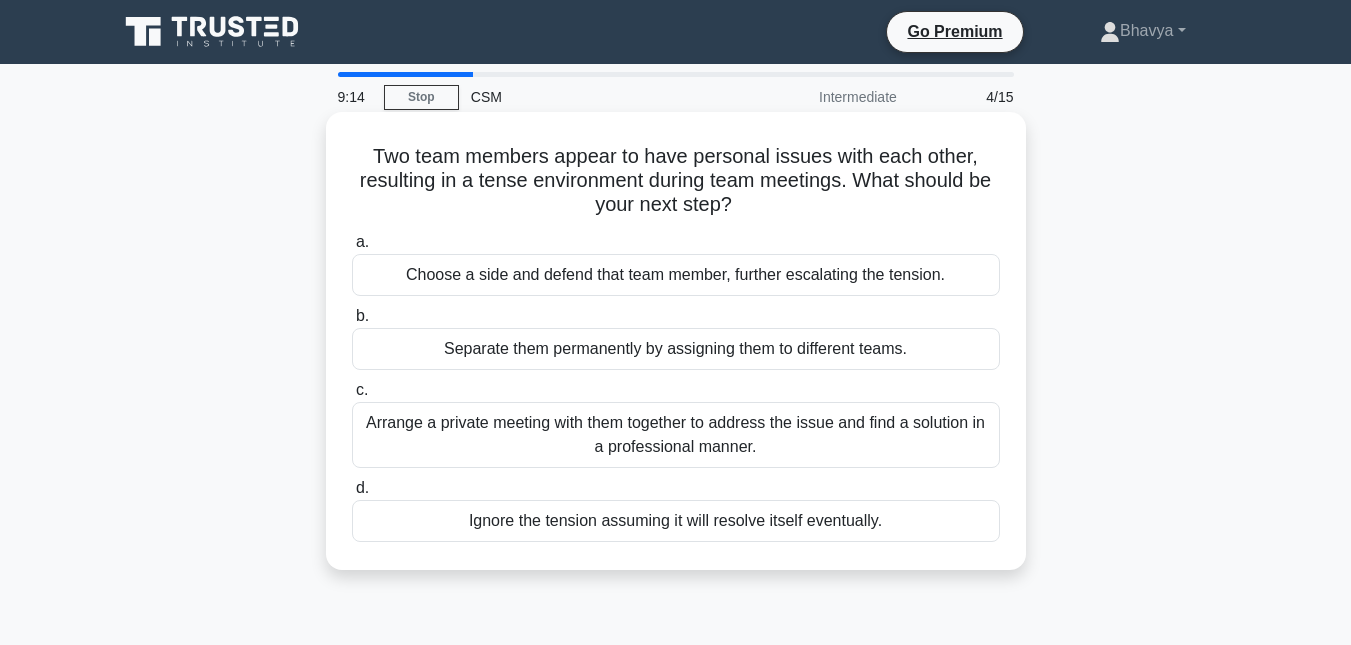 click on "Arrange a private meeting with them together to address the issue and find a solution in a professional manner." at bounding box center [676, 435] 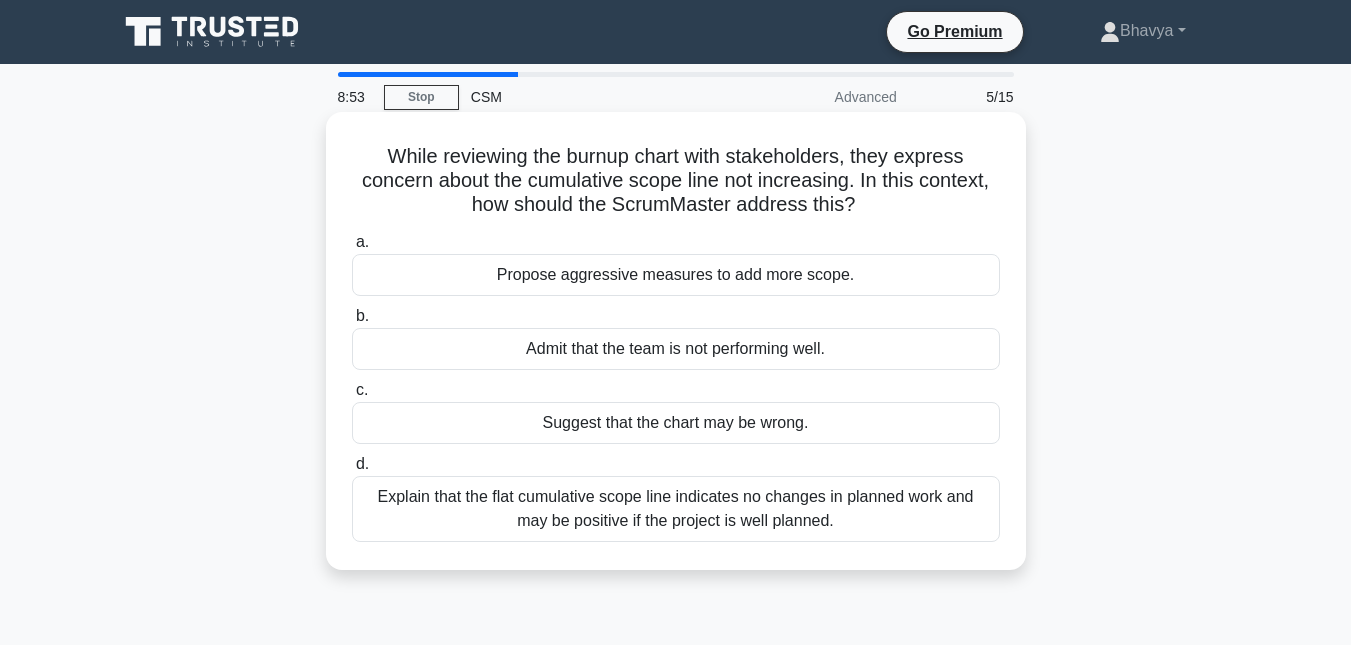 click on "Explain that the flat cumulative scope line indicates no changes in planned work and may be positive if the project is well planned." at bounding box center [676, 509] 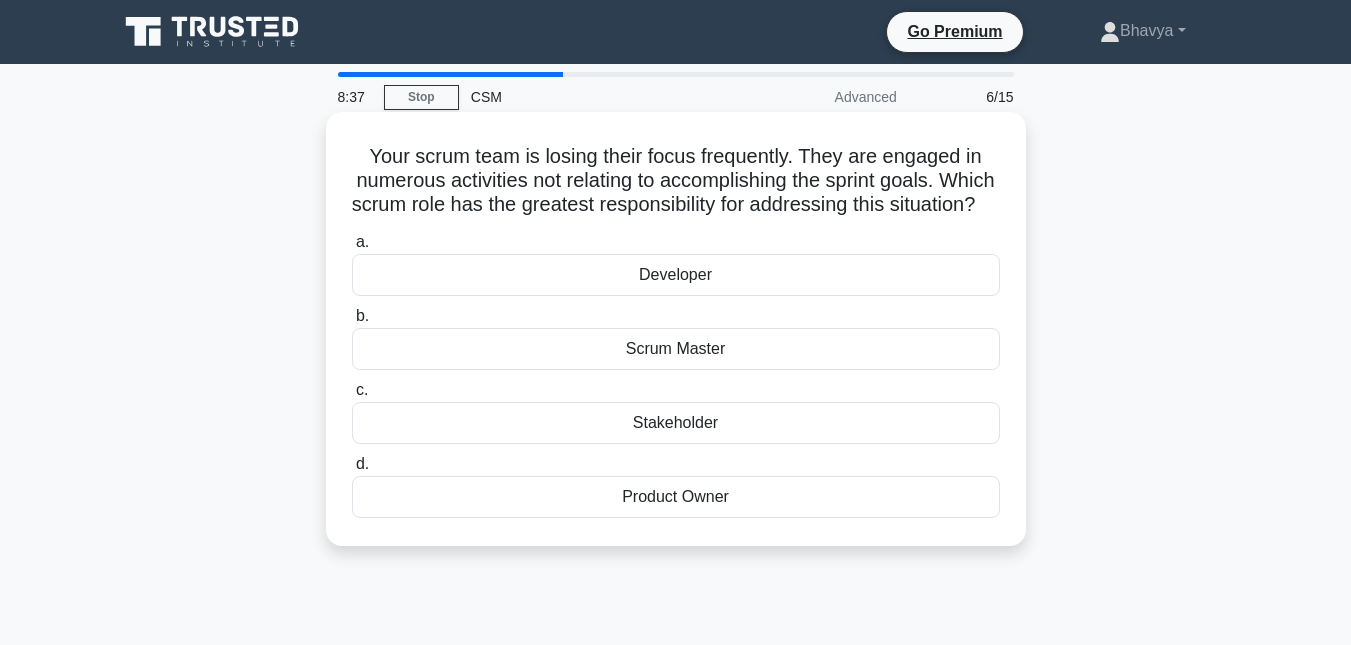 click on "Scrum Master" at bounding box center (676, 349) 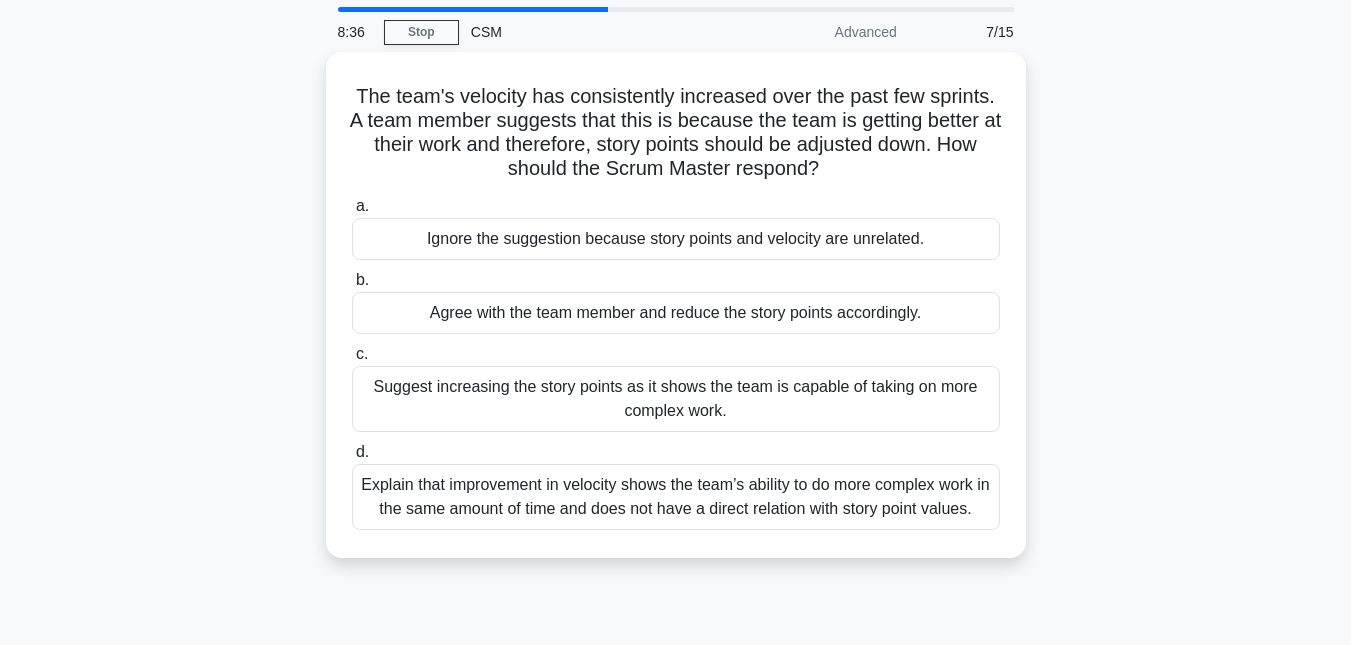 scroll, scrollTop: 100, scrollLeft: 0, axis: vertical 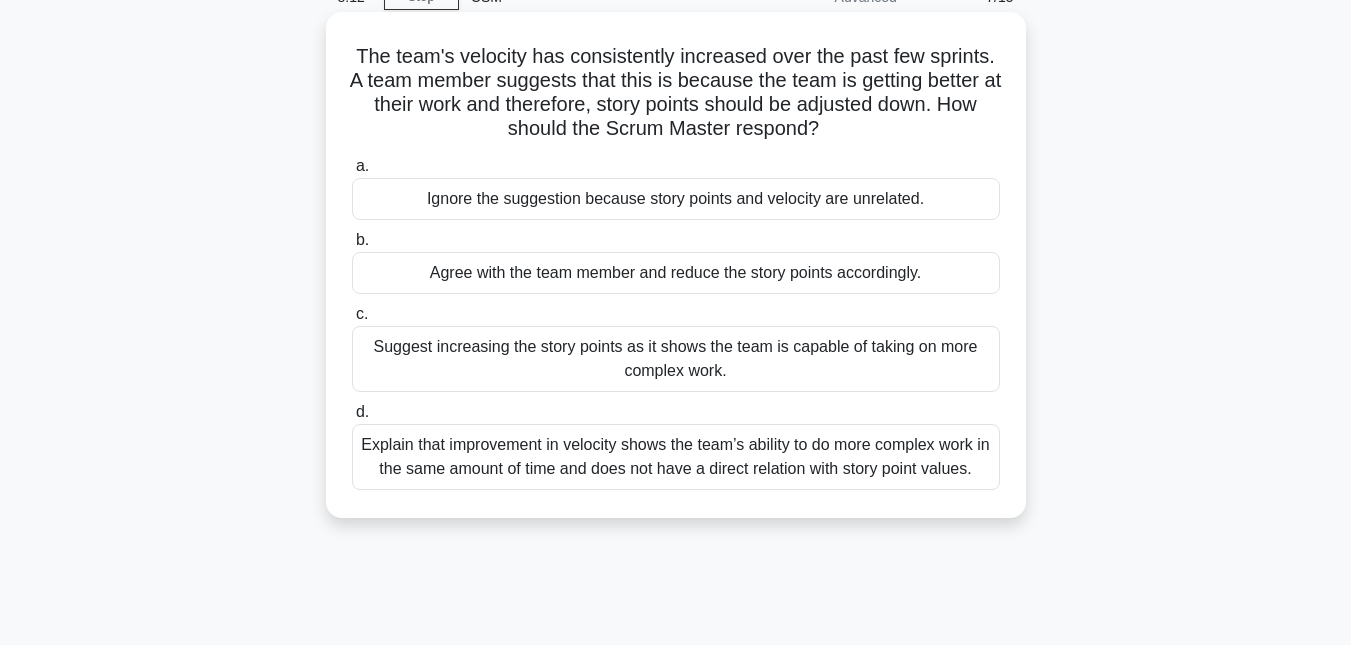 click on "Explain that improvement in velocity shows the team’s ability to do more complex work in the same amount of time and does not have a direct relation with story point values." at bounding box center (676, 457) 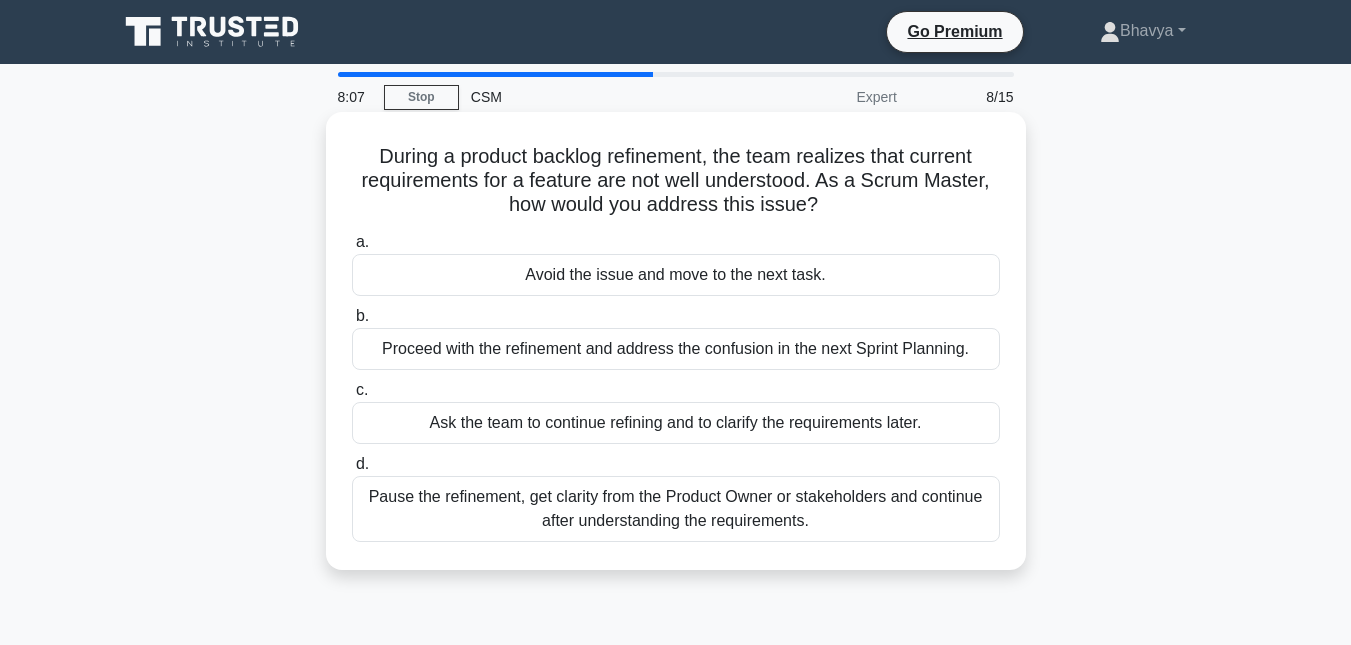 scroll, scrollTop: 100, scrollLeft: 0, axis: vertical 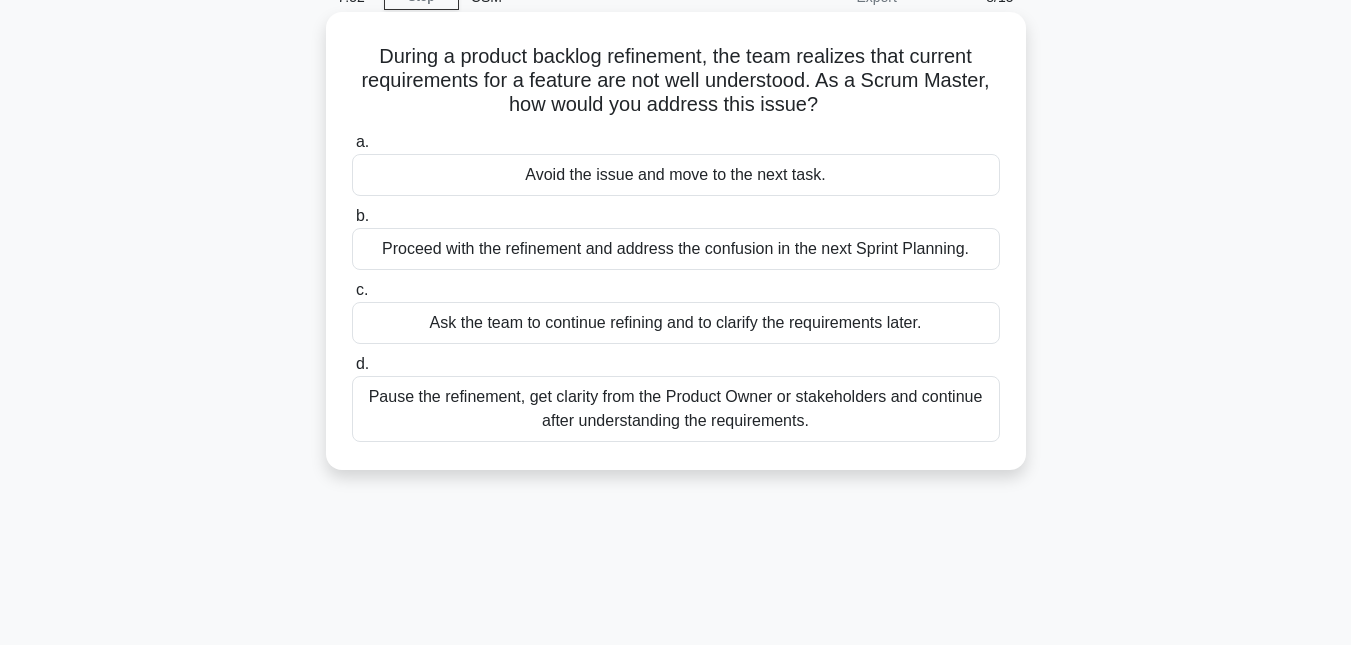 click on "Pause the refinement, get clarity from the Product Owner or stakeholders and continue after understanding the requirements." at bounding box center (676, 409) 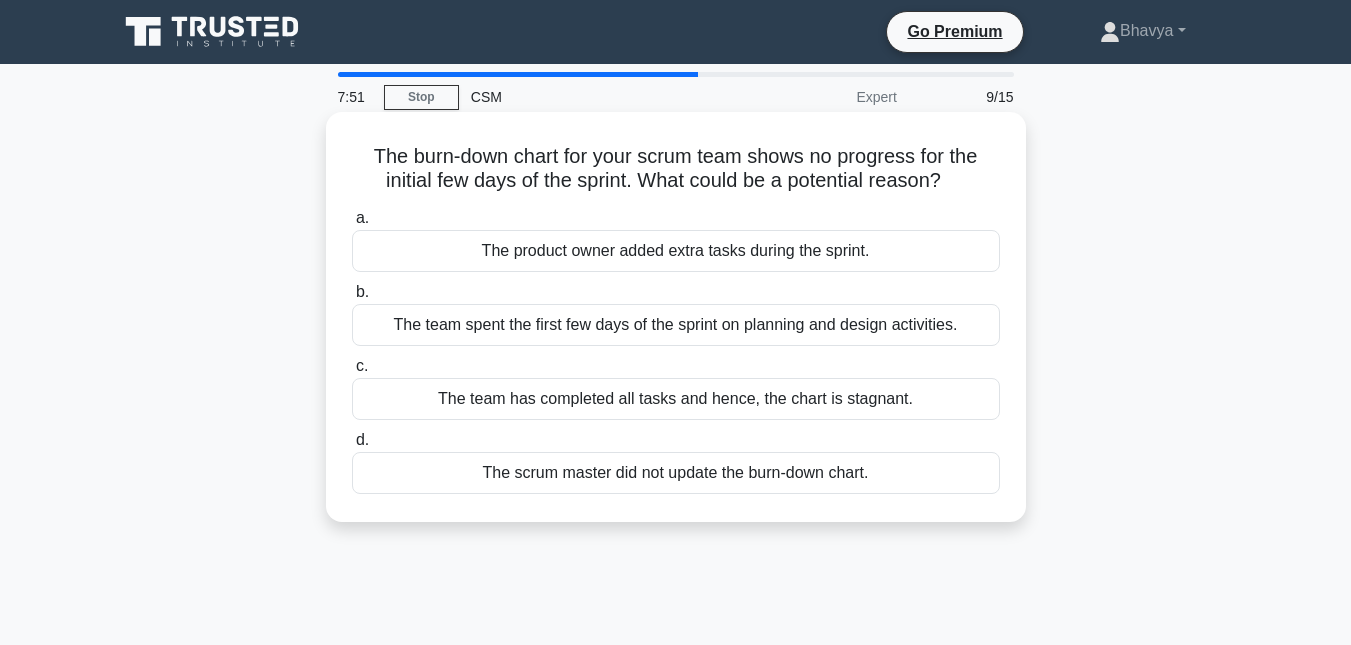 scroll, scrollTop: 100, scrollLeft: 0, axis: vertical 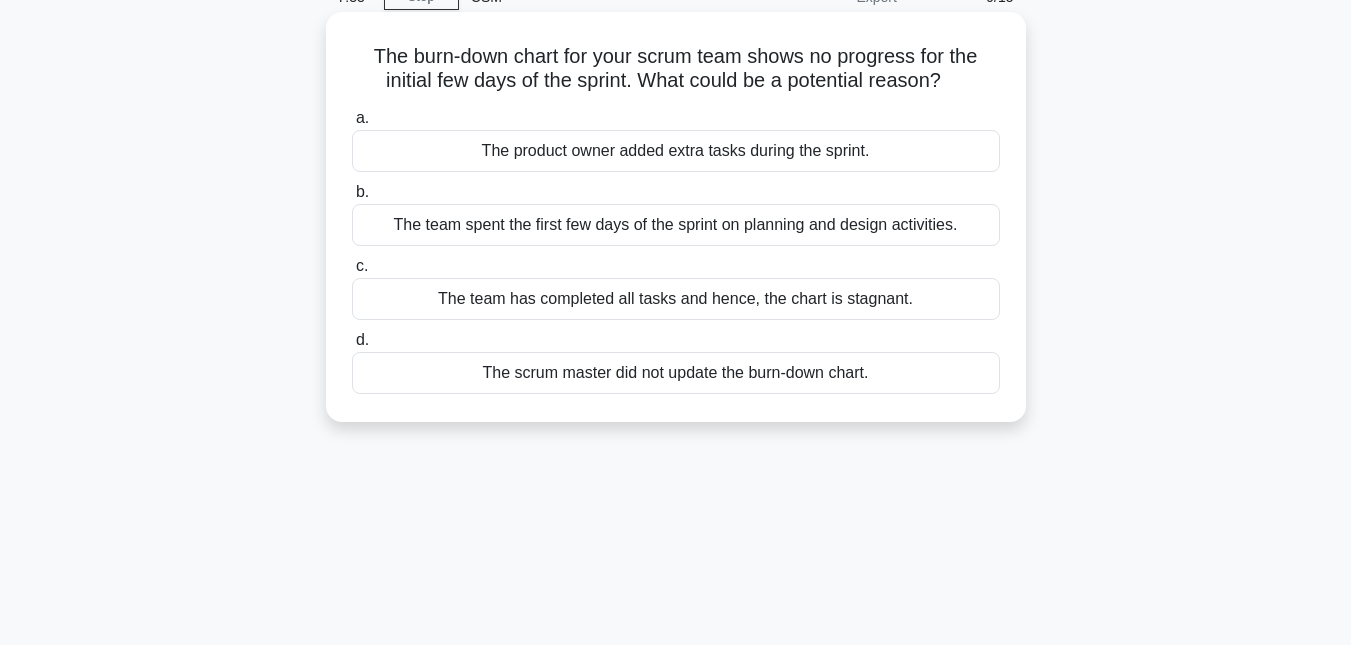 click on "The team spent the first few days of the sprint on planning and design activities." at bounding box center [676, 225] 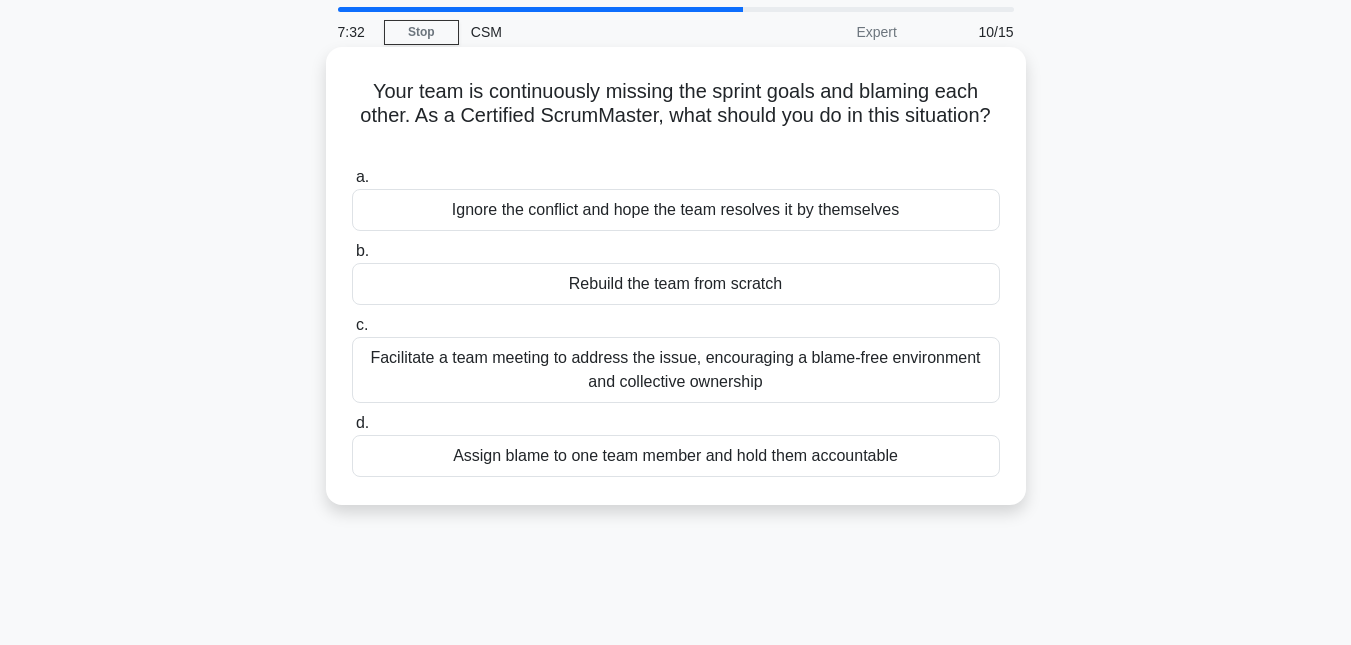 scroll, scrollTop: 100, scrollLeft: 0, axis: vertical 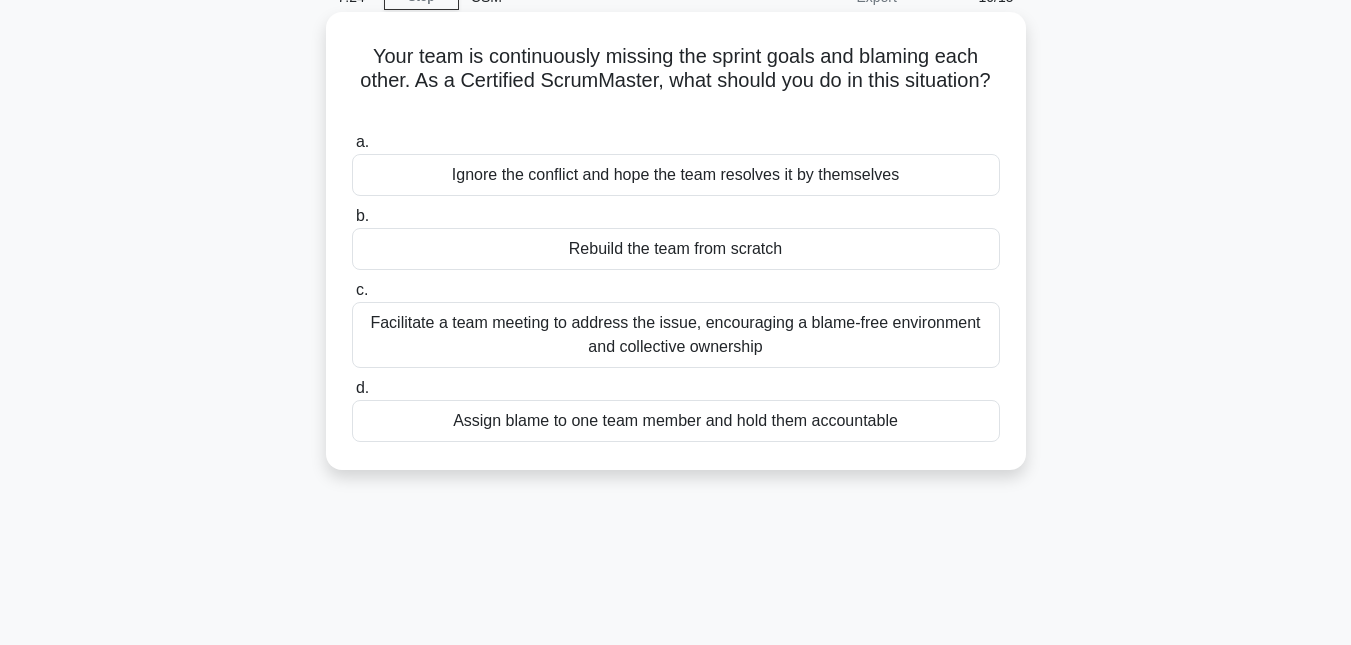 click on "Facilitate a team meeting to address the issue, encouraging a blame-free environment and collective ownership" at bounding box center (676, 335) 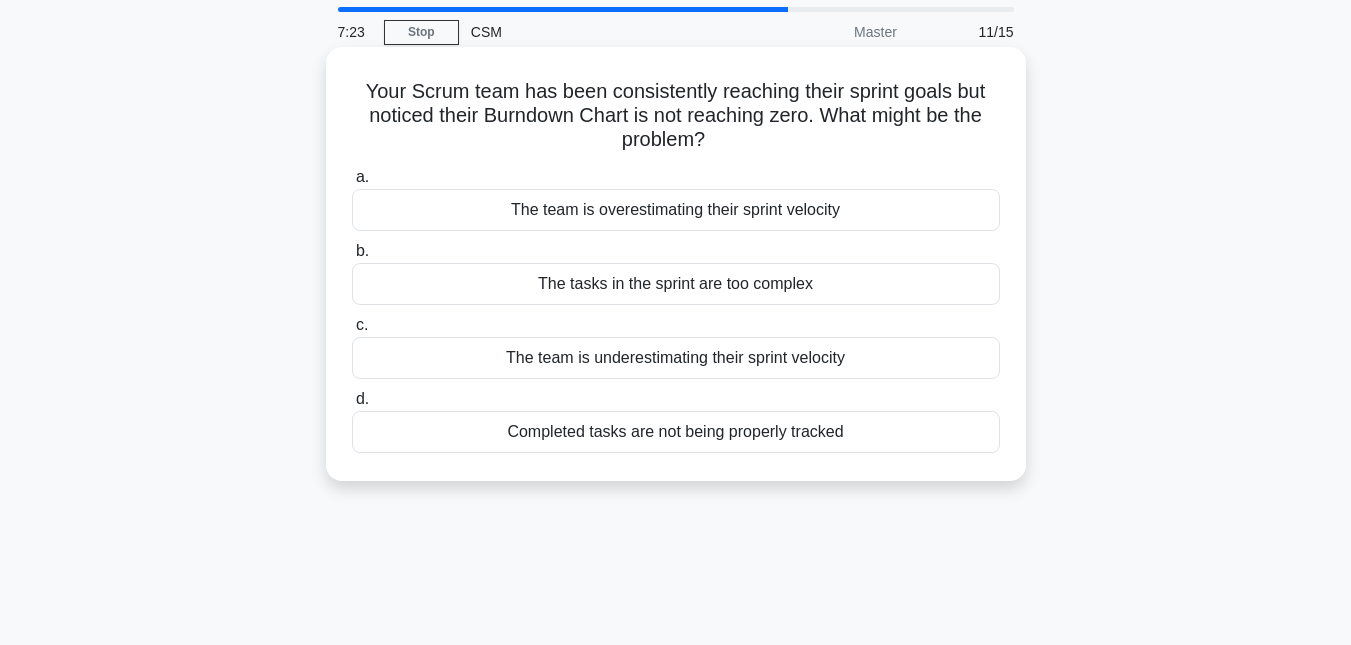 scroll, scrollTop: 100, scrollLeft: 0, axis: vertical 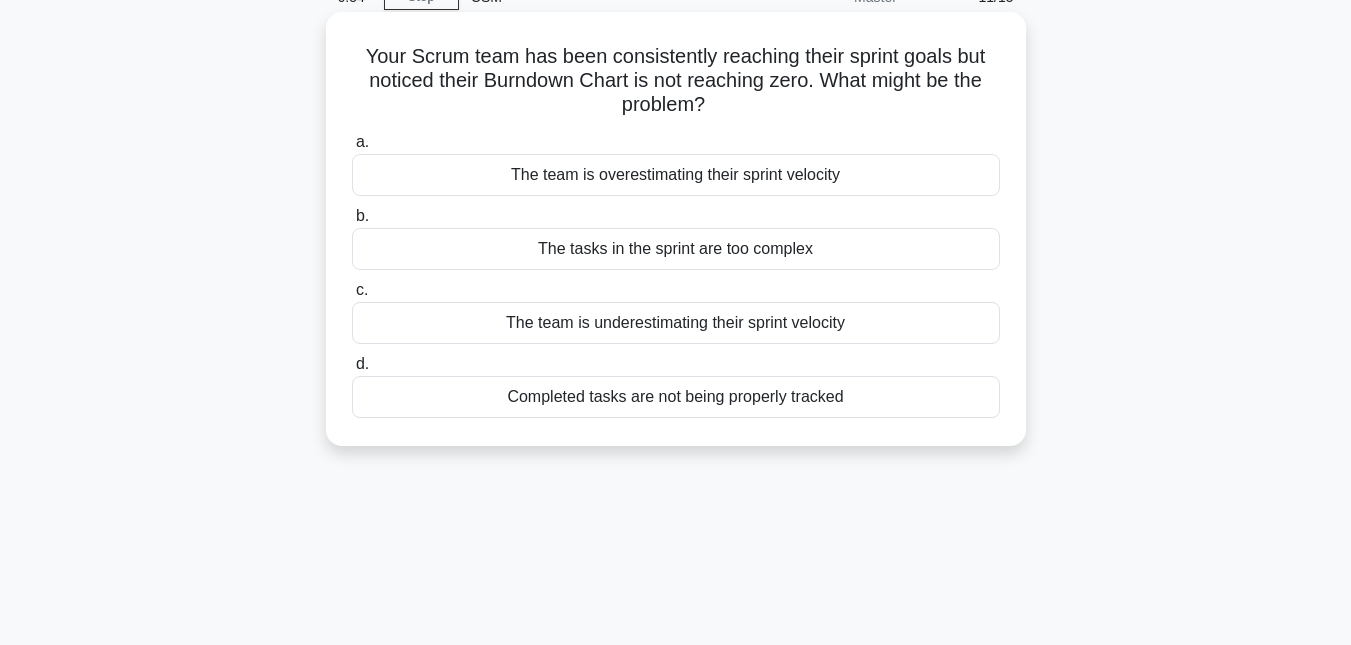 click on "Completed tasks are not being properly tracked" at bounding box center [676, 397] 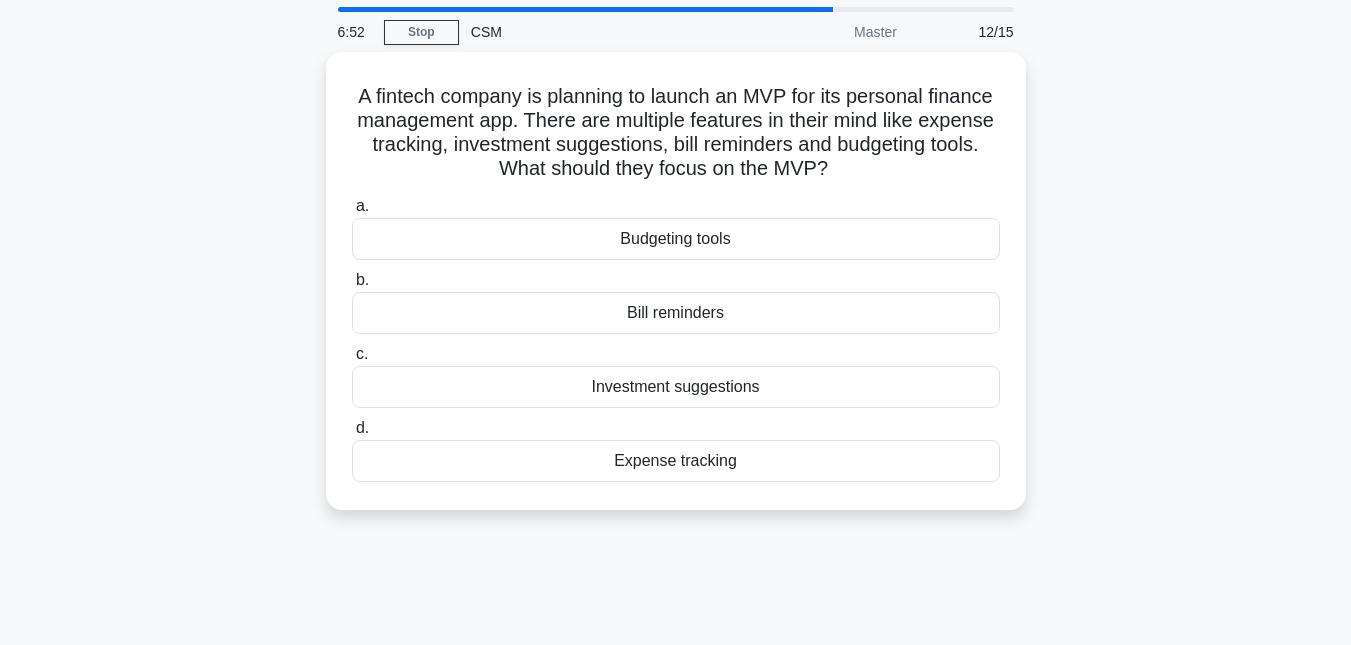 scroll, scrollTop: 100, scrollLeft: 0, axis: vertical 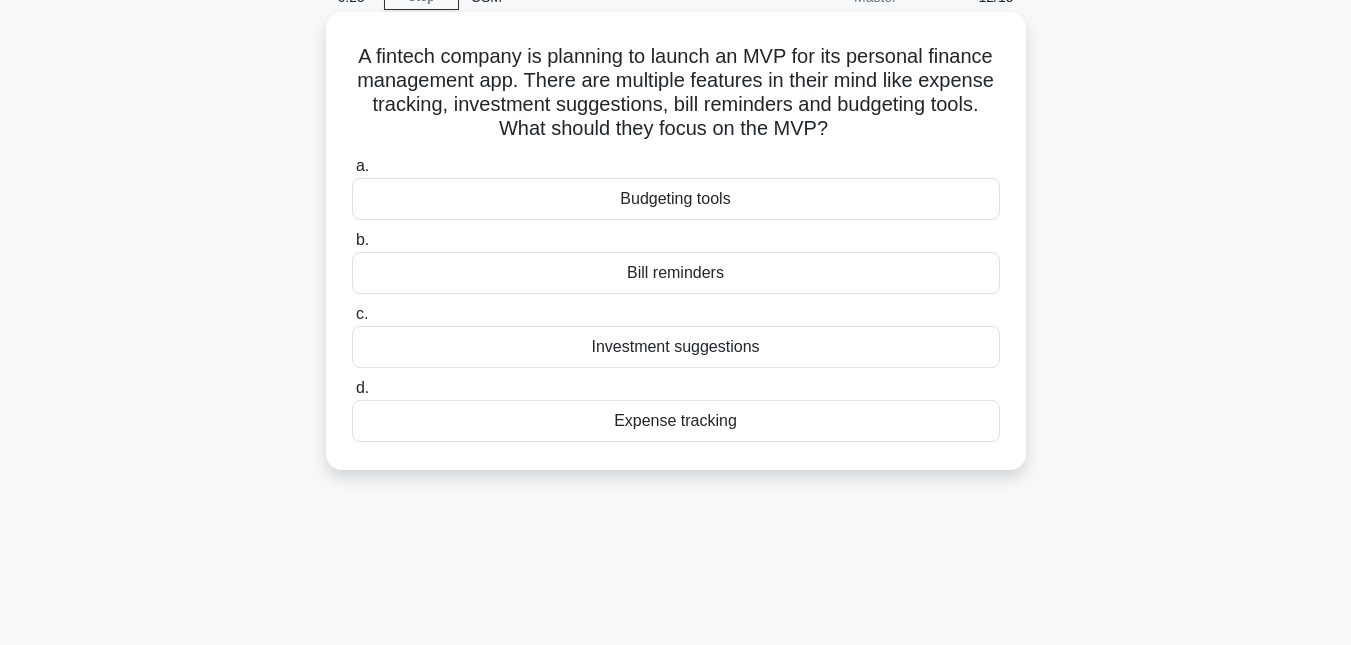 click on "Budgeting tools" at bounding box center (676, 199) 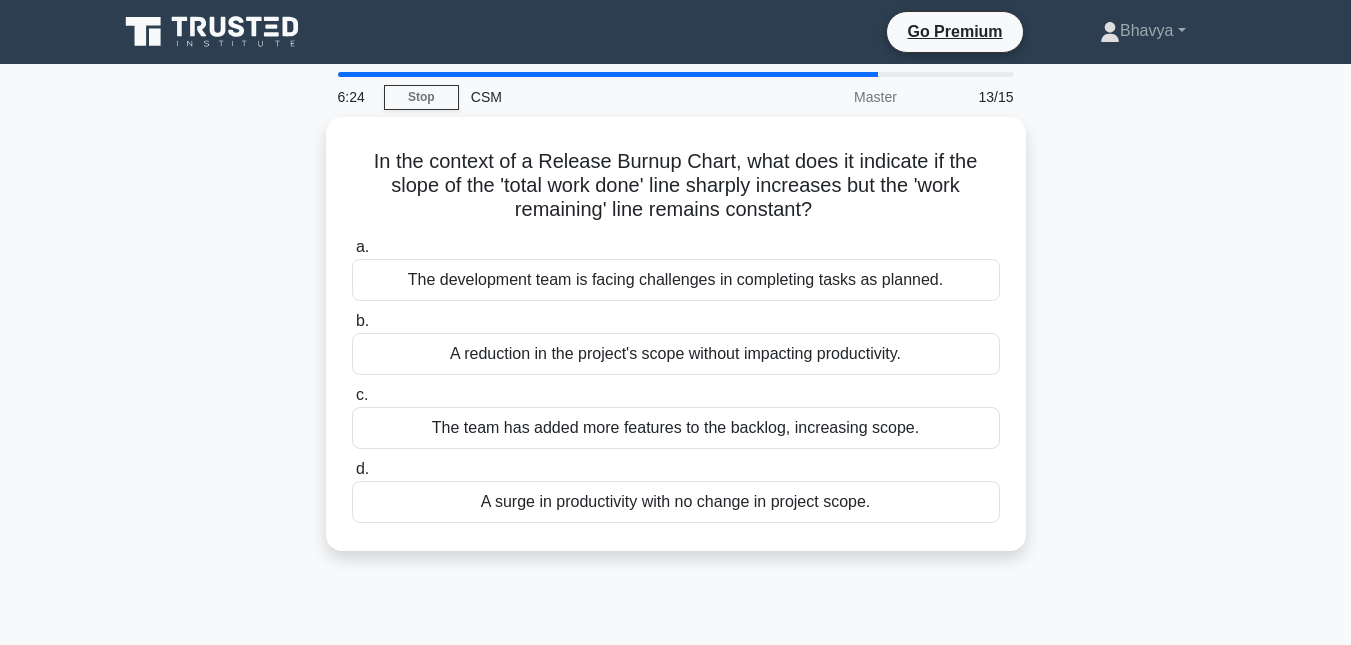 scroll, scrollTop: 100, scrollLeft: 0, axis: vertical 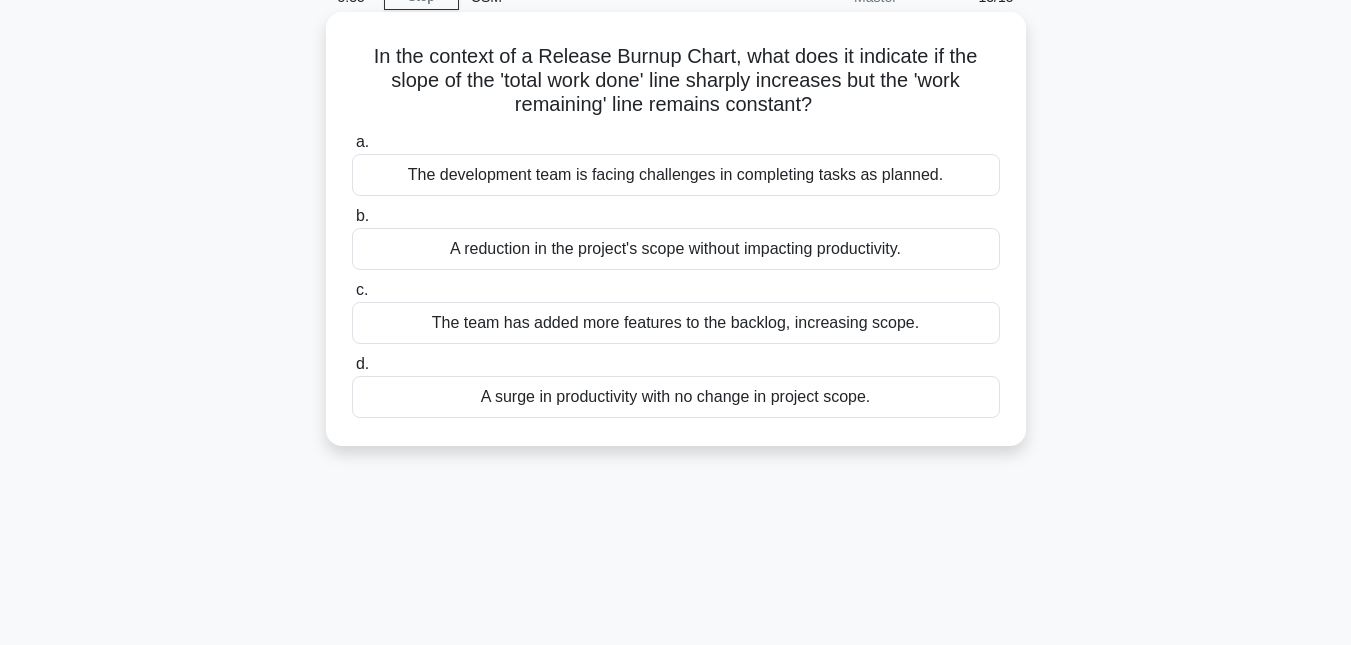 click on "The team has added more features to the backlog, increasing scope." at bounding box center [676, 323] 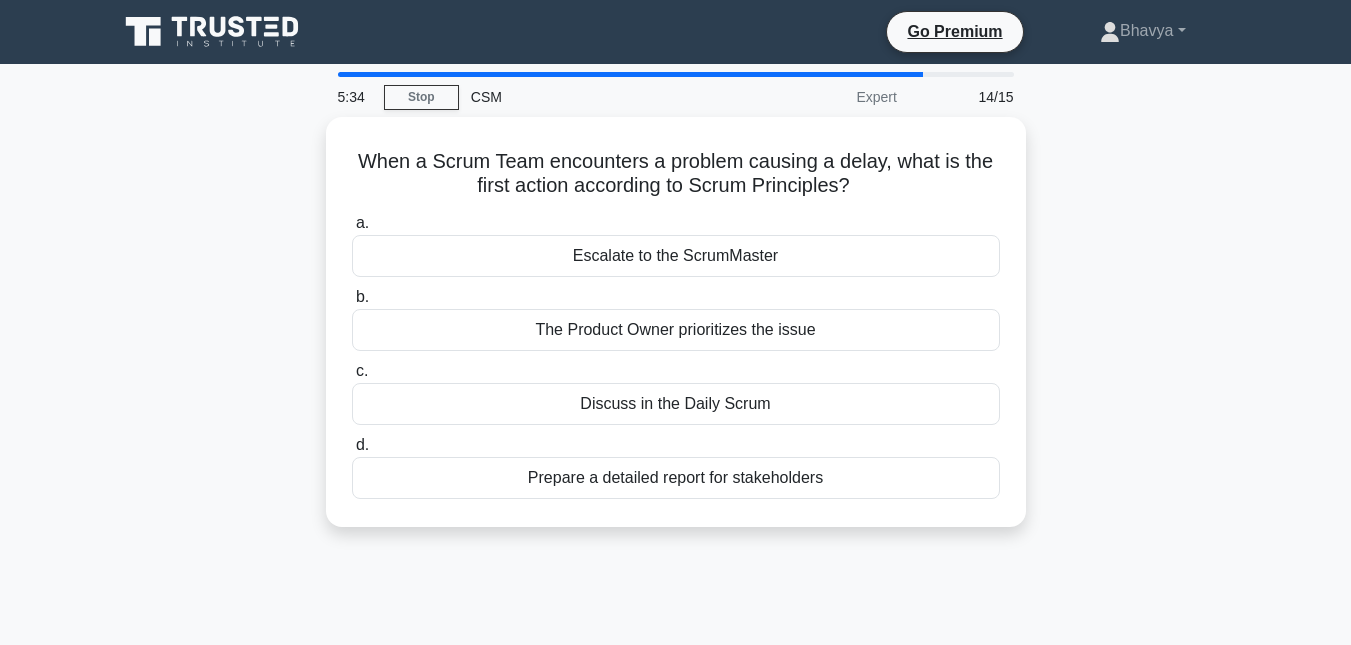 scroll, scrollTop: 100, scrollLeft: 0, axis: vertical 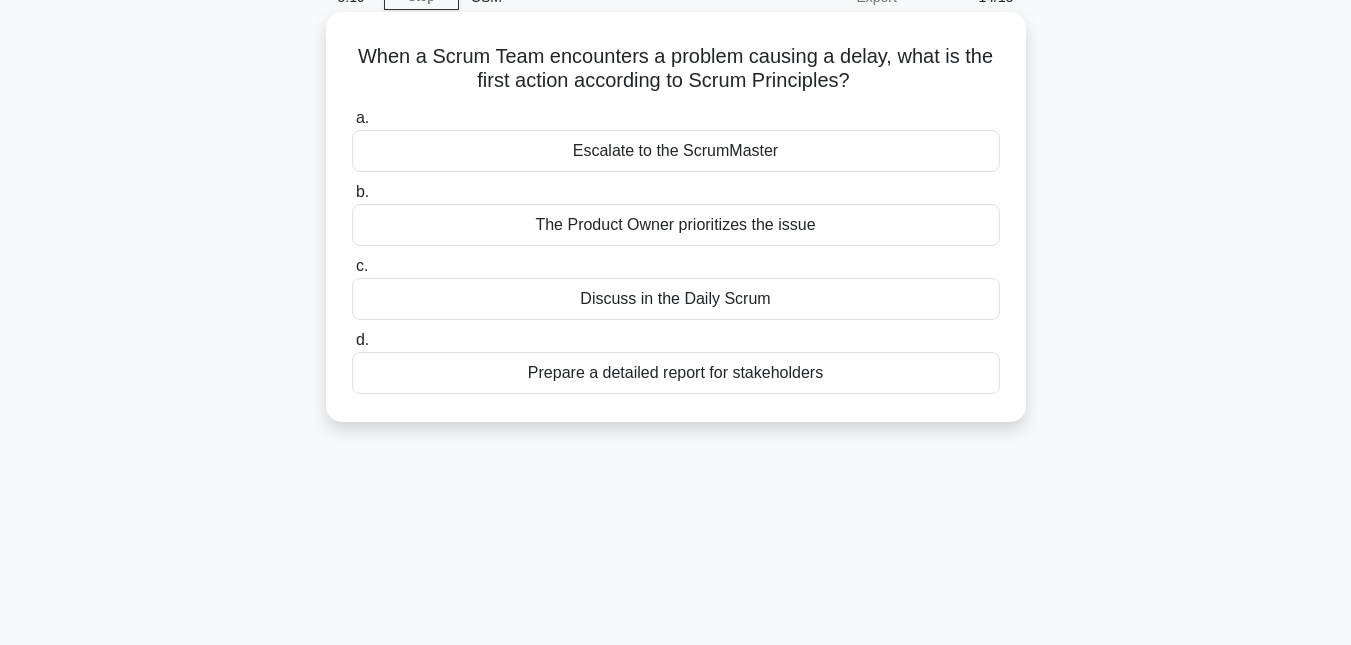 click on "Discuss in the Daily Scrum" at bounding box center (676, 299) 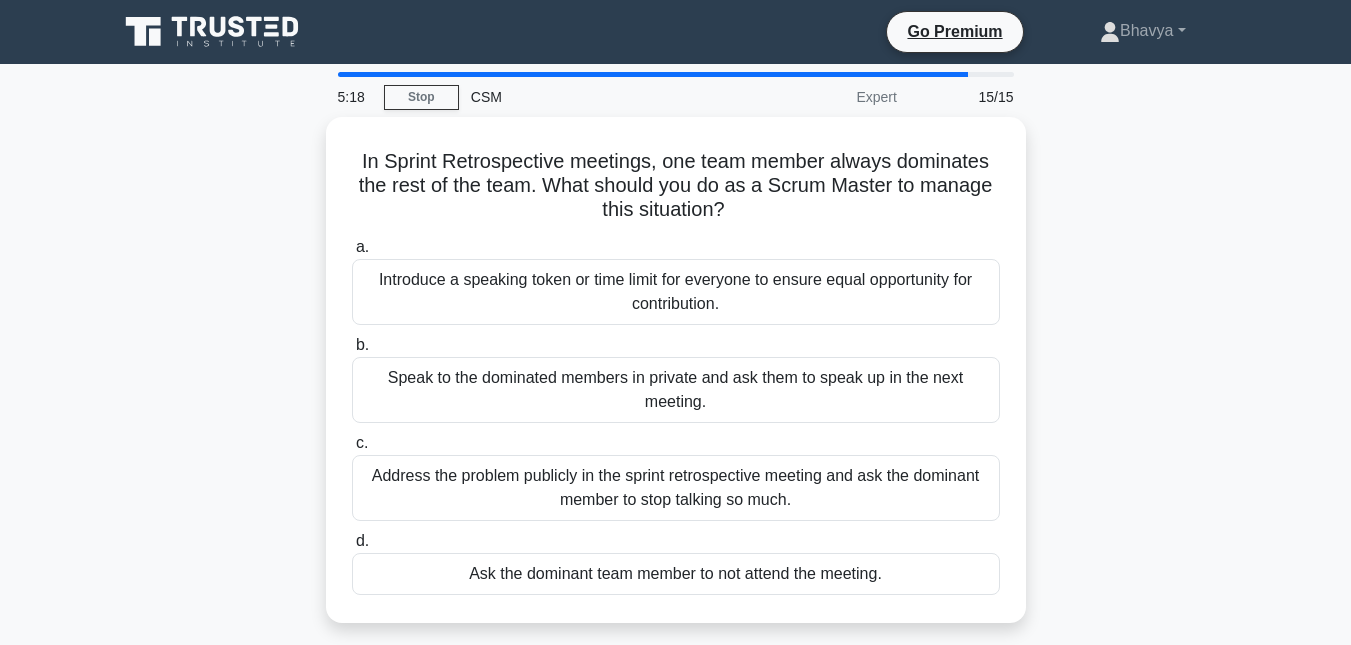 scroll, scrollTop: 100, scrollLeft: 0, axis: vertical 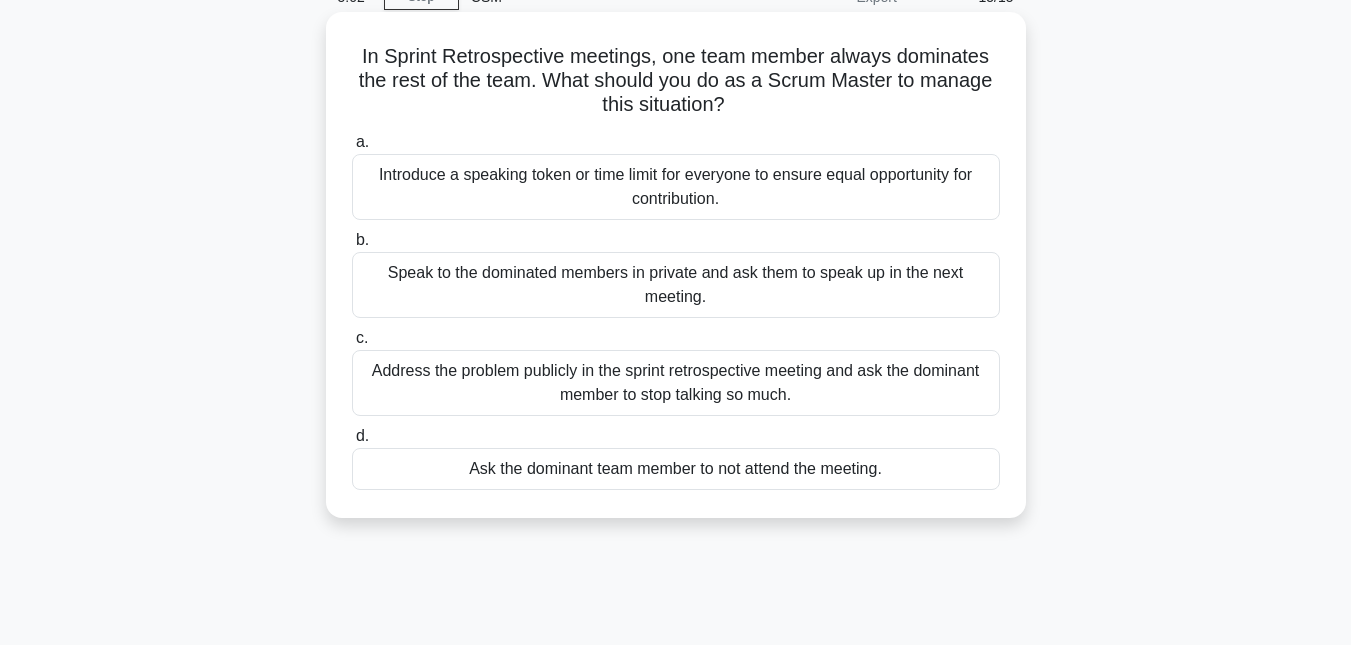 click on "Introduce a speaking token or time limit for everyone to ensure equal opportunity for contribution." at bounding box center (676, 187) 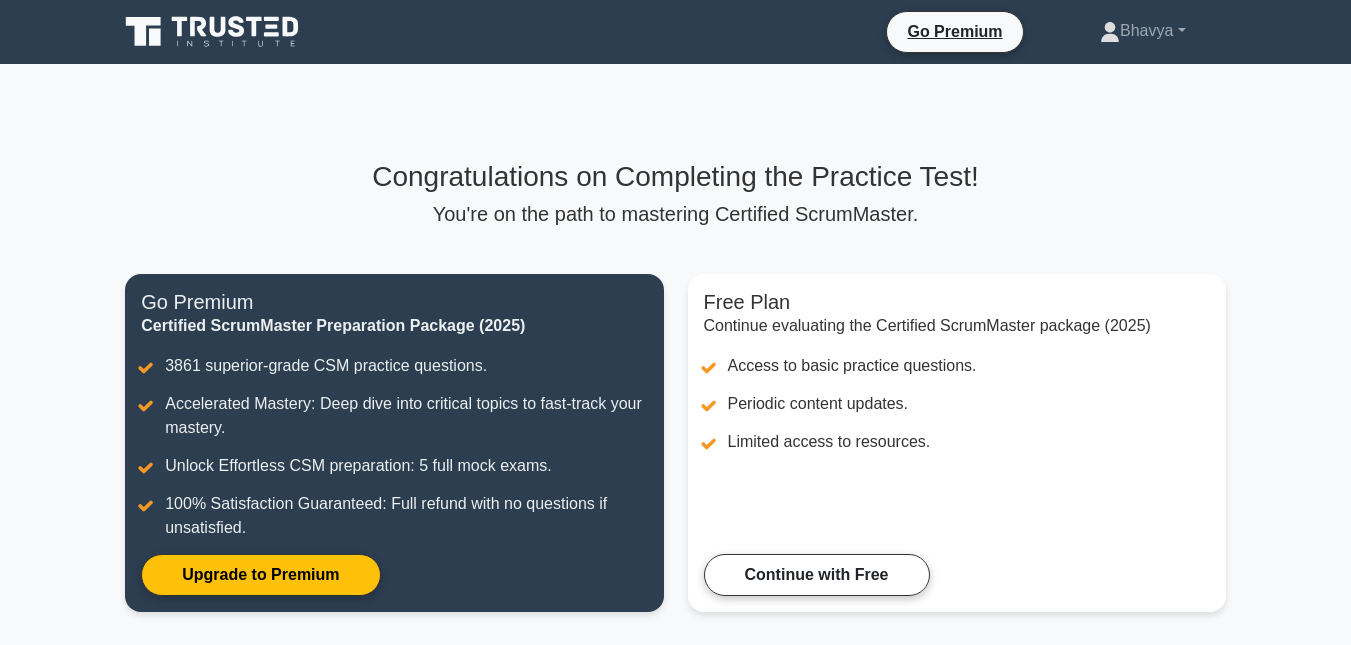 scroll, scrollTop: 75, scrollLeft: 0, axis: vertical 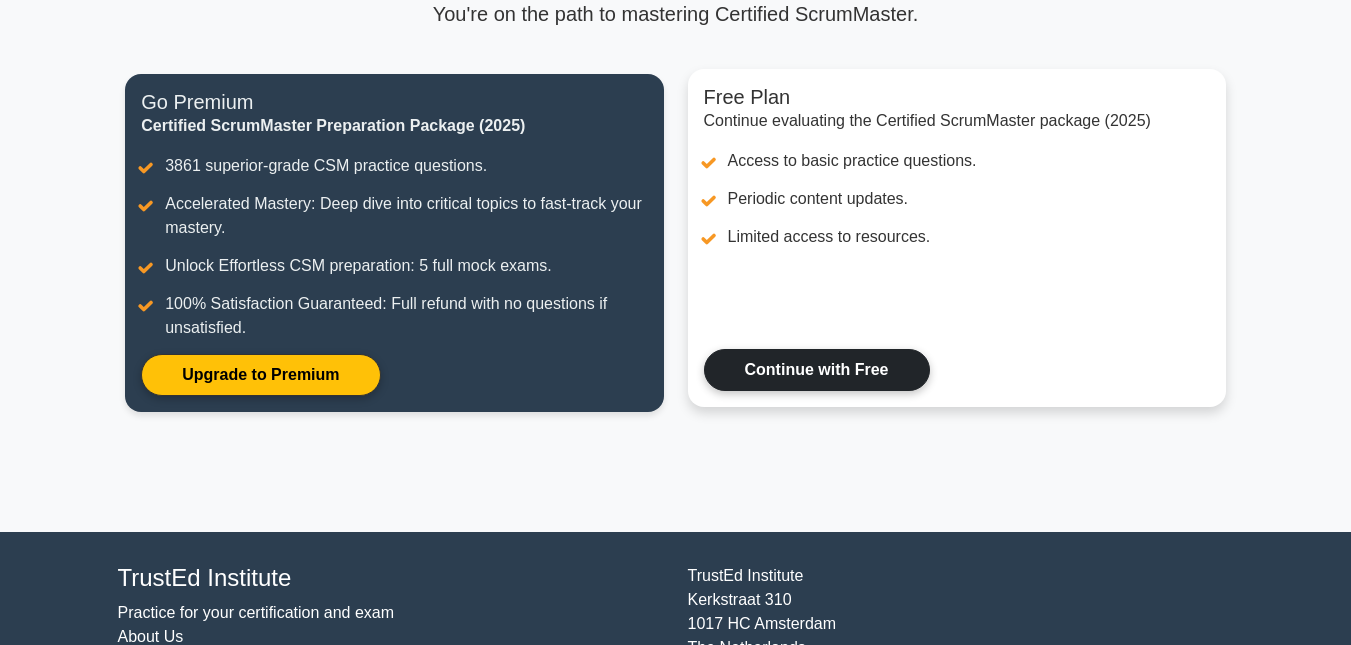 click on "Continue with Free" at bounding box center [817, 370] 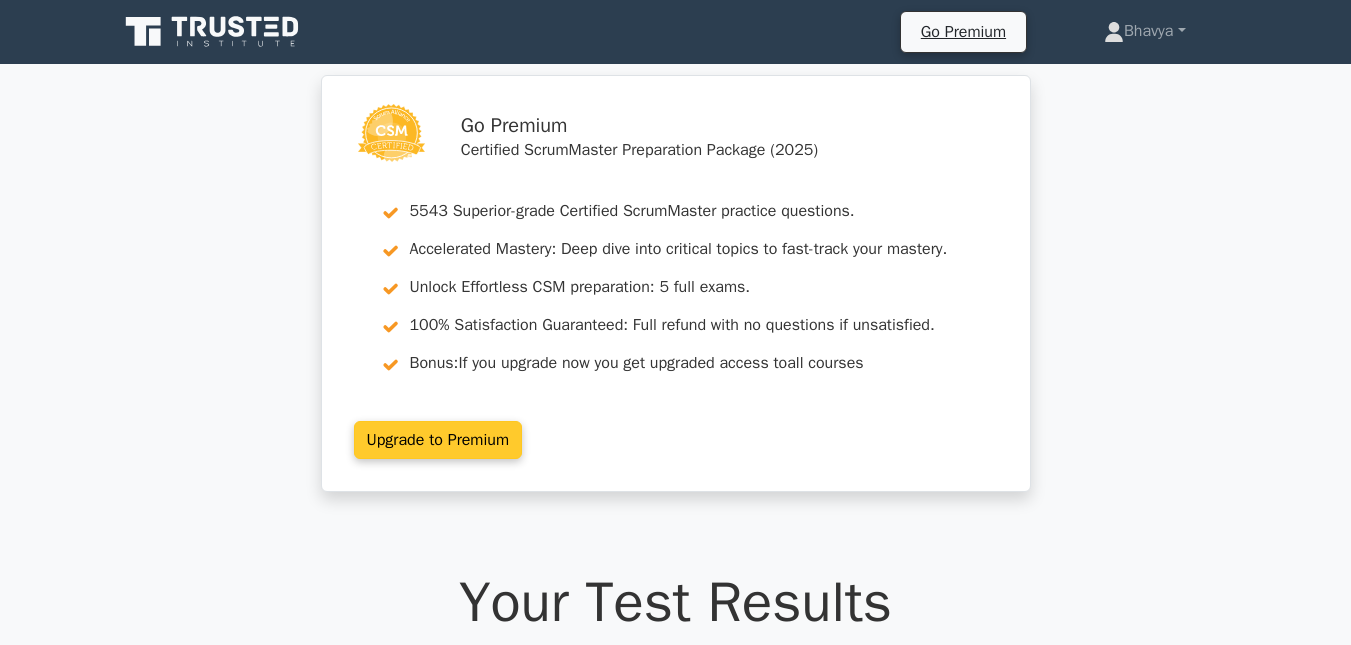 scroll, scrollTop: 1, scrollLeft: 0, axis: vertical 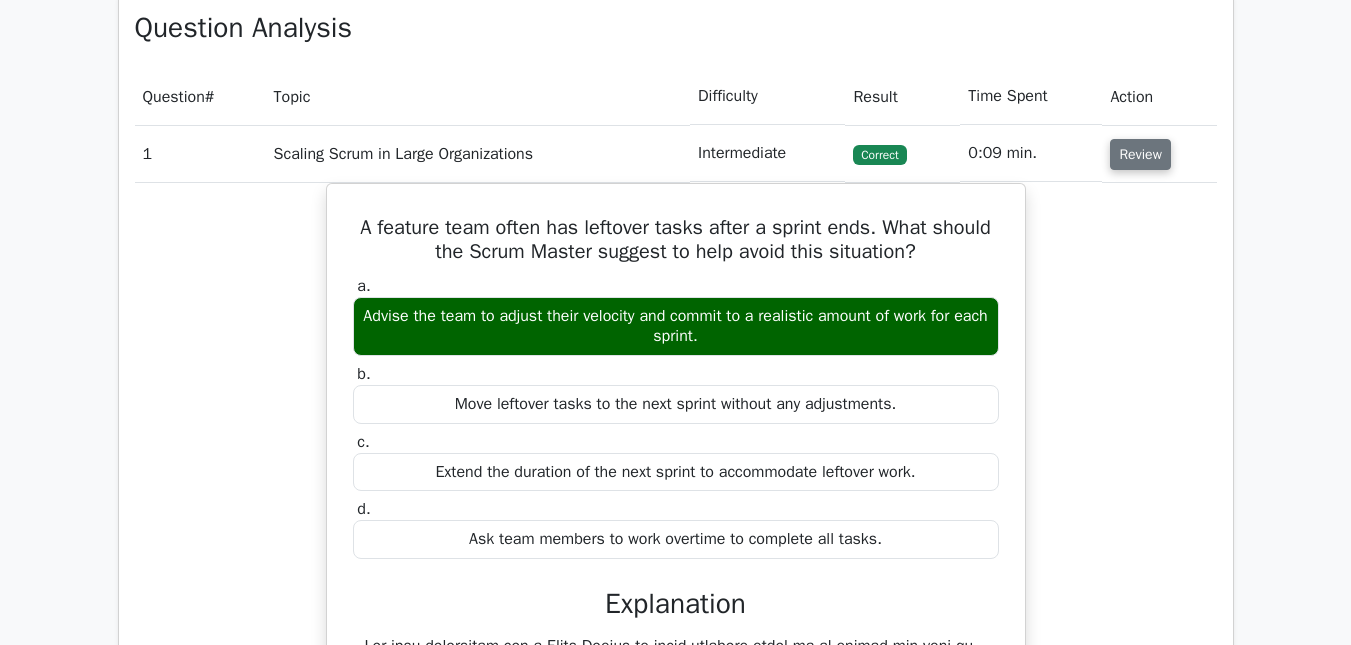 click on "Review" at bounding box center (1140, 154) 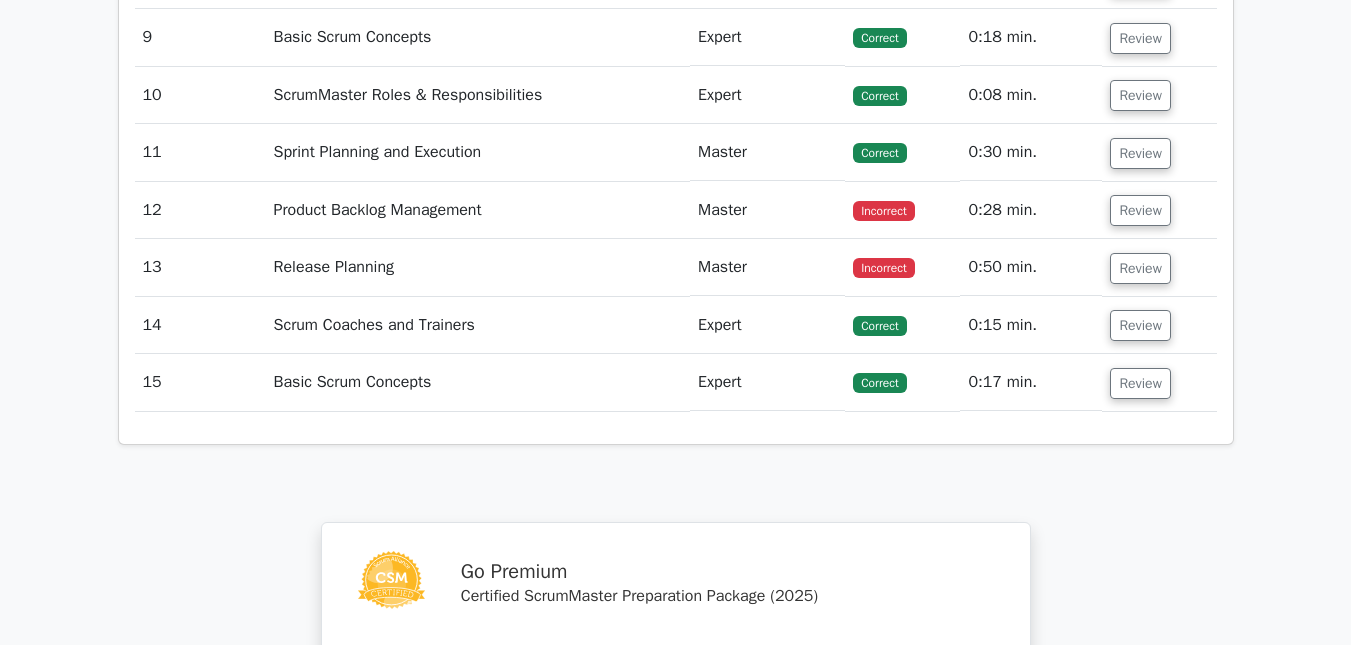 scroll, scrollTop: 2200, scrollLeft: 0, axis: vertical 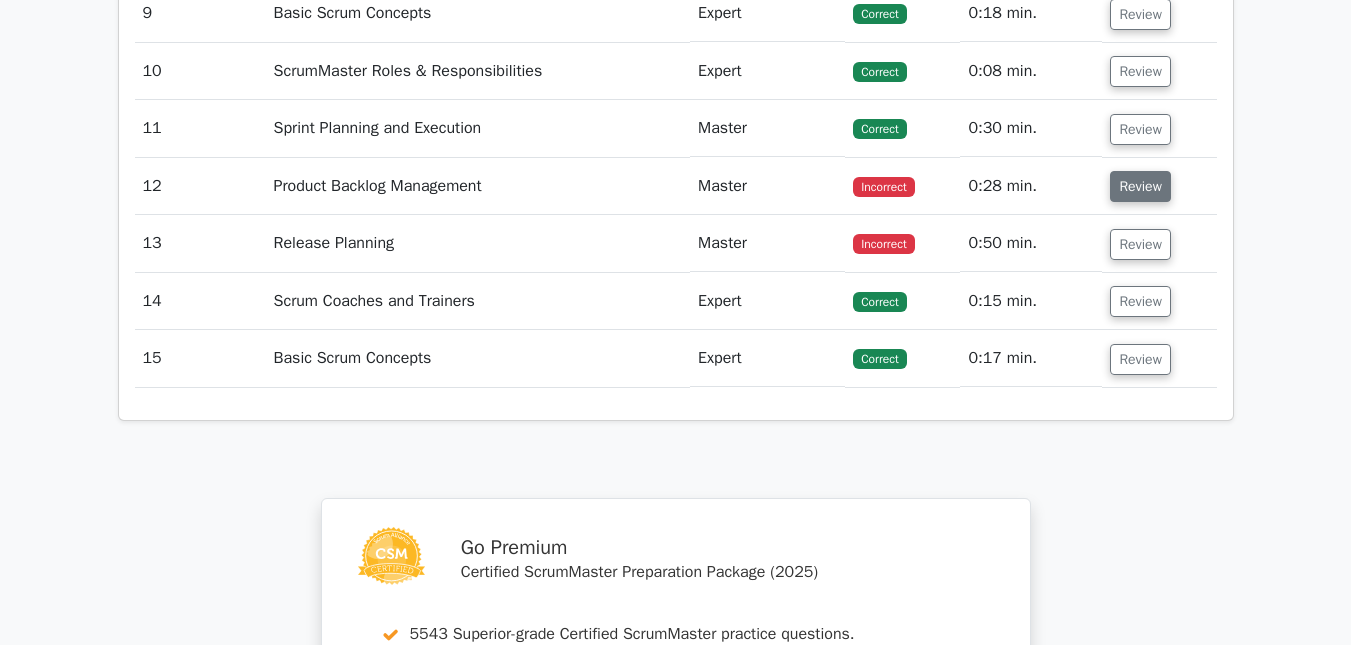 click on "Review" at bounding box center [1140, 186] 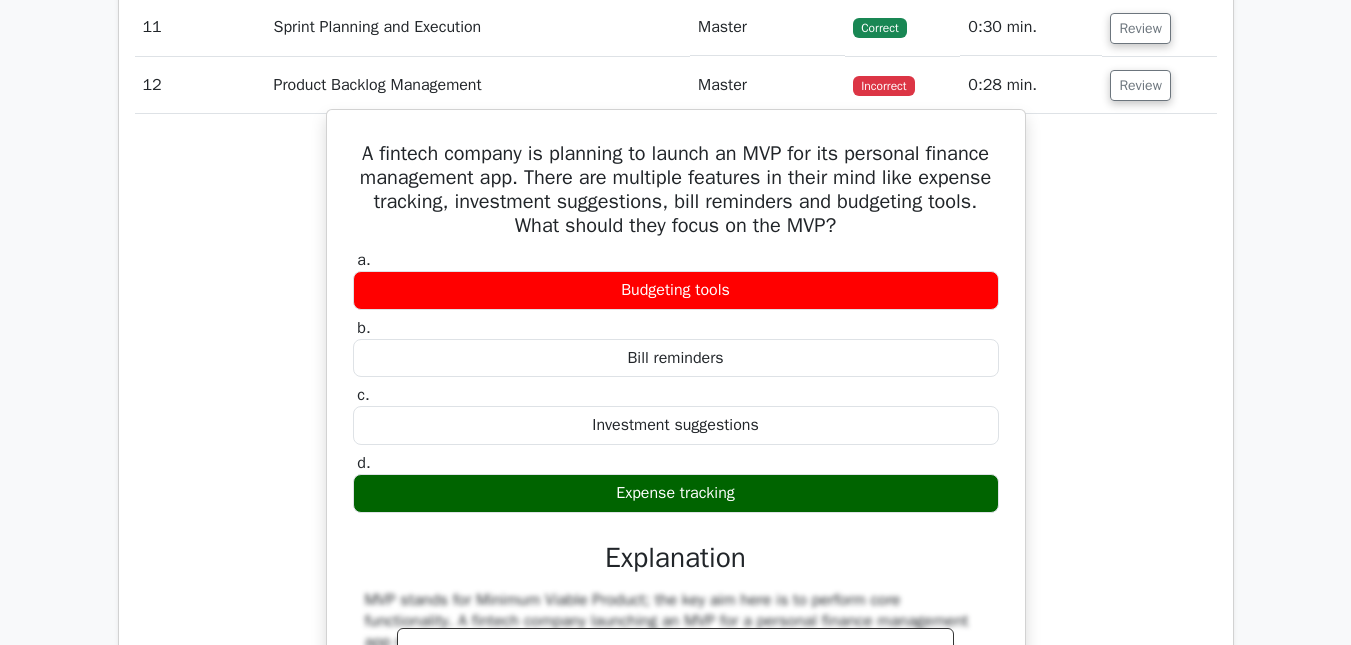 scroll, scrollTop: 2300, scrollLeft: 0, axis: vertical 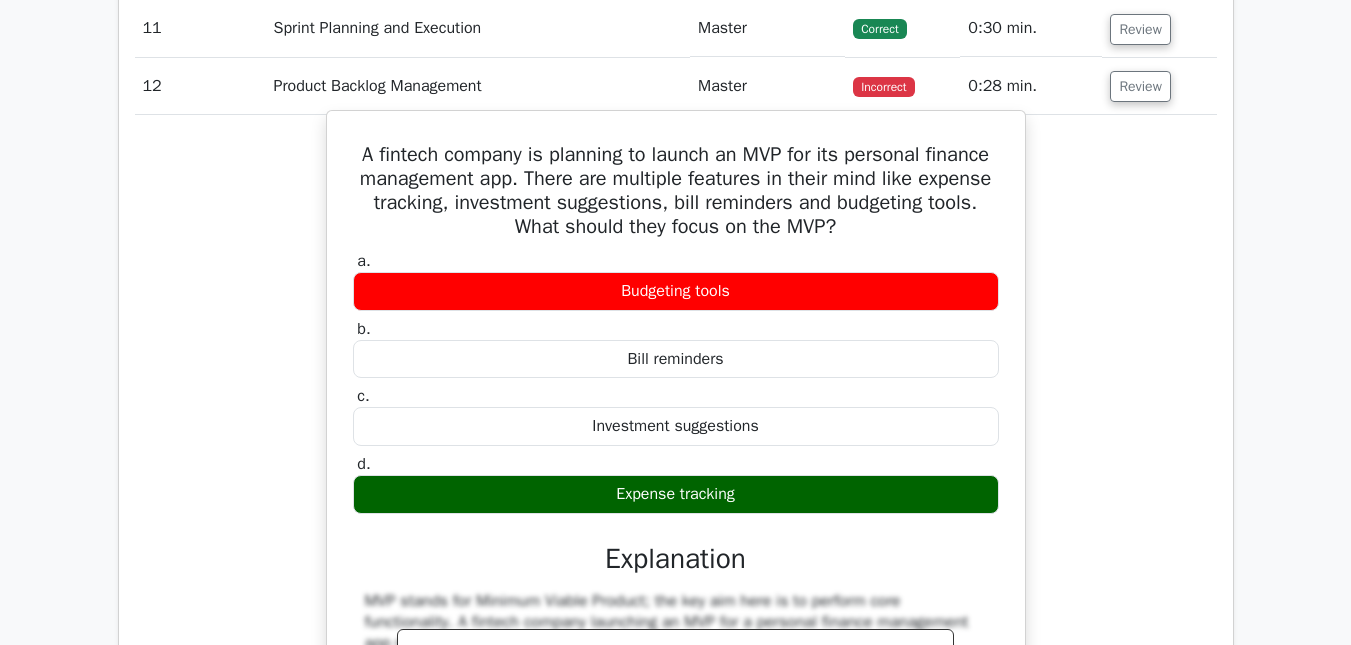 drag, startPoint x: 385, startPoint y: 152, endPoint x: 886, endPoint y: 488, distance: 603.2388 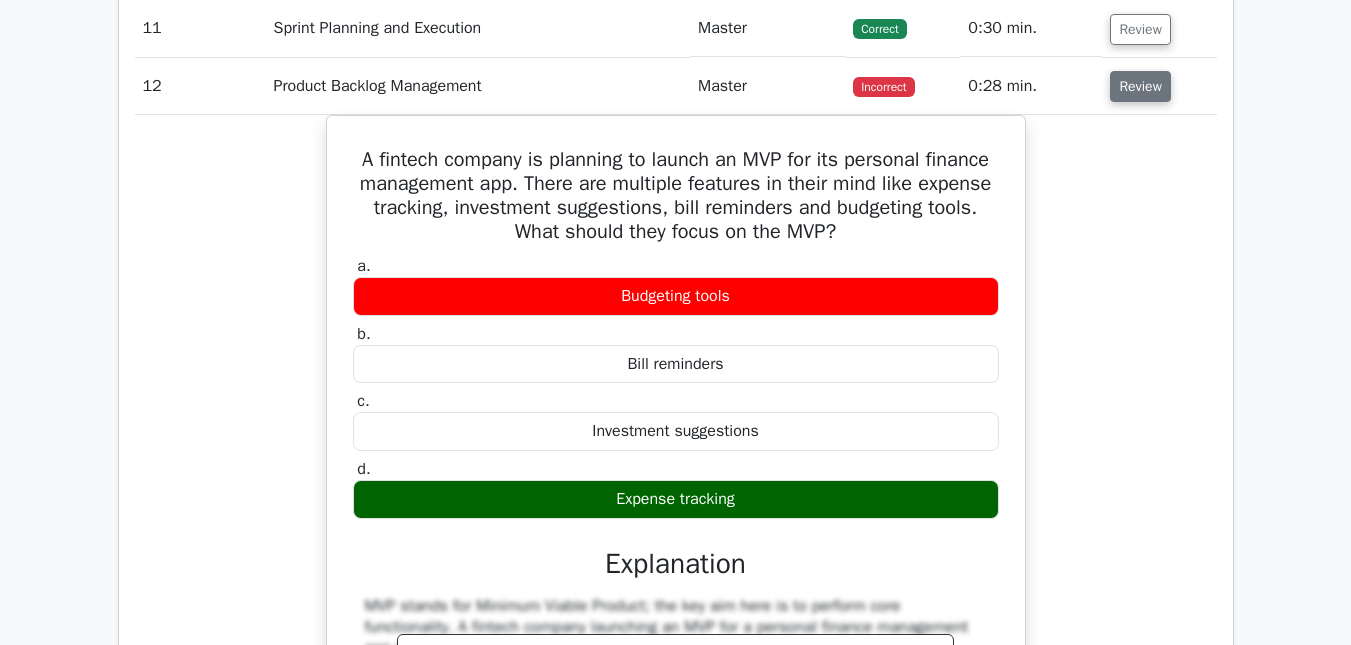 click on "Review" at bounding box center [1140, 86] 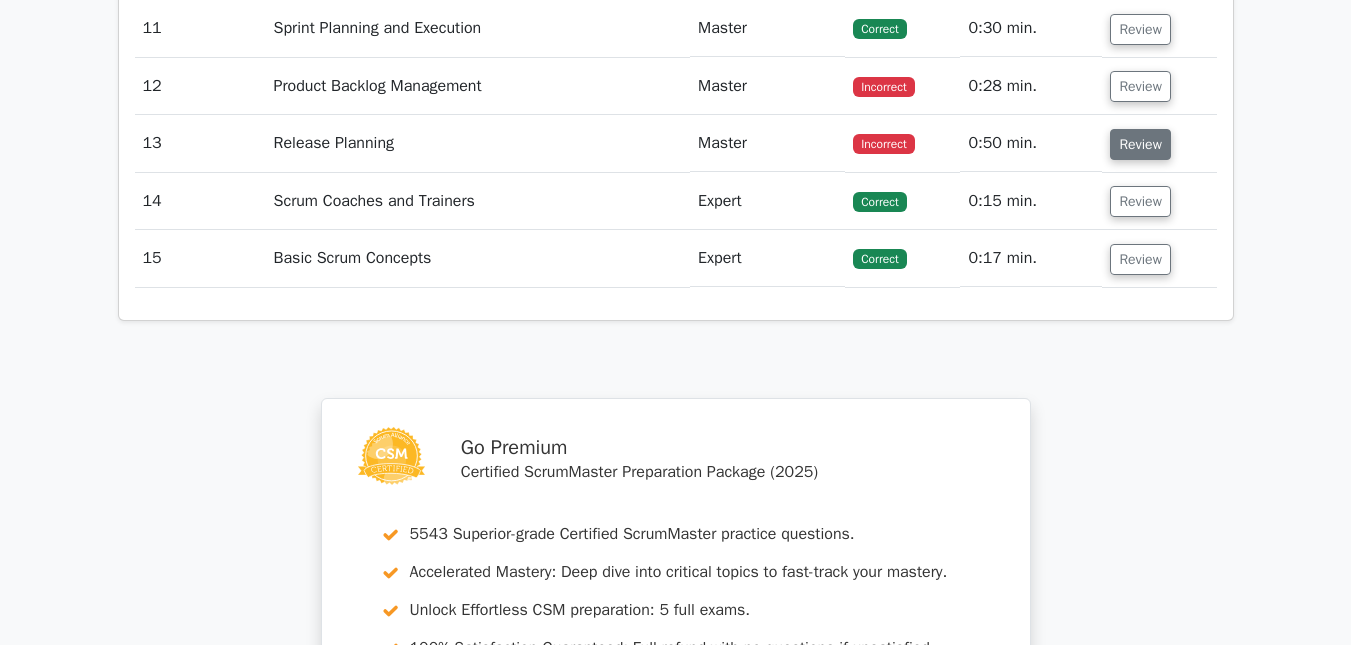 click on "Review" at bounding box center [1140, 144] 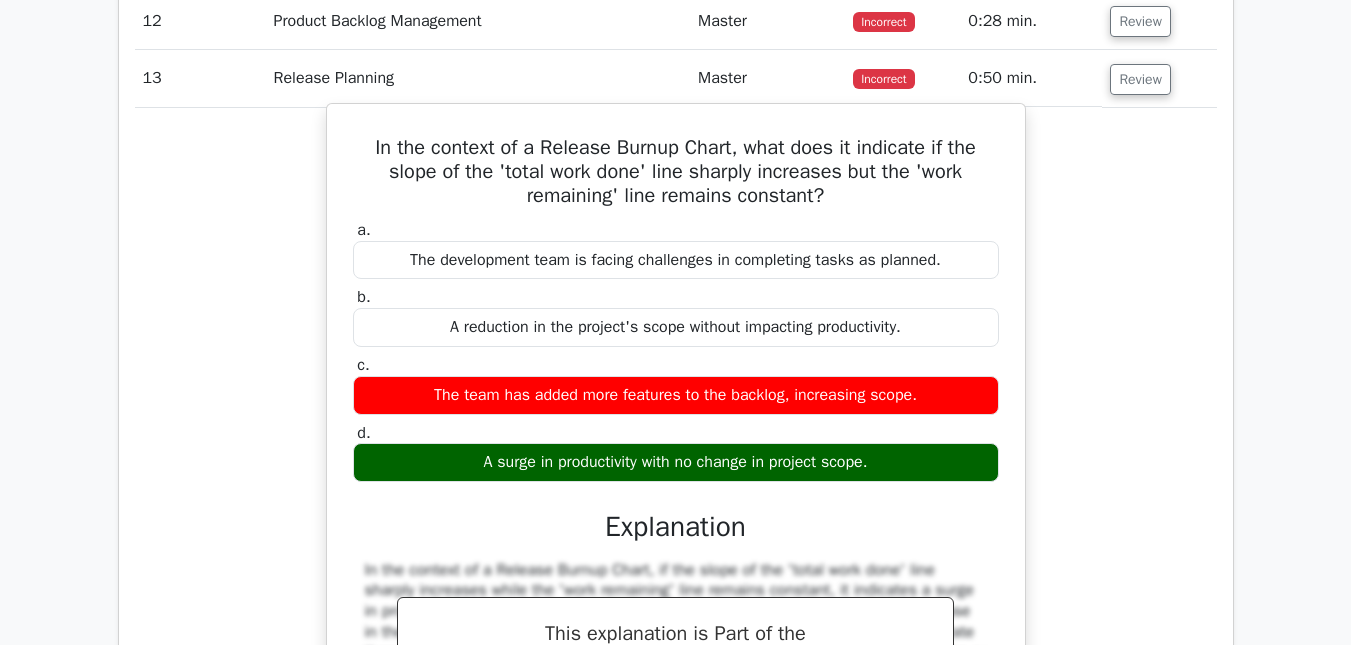 scroll, scrollTop: 2400, scrollLeft: 0, axis: vertical 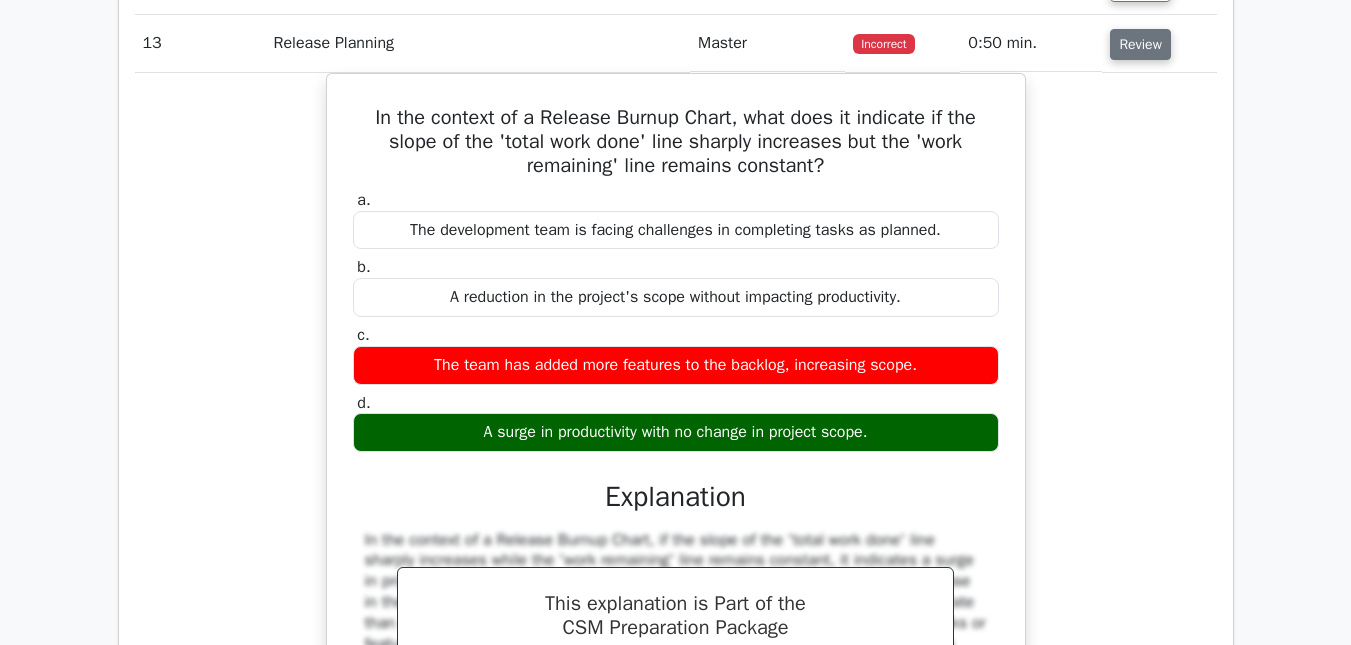 click on "Review" at bounding box center [1140, 44] 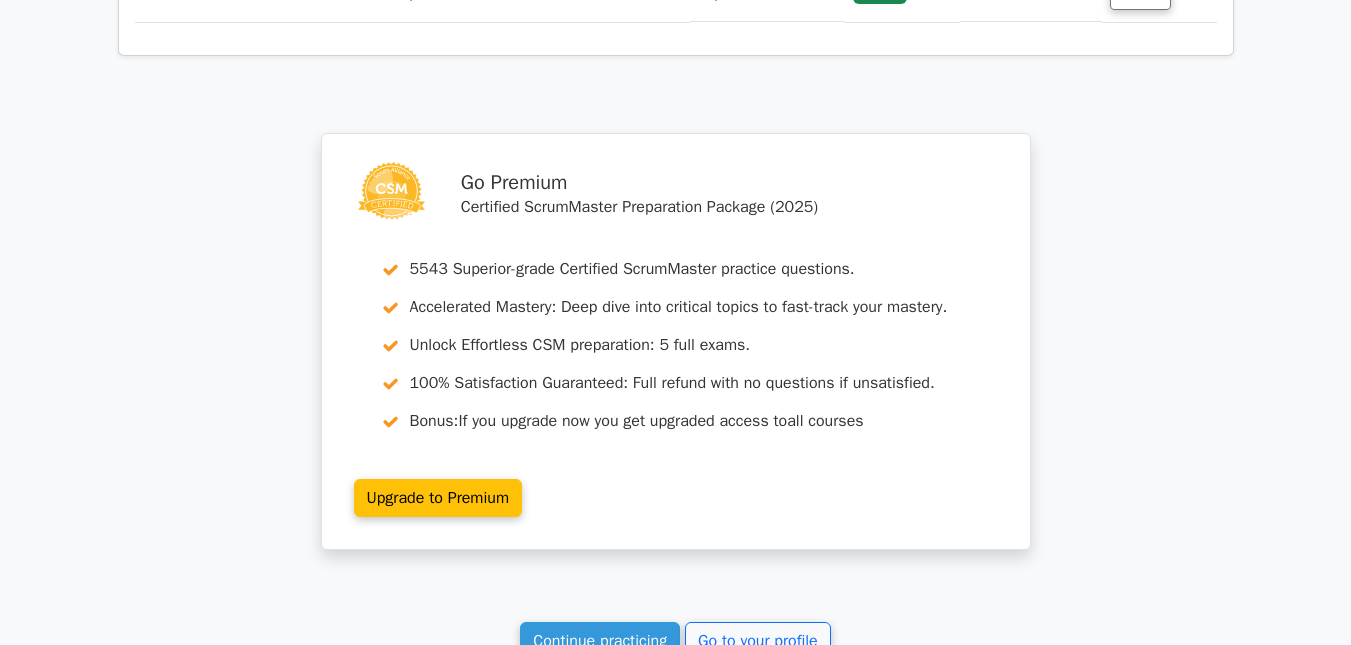 scroll, scrollTop: 2865, scrollLeft: 0, axis: vertical 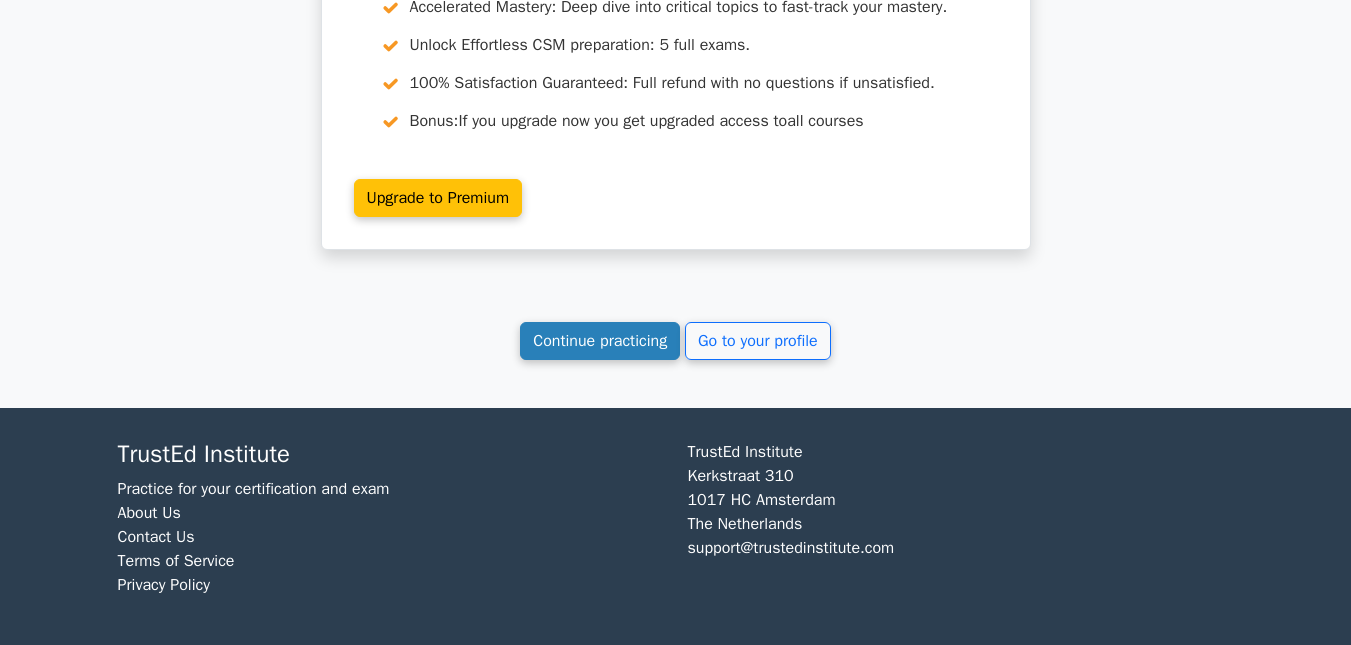 click on "Continue practicing" at bounding box center (600, 341) 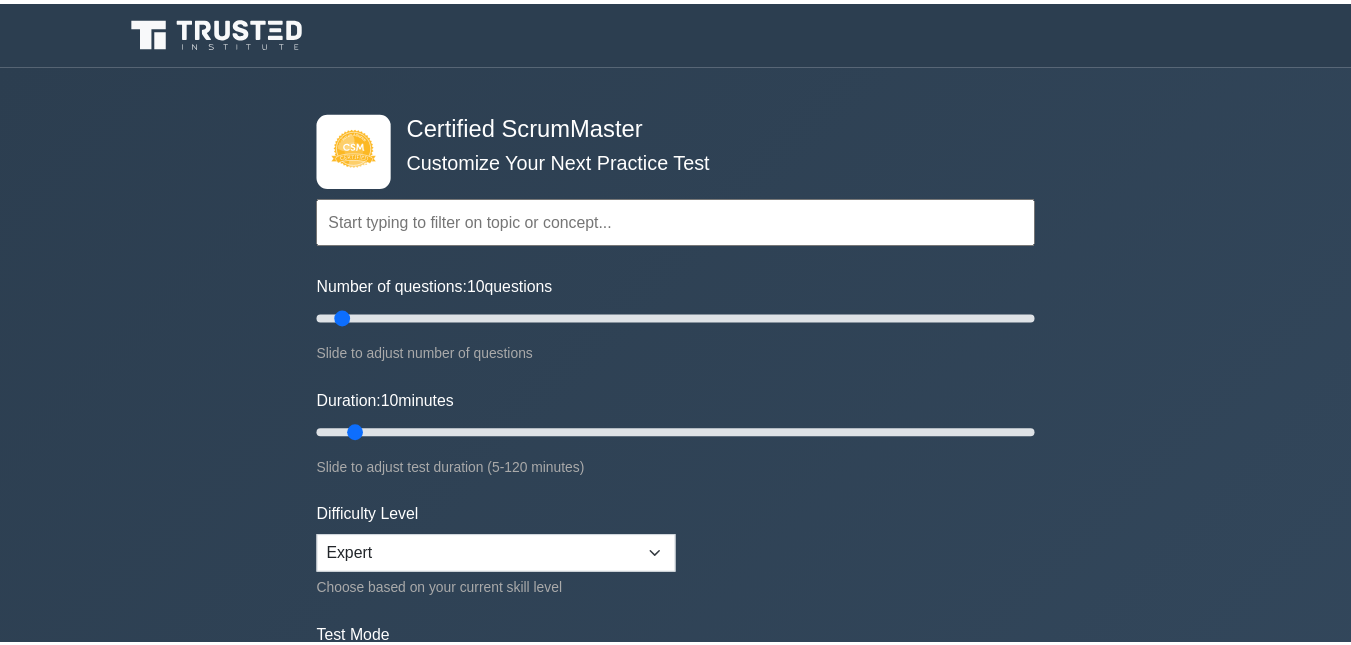 scroll, scrollTop: 0, scrollLeft: 0, axis: both 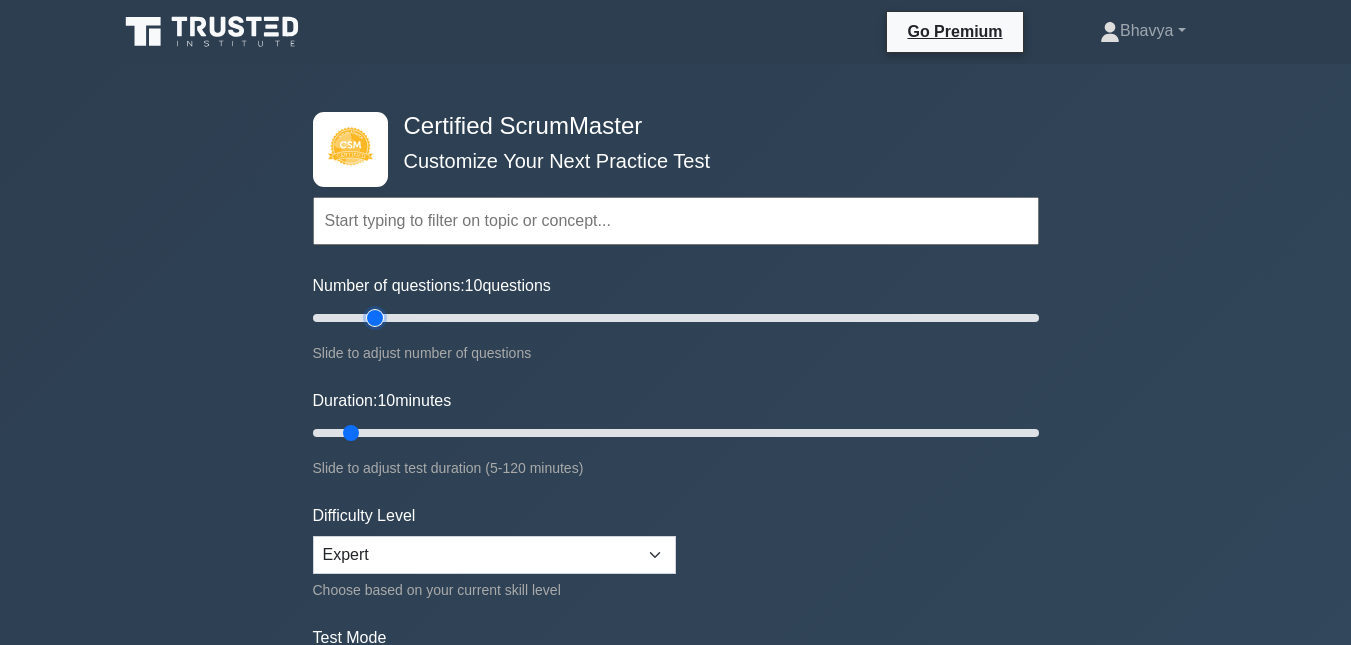 click on "Number of questions:  10  questions" at bounding box center (676, 318) 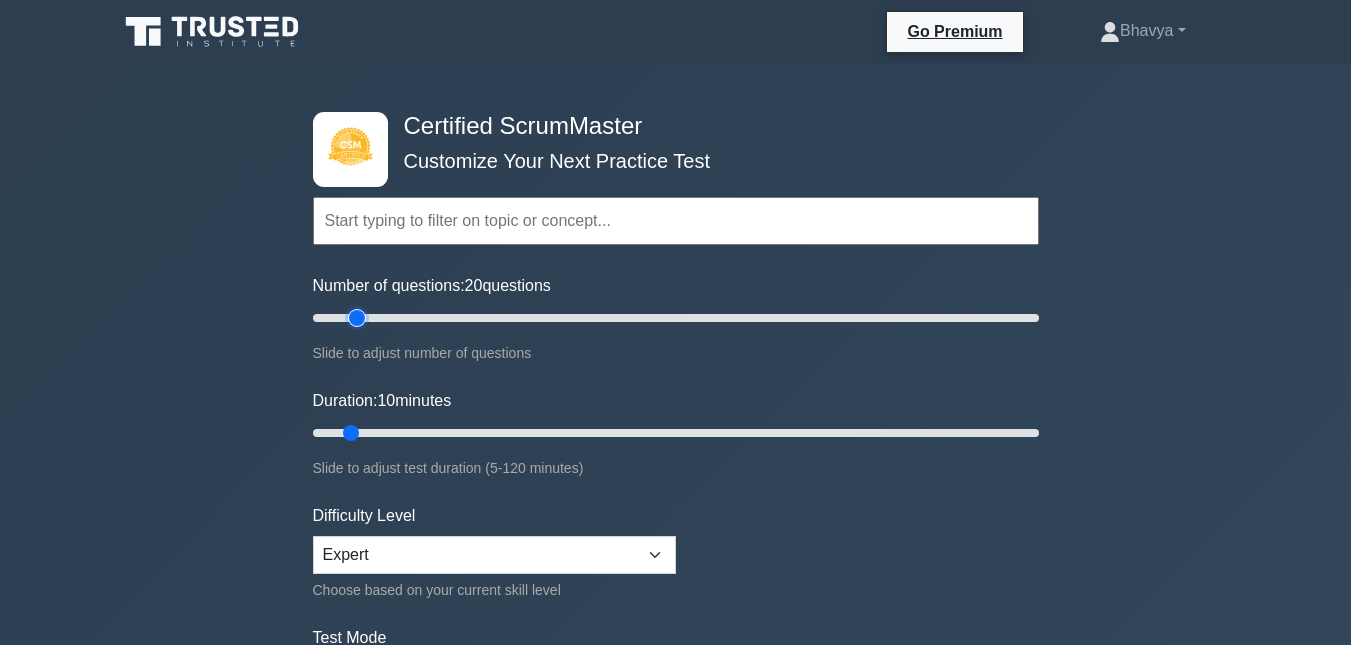type on "15" 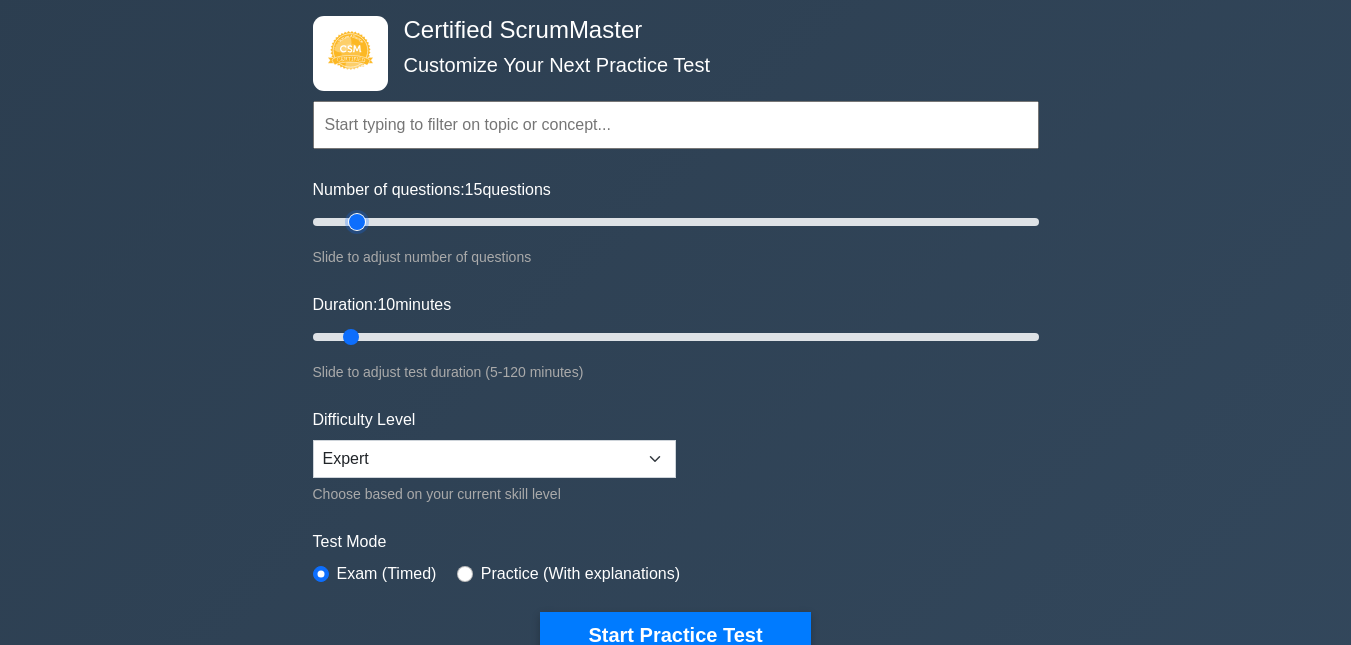 scroll, scrollTop: 200, scrollLeft: 0, axis: vertical 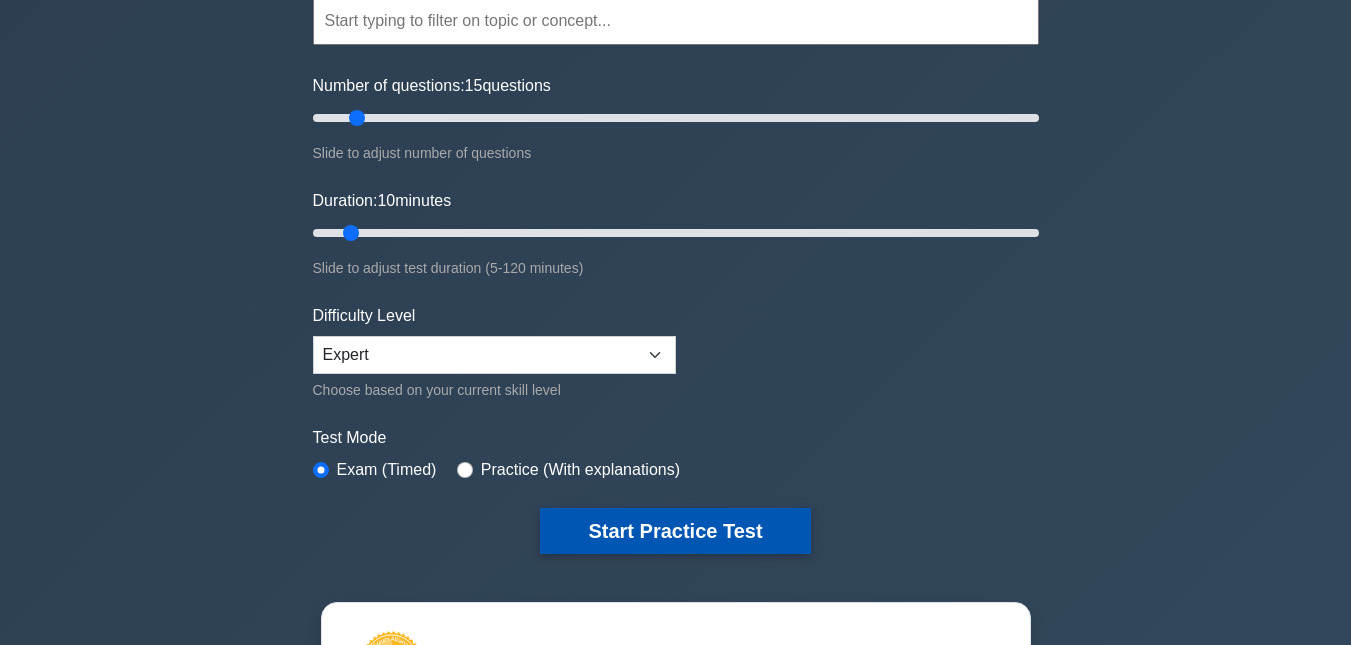 click on "Start Practice Test" at bounding box center (675, 531) 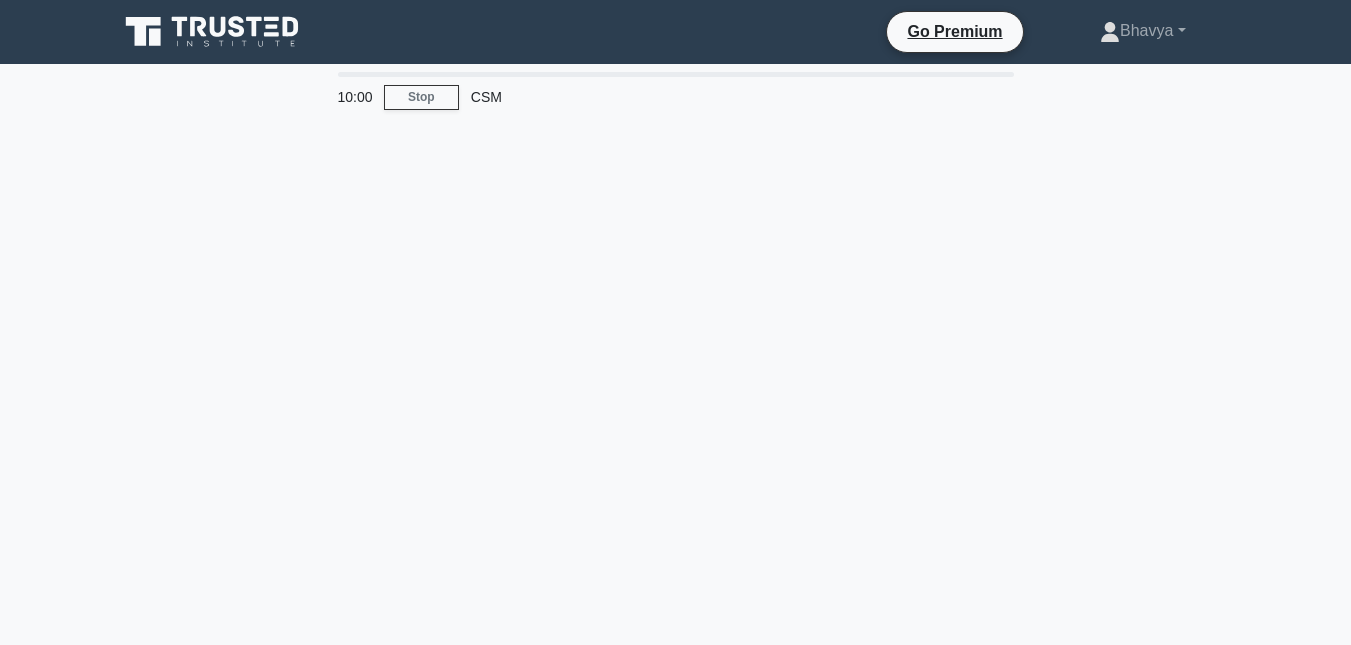 scroll, scrollTop: 0, scrollLeft: 0, axis: both 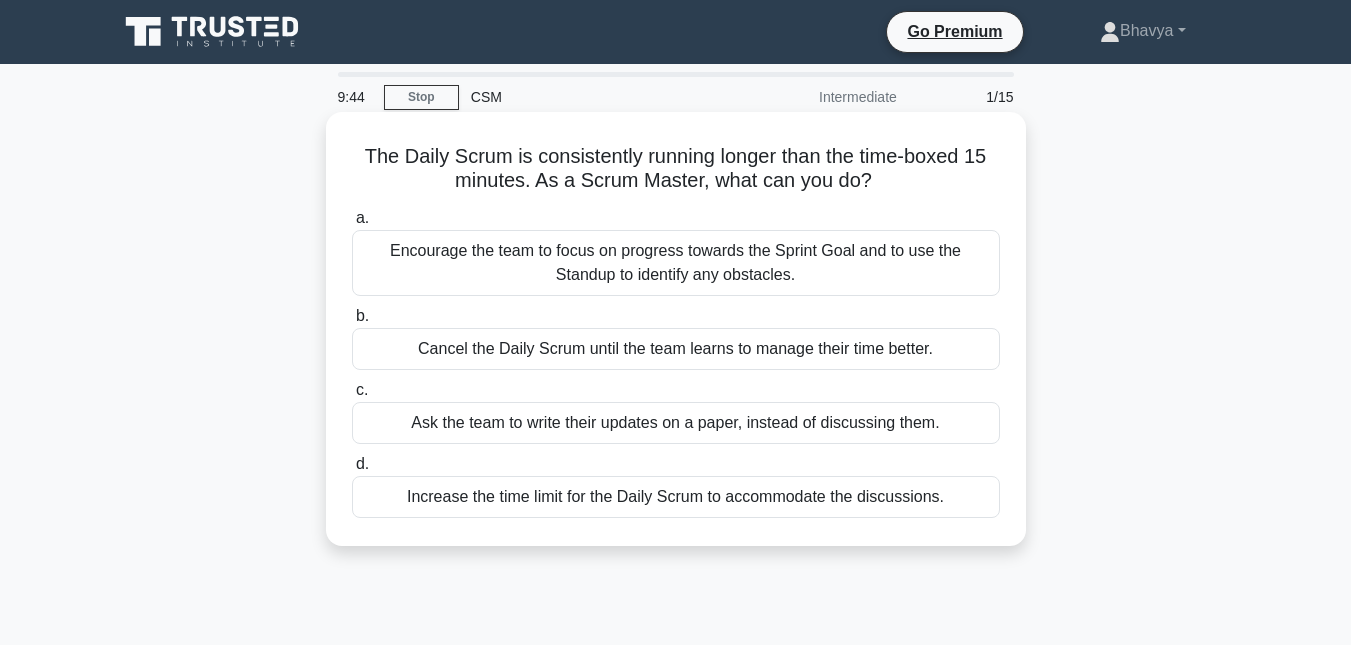 click on "Encourage the team to focus on progress towards the Sprint Goal and to use the Standup to identify any obstacles." at bounding box center (676, 263) 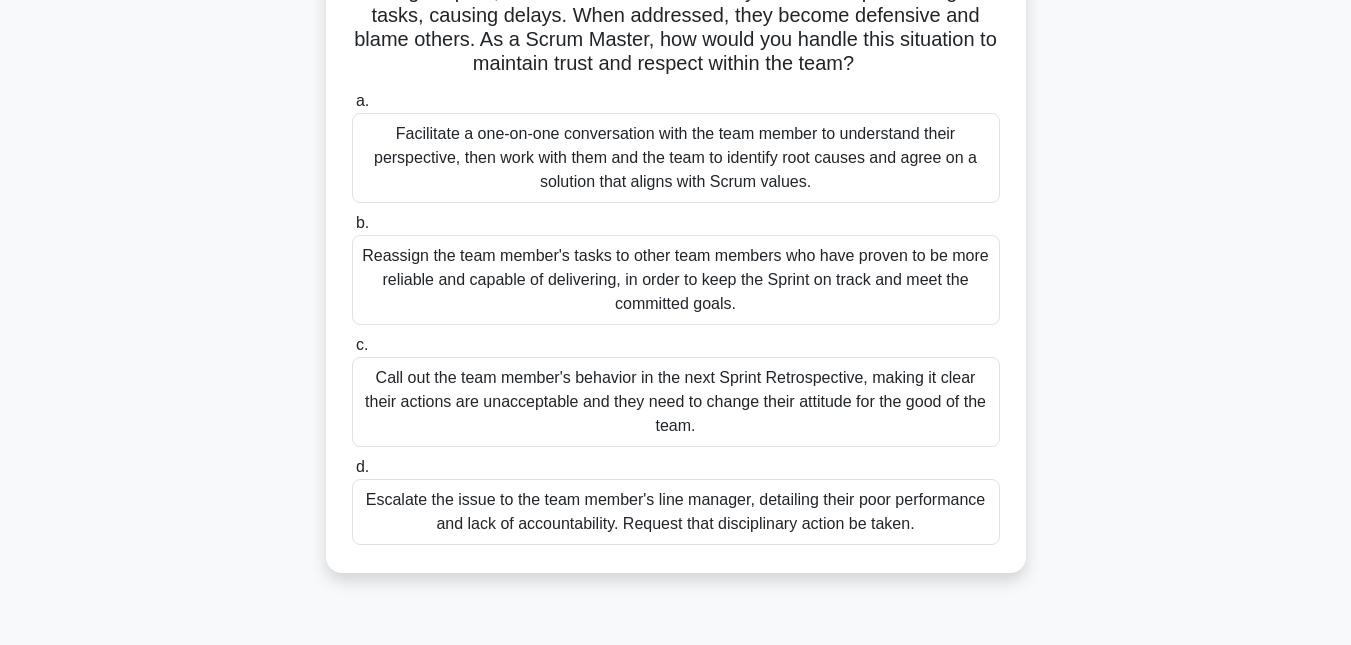 scroll, scrollTop: 200, scrollLeft: 0, axis: vertical 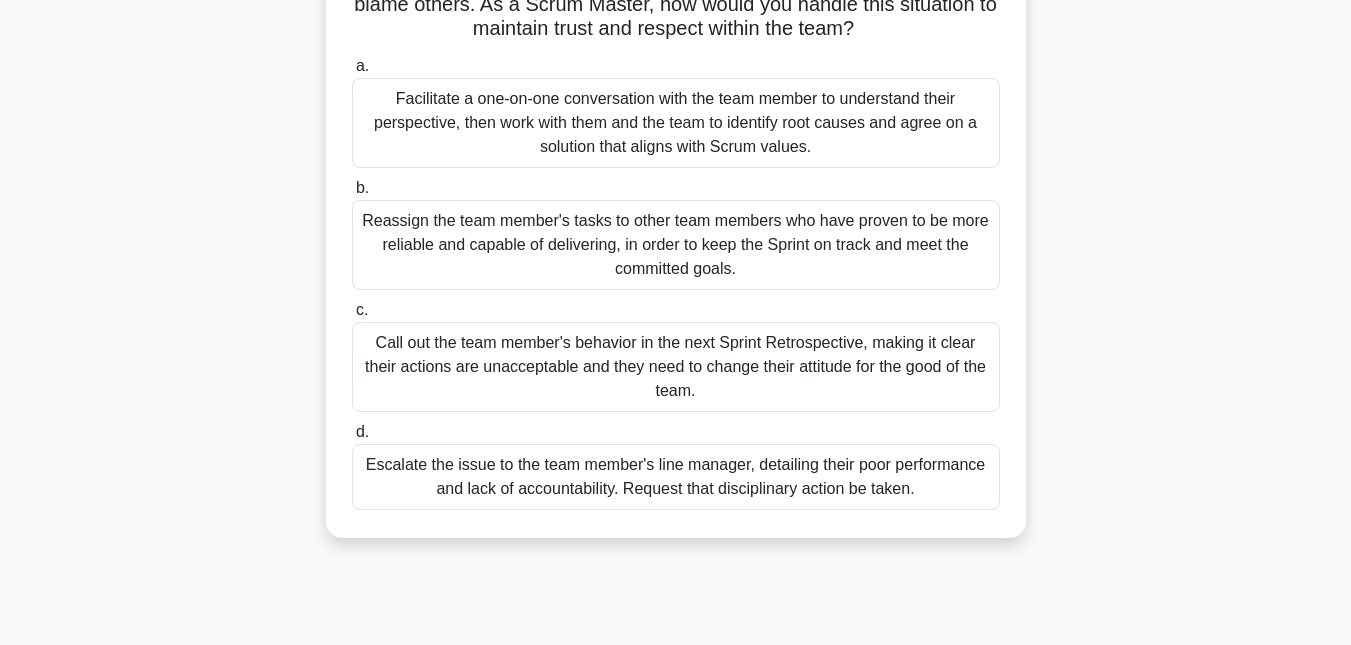 click on "Facilitate a one-on-one conversation with the team member to understand their perspective, then work with them and the team to identify root causes and agree on a solution that aligns with Scrum values." at bounding box center [676, 123] 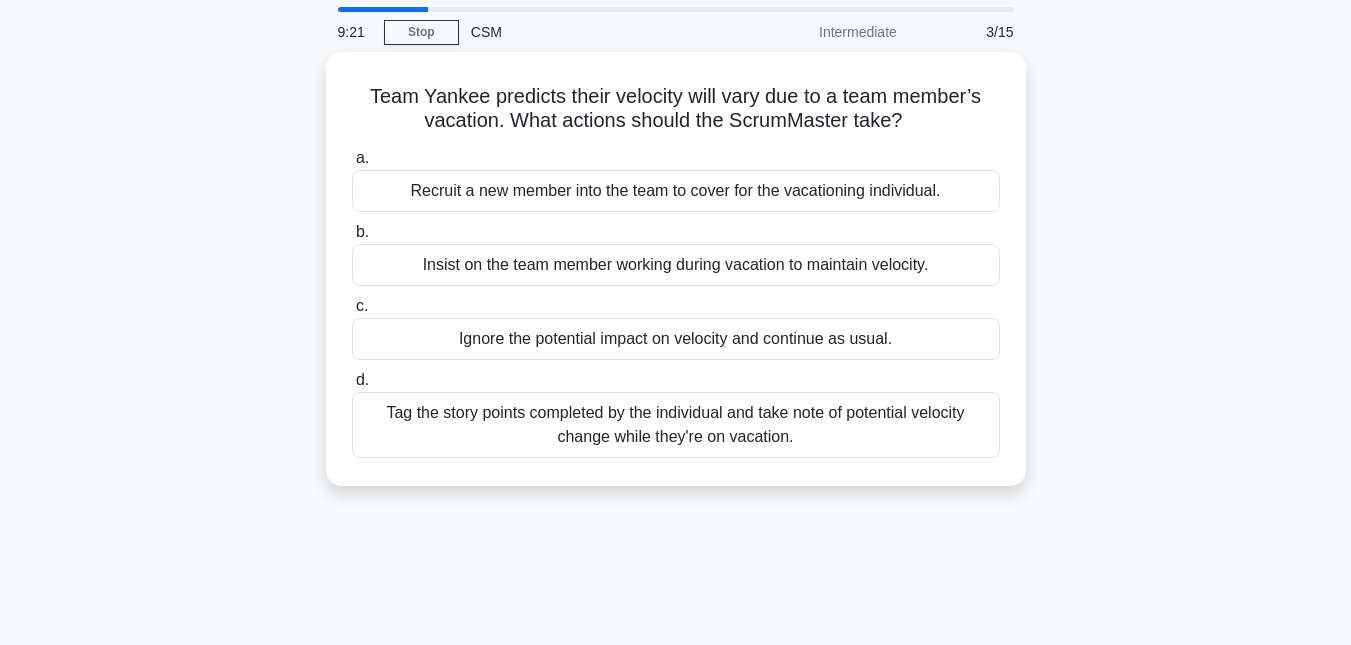 scroll, scrollTop: 100, scrollLeft: 0, axis: vertical 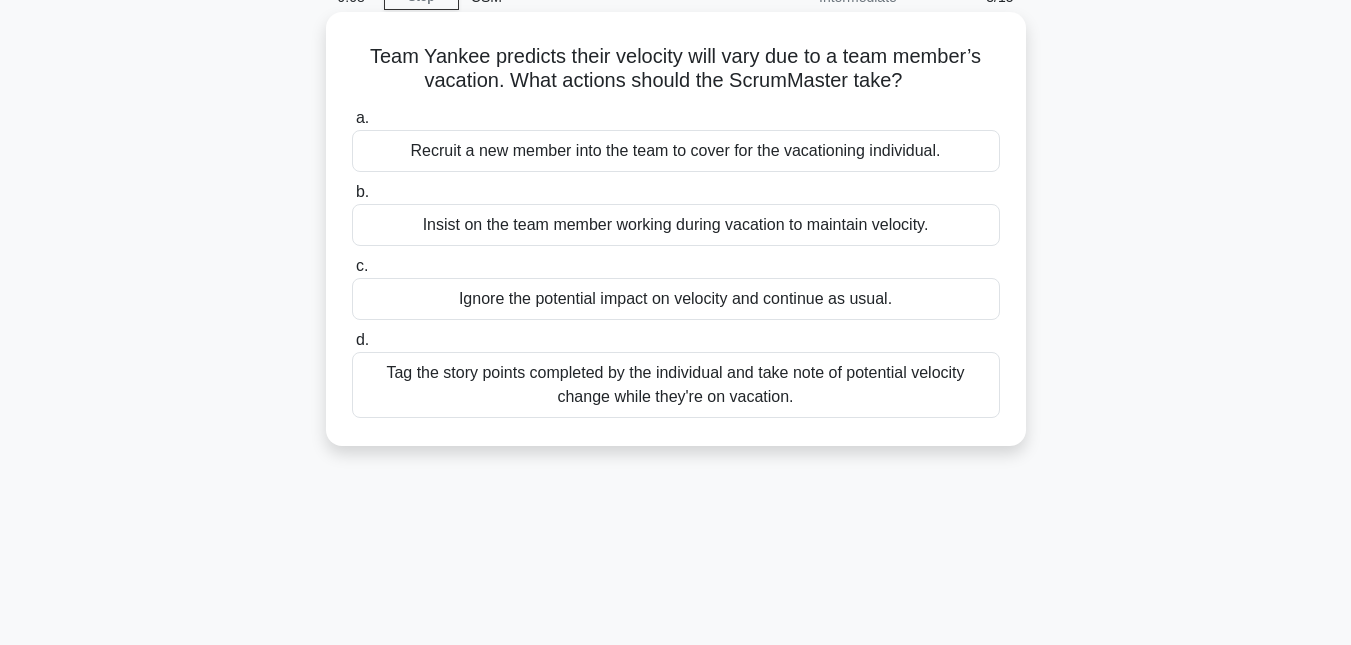click on "Tag the story points completed by the individual and take note of potential velocity change while they're on vacation." at bounding box center [676, 385] 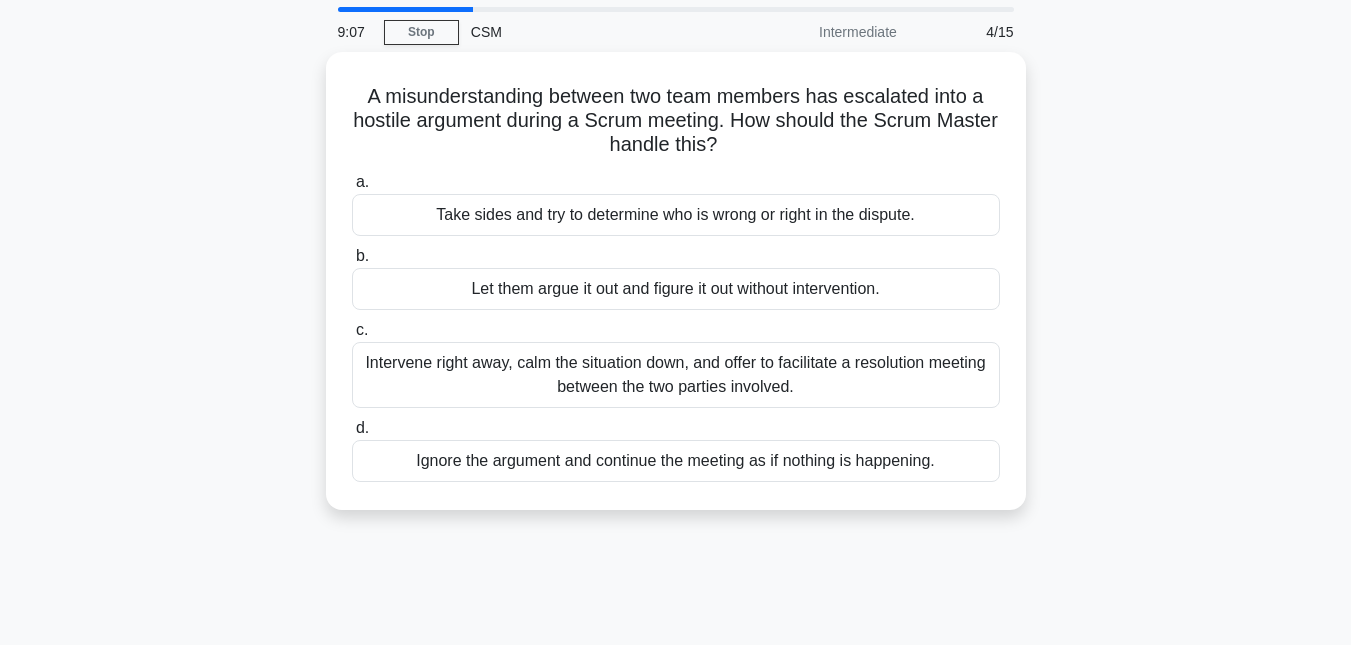 scroll, scrollTop: 100, scrollLeft: 0, axis: vertical 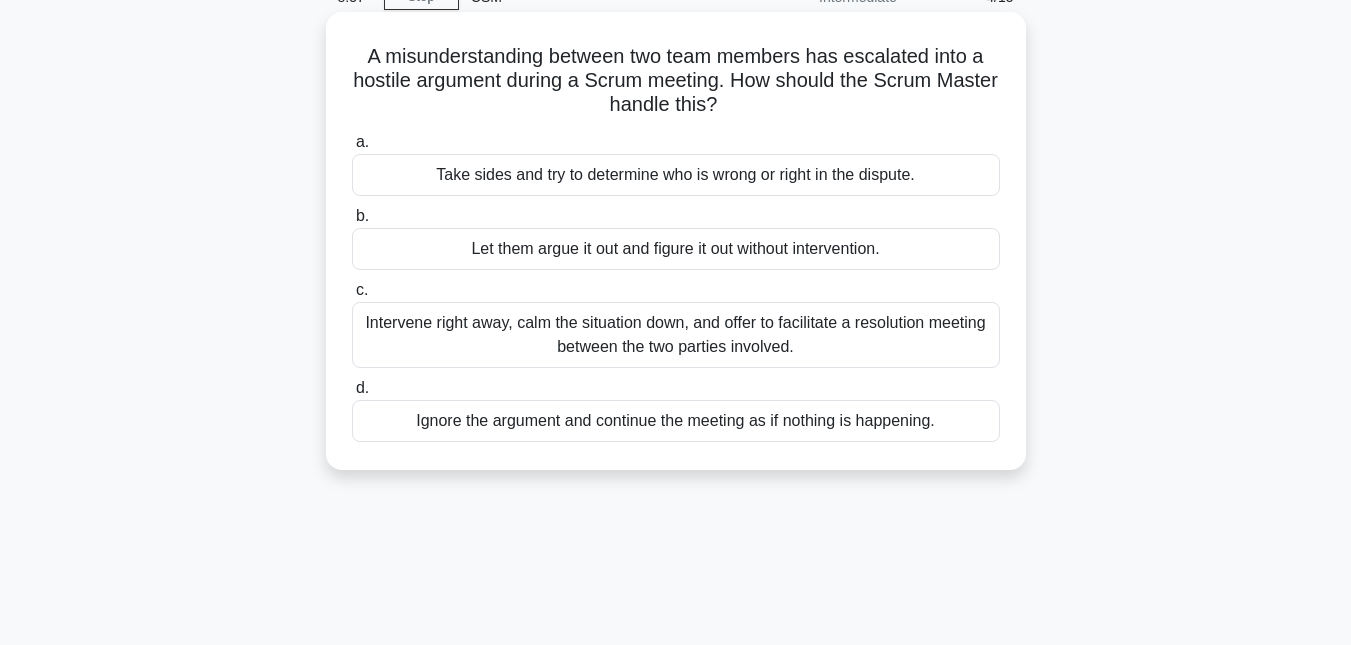 click on "Intervene right away, calm the situation down, and offer to facilitate a resolution meeting between the two parties involved." at bounding box center [676, 335] 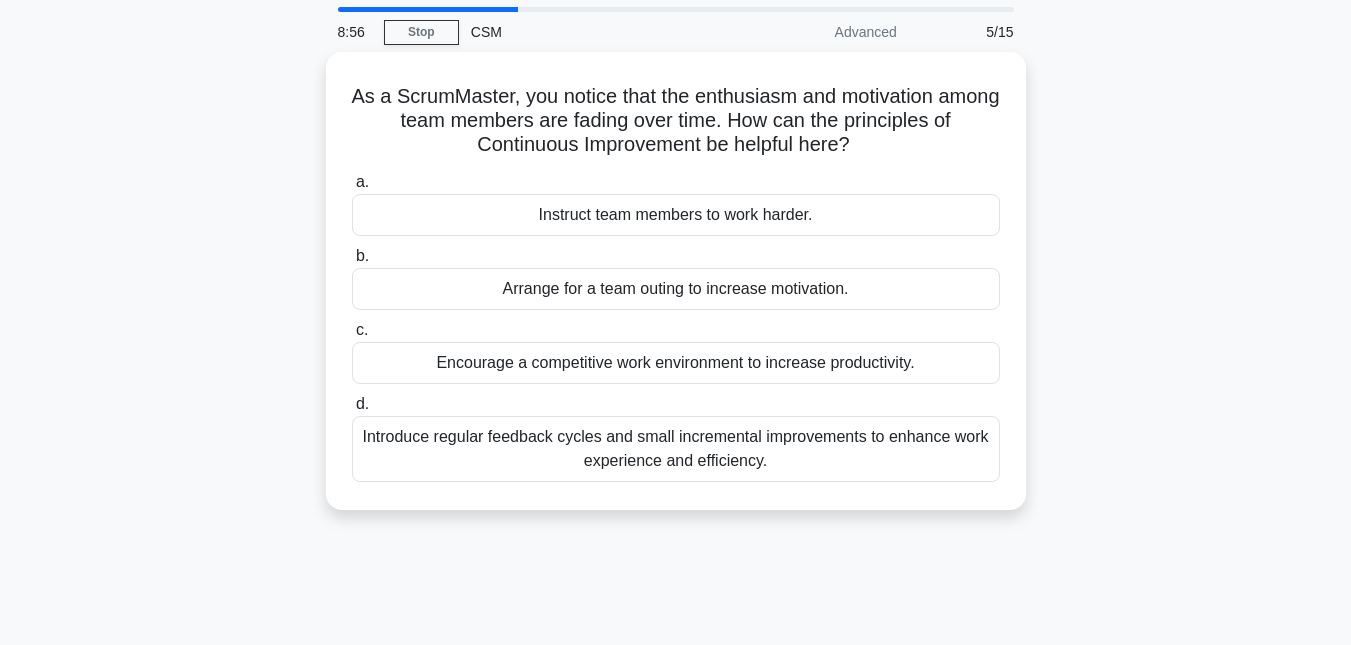 scroll, scrollTop: 100, scrollLeft: 0, axis: vertical 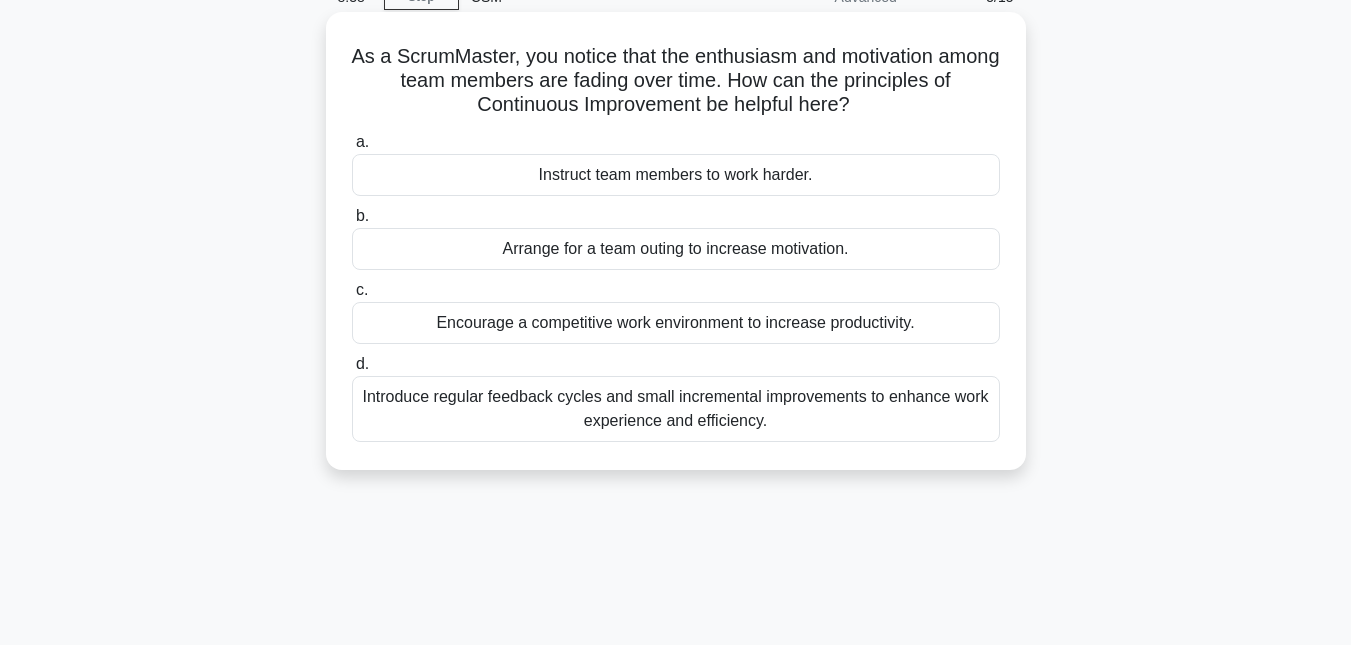 click on "Introduce regular feedback cycles and small incremental improvements to enhance work experience and efficiency." at bounding box center [676, 409] 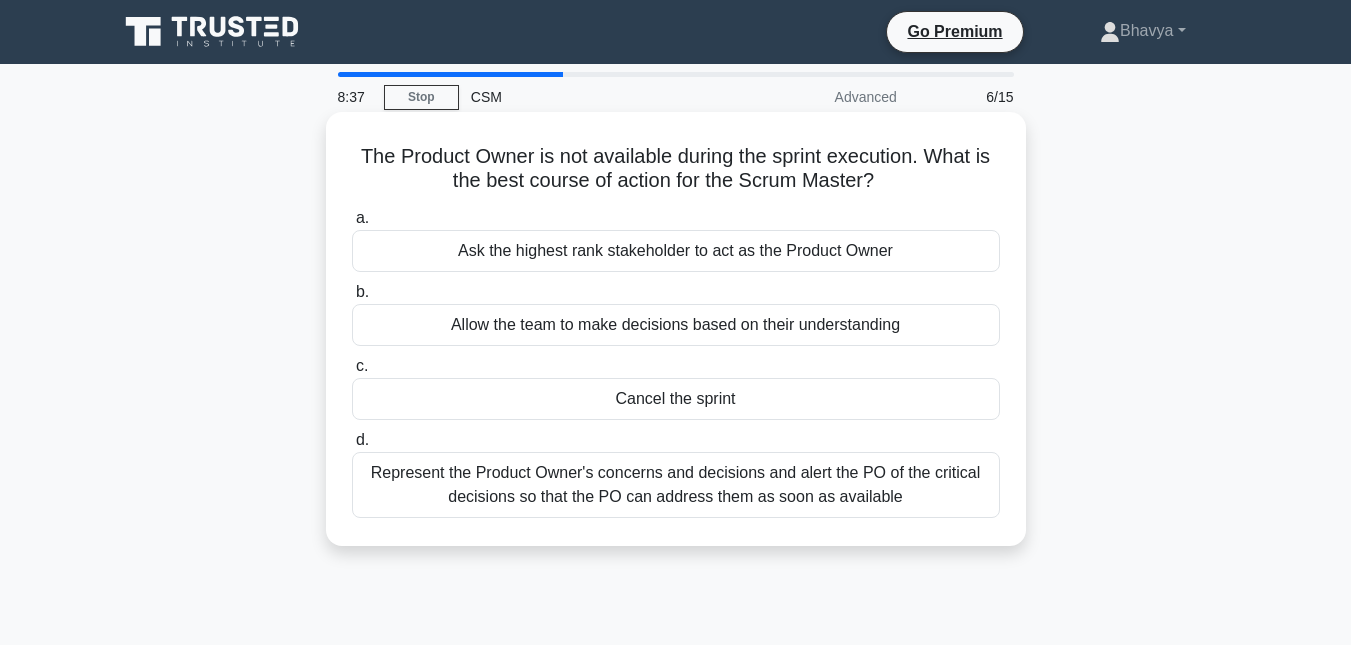 scroll, scrollTop: 100, scrollLeft: 0, axis: vertical 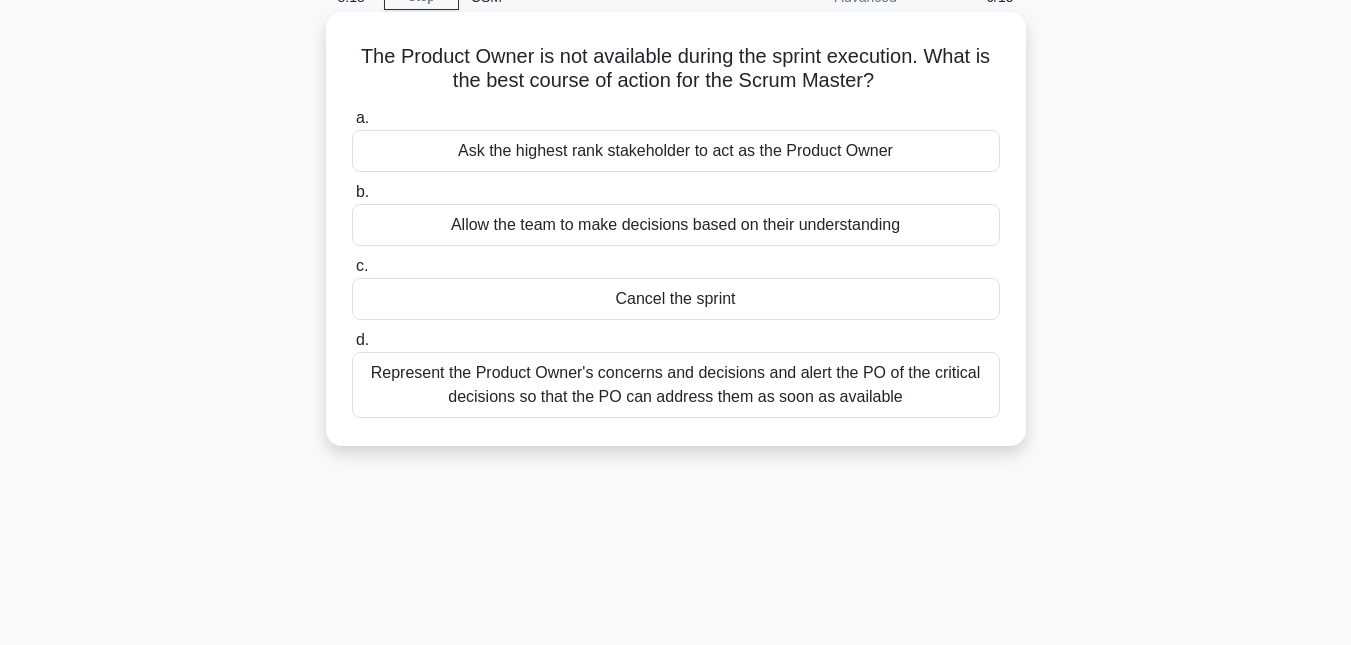 click on "Represent the Product Owner's concerns and decisions and alert the PO of the critical decisions so that the PO can address them as soon as available" at bounding box center [676, 385] 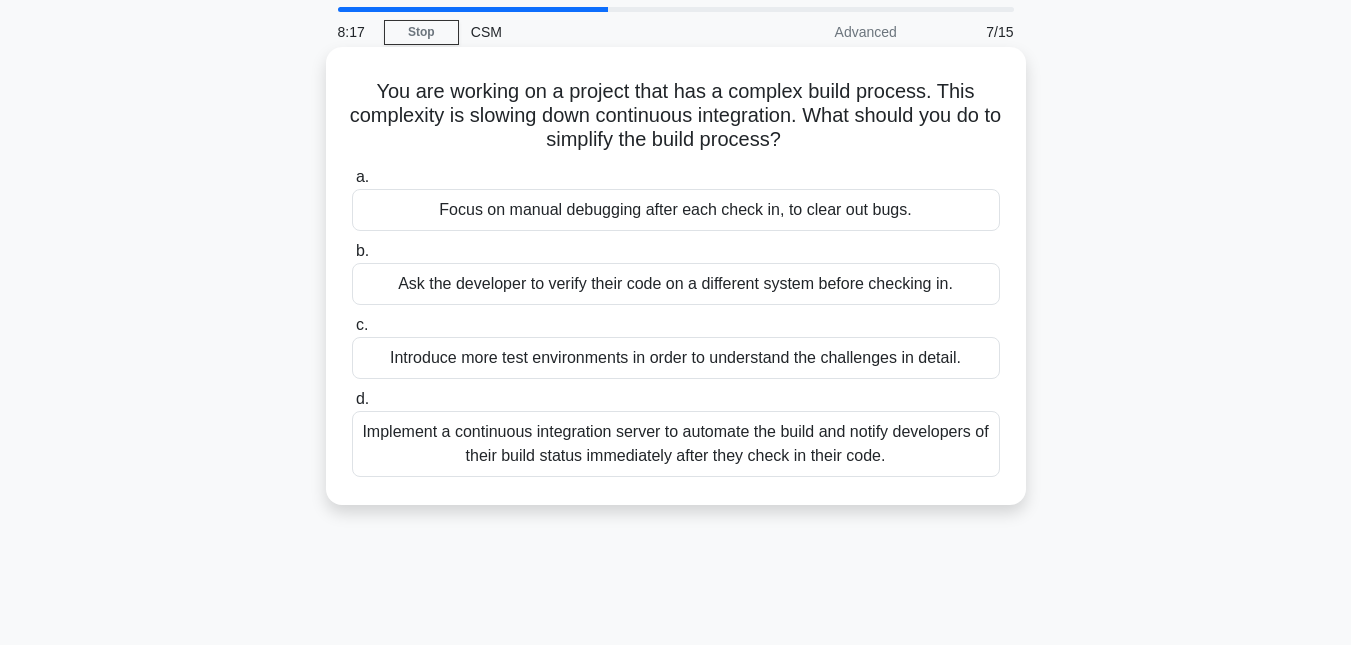 scroll, scrollTop: 100, scrollLeft: 0, axis: vertical 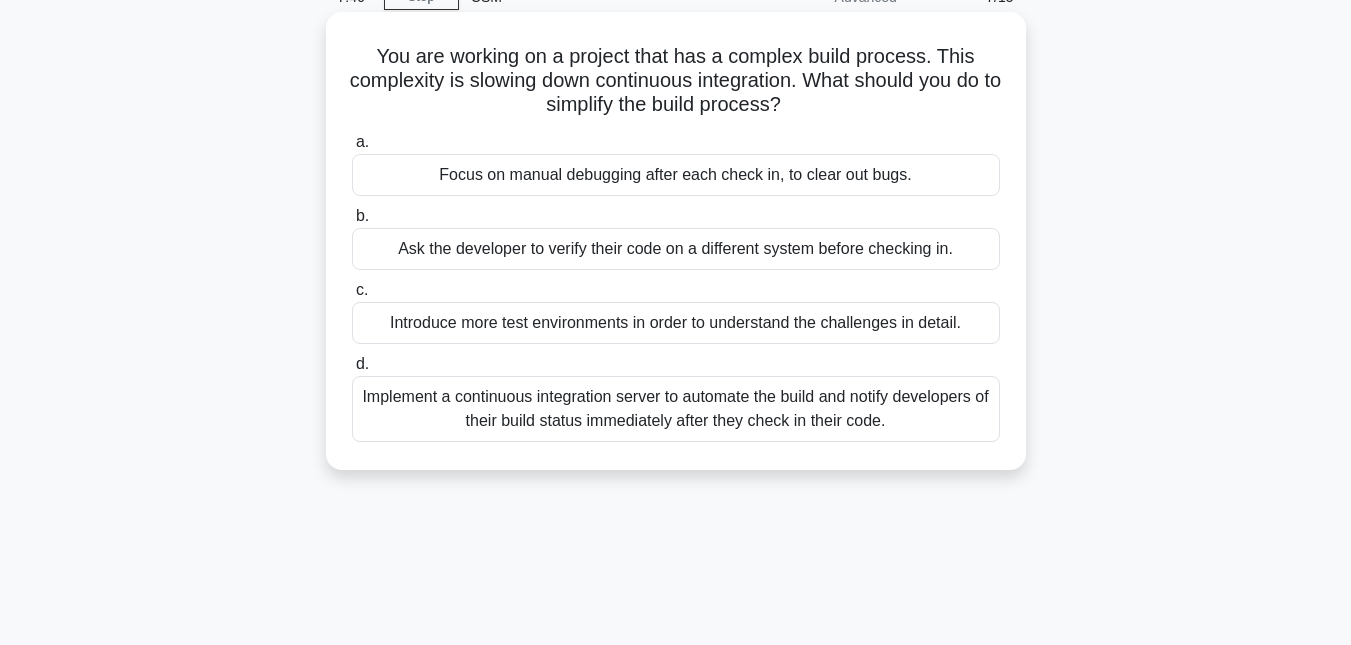 click on "Implement a continuous integration server to automate the build and notify developers of their build status immediately after they check in their code." at bounding box center (676, 409) 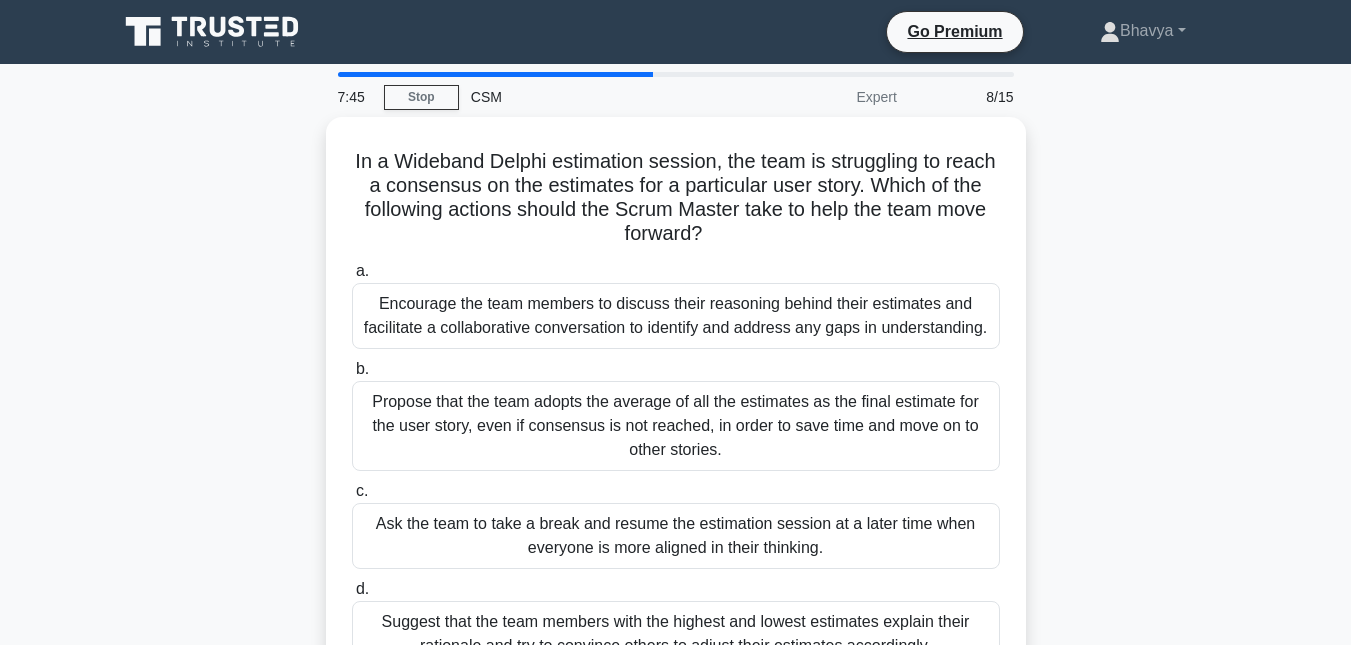 scroll, scrollTop: 100, scrollLeft: 0, axis: vertical 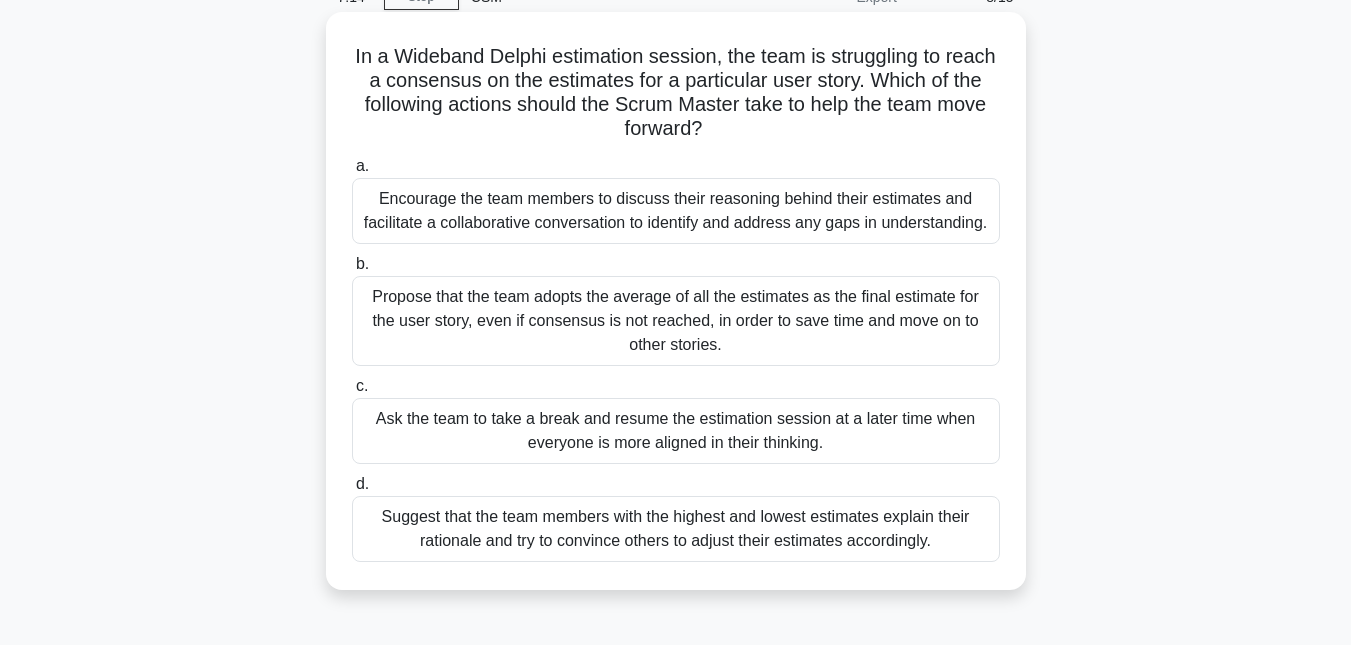 click on "Encourage the team members to discuss their reasoning behind their estimates and facilitate a collaborative conversation to identify and address any gaps in understanding." at bounding box center [676, 211] 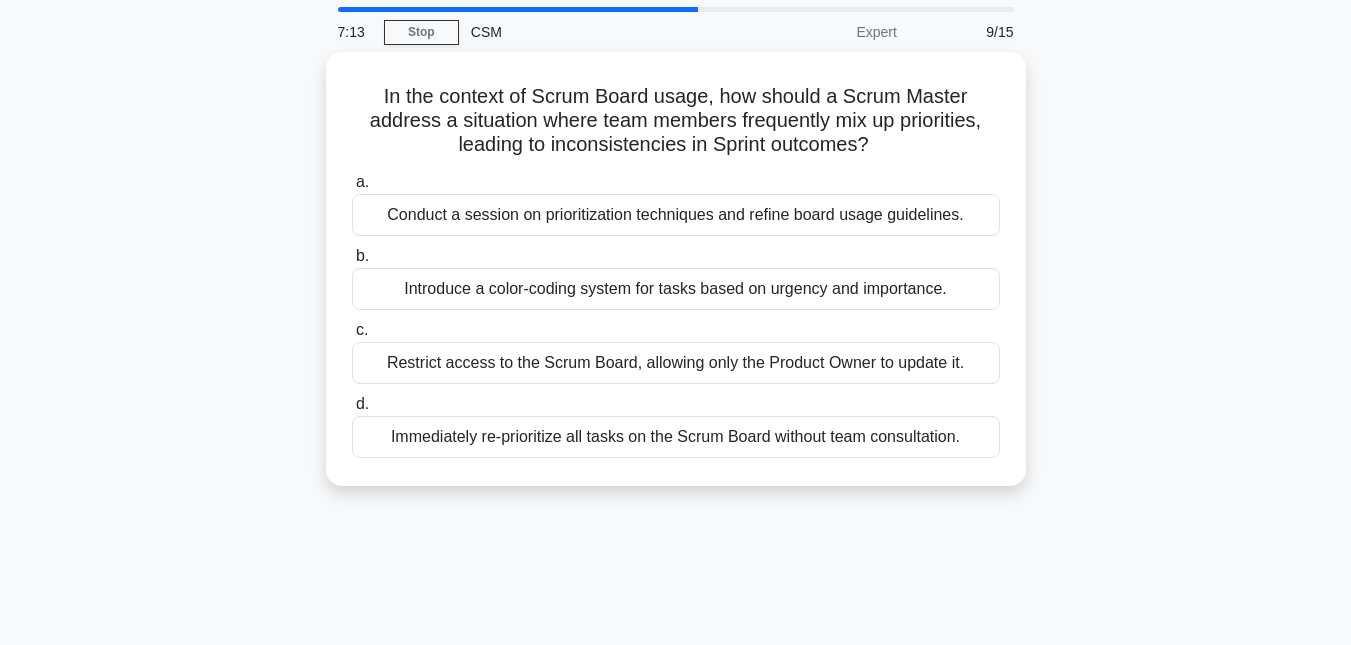 scroll, scrollTop: 100, scrollLeft: 0, axis: vertical 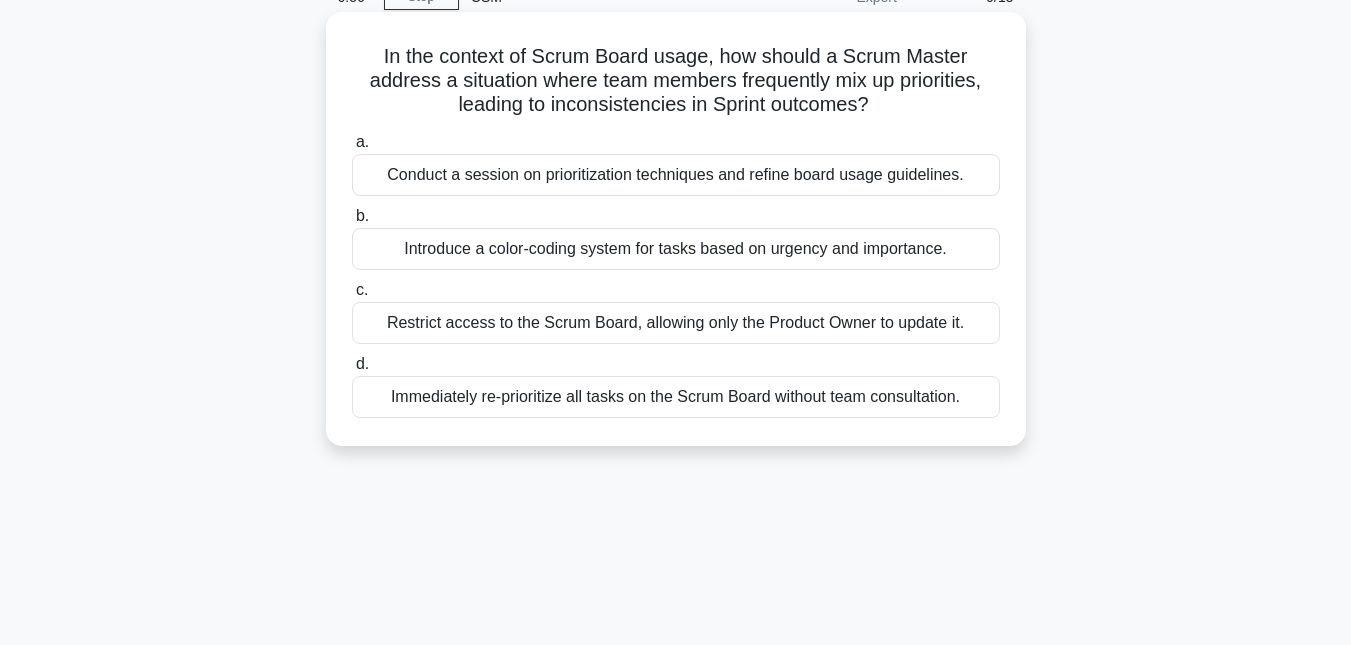 click on "Conduct a session on prioritization techniques and refine board usage guidelines." at bounding box center (676, 175) 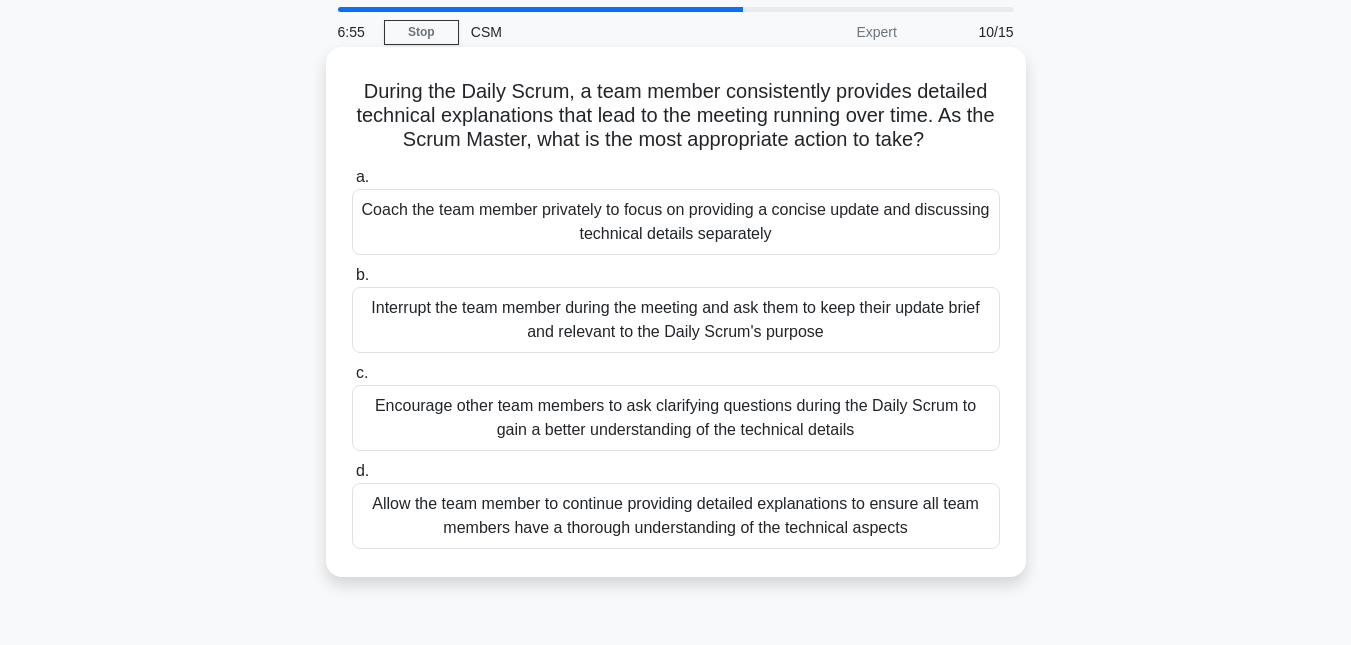 scroll, scrollTop: 100, scrollLeft: 0, axis: vertical 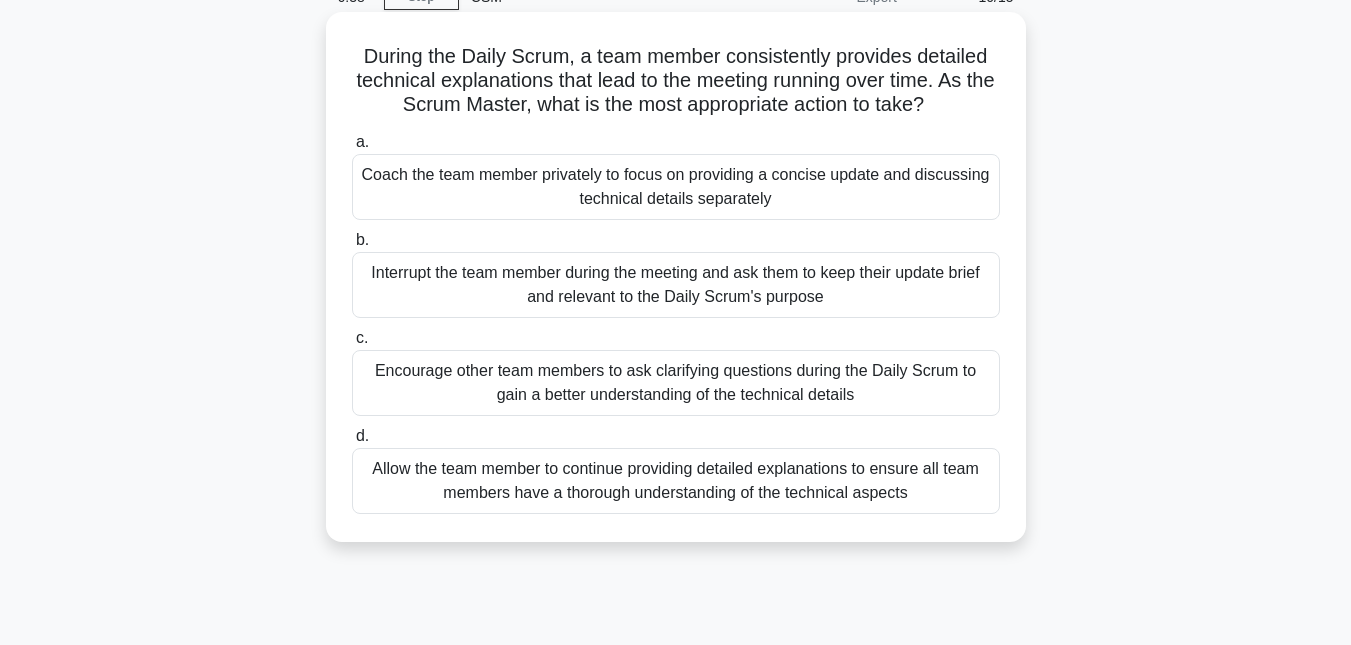 click on "Coach the team member privately to focus on providing a concise update and discussing technical details separately" at bounding box center (676, 187) 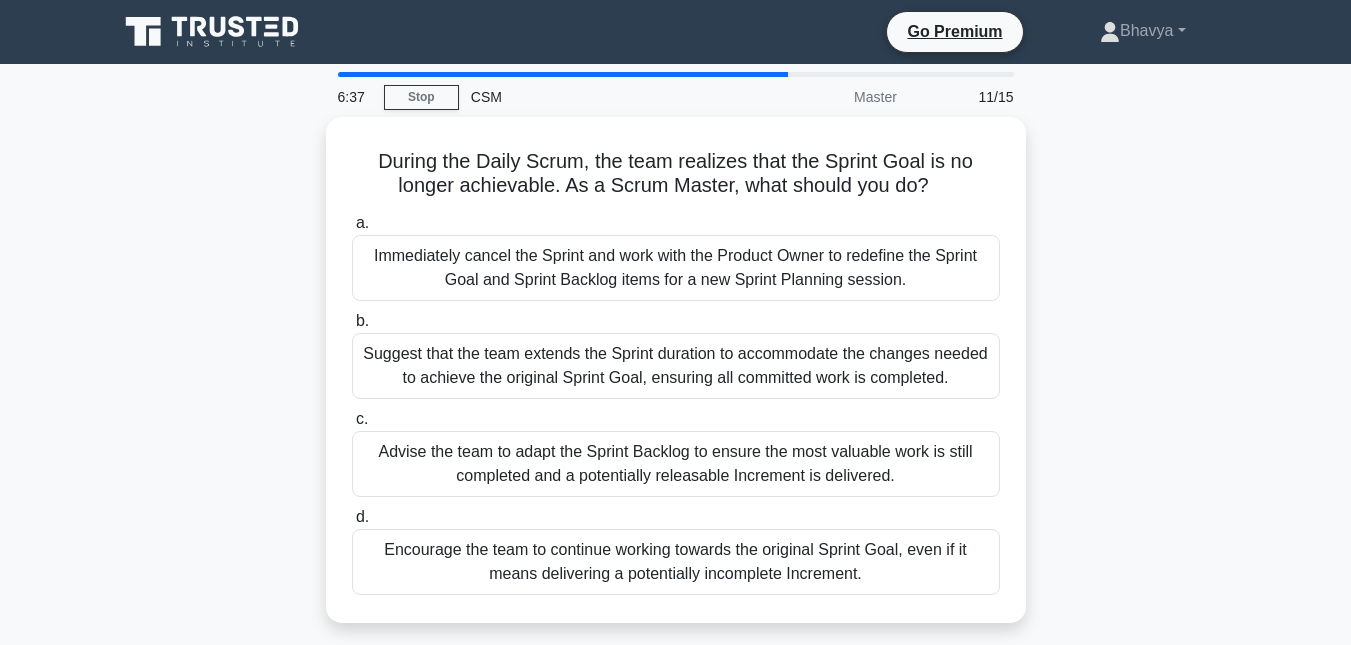 scroll, scrollTop: 100, scrollLeft: 0, axis: vertical 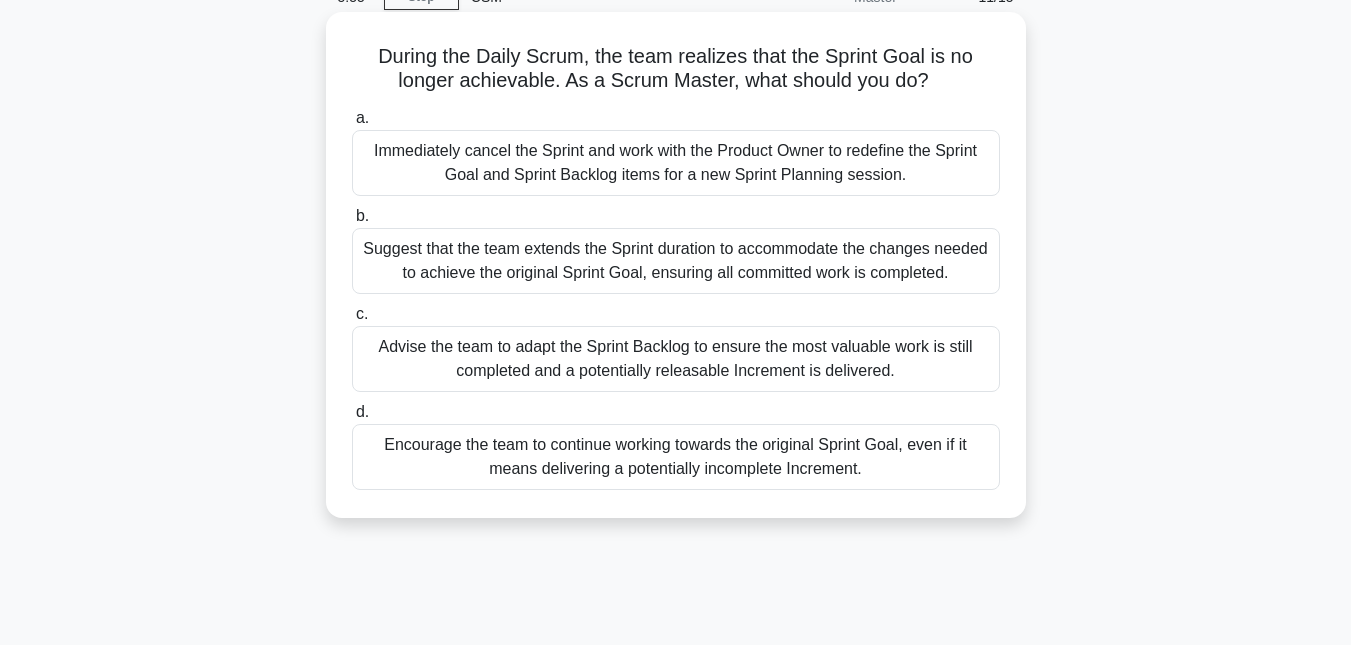 click on "Advise the team to adapt the Sprint Backlog to ensure the most valuable work is still completed and a potentially releasable Increment is delivered." at bounding box center (676, 359) 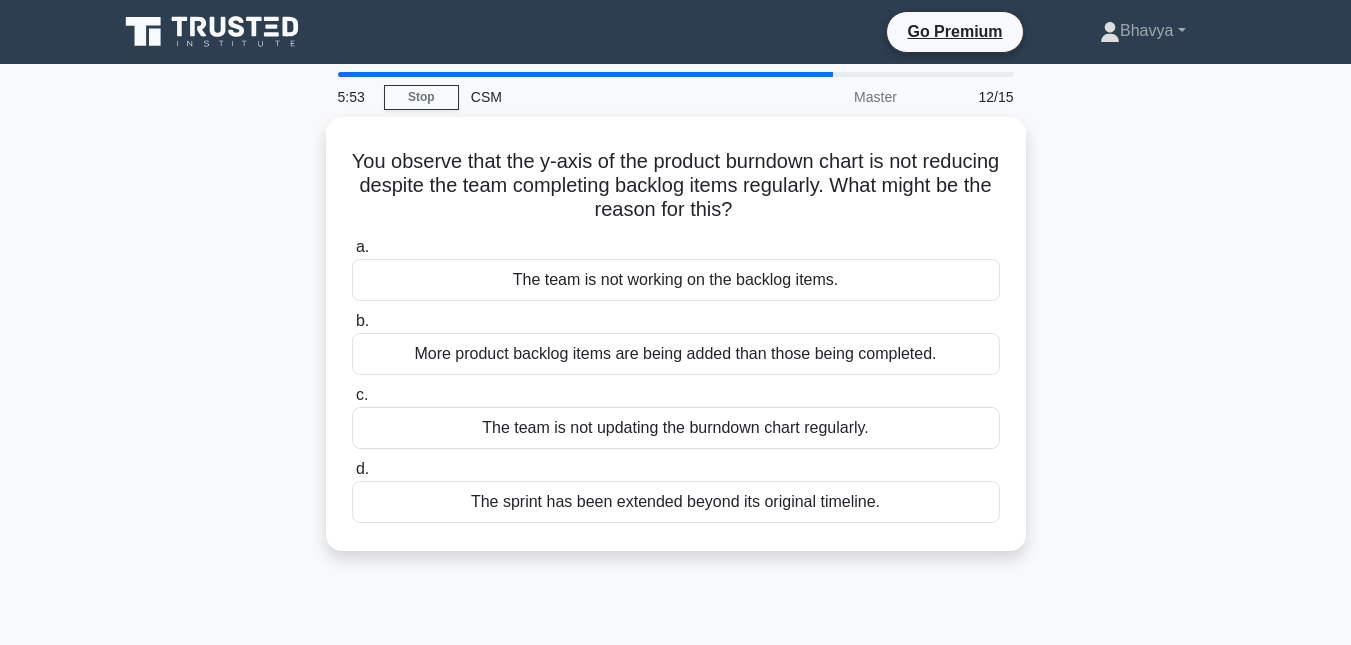 scroll, scrollTop: 100, scrollLeft: 0, axis: vertical 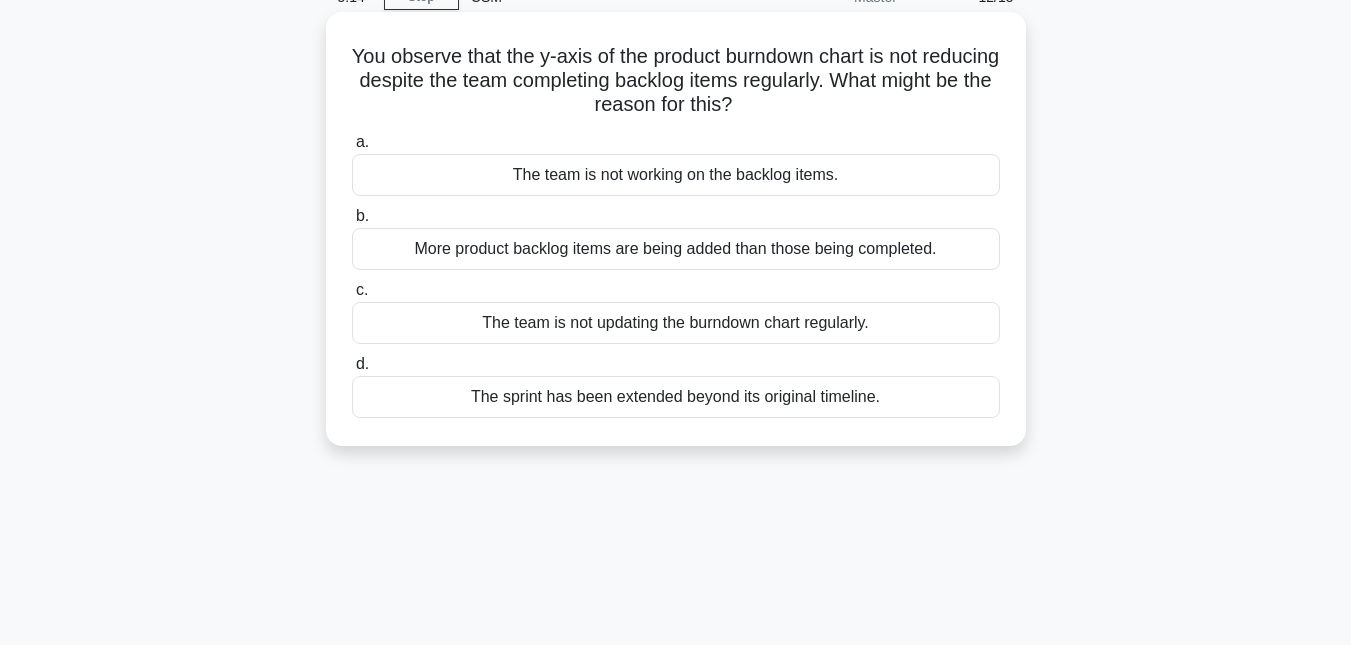 click on "The team is not updating the burndown chart regularly." at bounding box center [676, 323] 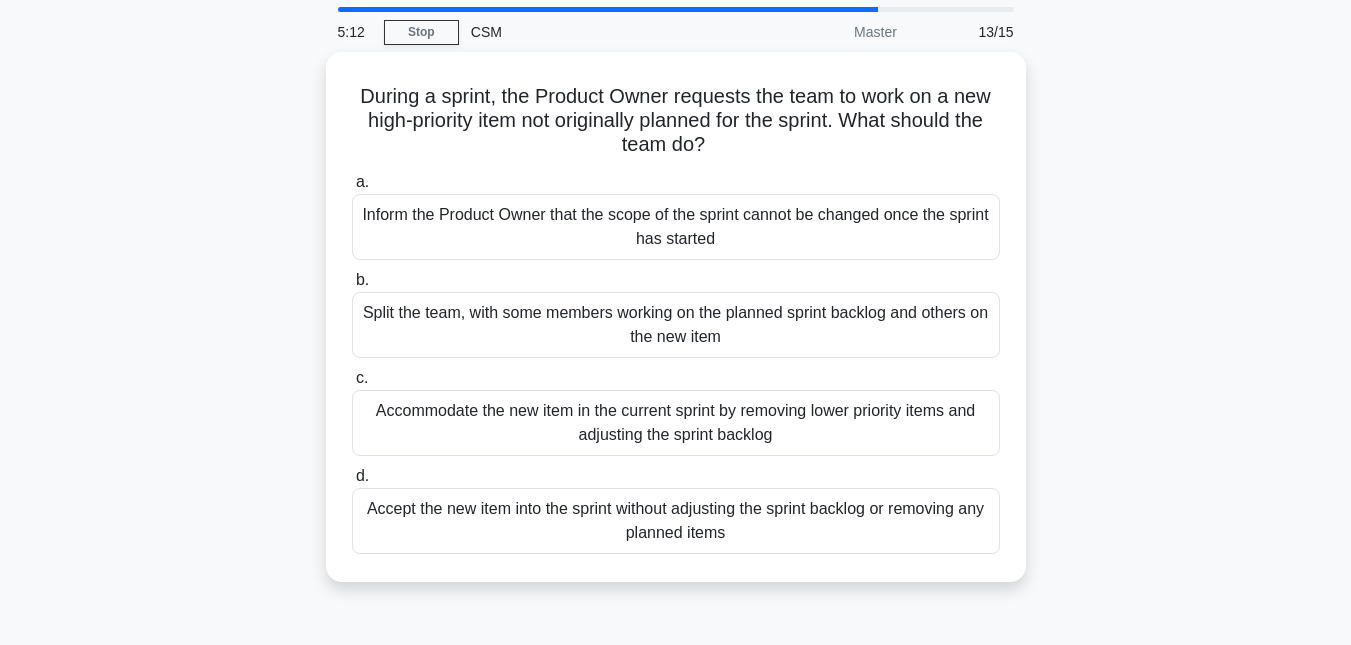 scroll, scrollTop: 100, scrollLeft: 0, axis: vertical 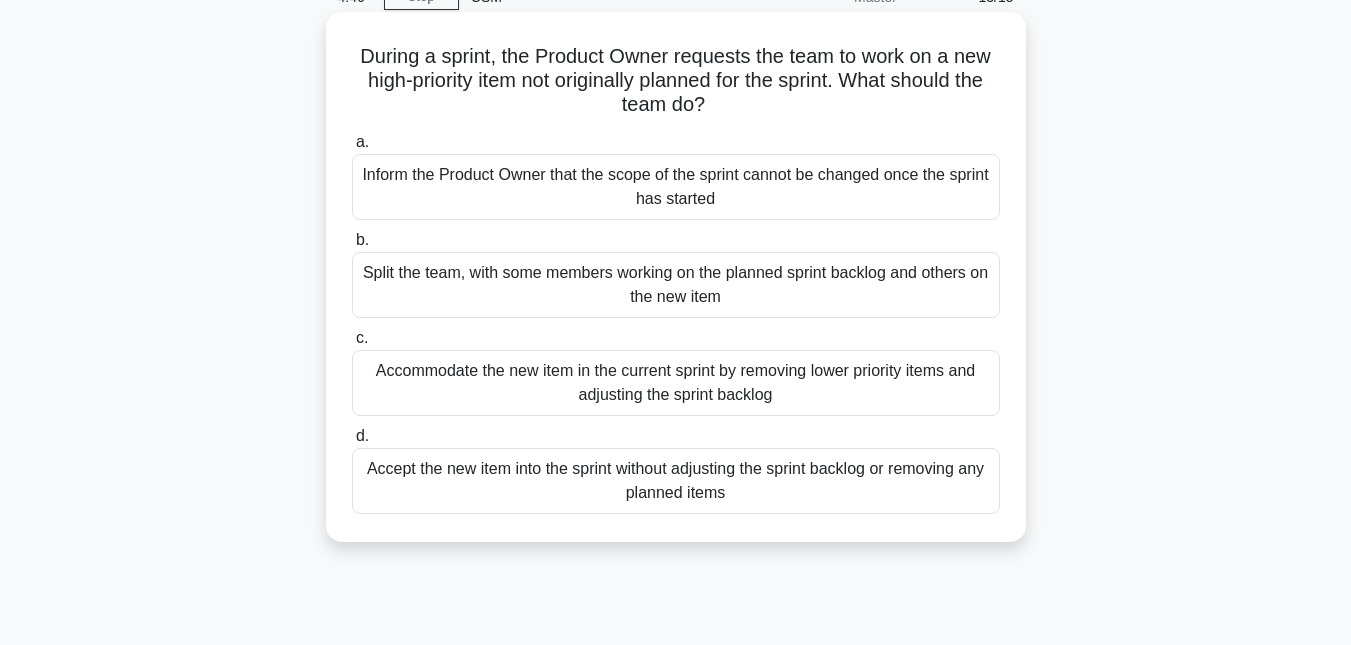 click on "Accommodate the new item in the current sprint by removing lower priority items and adjusting the sprint backlog" at bounding box center [676, 383] 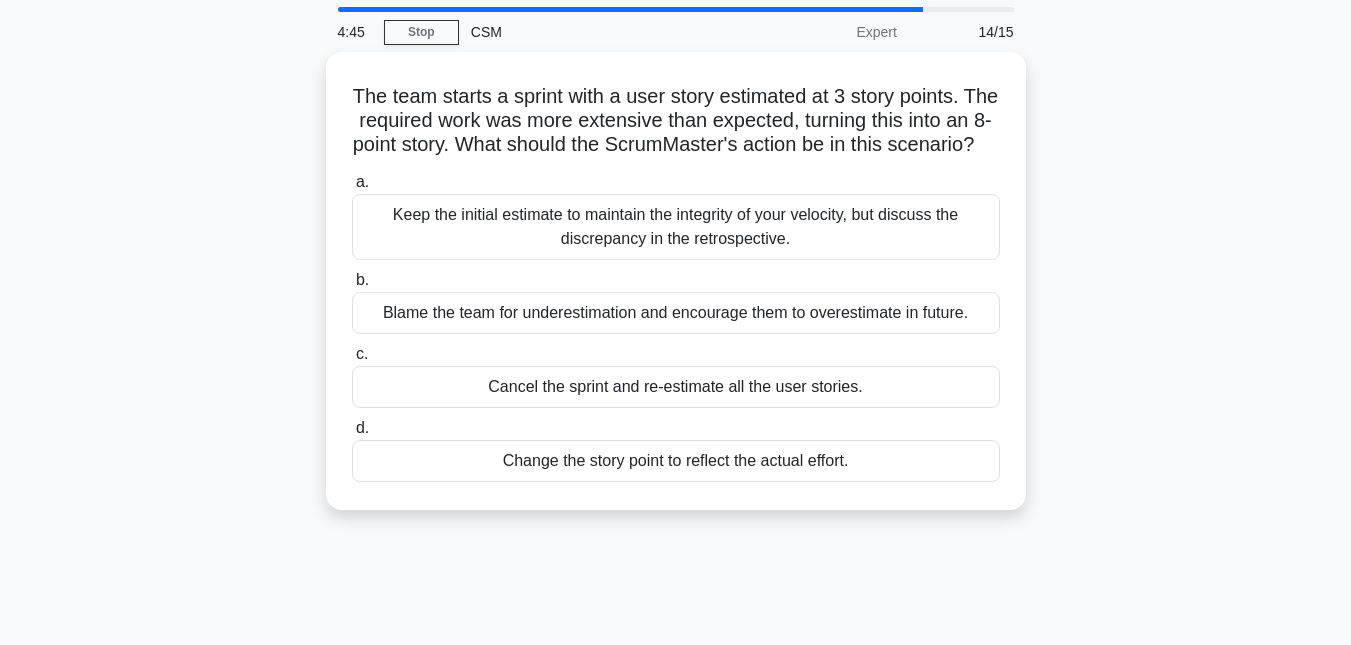 scroll, scrollTop: 100, scrollLeft: 0, axis: vertical 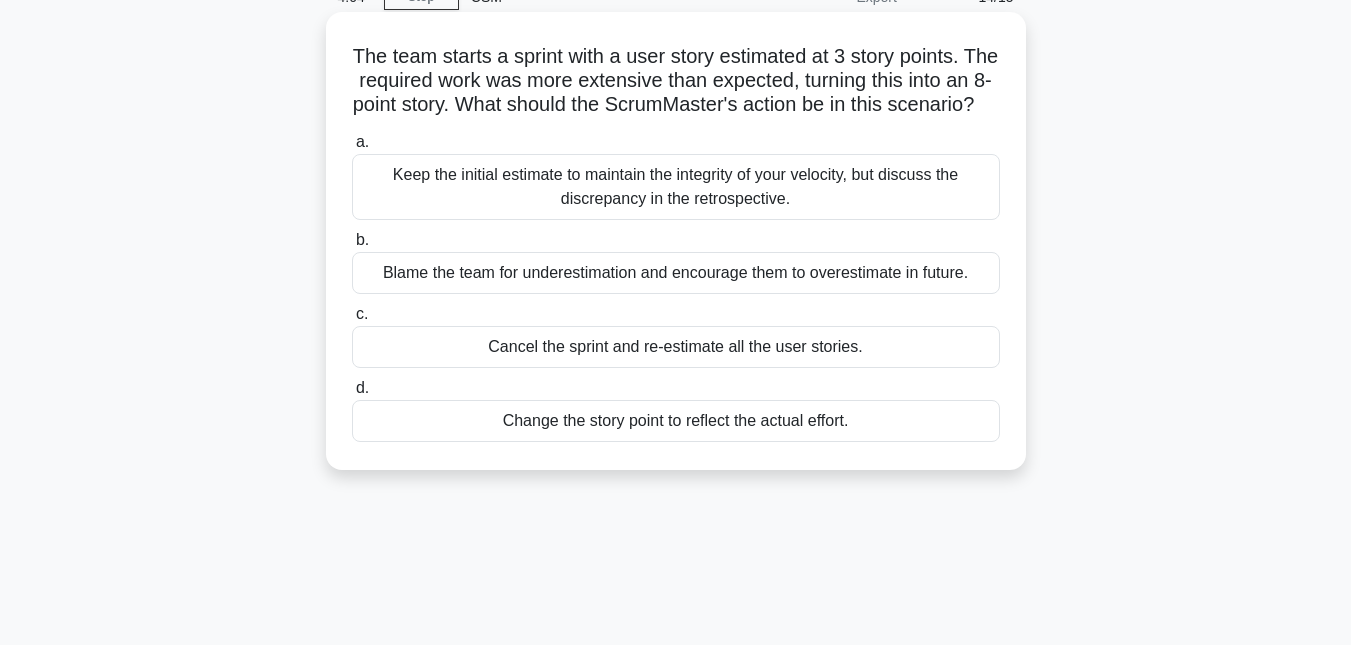 click on "Keep the initial estimate to maintain the integrity of your velocity, but discuss the discrepancy in the retrospective." at bounding box center [676, 187] 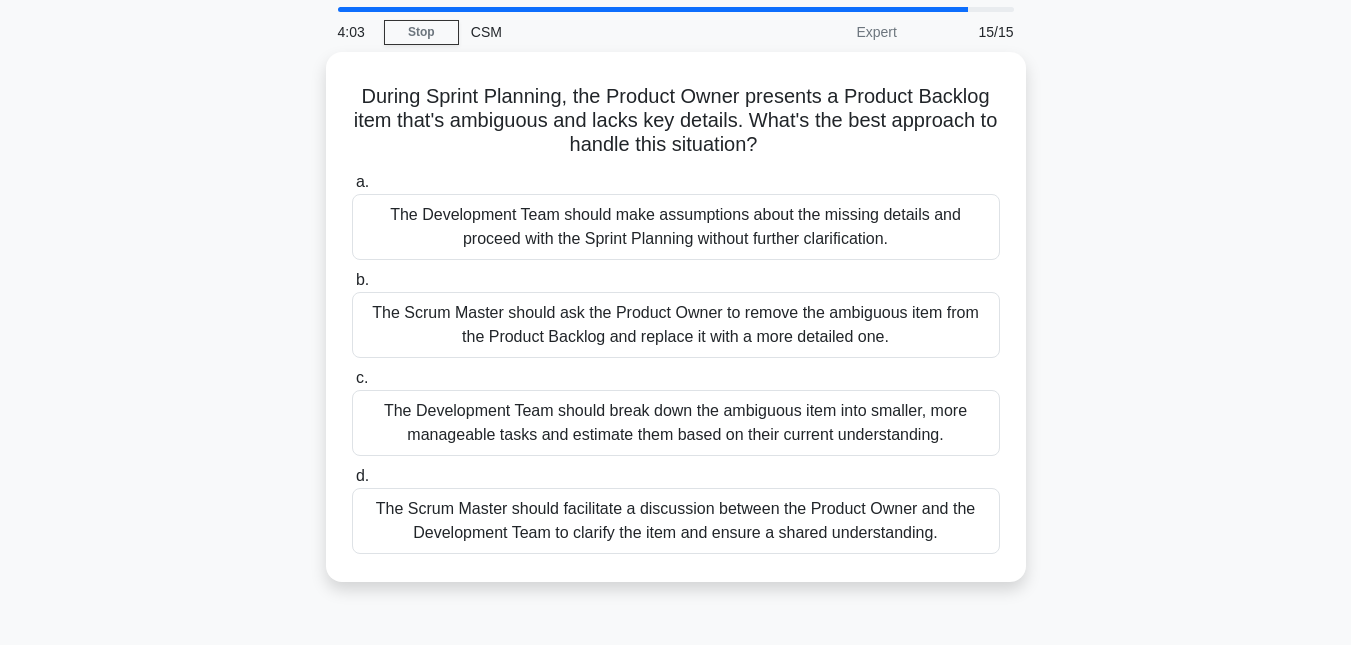 scroll, scrollTop: 100, scrollLeft: 0, axis: vertical 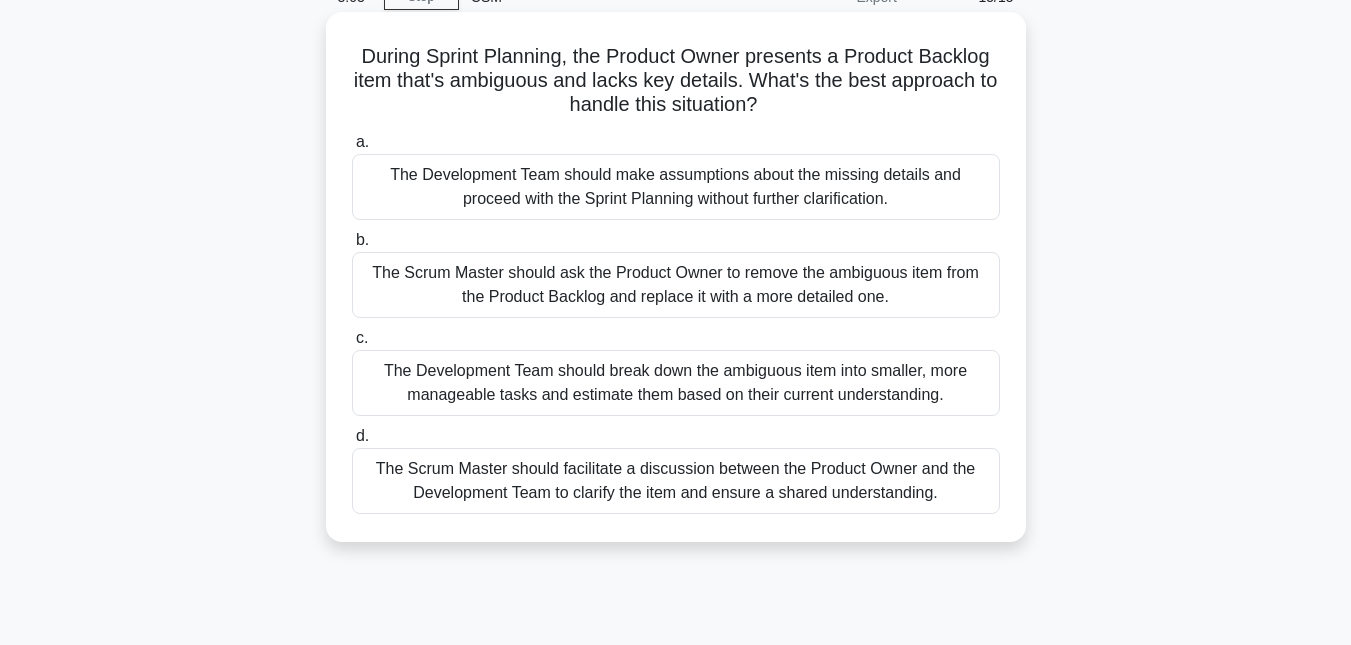 click on "The Scrum Master should facilitate a discussion between the Product Owner and the Development Team to clarify the item and ensure a shared understanding." at bounding box center (676, 481) 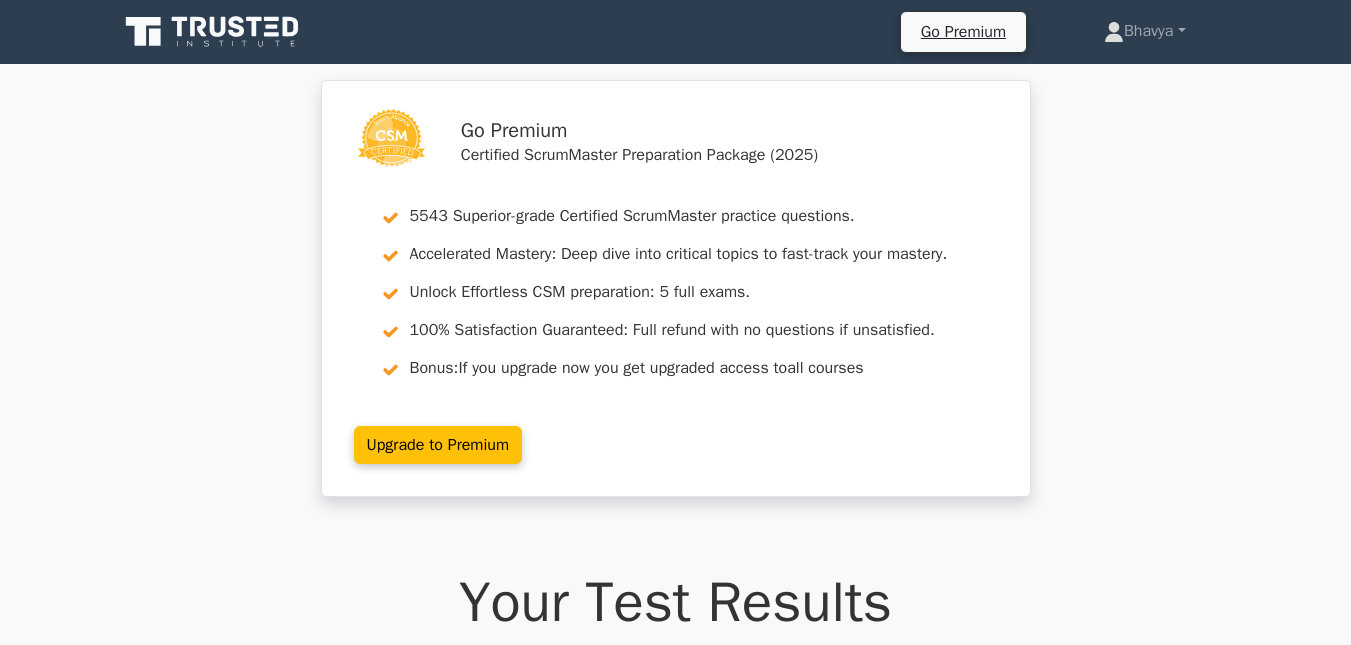 scroll, scrollTop: 39, scrollLeft: 0, axis: vertical 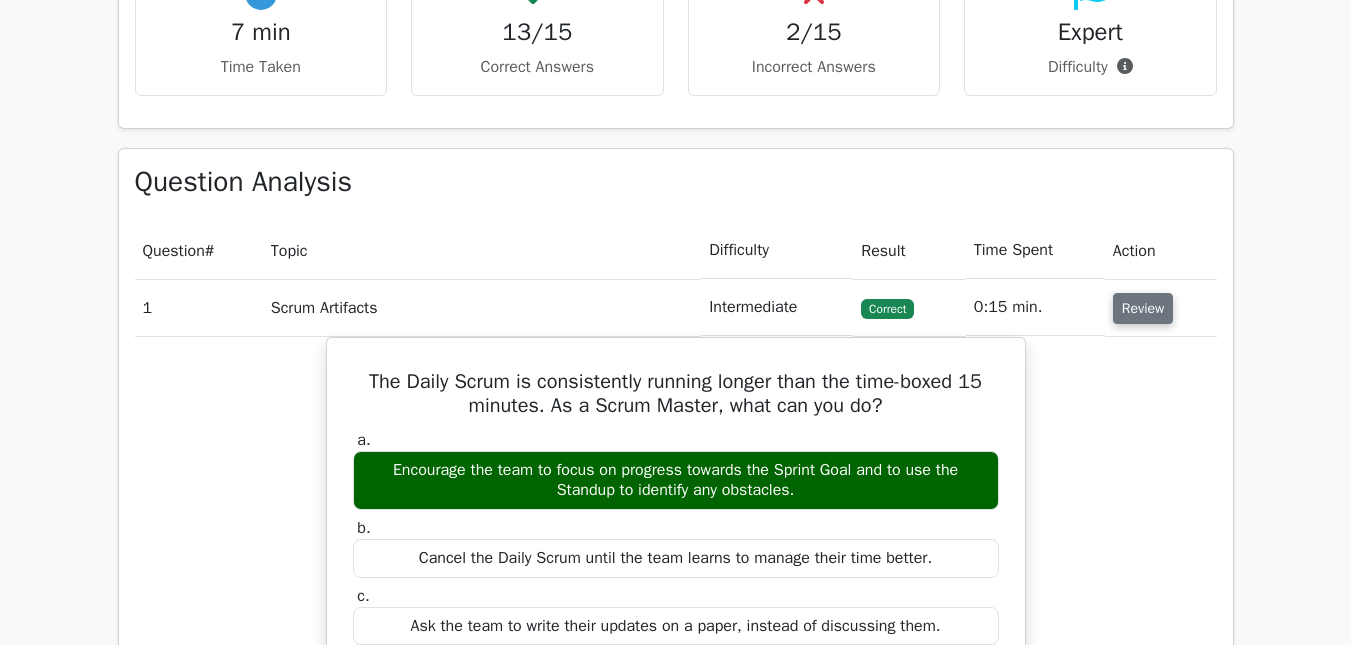 click on "Review" at bounding box center (1143, 308) 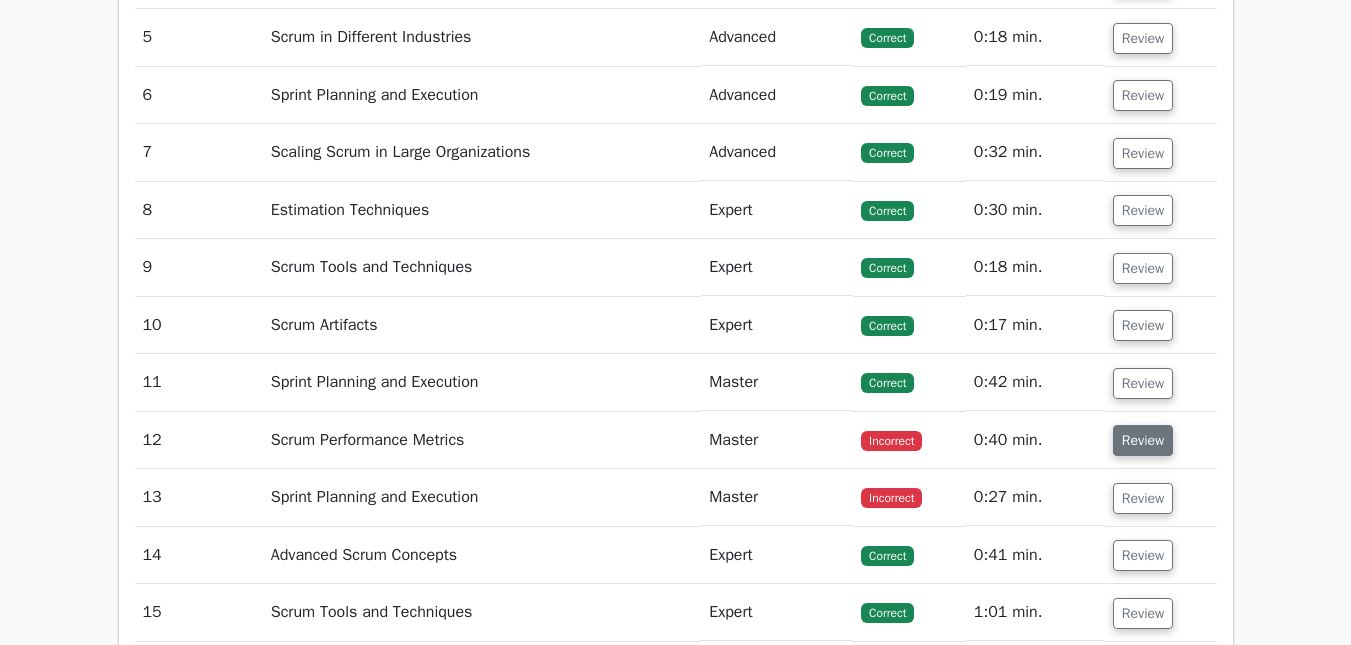 scroll, scrollTop: 2200, scrollLeft: 0, axis: vertical 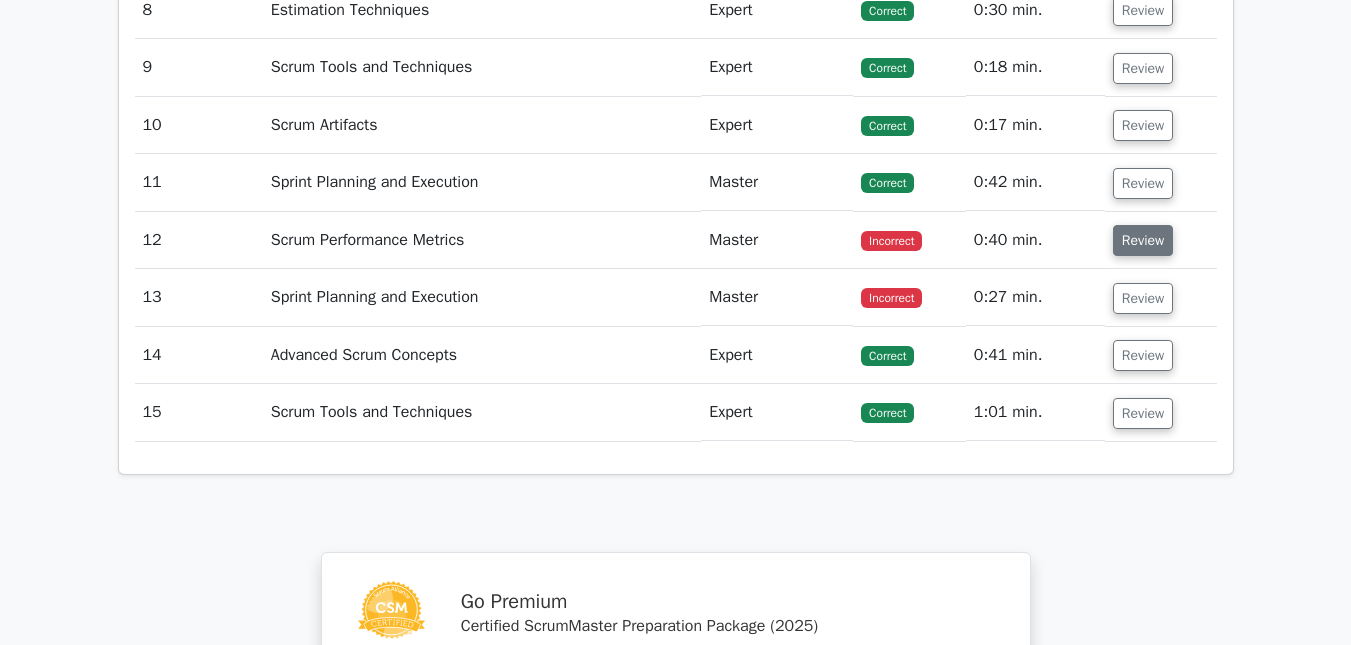 click on "Review" at bounding box center [1143, 240] 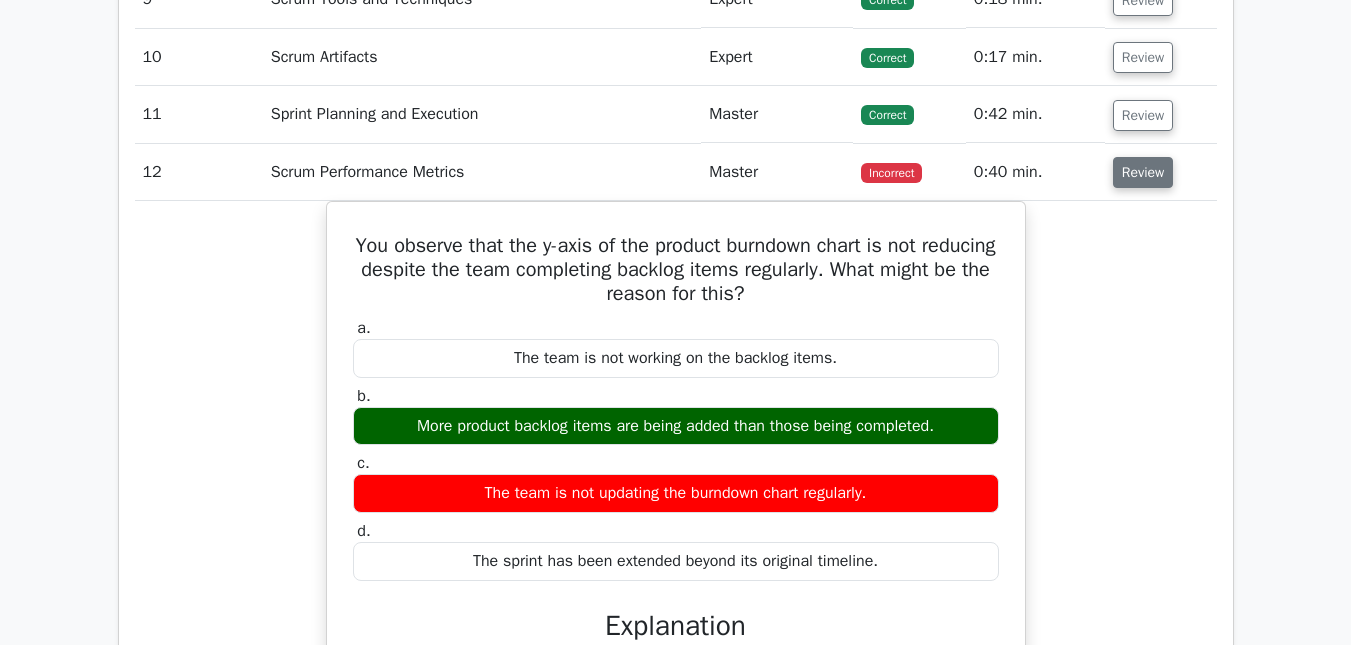scroll, scrollTop: 2300, scrollLeft: 0, axis: vertical 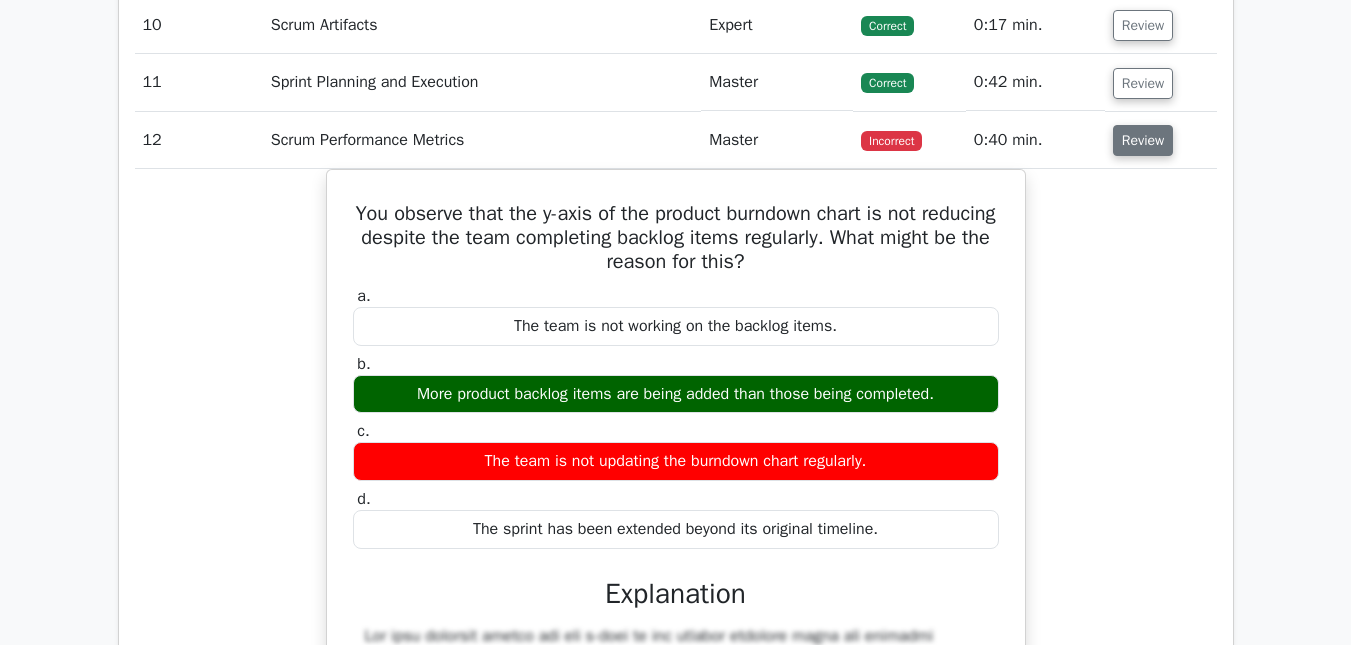 click on "Review" at bounding box center (1143, 140) 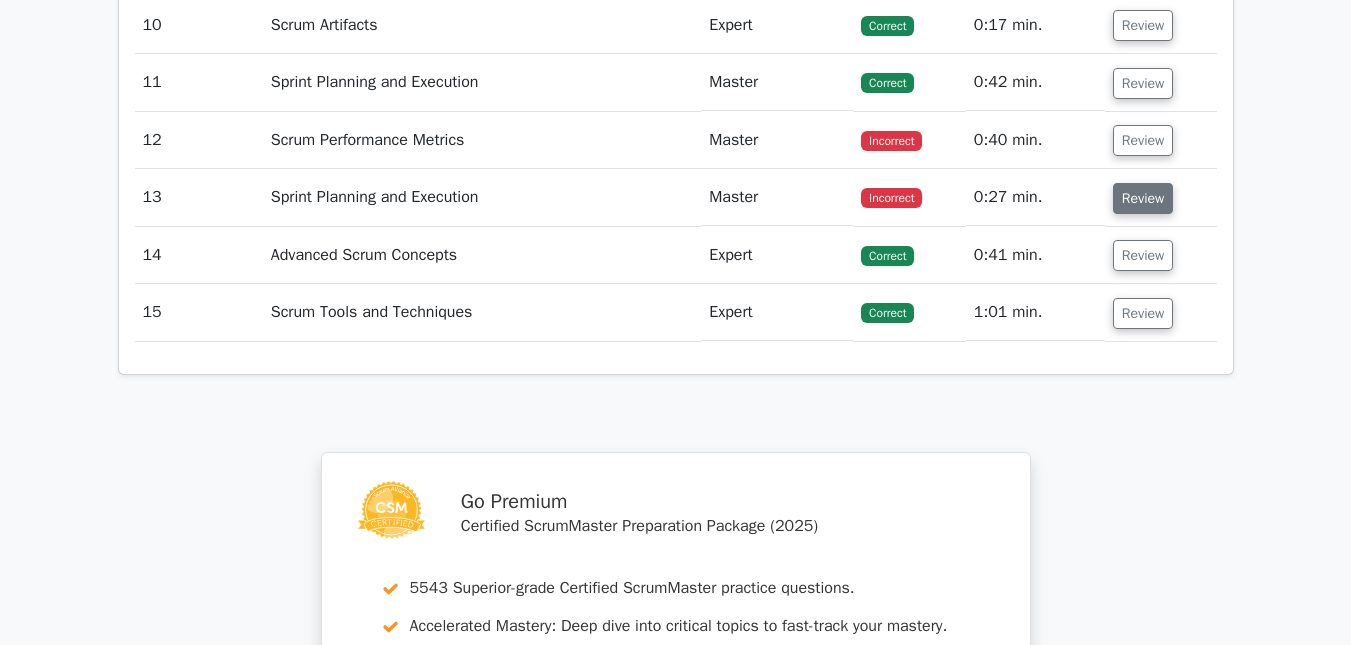 click on "Review" at bounding box center (1143, 198) 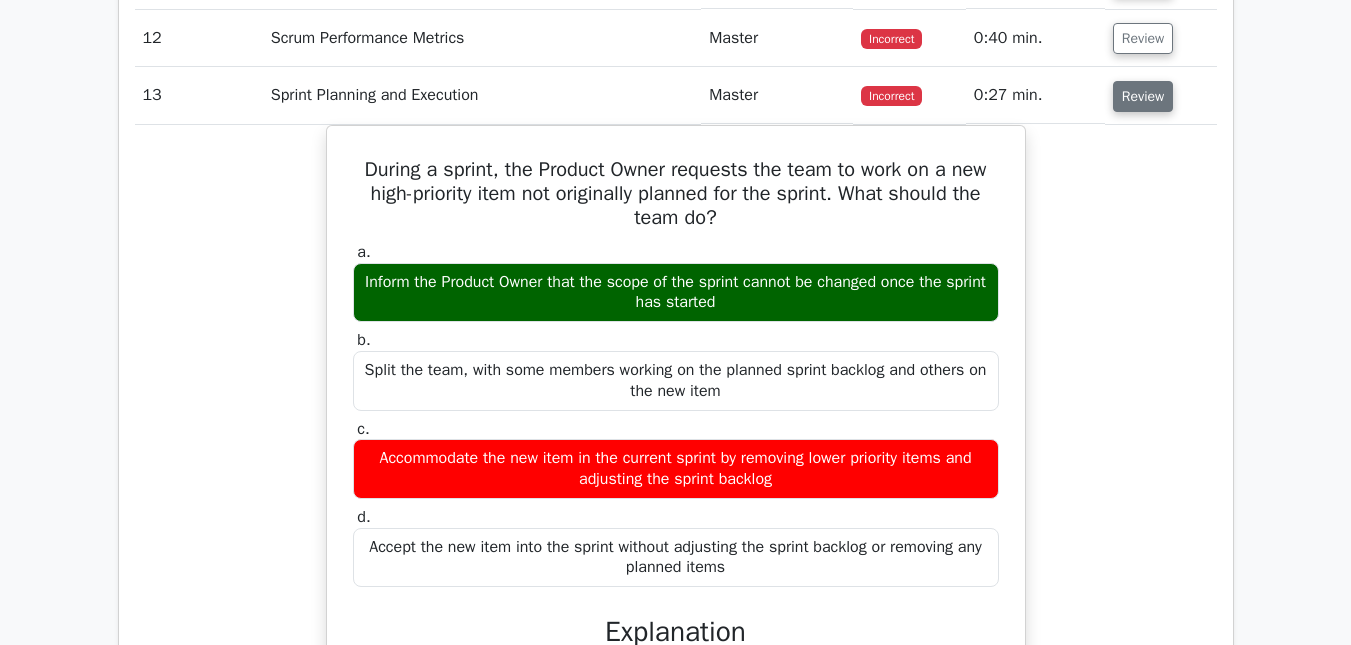 scroll, scrollTop: 2400, scrollLeft: 0, axis: vertical 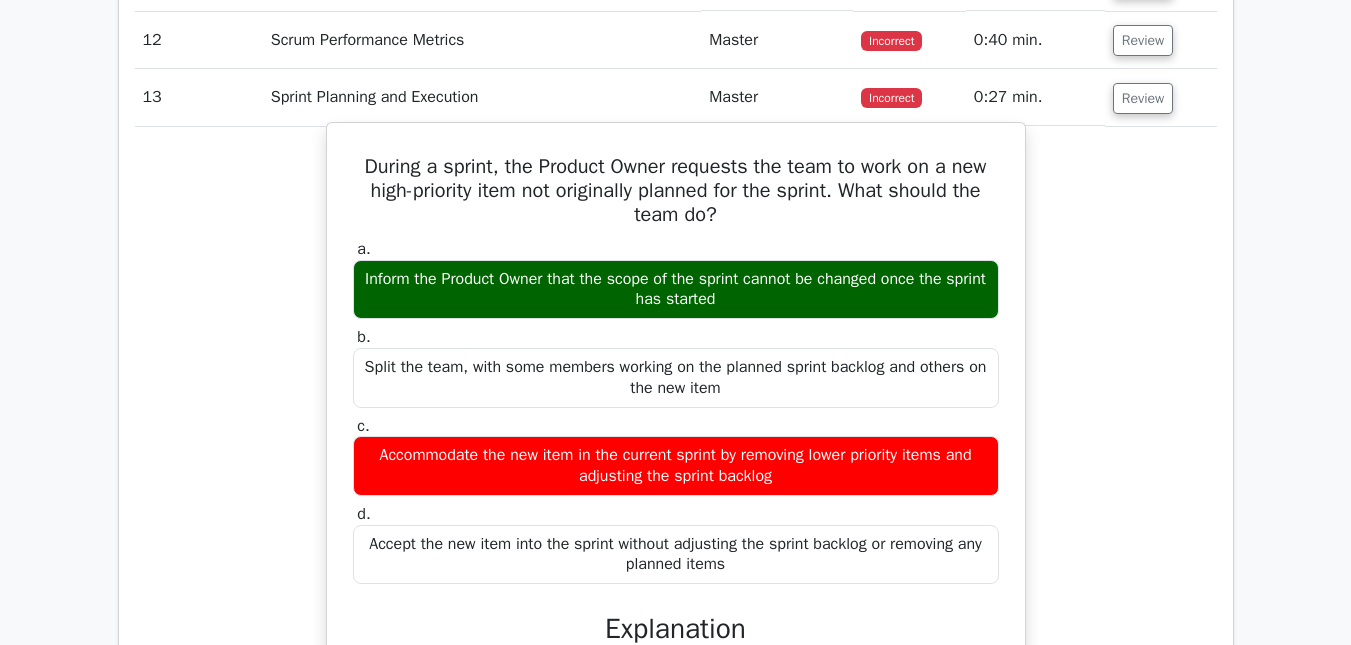 click on "During a sprint, the Product Owner requests the team to work on a new high-priority item not originally planned for the sprint. What should the team do?
a.
Inform the Product Owner that the scope of the sprint cannot be changed once the sprint has started
b.
c. d." at bounding box center [676, 641] 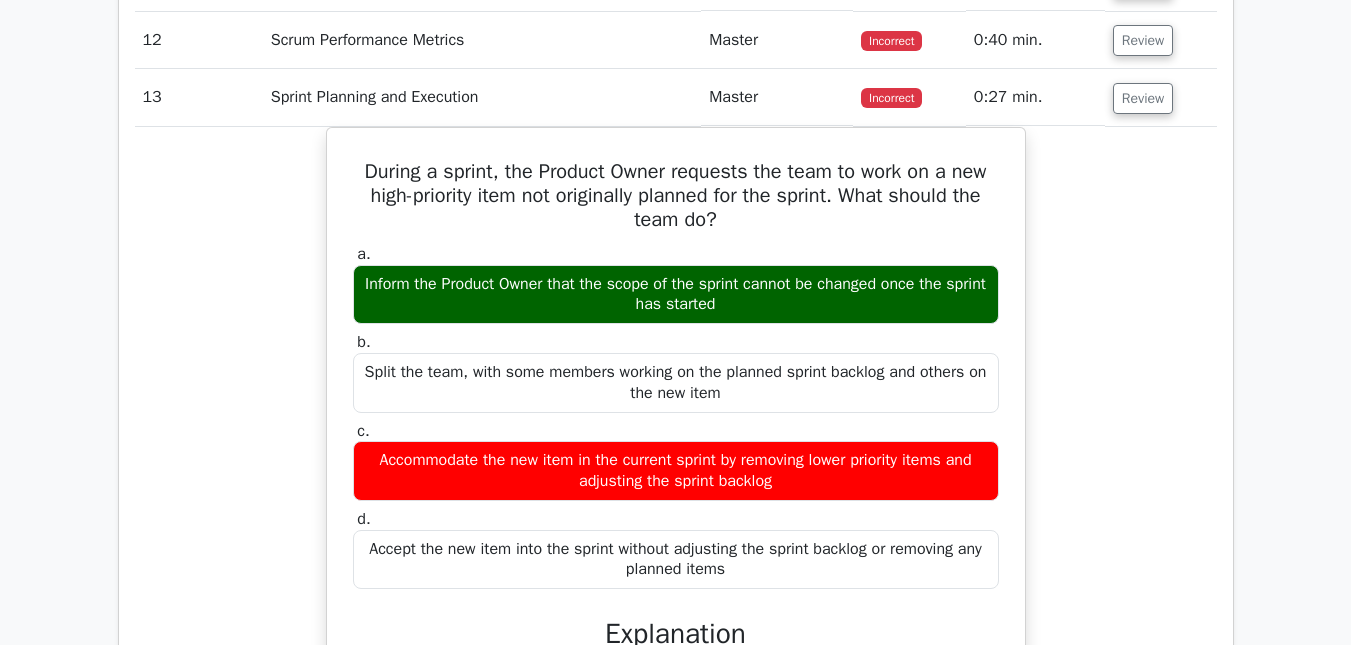 click on "During a sprint, the Product Owner requests the team to work on a new high-priority item not originally planned for the sprint. What should the team do?
a.
Inform the Product Owner that the scope of the sprint cannot be changed once the sprint has started
b.
c. d." at bounding box center (676, 658) 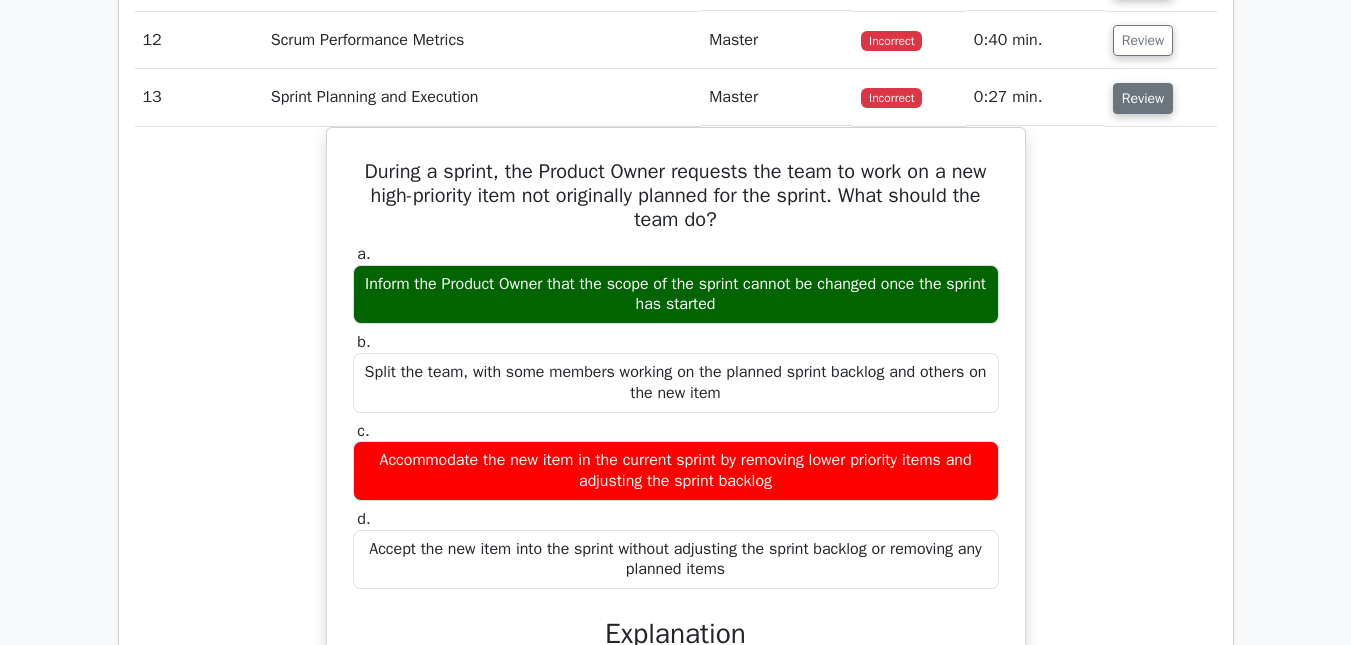 click on "Review" at bounding box center [1143, 98] 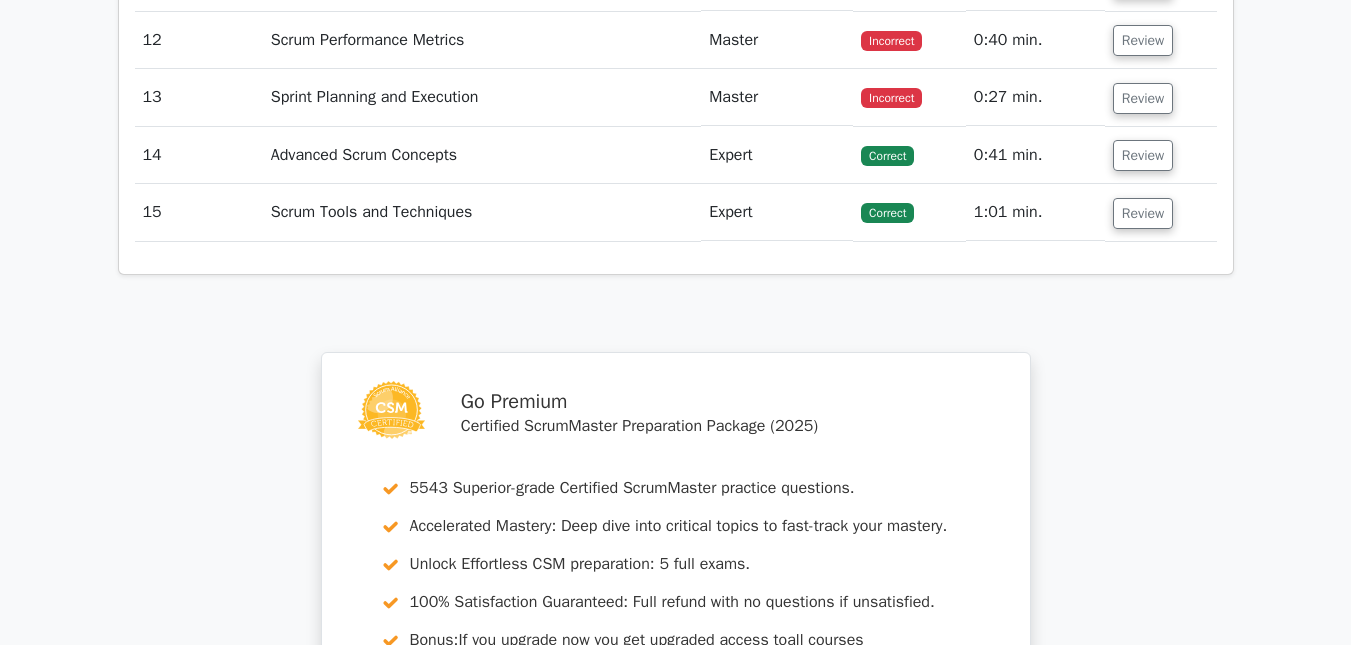 scroll, scrollTop: 2300, scrollLeft: 0, axis: vertical 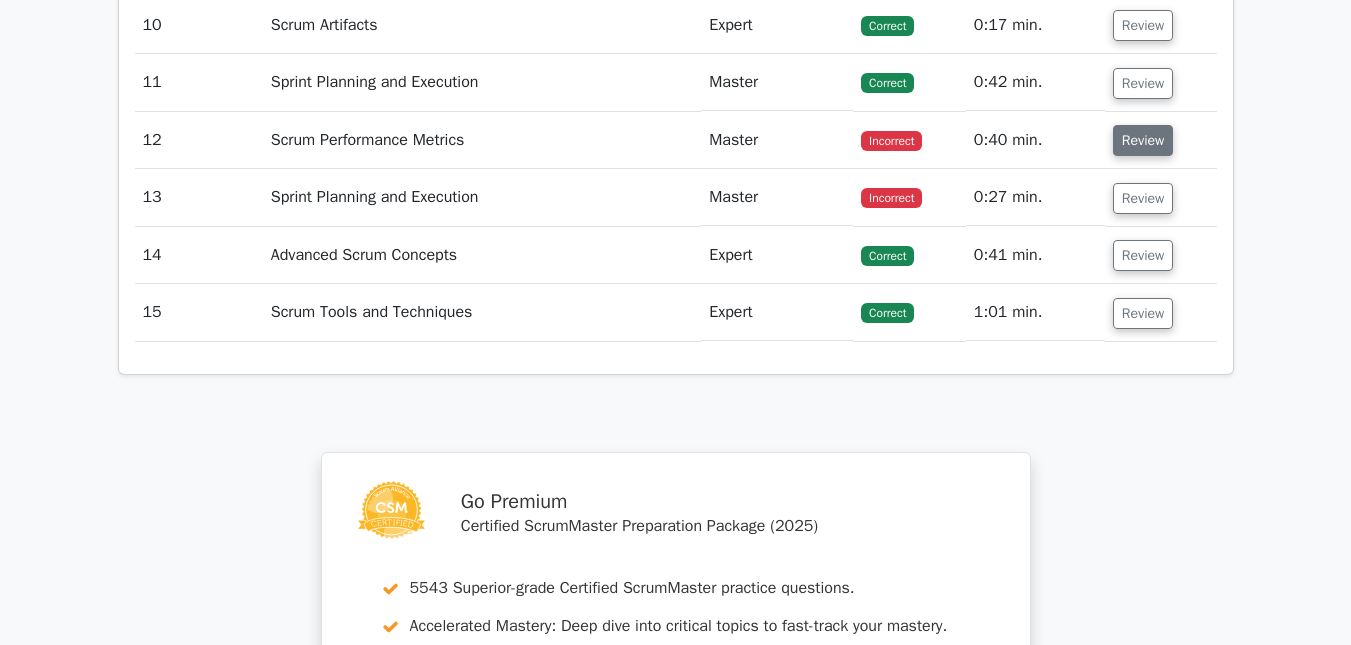 click on "Review" at bounding box center [1143, 140] 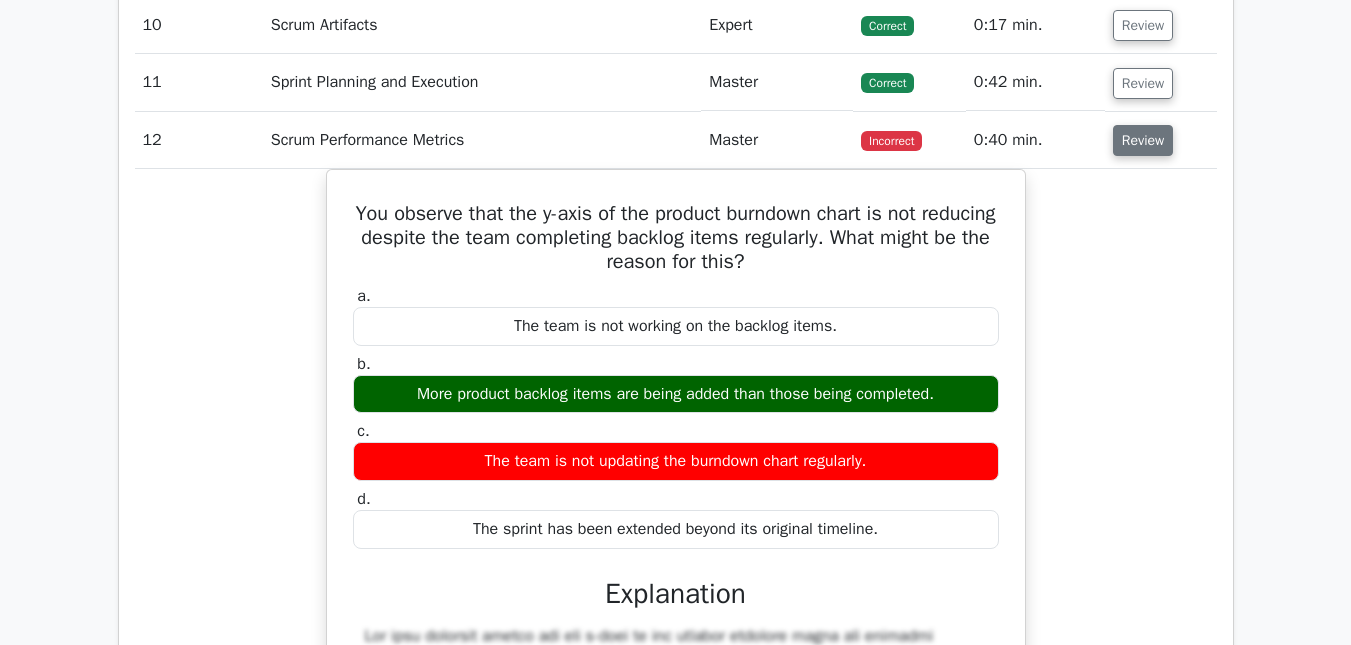 click on "Review" at bounding box center (1143, 140) 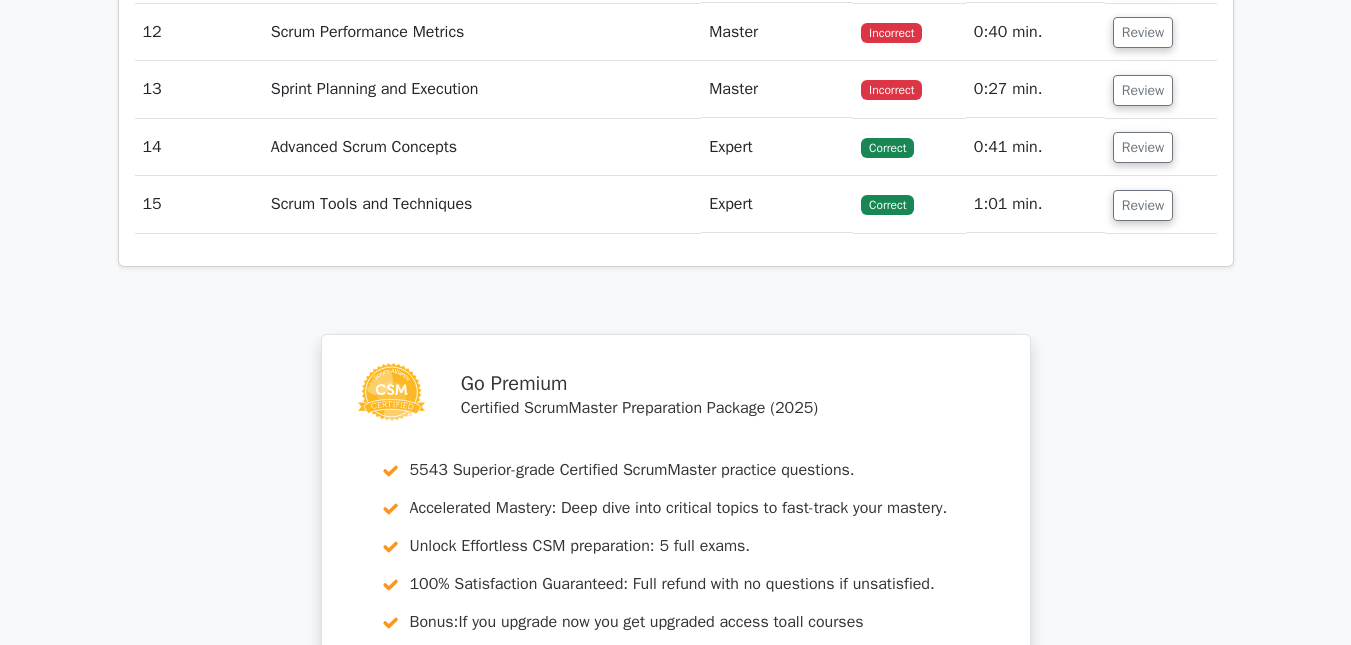scroll, scrollTop: 2800, scrollLeft: 0, axis: vertical 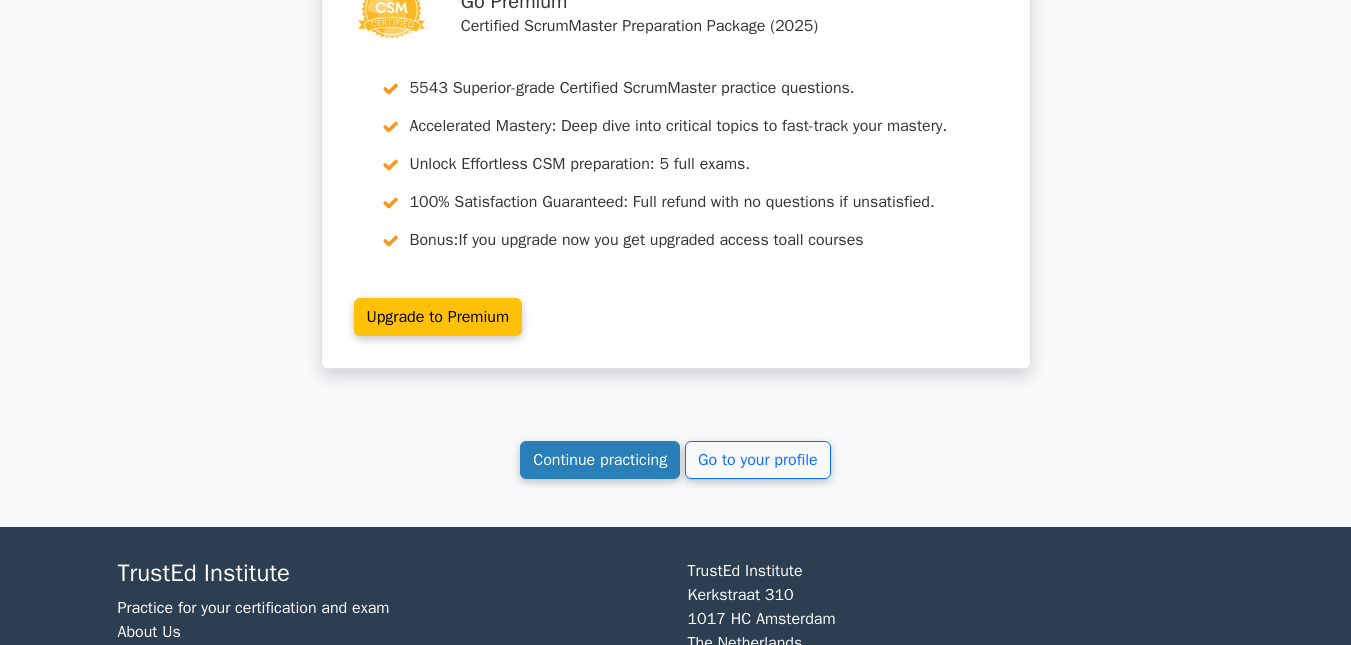 click on "Continue practicing" at bounding box center [600, 460] 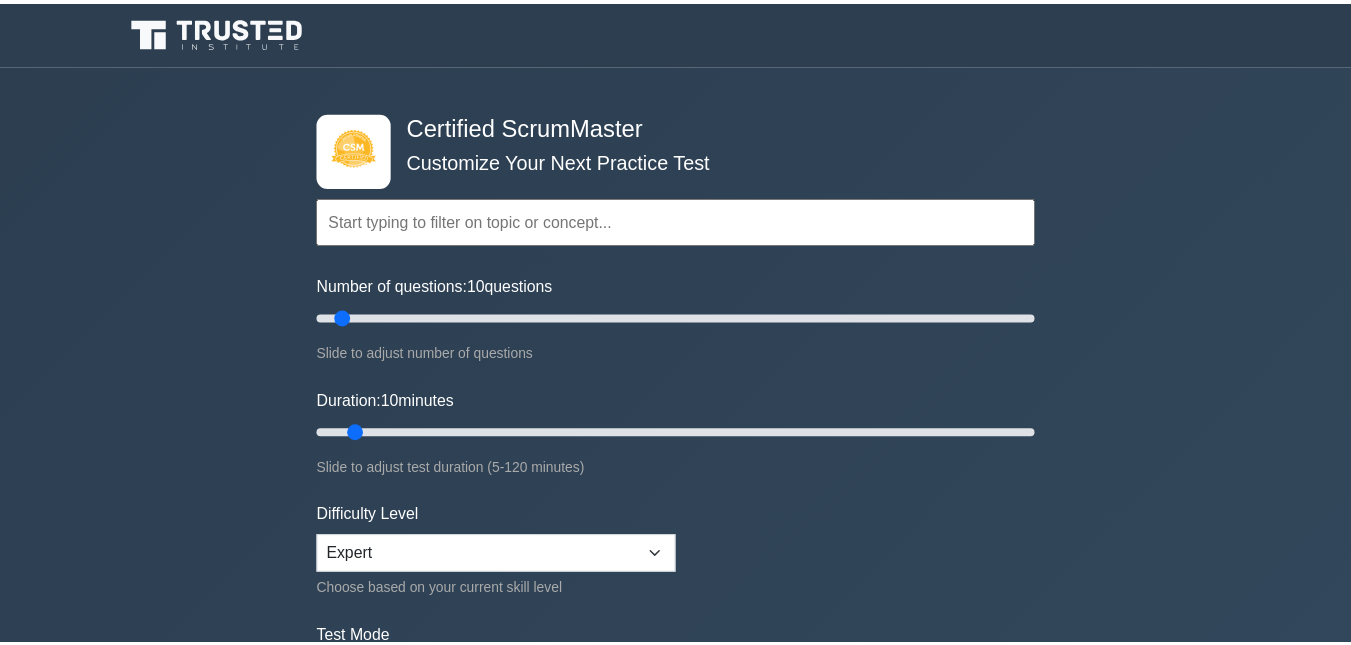 scroll, scrollTop: 0, scrollLeft: 0, axis: both 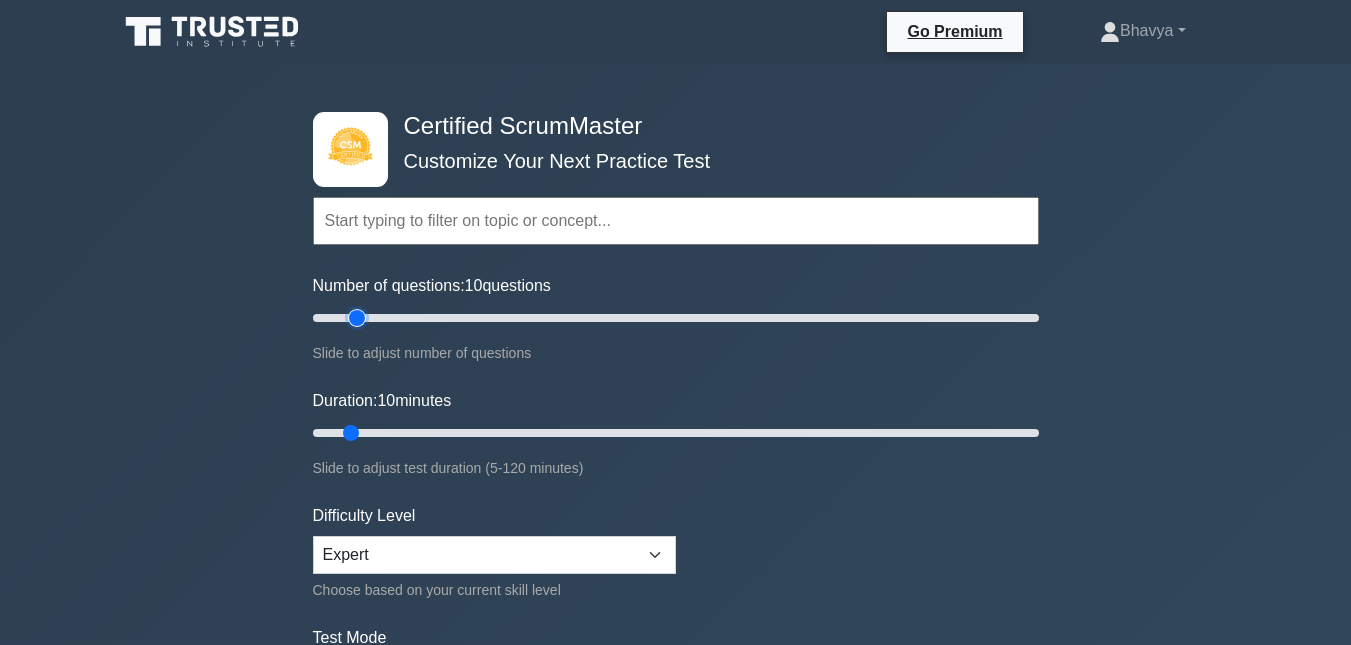 type on "15" 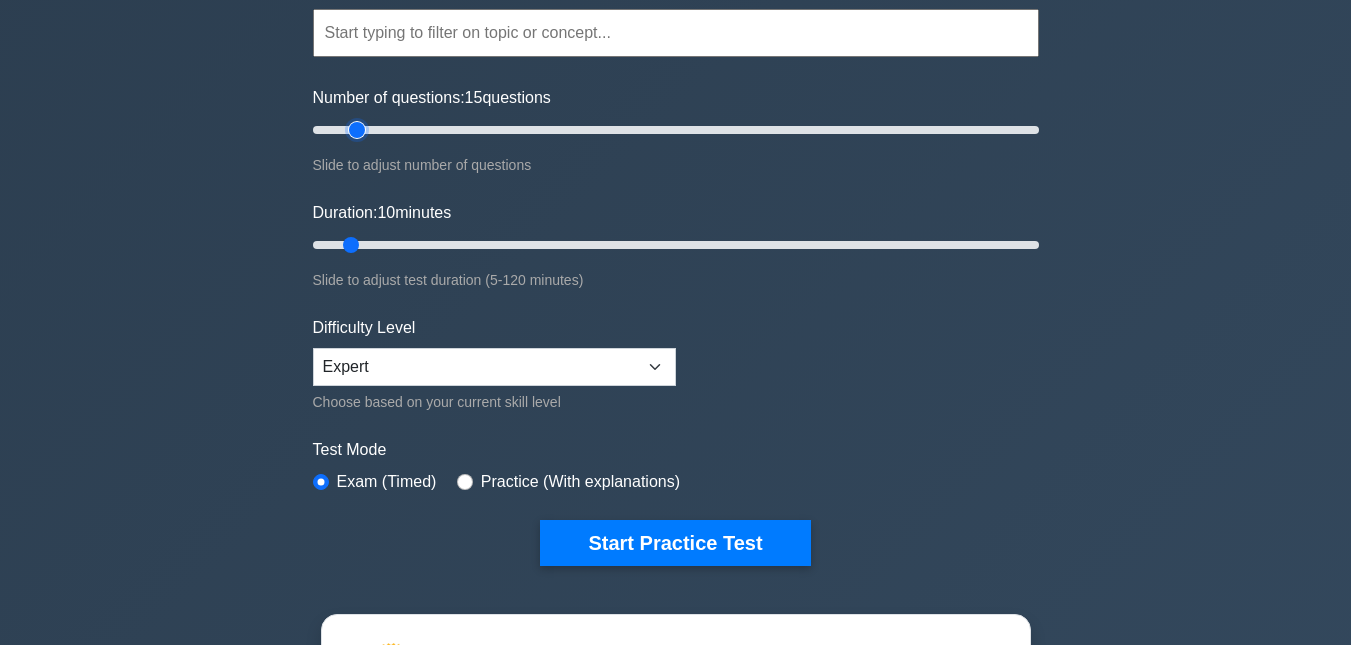 scroll, scrollTop: 200, scrollLeft: 0, axis: vertical 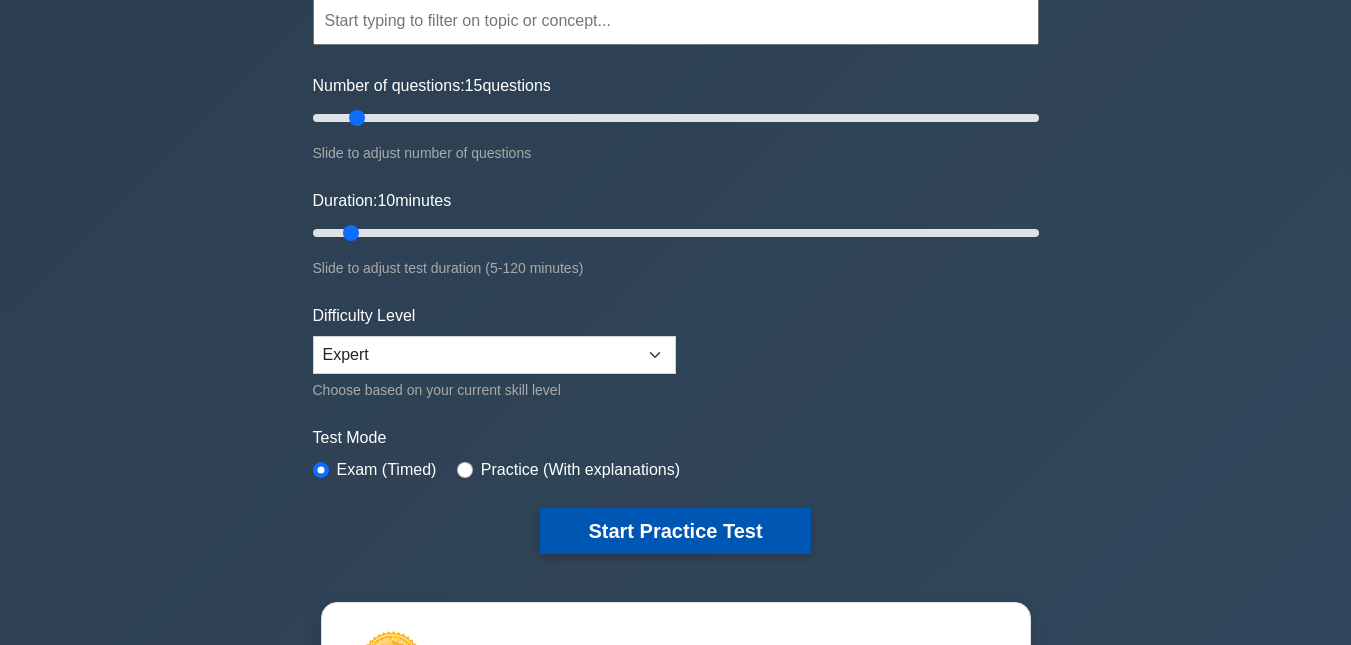 click on "Start Practice Test" at bounding box center [675, 531] 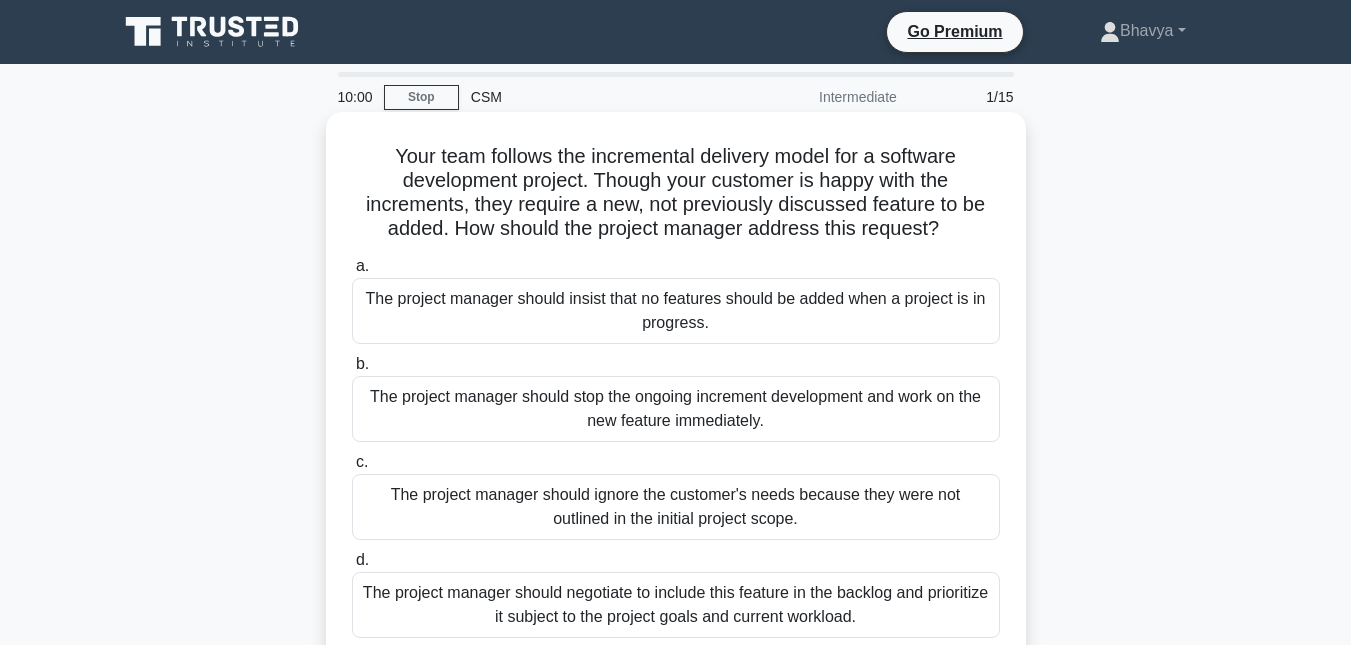 scroll, scrollTop: 0, scrollLeft: 0, axis: both 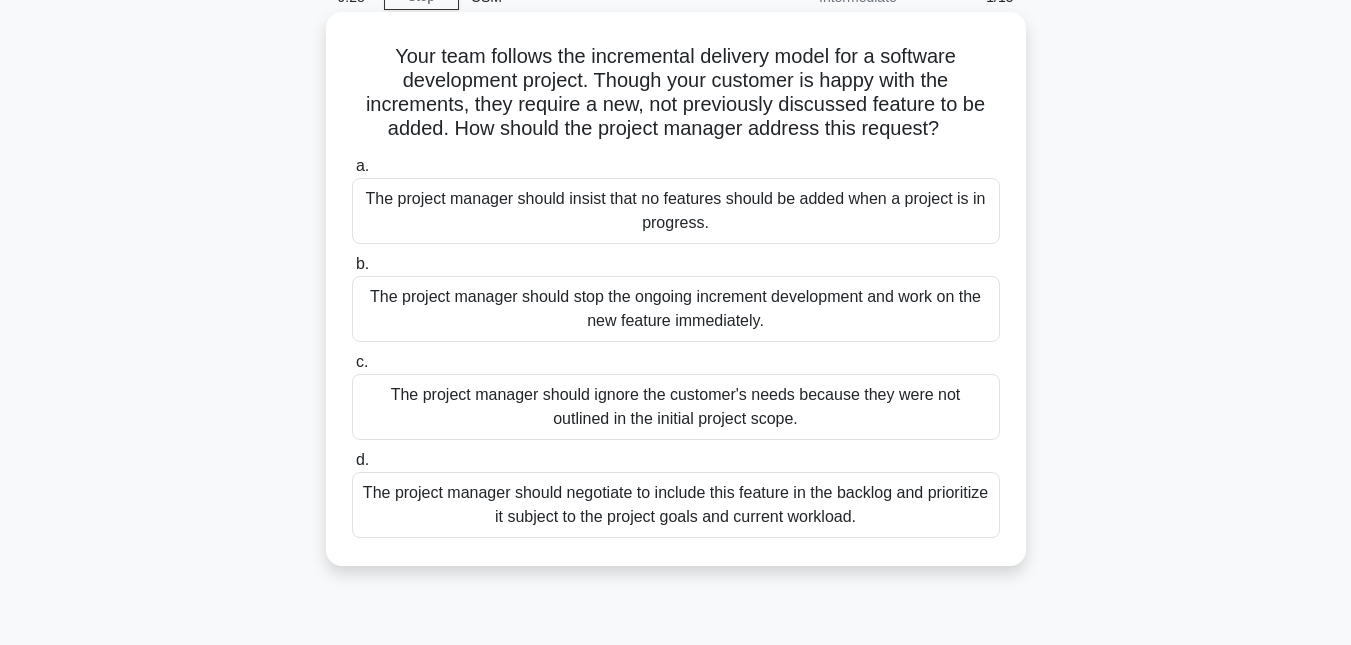 click on "The project manager should negotiate to include this feature in the backlog and prioritize it subject to the project goals and current workload." at bounding box center [676, 505] 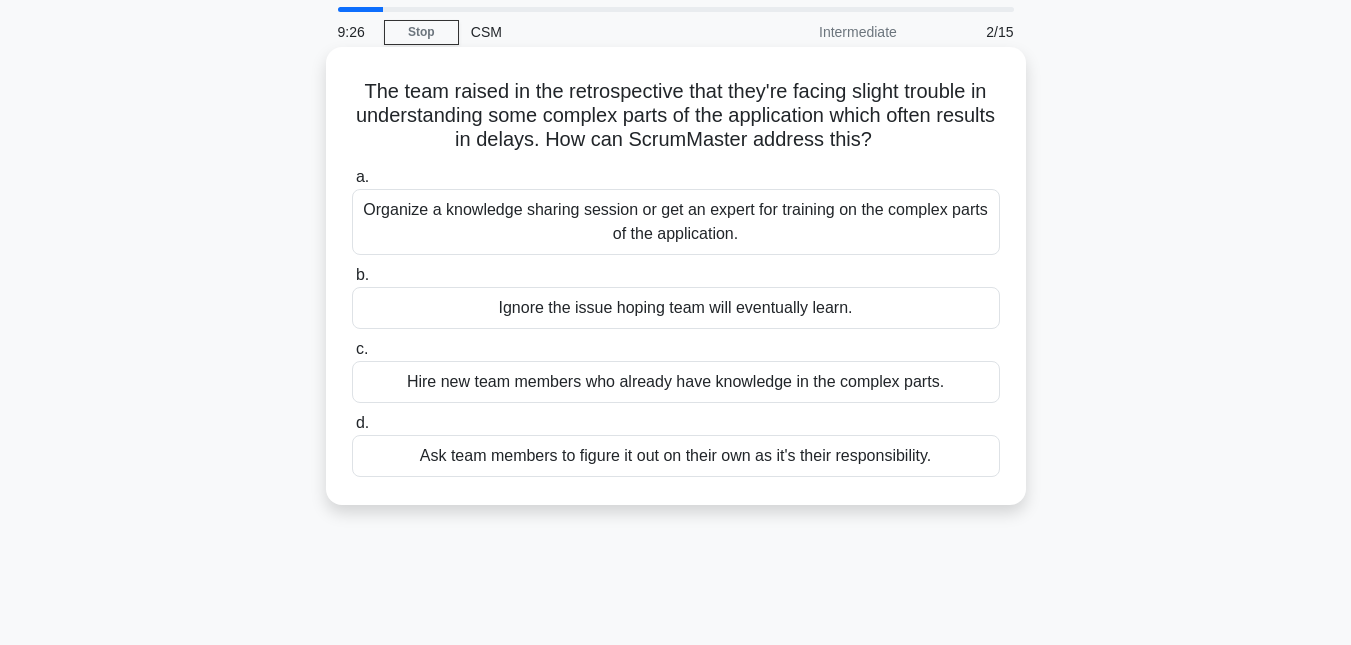scroll, scrollTop: 100, scrollLeft: 0, axis: vertical 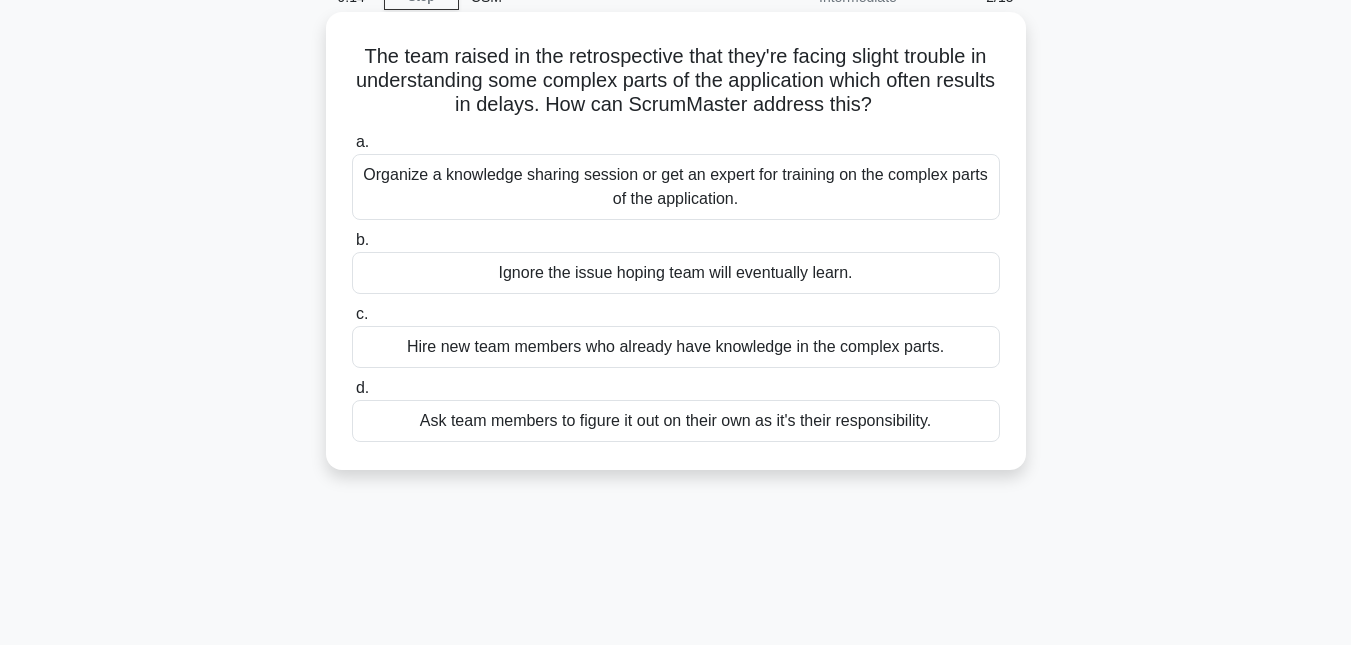 click on "Organize a knowledge sharing session or get an expert for training on the complex parts of the application." at bounding box center [676, 187] 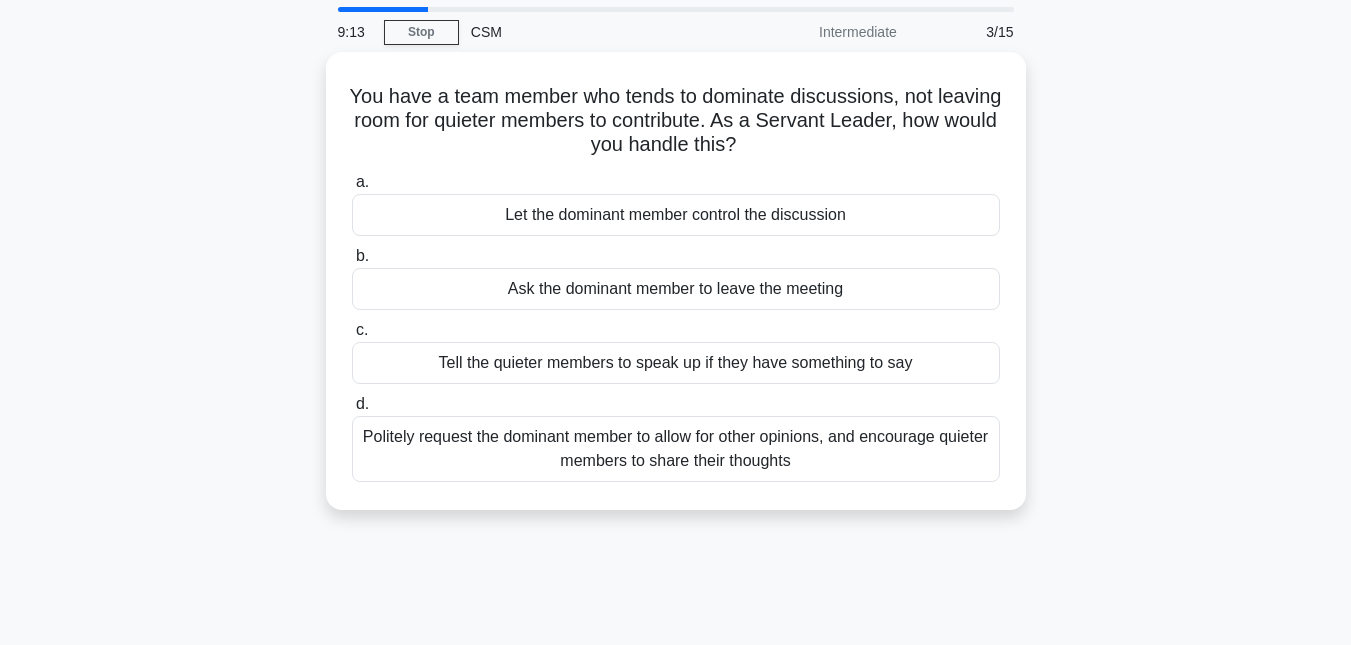 scroll, scrollTop: 100, scrollLeft: 0, axis: vertical 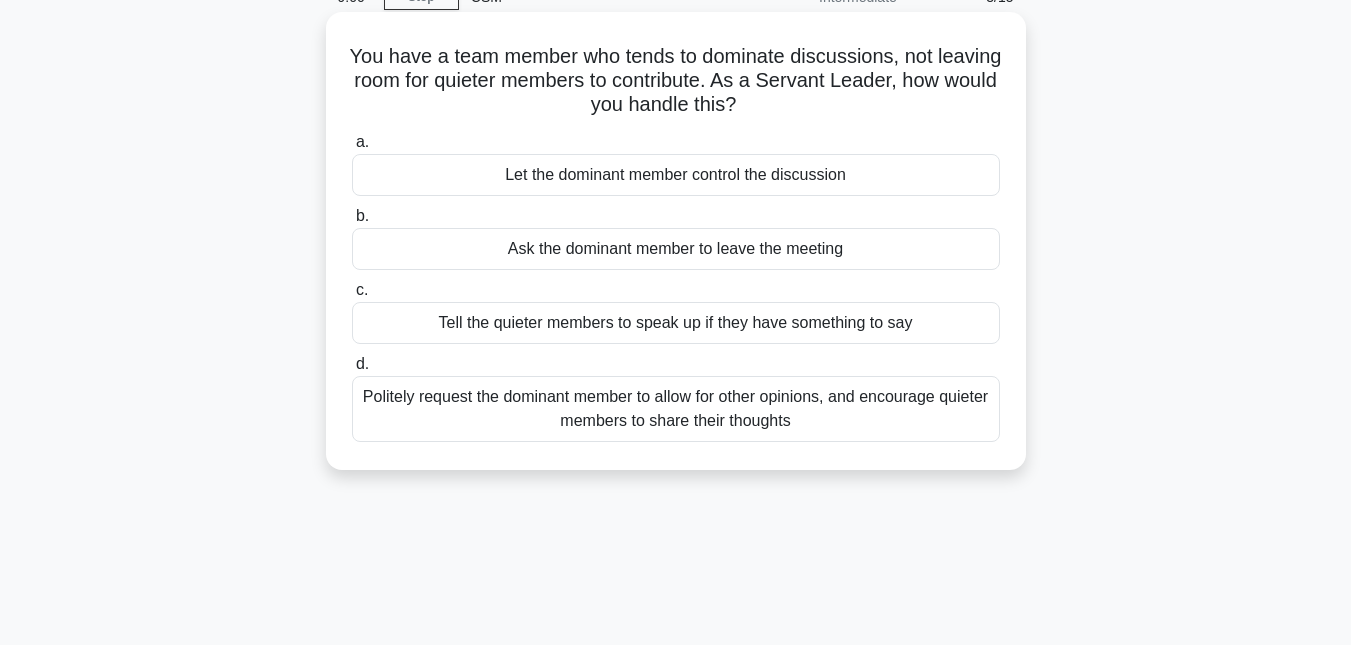 click on "Politely request the dominant member to allow for other opinions, and encourage quieter members to share their thoughts" at bounding box center (676, 409) 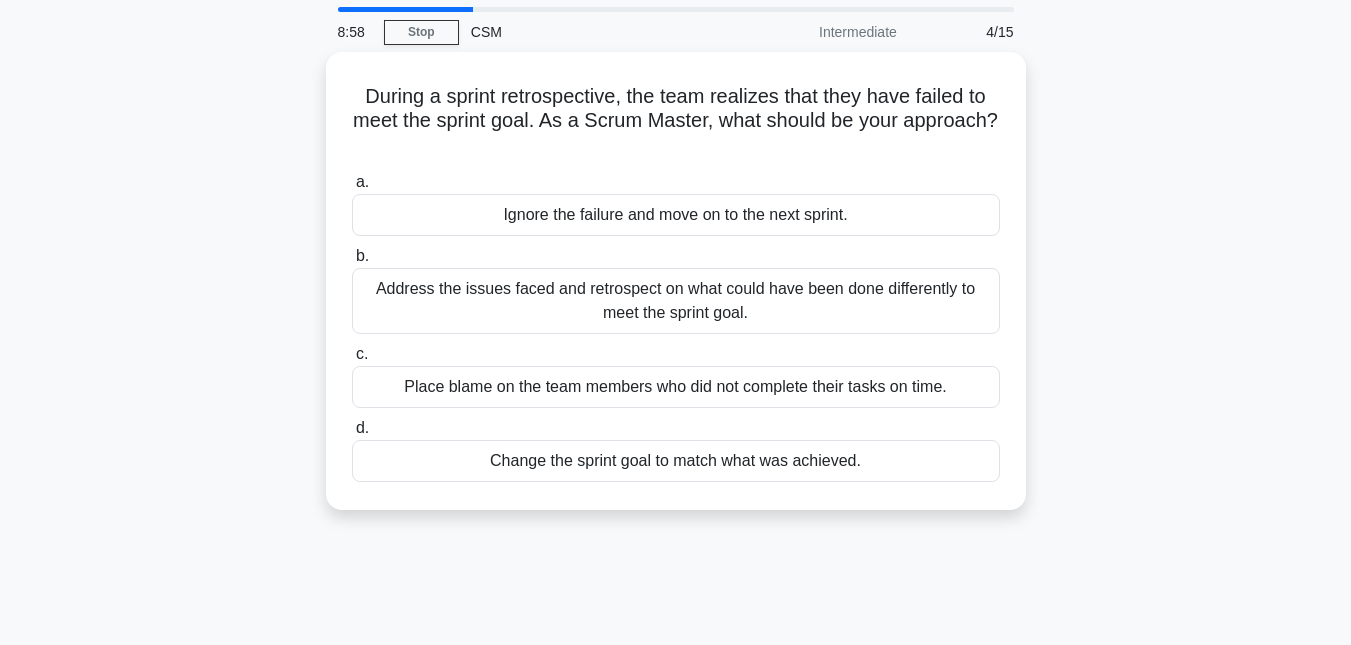scroll, scrollTop: 100, scrollLeft: 0, axis: vertical 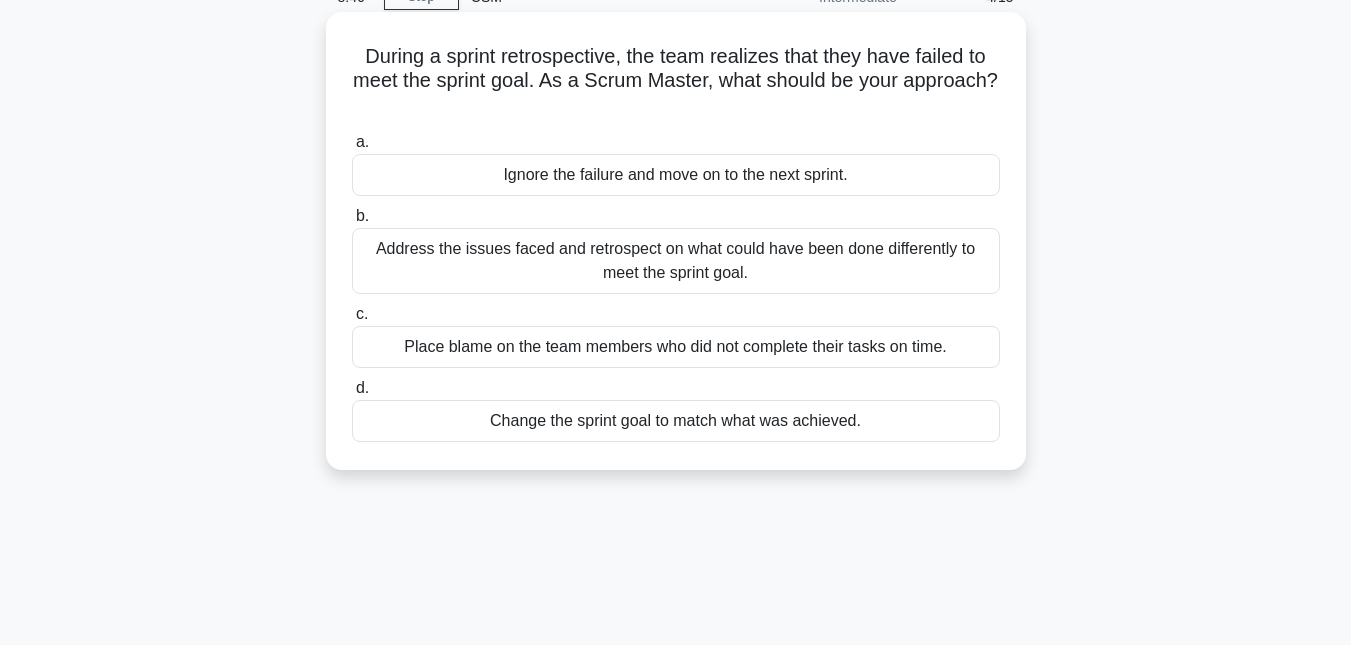 click on "Address the issues faced and retrospect on what could have been done differently to meet the sprint goal." at bounding box center (676, 261) 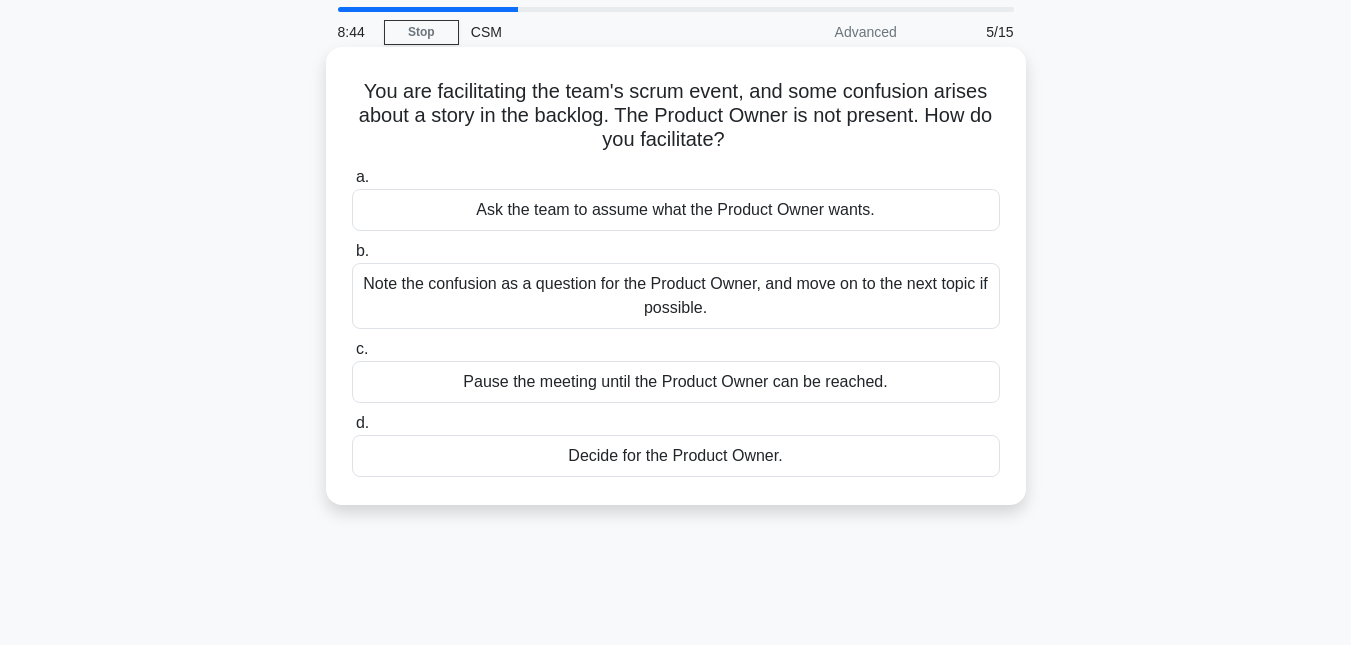 scroll, scrollTop: 100, scrollLeft: 0, axis: vertical 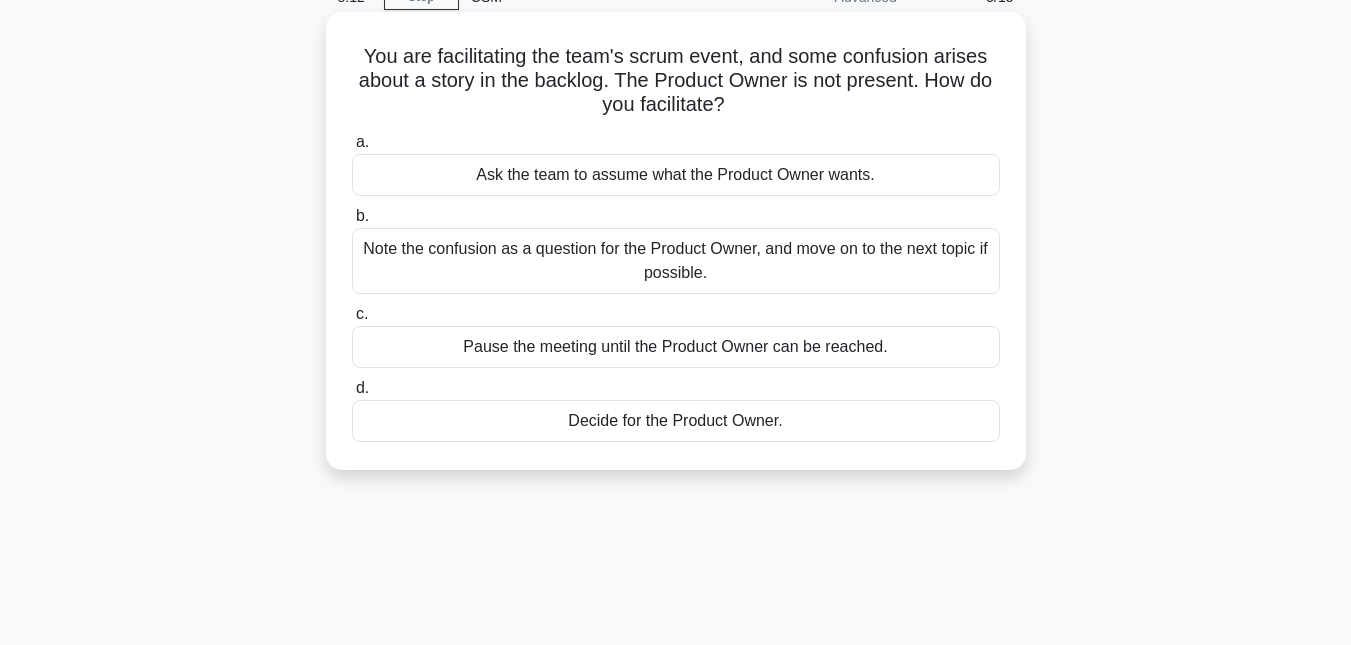 click on "Note the confusion as a question for the Product Owner, and move on to the next topic if possible." at bounding box center (676, 261) 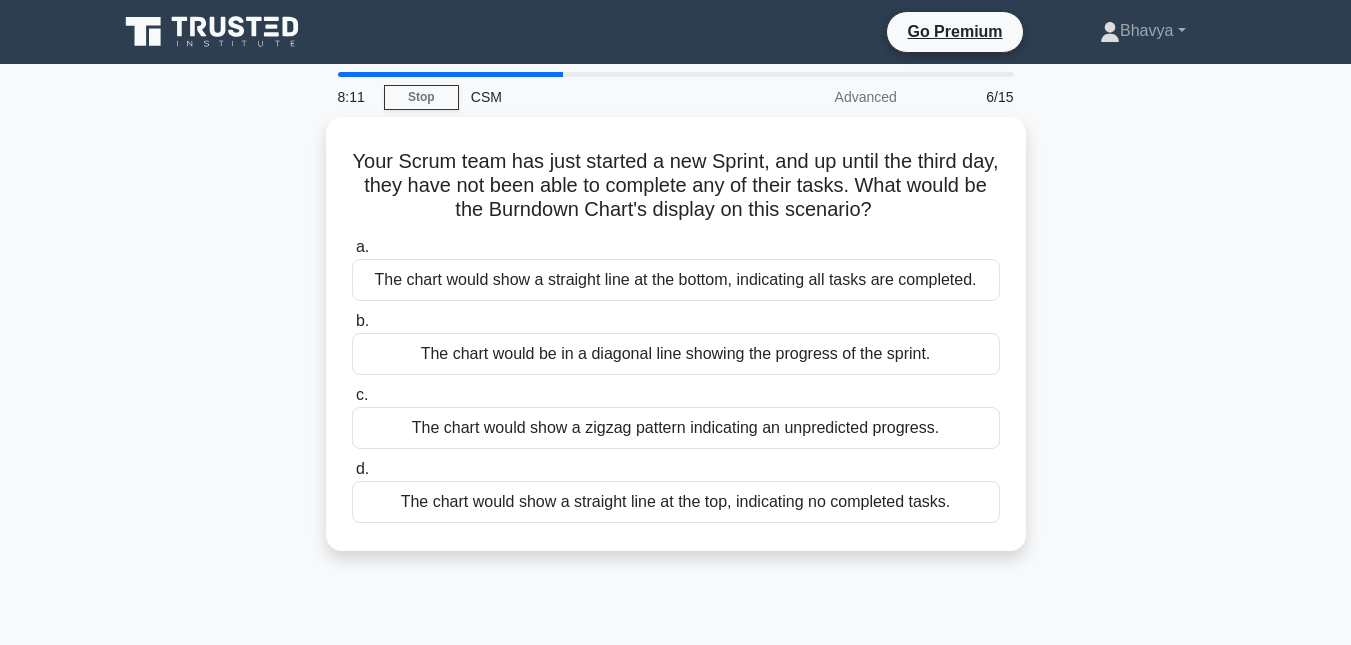scroll, scrollTop: 100, scrollLeft: 0, axis: vertical 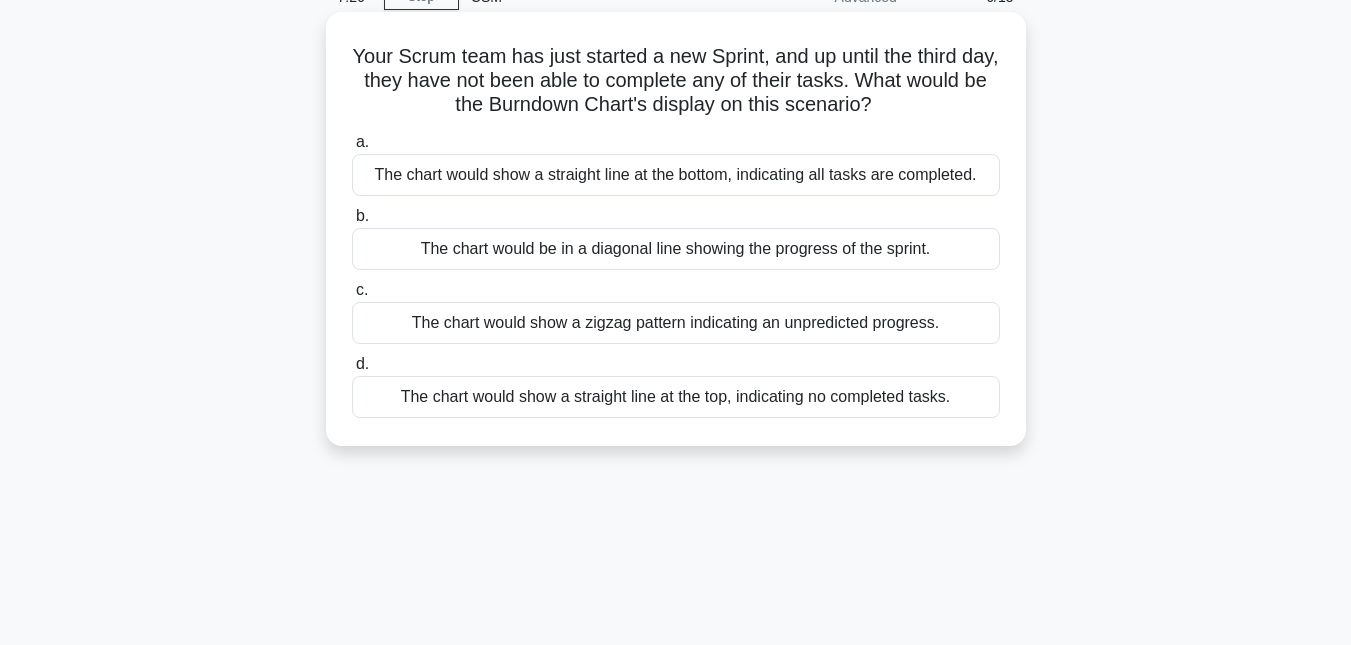 click on "The chart would show a straight line at the top, indicating no completed tasks." at bounding box center (676, 397) 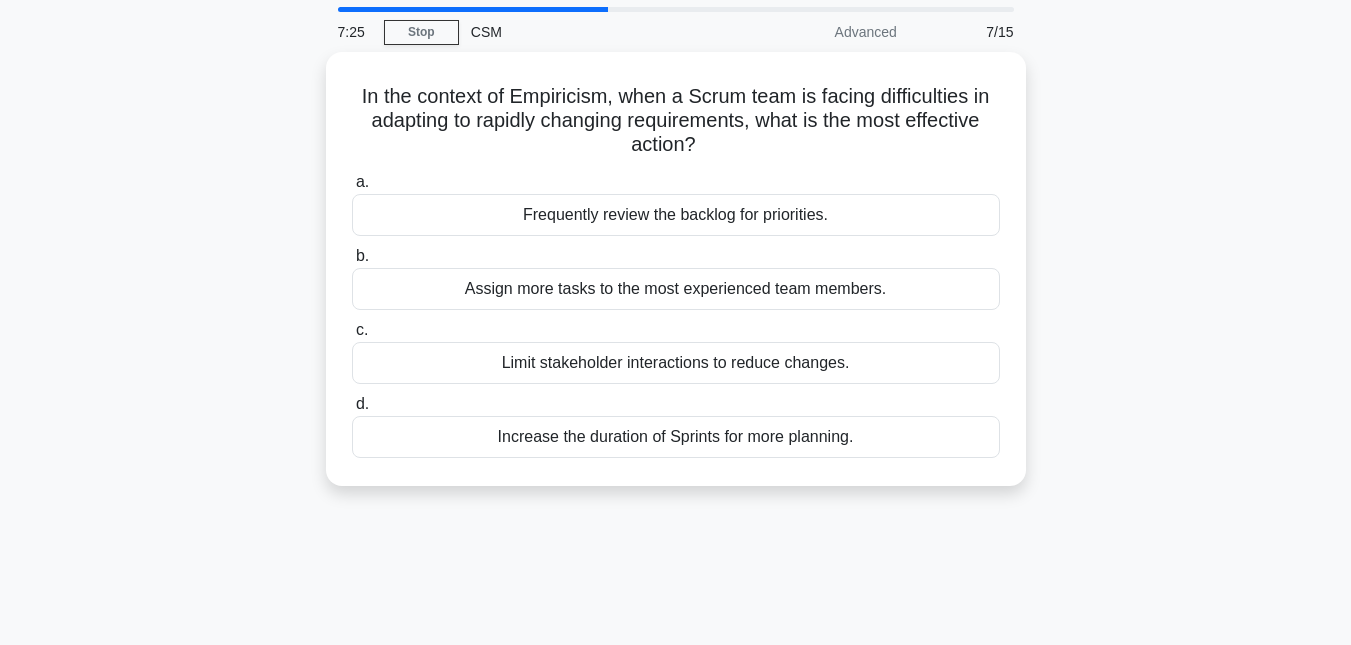 scroll, scrollTop: 100, scrollLeft: 0, axis: vertical 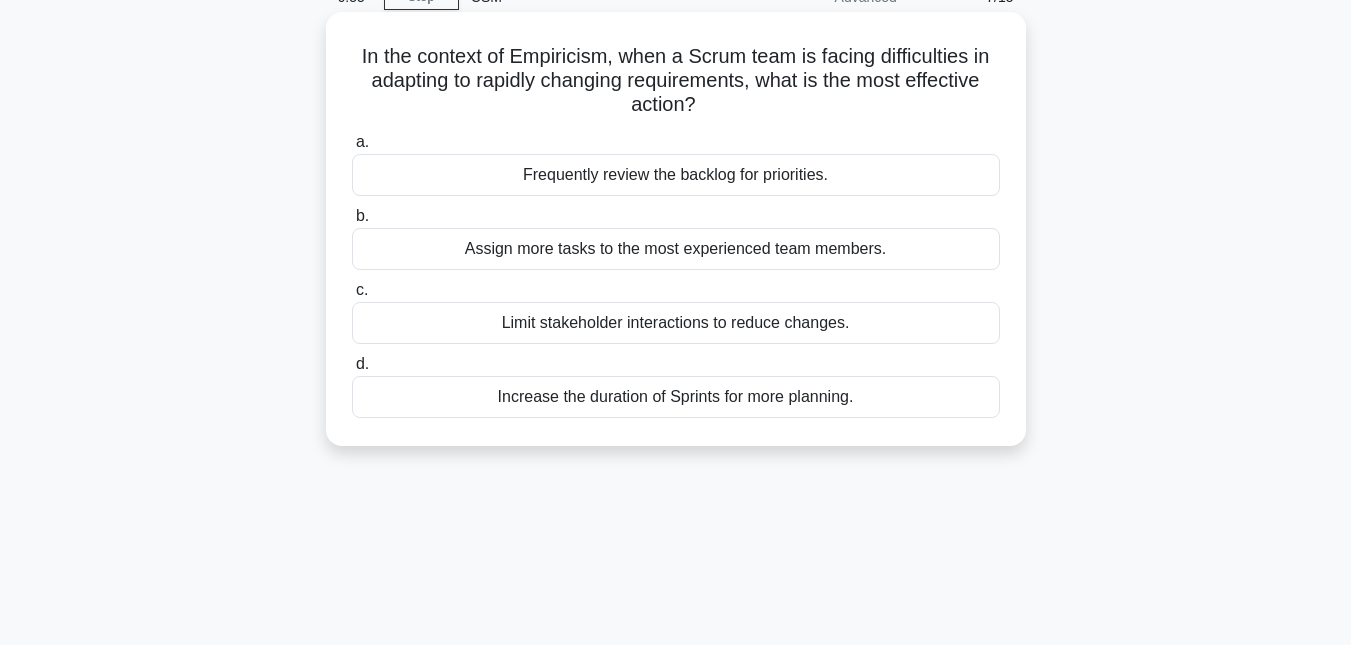 click on "Frequently review the backlog for priorities." at bounding box center (676, 175) 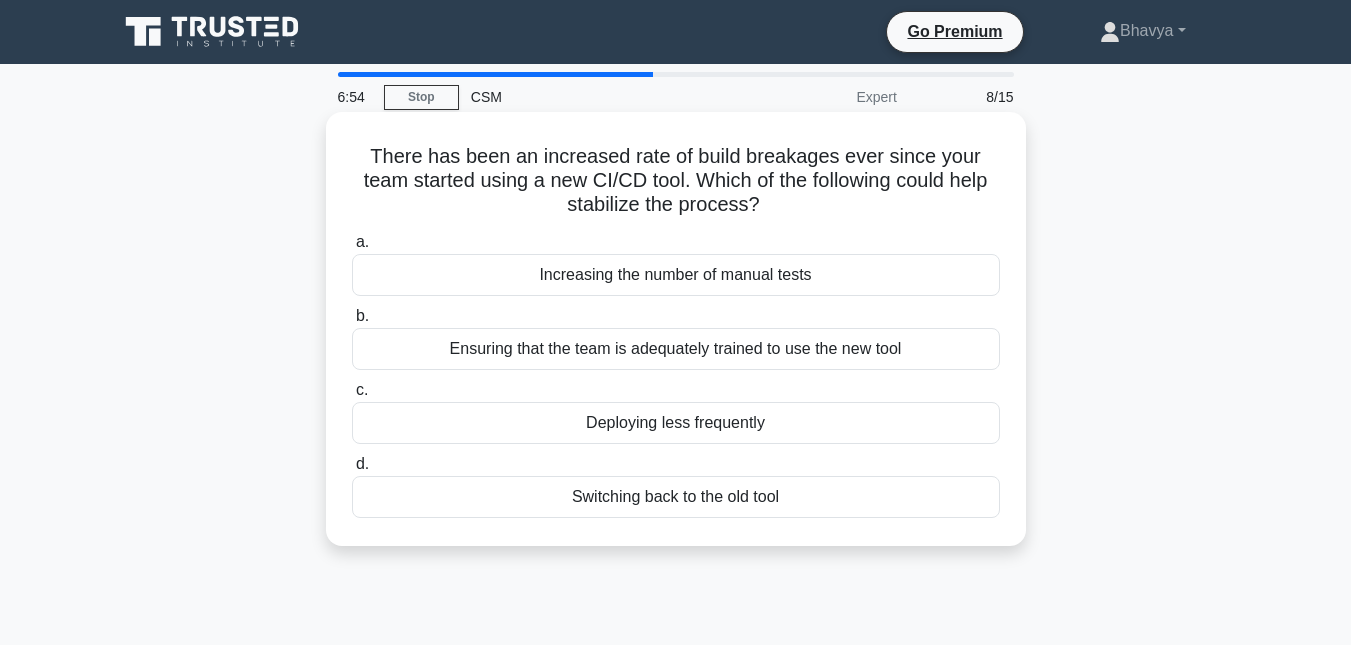 scroll, scrollTop: 100, scrollLeft: 0, axis: vertical 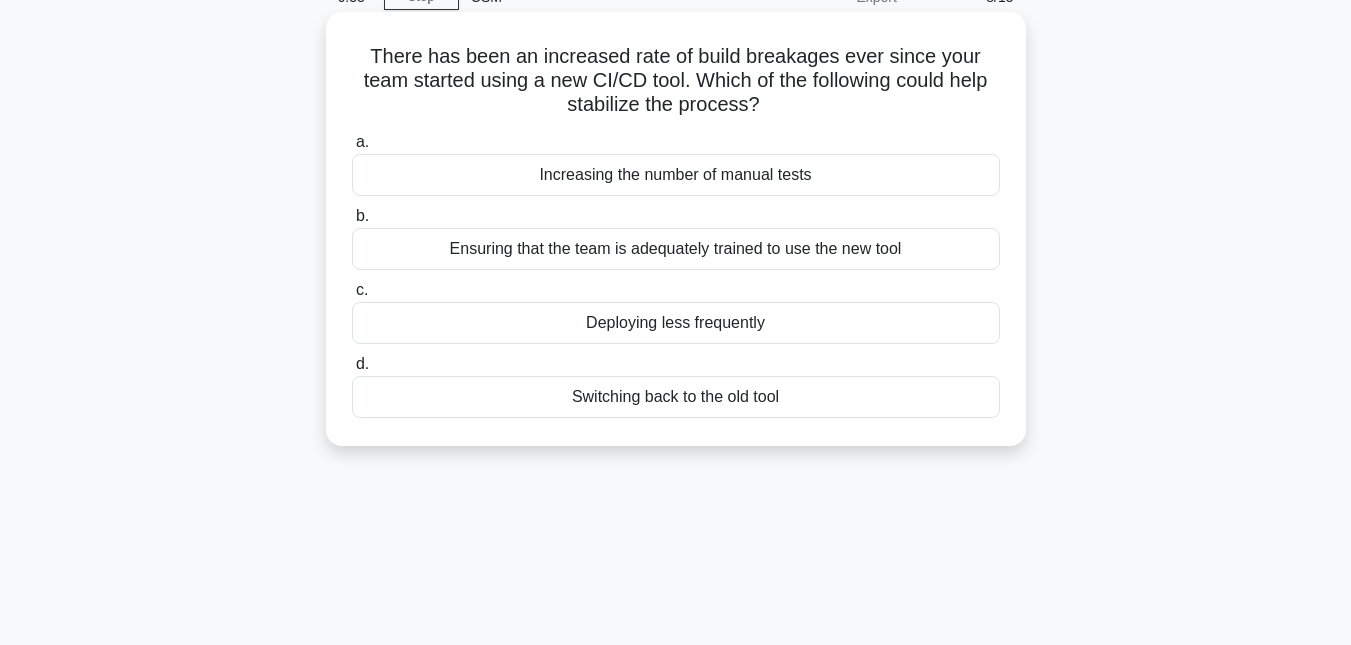 click on "Ensuring that the team is adequately trained to use the new tool" at bounding box center (676, 249) 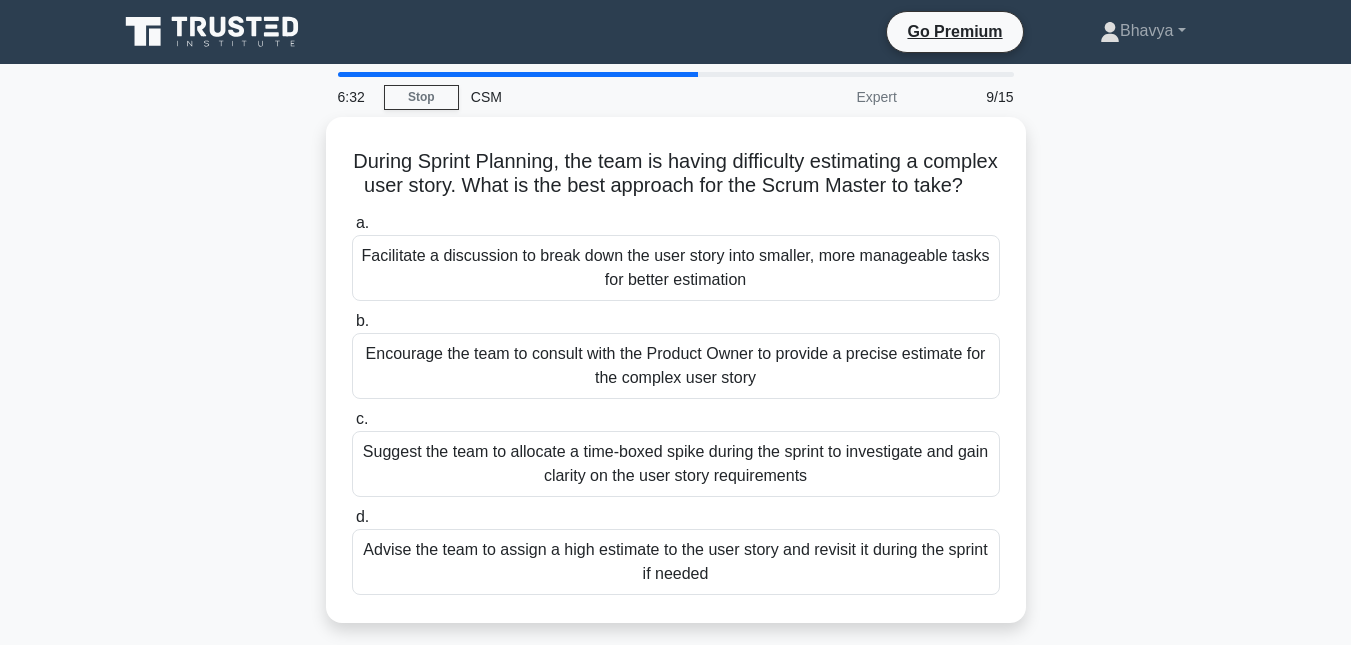 scroll, scrollTop: 100, scrollLeft: 0, axis: vertical 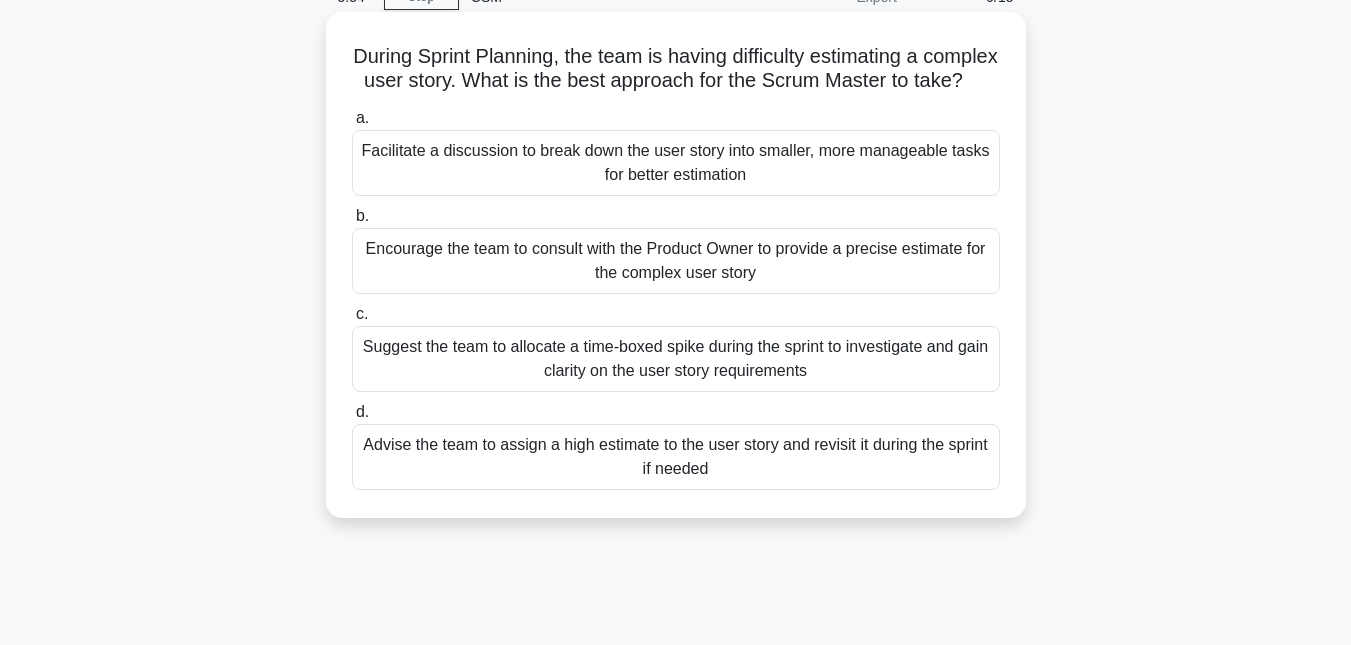 click on "Facilitate a discussion to break down the user story into smaller, more manageable tasks for better estimation" at bounding box center (676, 163) 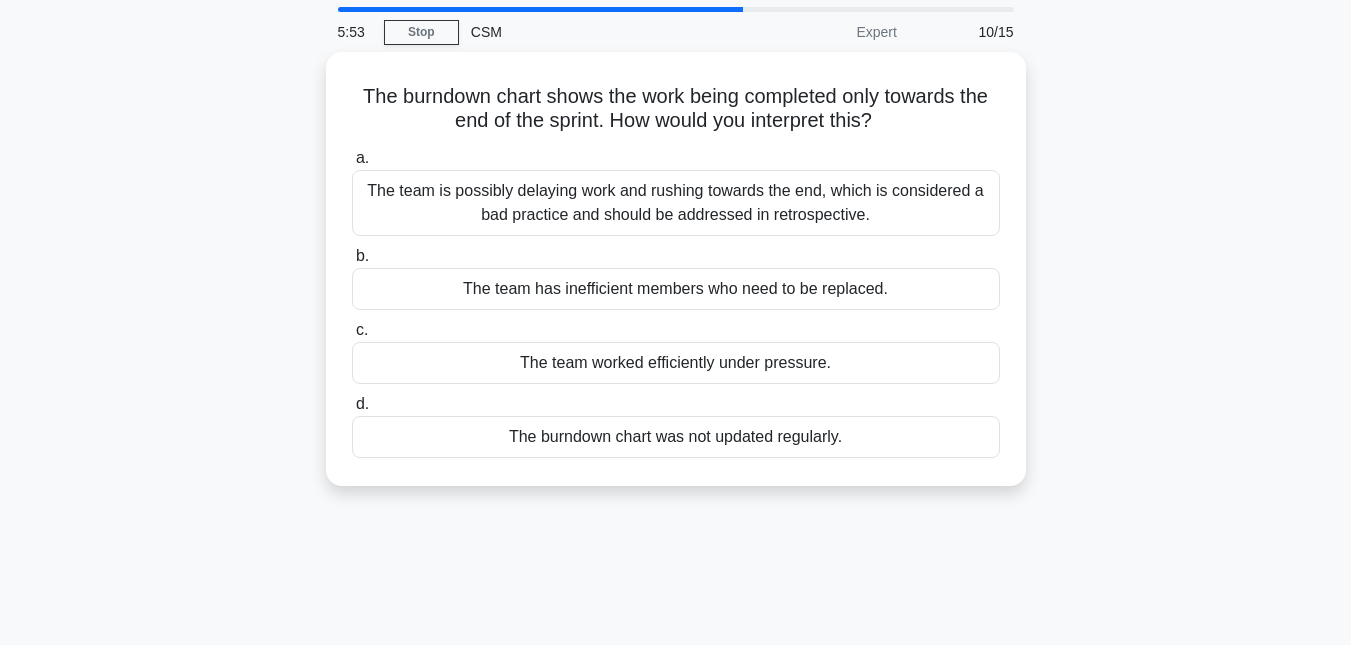 scroll, scrollTop: 100, scrollLeft: 0, axis: vertical 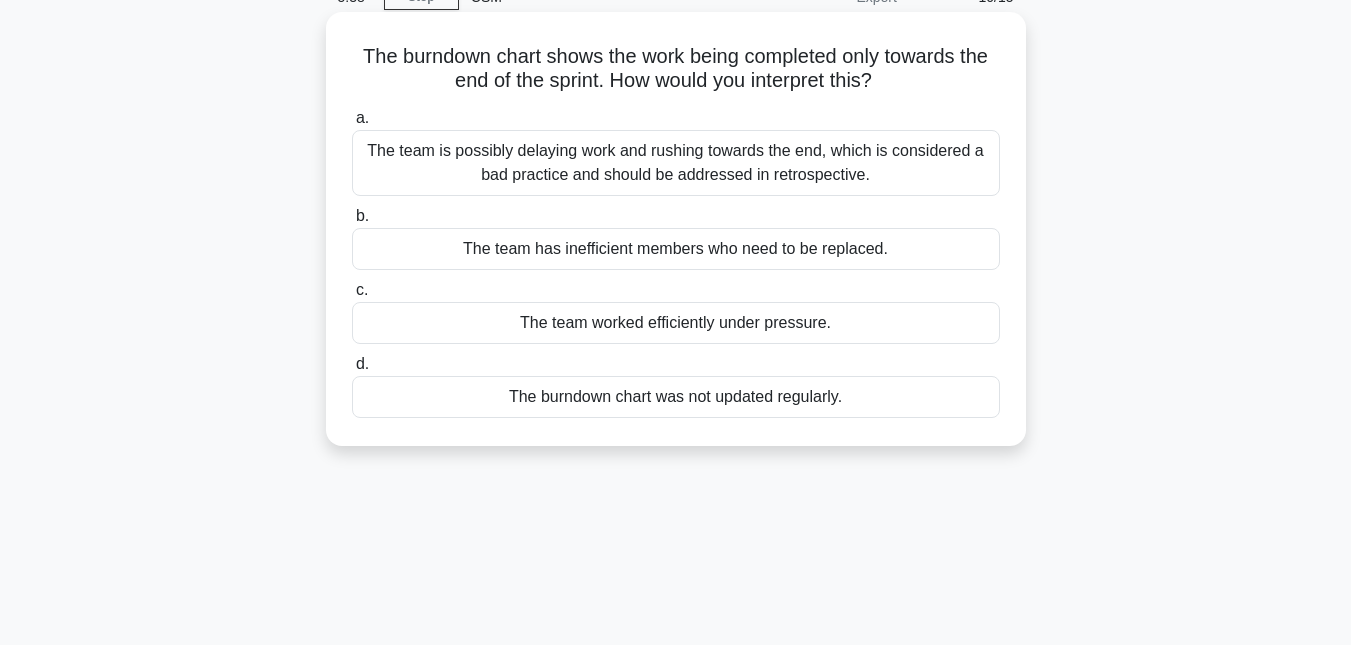 click on "The team is possibly delaying work and rushing towards the end, which is considered a bad practice and should be addressed in retrospective." at bounding box center [676, 163] 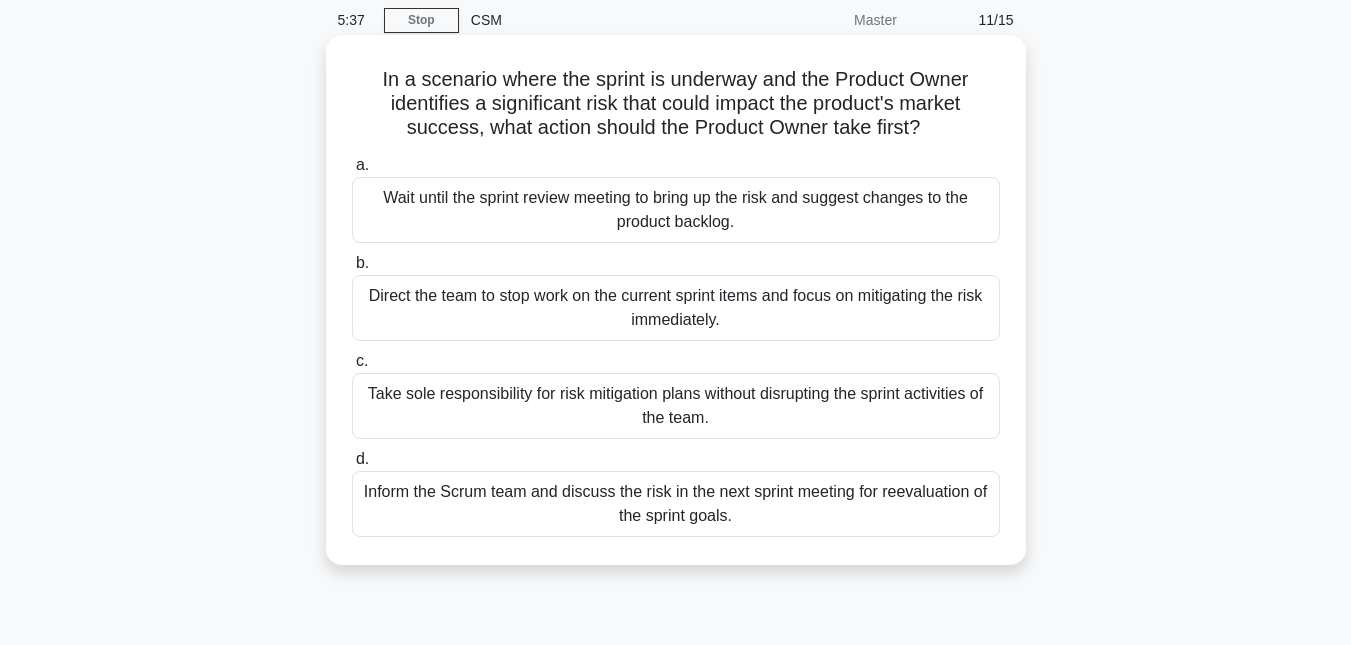 scroll, scrollTop: 100, scrollLeft: 0, axis: vertical 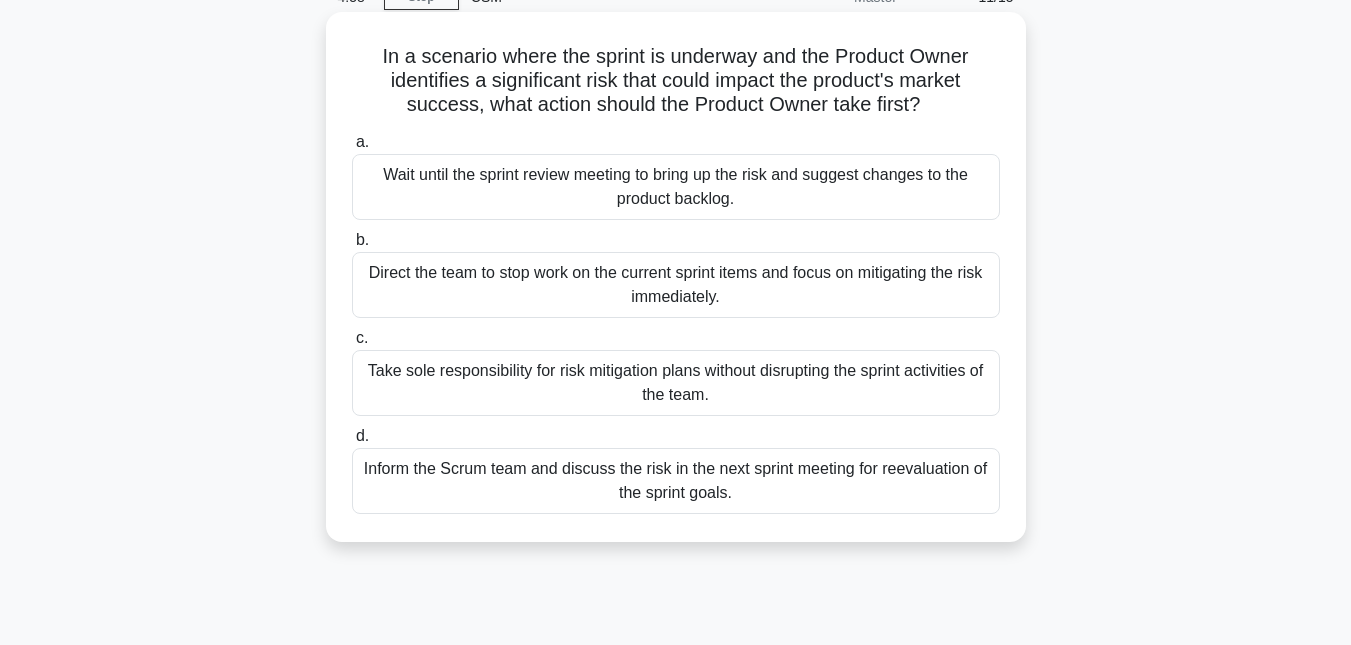 click on "Inform the Scrum team and discuss the risk in the next sprint meeting for reevaluation of the sprint goals." at bounding box center (676, 481) 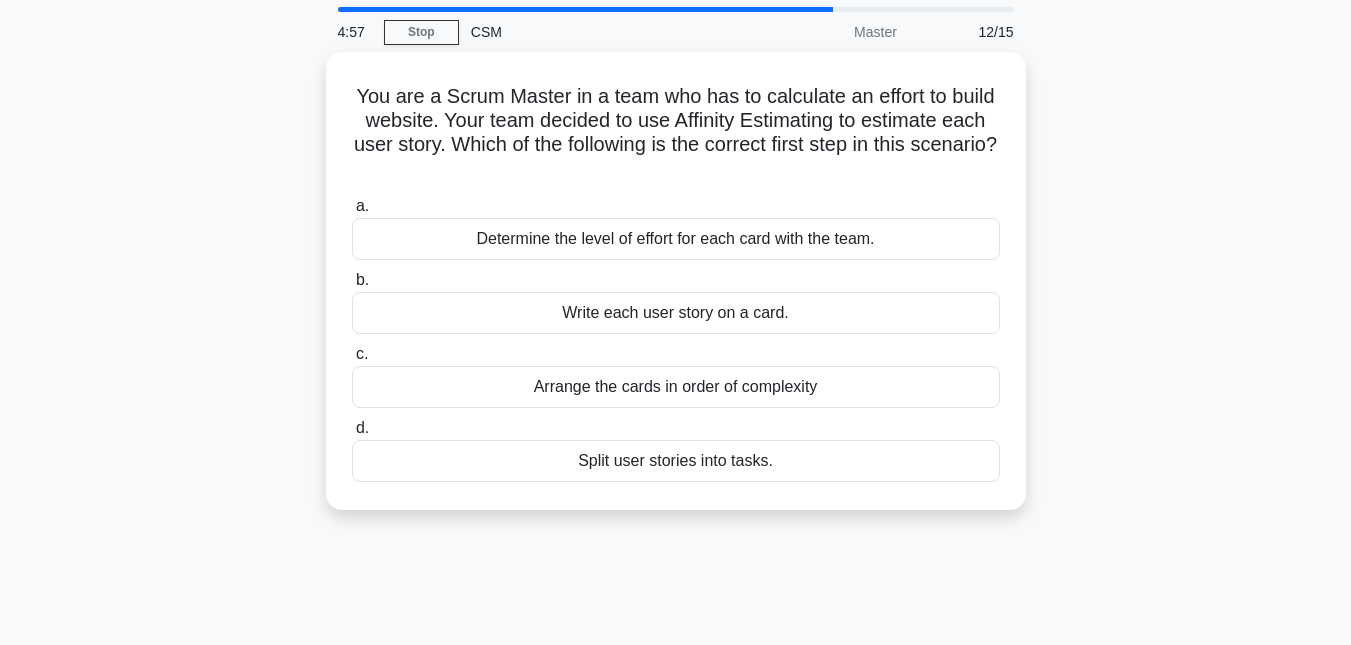 scroll, scrollTop: 100, scrollLeft: 0, axis: vertical 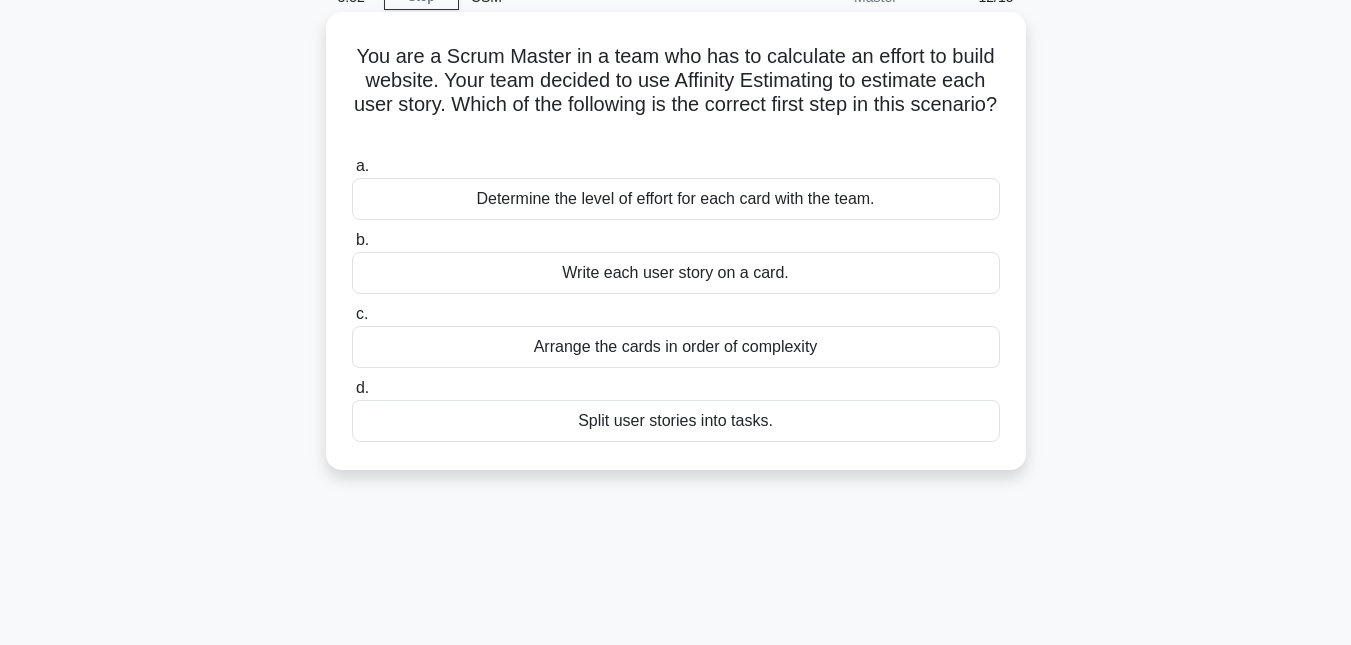 click on "Write each user story on a card." at bounding box center [676, 273] 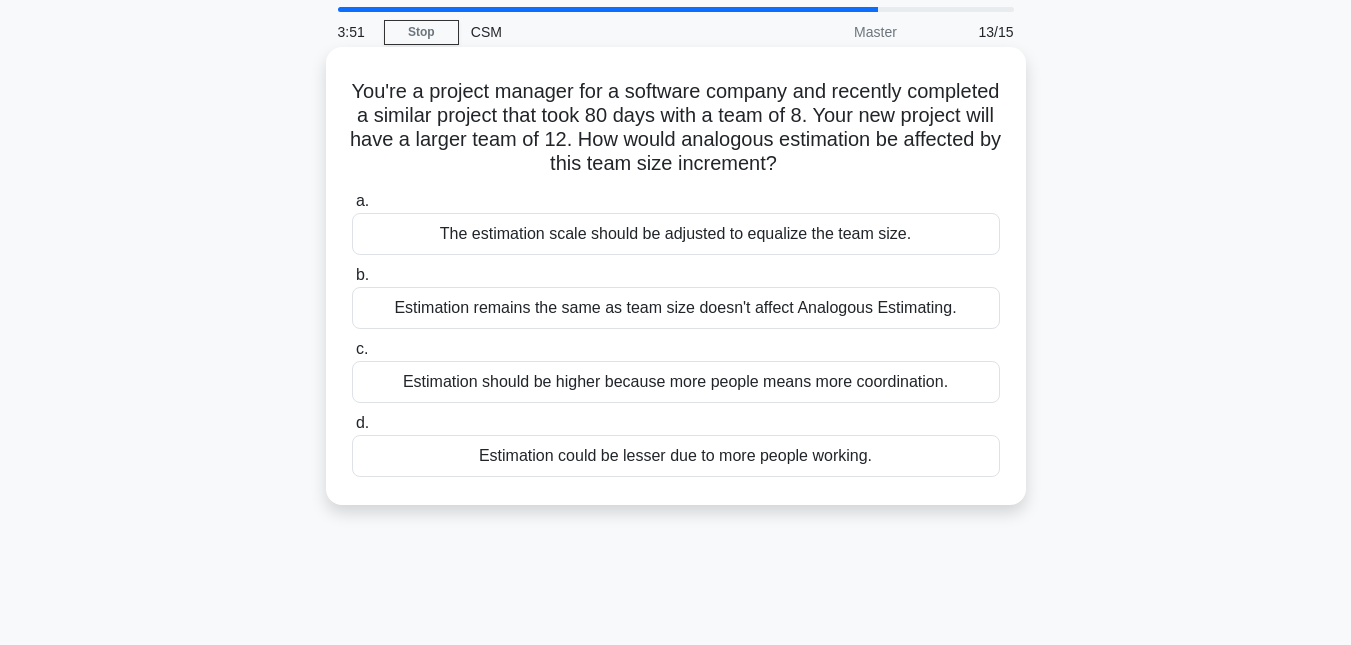 scroll, scrollTop: 100, scrollLeft: 0, axis: vertical 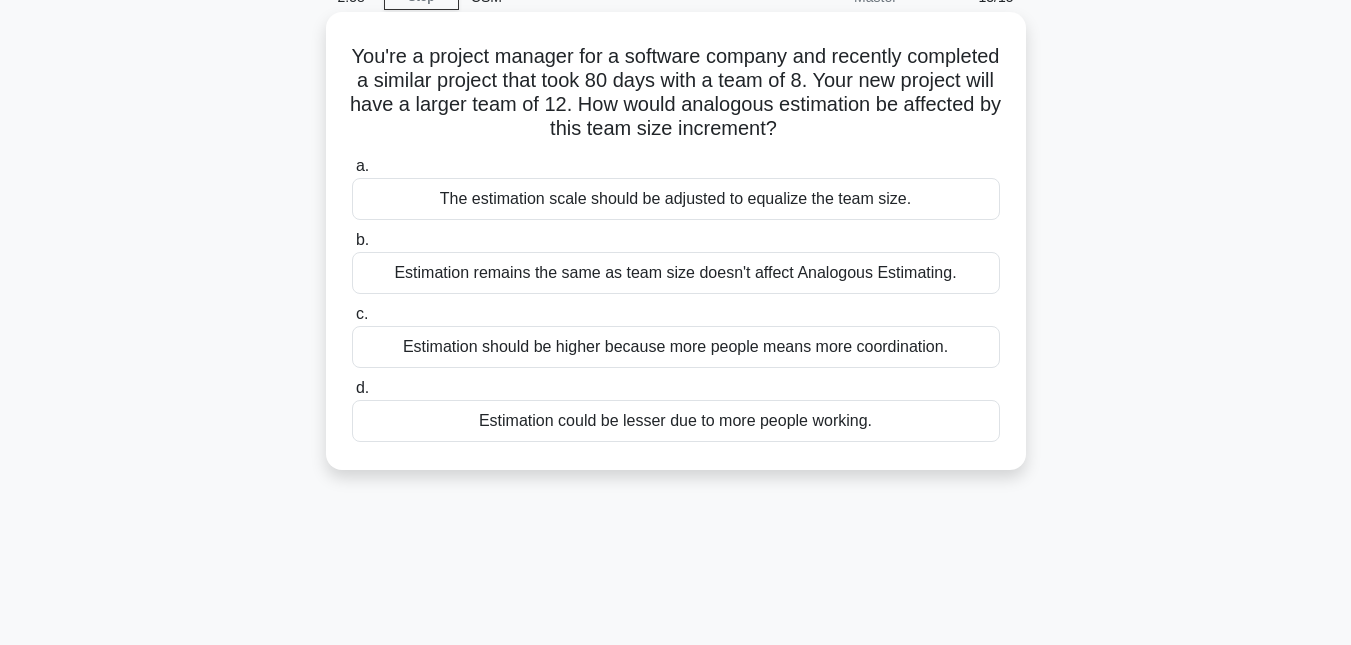 click on "The estimation scale should be adjusted to equalize the team size." at bounding box center [676, 199] 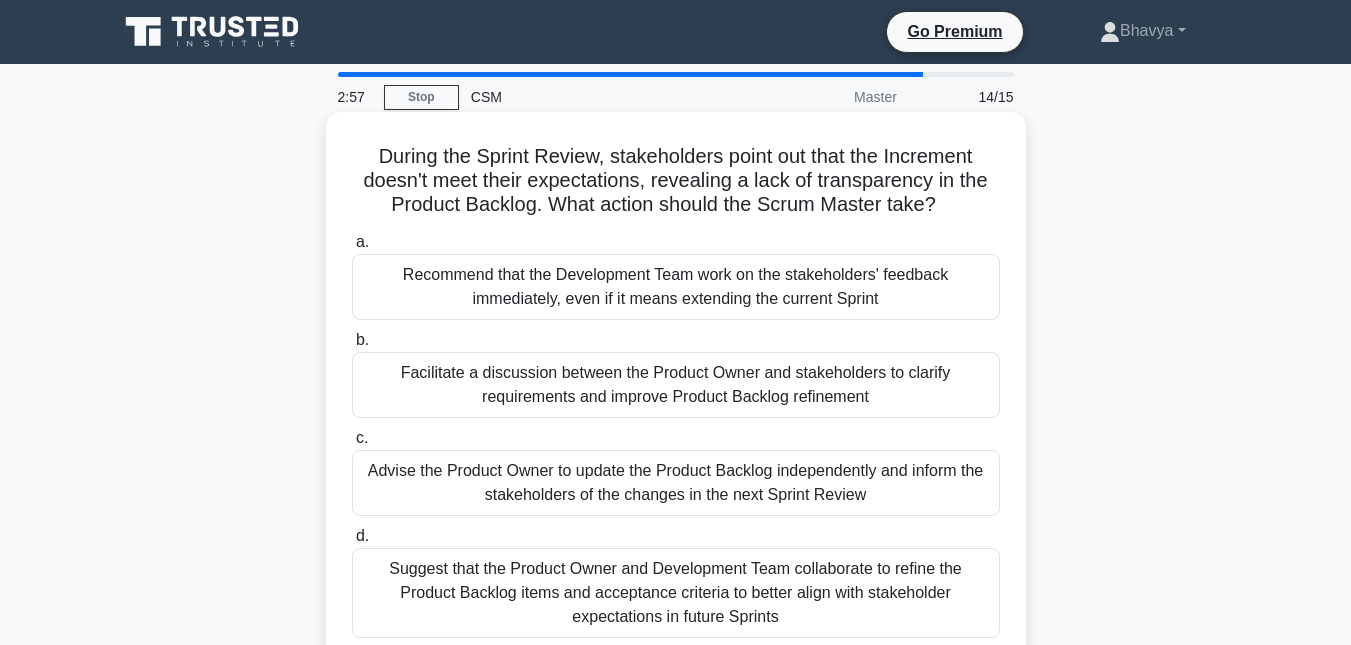 scroll, scrollTop: 100, scrollLeft: 0, axis: vertical 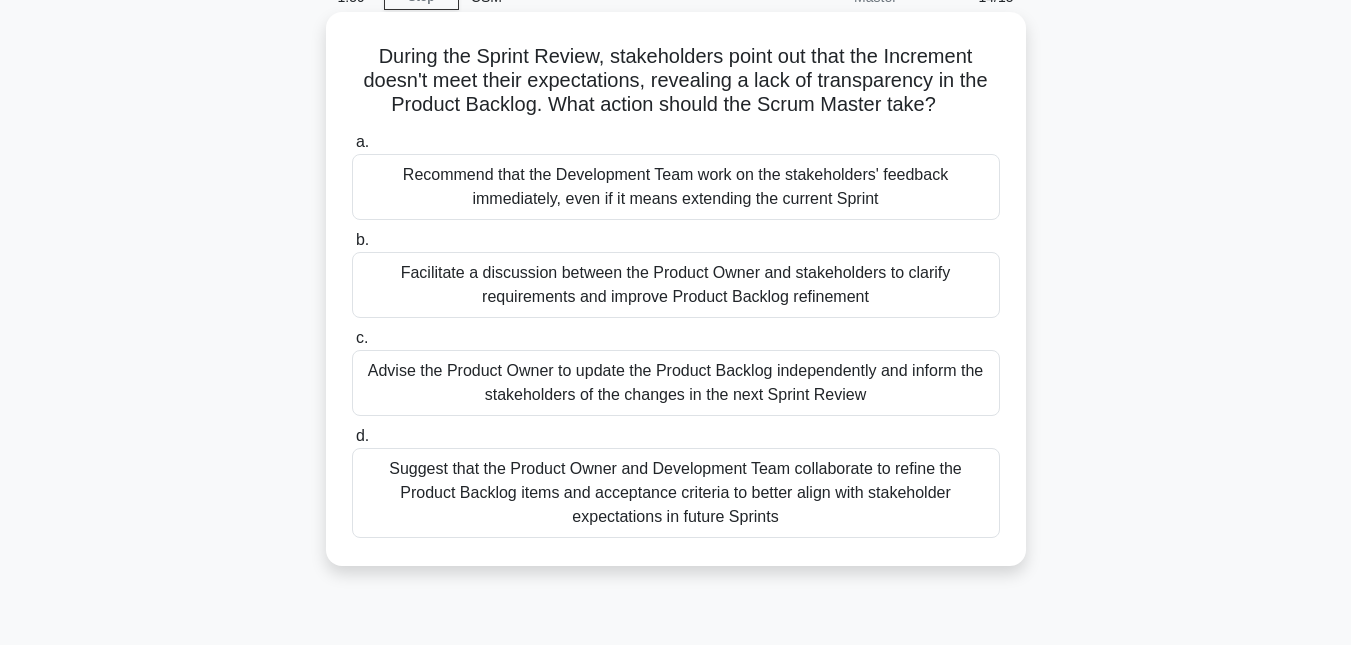 click on "Facilitate a discussion between the Product Owner and stakeholders to clarify requirements and improve Product Backlog refinement" at bounding box center [676, 285] 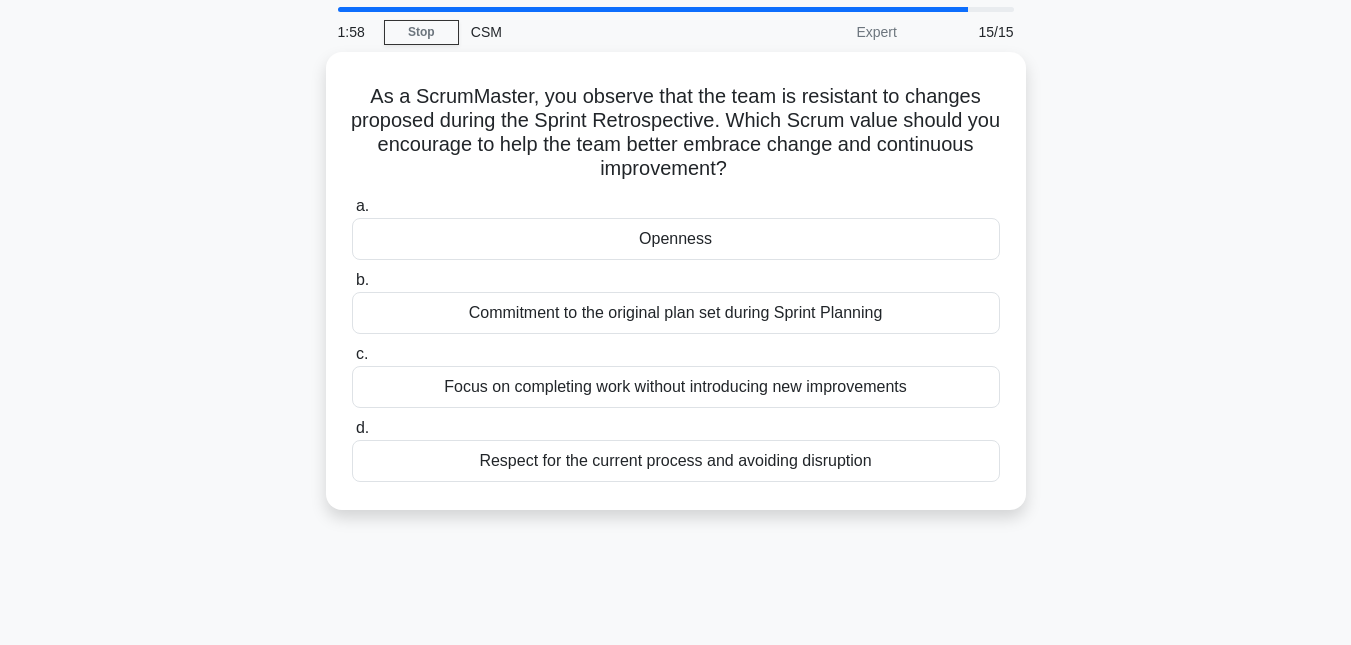 scroll, scrollTop: 100, scrollLeft: 0, axis: vertical 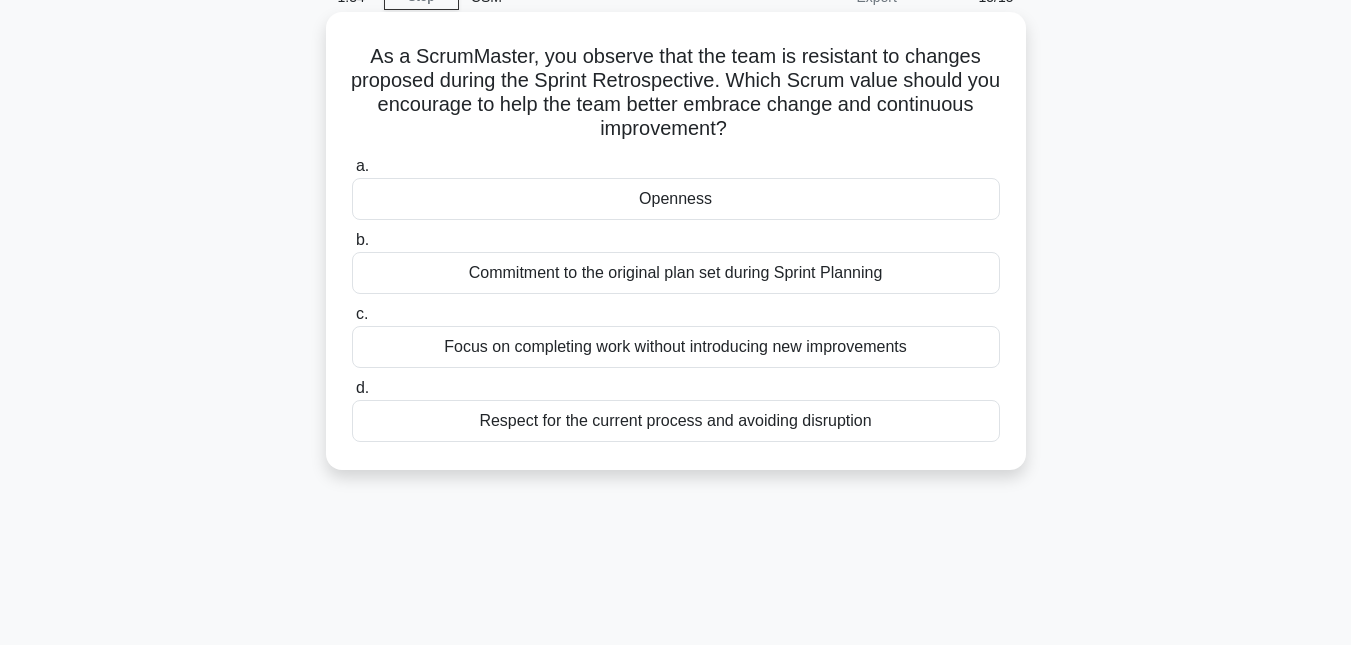 click on "Openness" at bounding box center [676, 199] 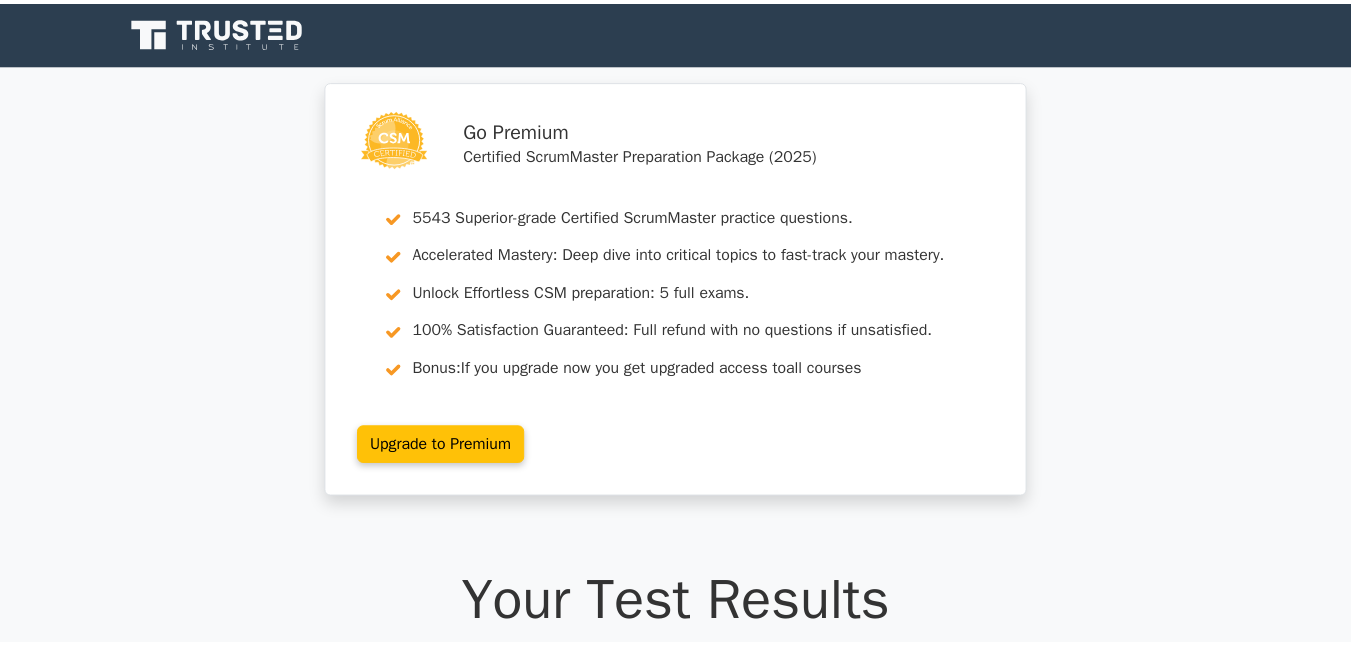 scroll, scrollTop: 0, scrollLeft: 0, axis: both 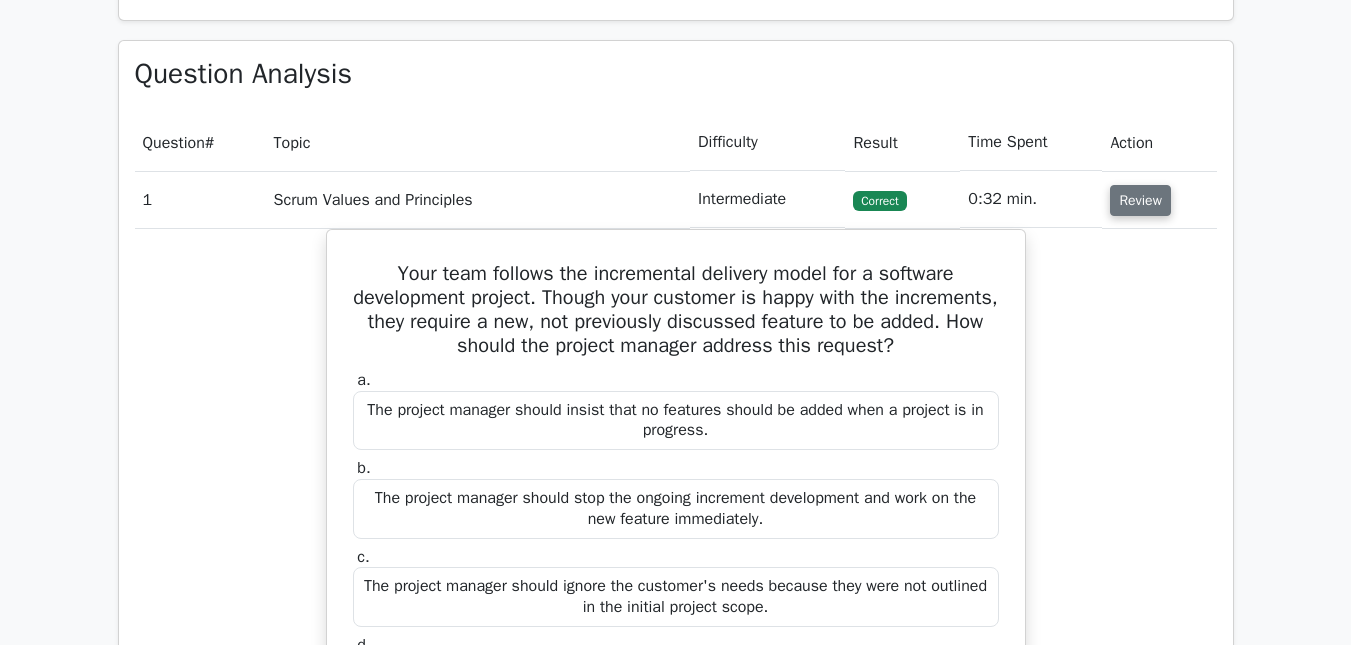 click on "Review" at bounding box center [1140, 200] 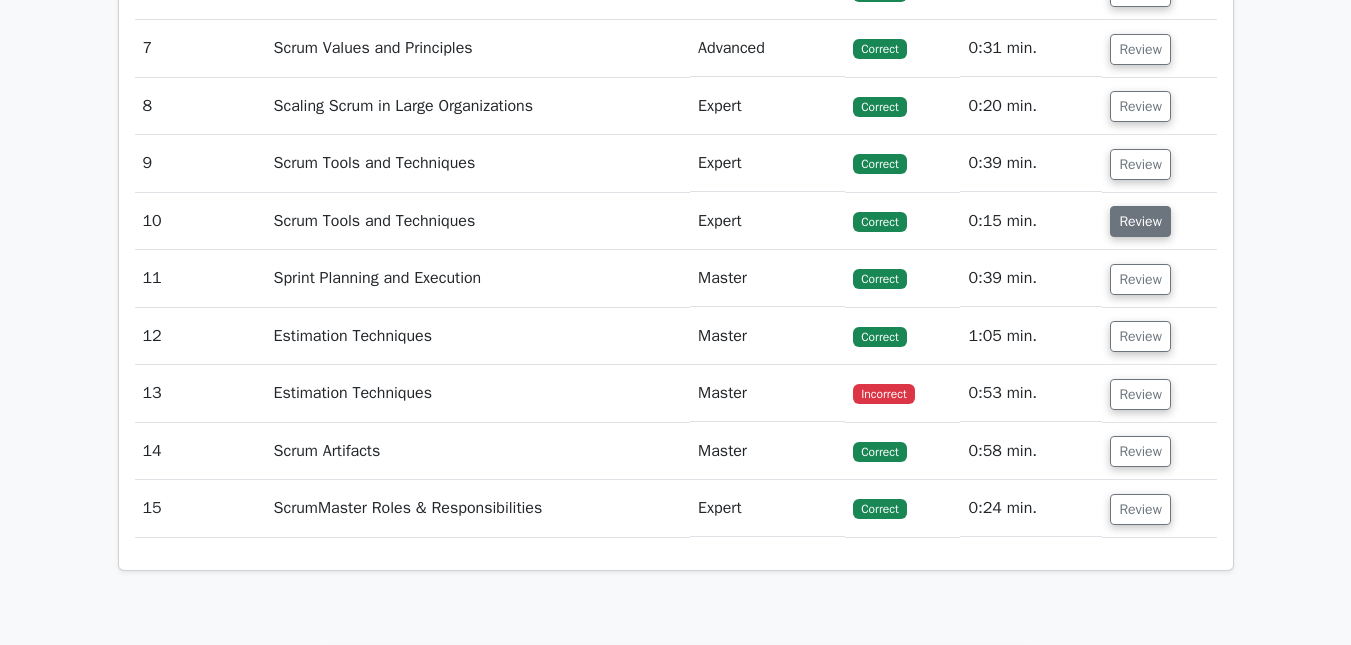 scroll, scrollTop: 2000, scrollLeft: 0, axis: vertical 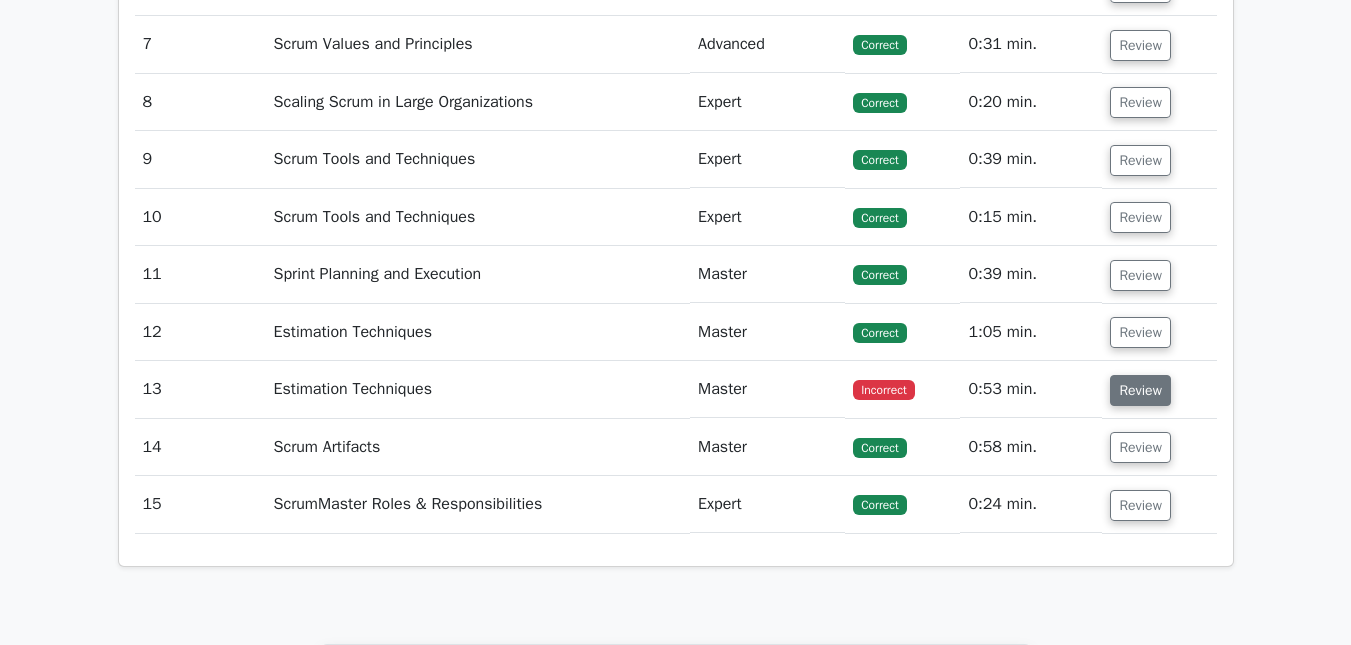 click on "Review" at bounding box center [1140, 390] 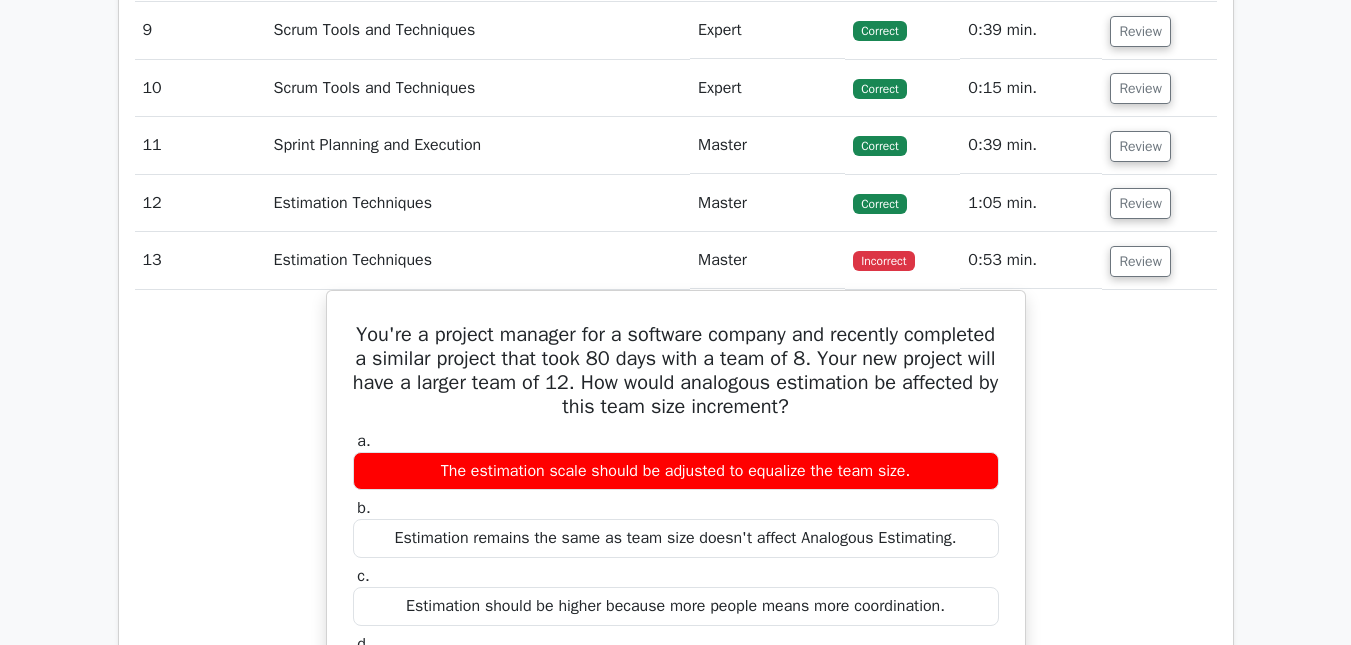 scroll, scrollTop: 2100, scrollLeft: 0, axis: vertical 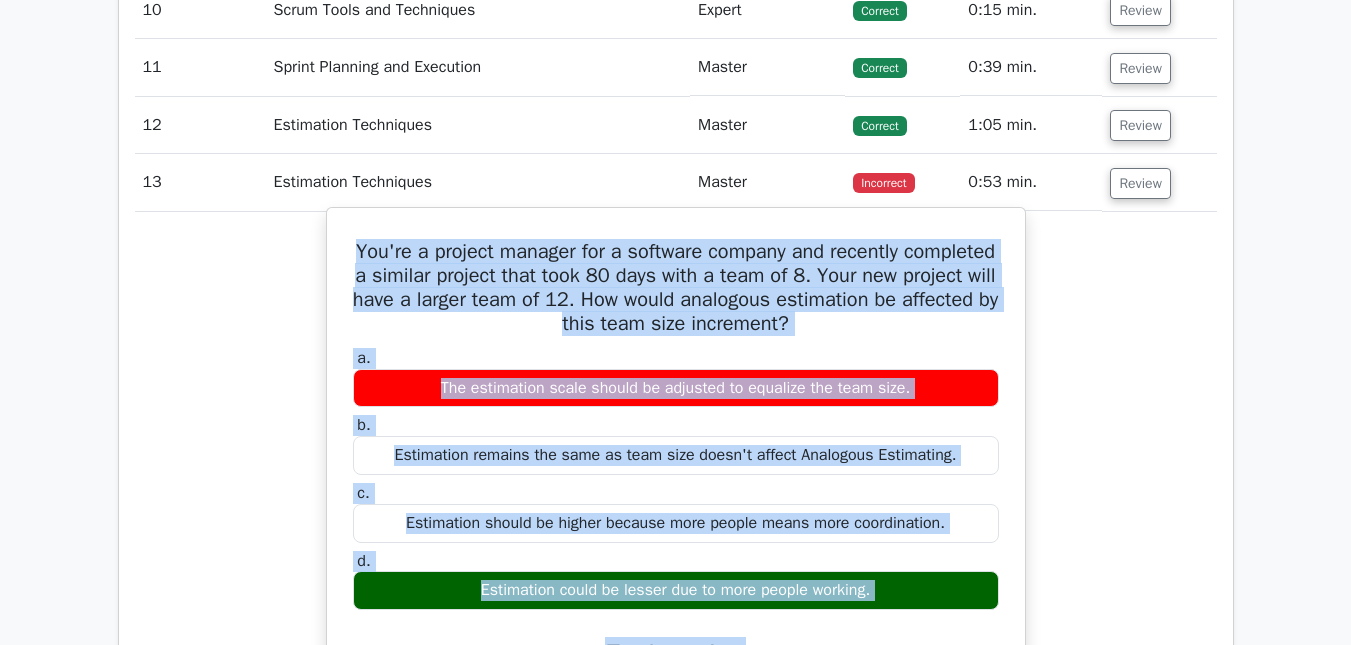 drag, startPoint x: 398, startPoint y: 357, endPoint x: 887, endPoint y: 593, distance: 542.9705 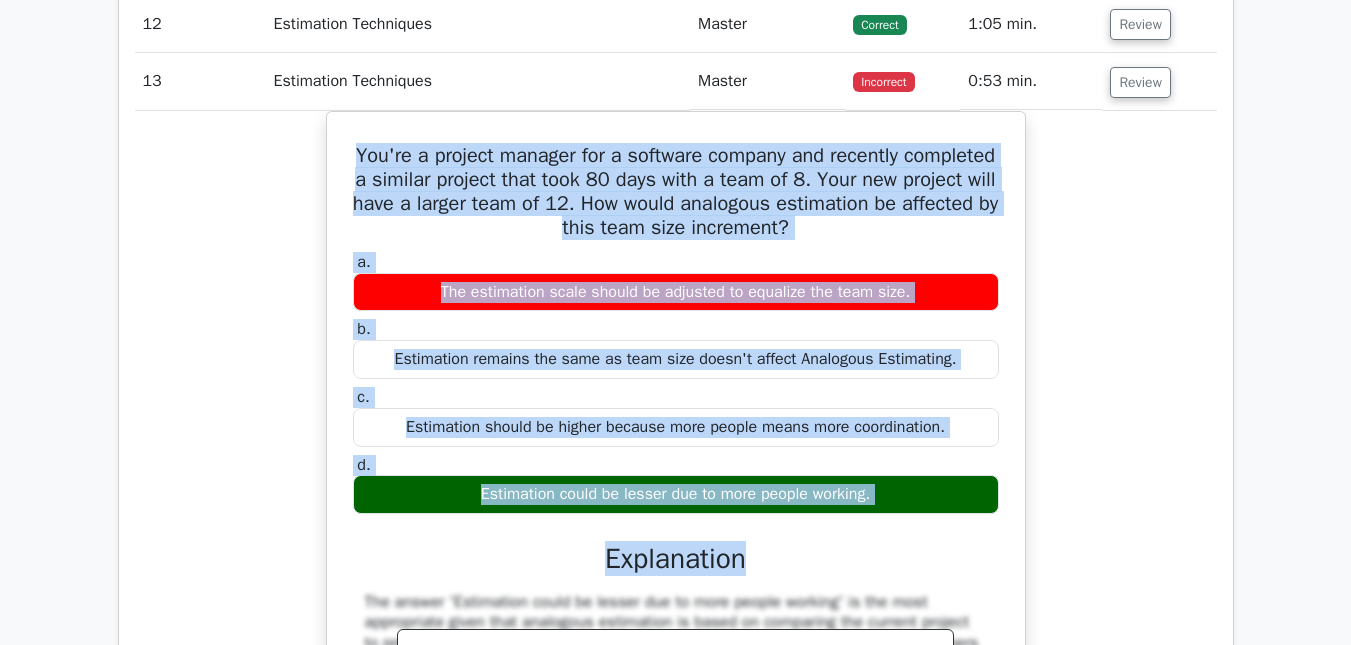 scroll, scrollTop: 2307, scrollLeft: 0, axis: vertical 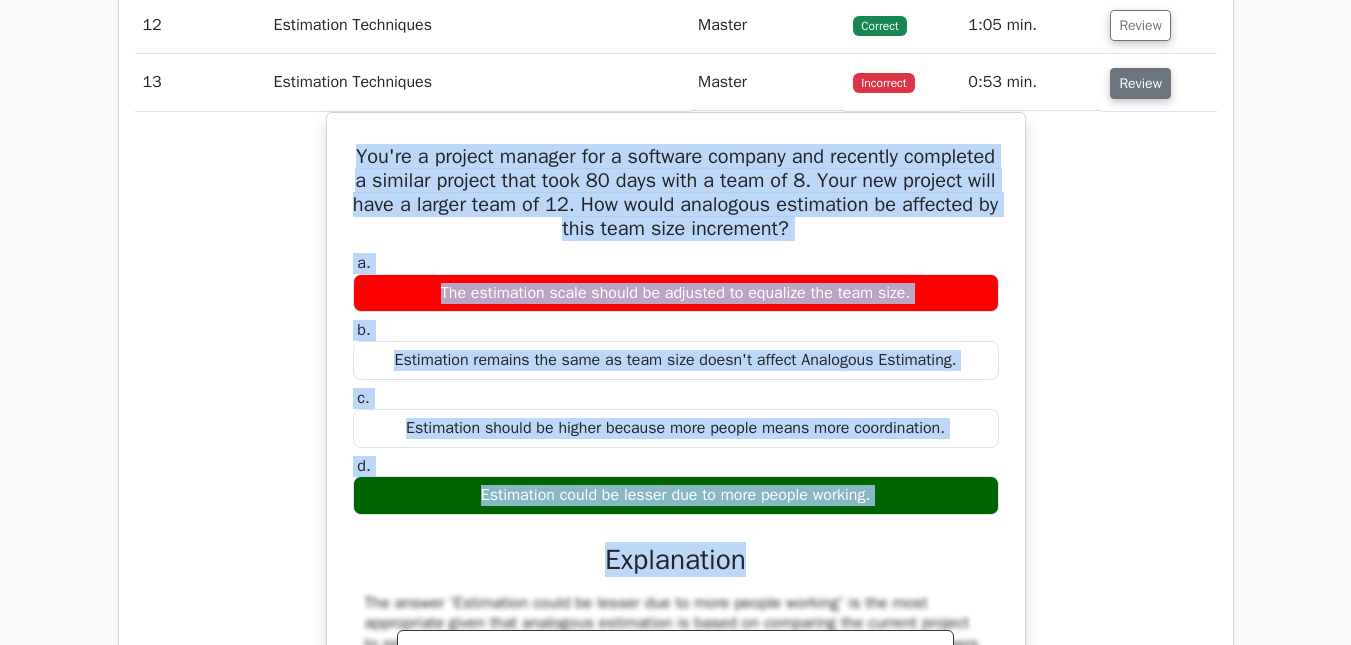 click on "Review" at bounding box center (1140, 83) 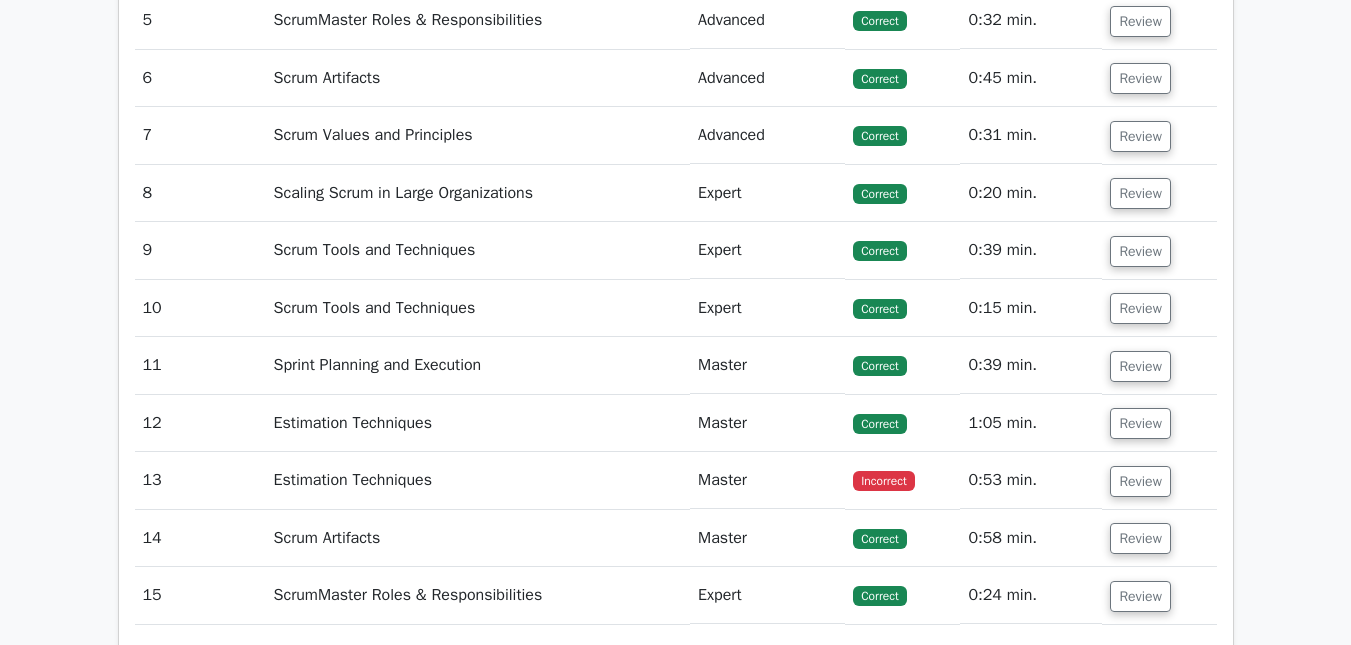 scroll, scrollTop: 1607, scrollLeft: 0, axis: vertical 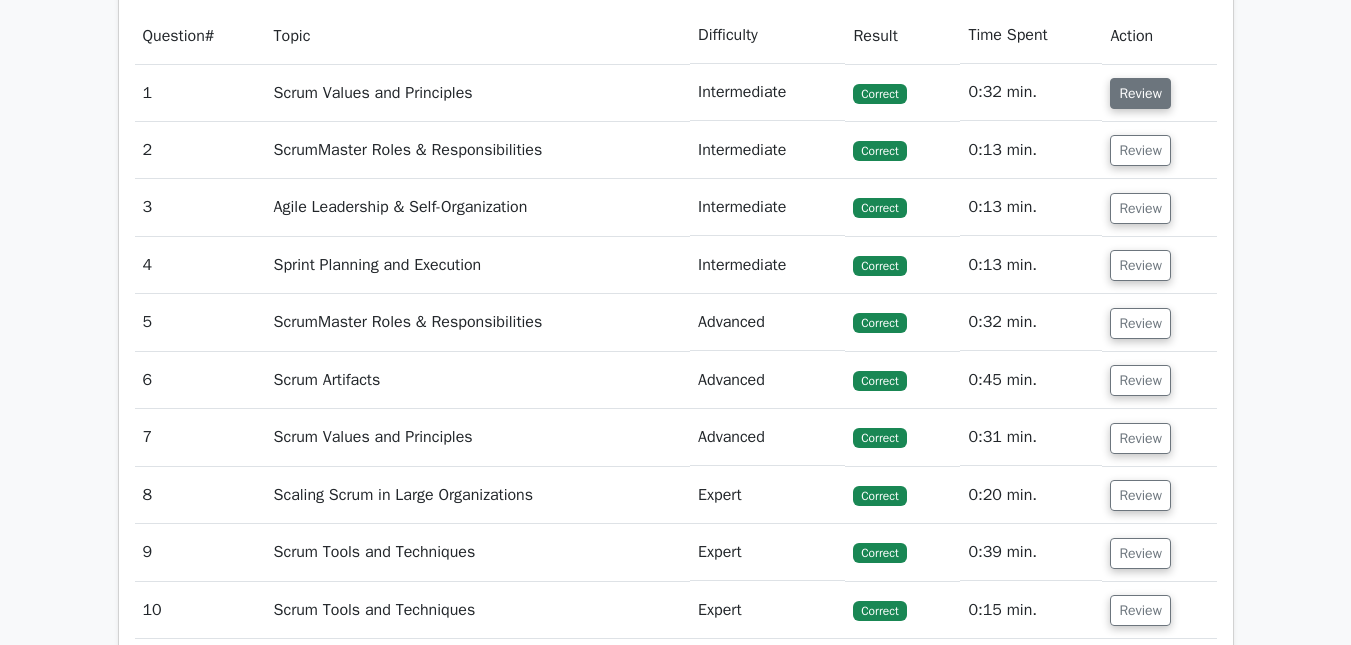 click on "Review" at bounding box center [1140, 93] 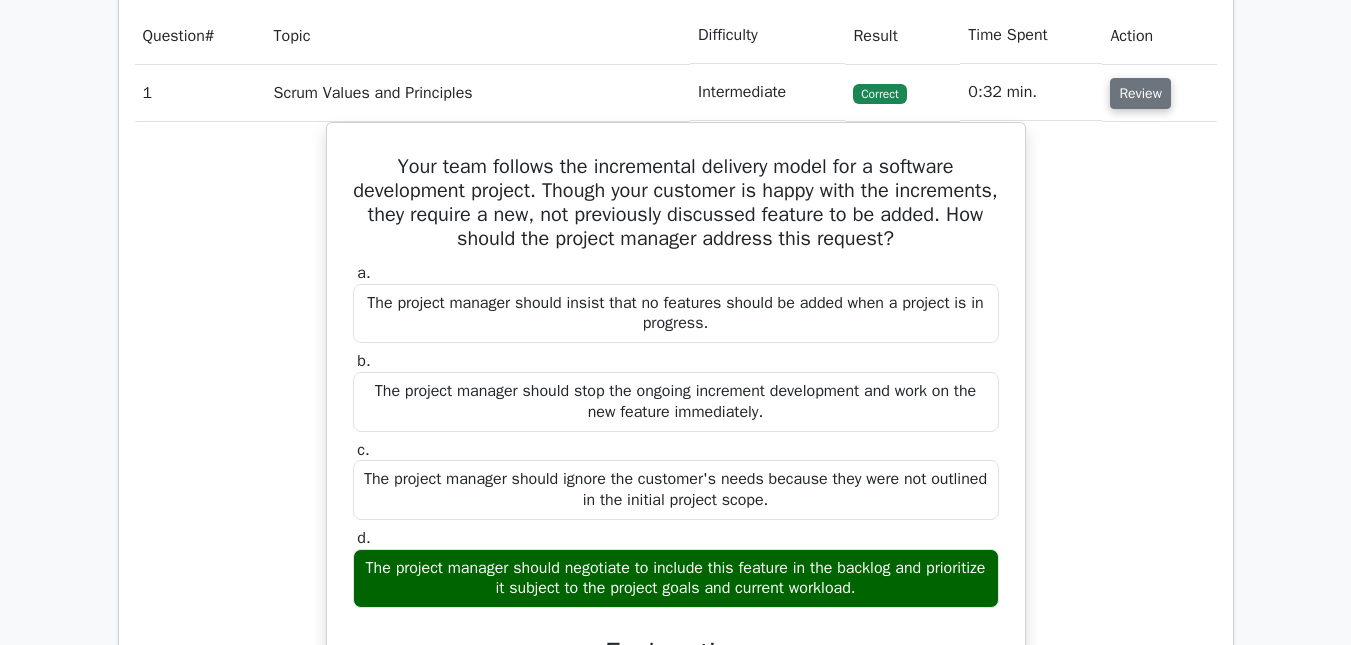 click on "Review" at bounding box center [1140, 93] 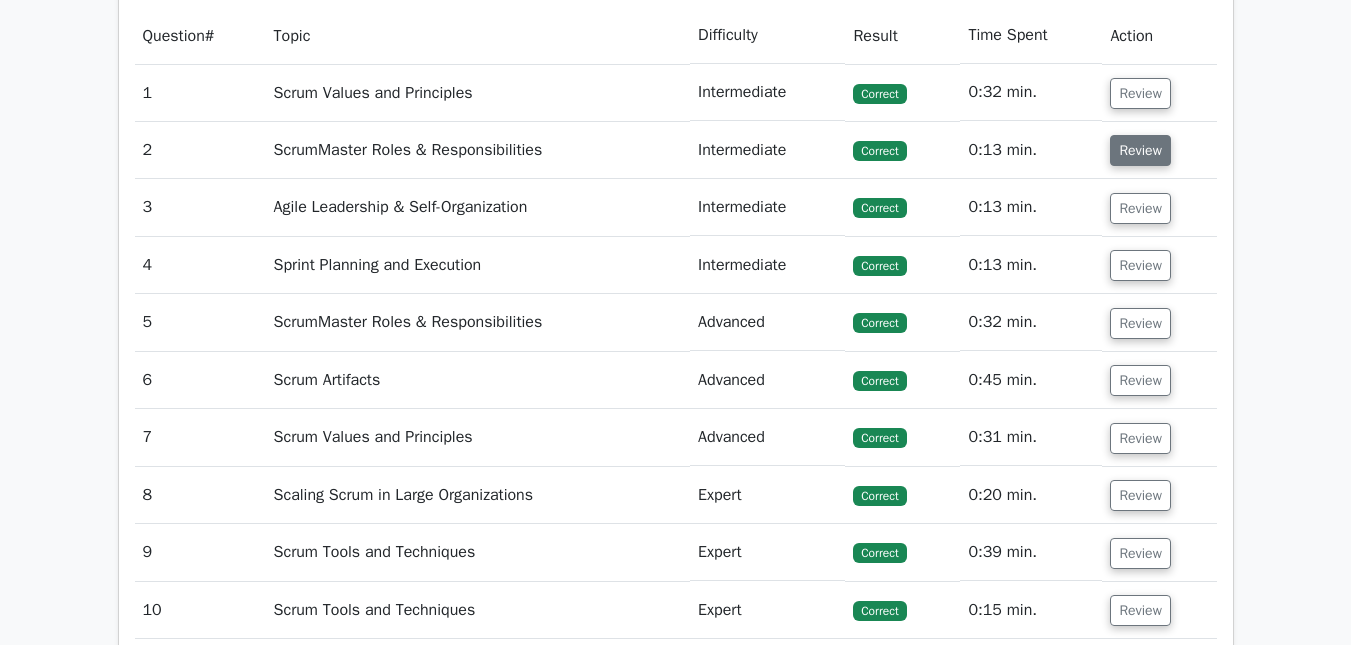 click on "Review" at bounding box center [1140, 150] 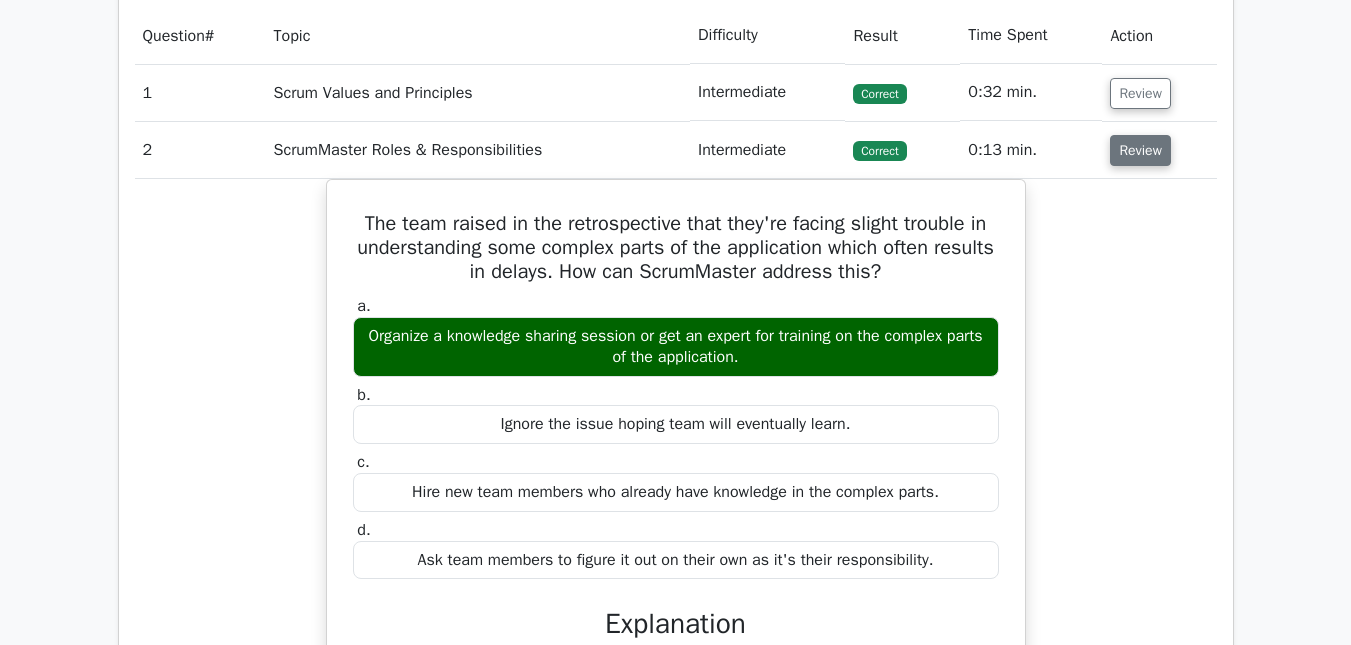 click on "Review" at bounding box center [1140, 150] 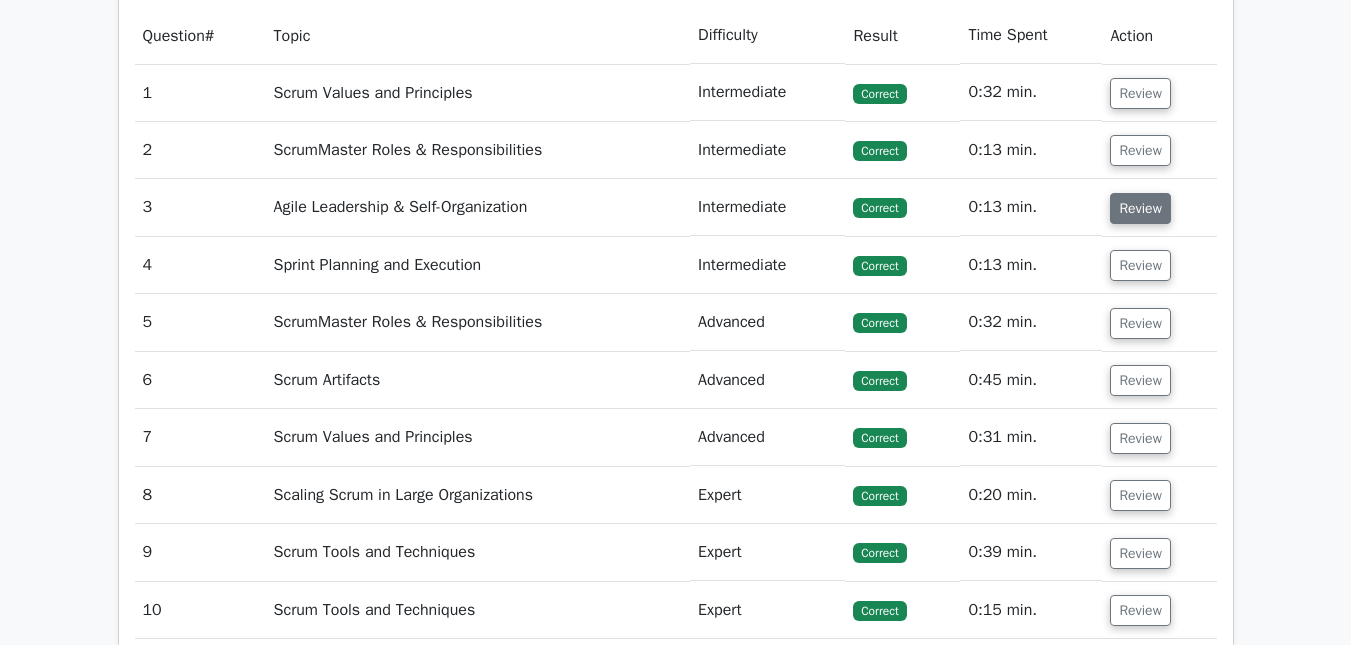click on "Review" at bounding box center (1140, 208) 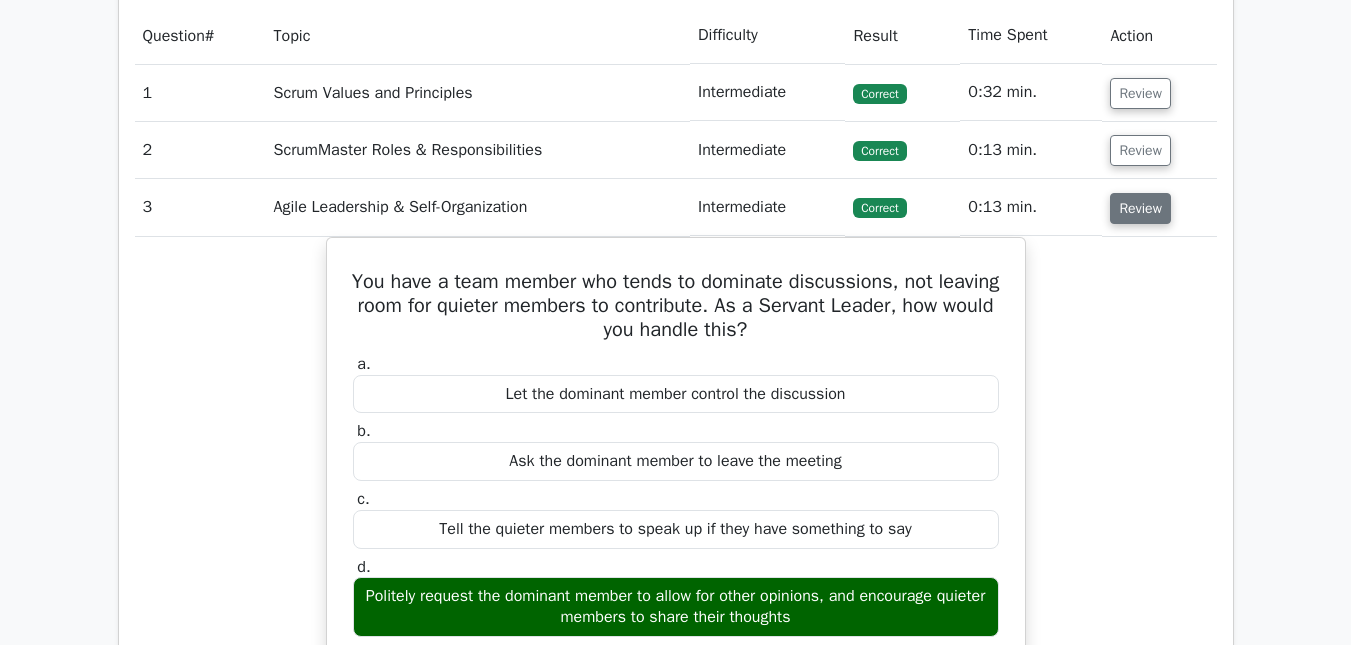 click on "Review" at bounding box center (1140, 208) 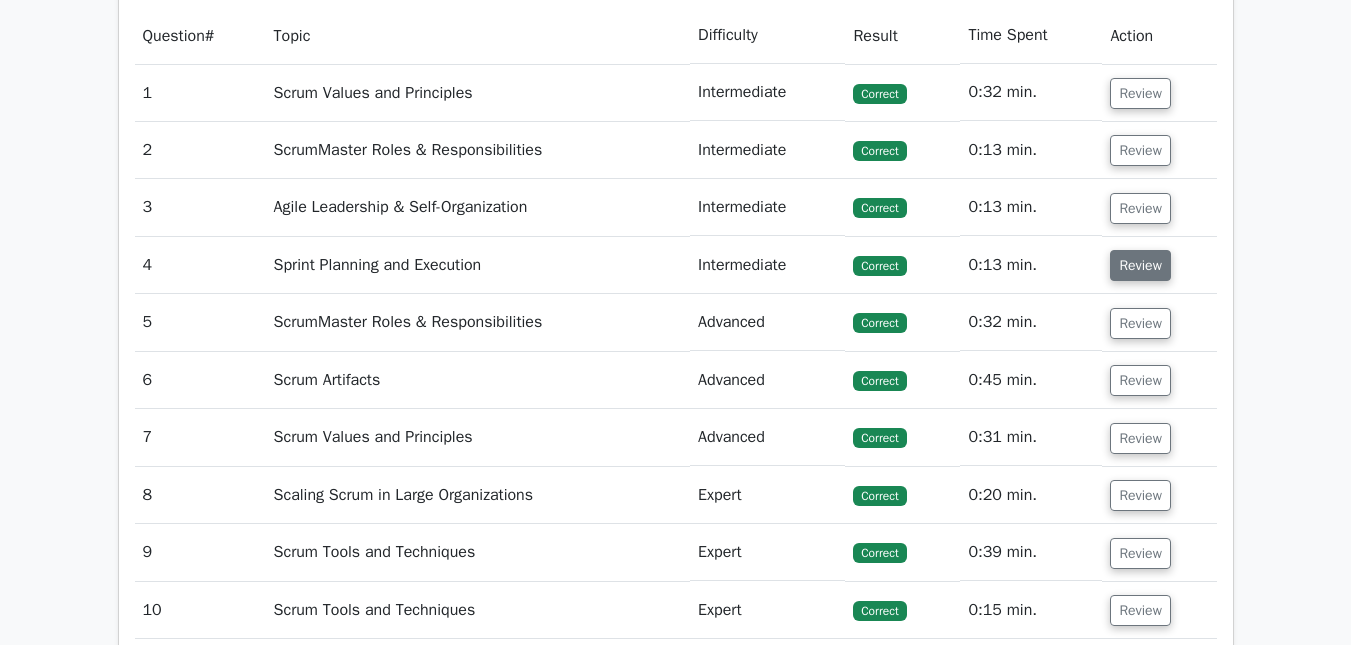 click on "Review" at bounding box center (1140, 265) 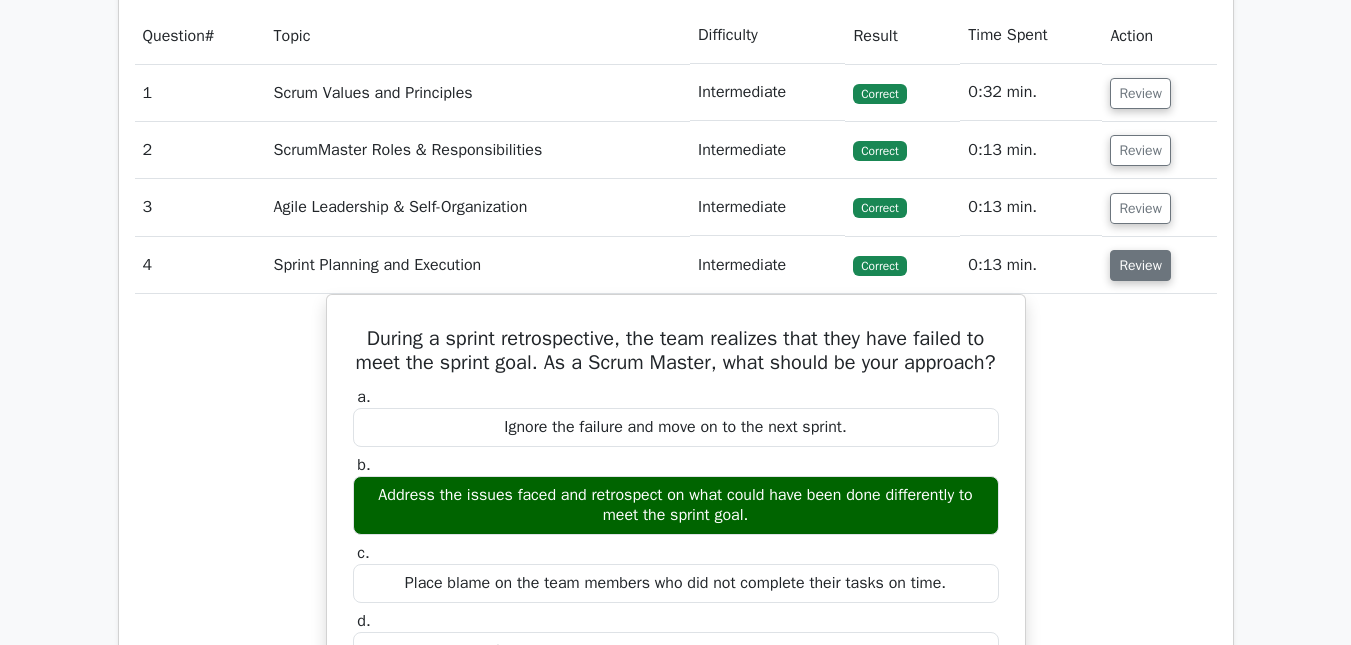 click on "Review" at bounding box center (1140, 265) 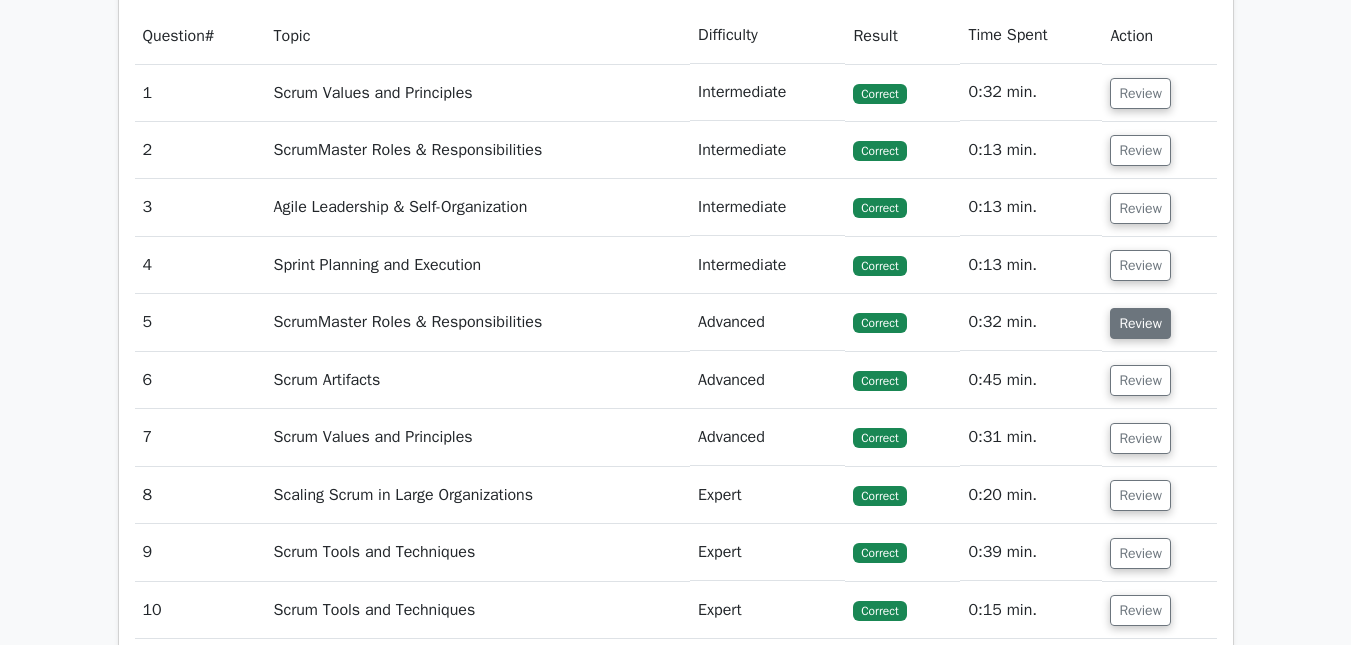 click on "Review" at bounding box center [1140, 323] 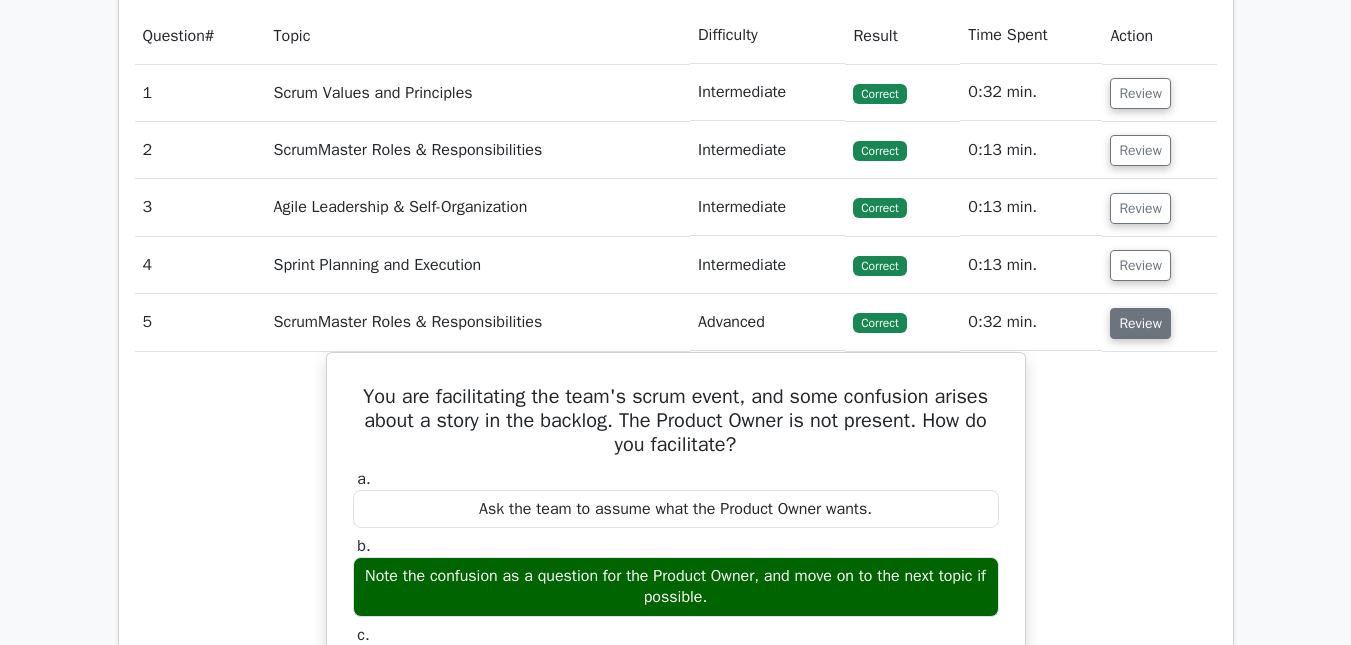 click on "Review" at bounding box center (1140, 323) 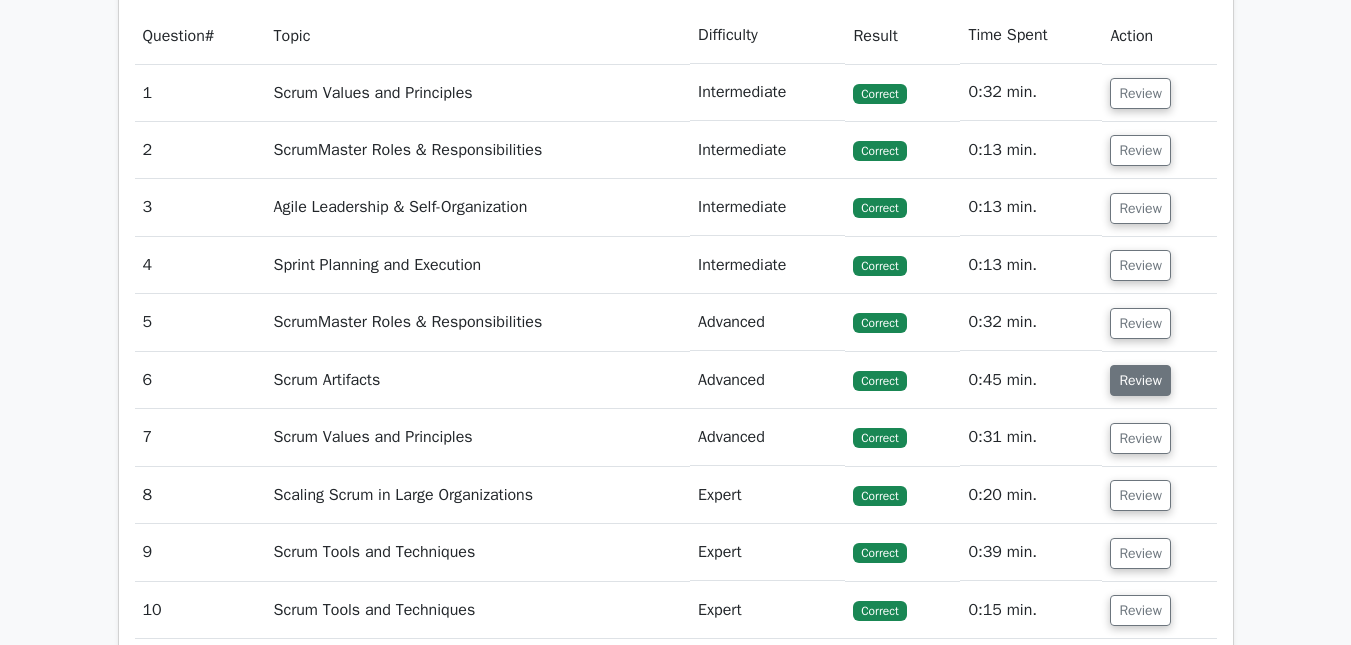 click on "Review" at bounding box center (1140, 380) 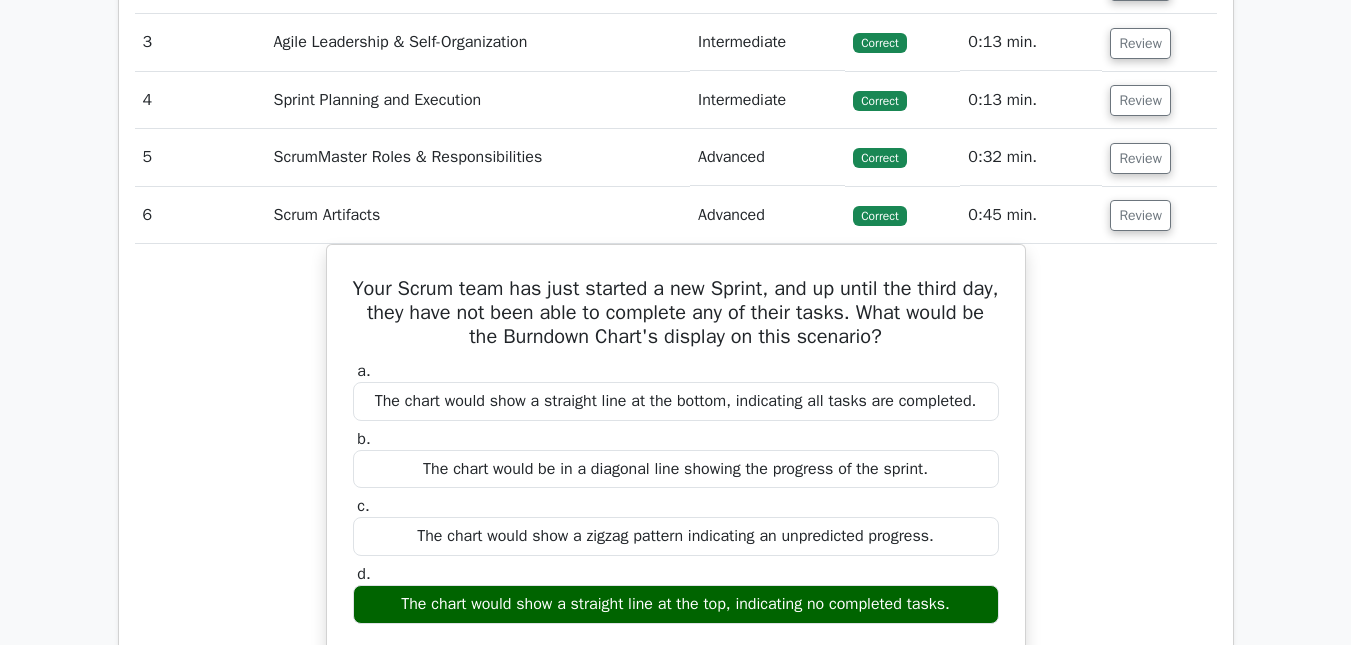 scroll, scrollTop: 1807, scrollLeft: 0, axis: vertical 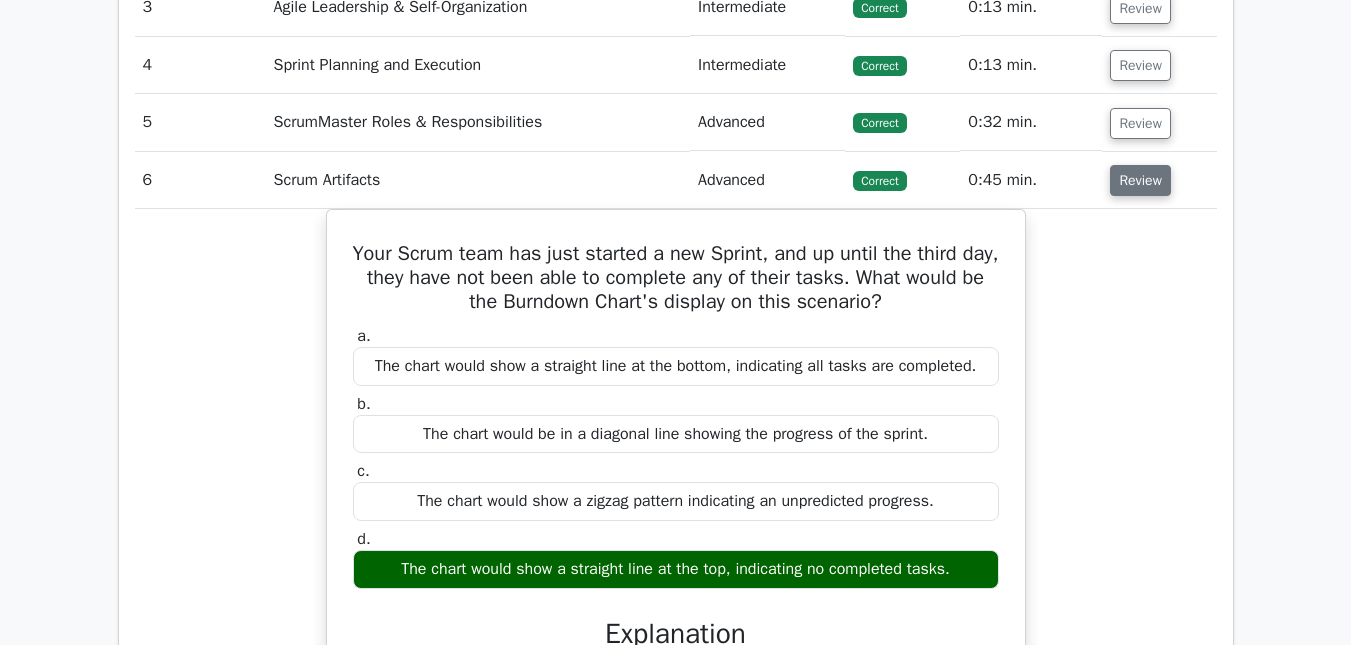 click on "Review" at bounding box center (1140, 180) 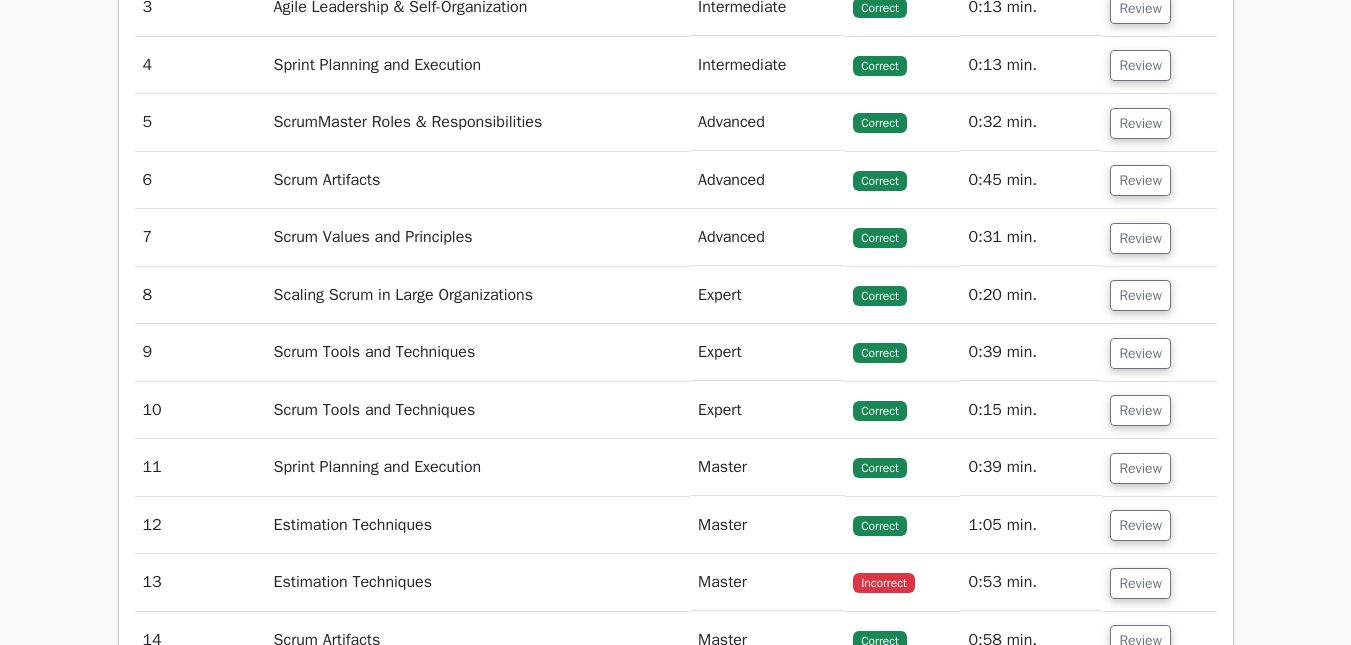 click on "Review" at bounding box center (1159, 237) 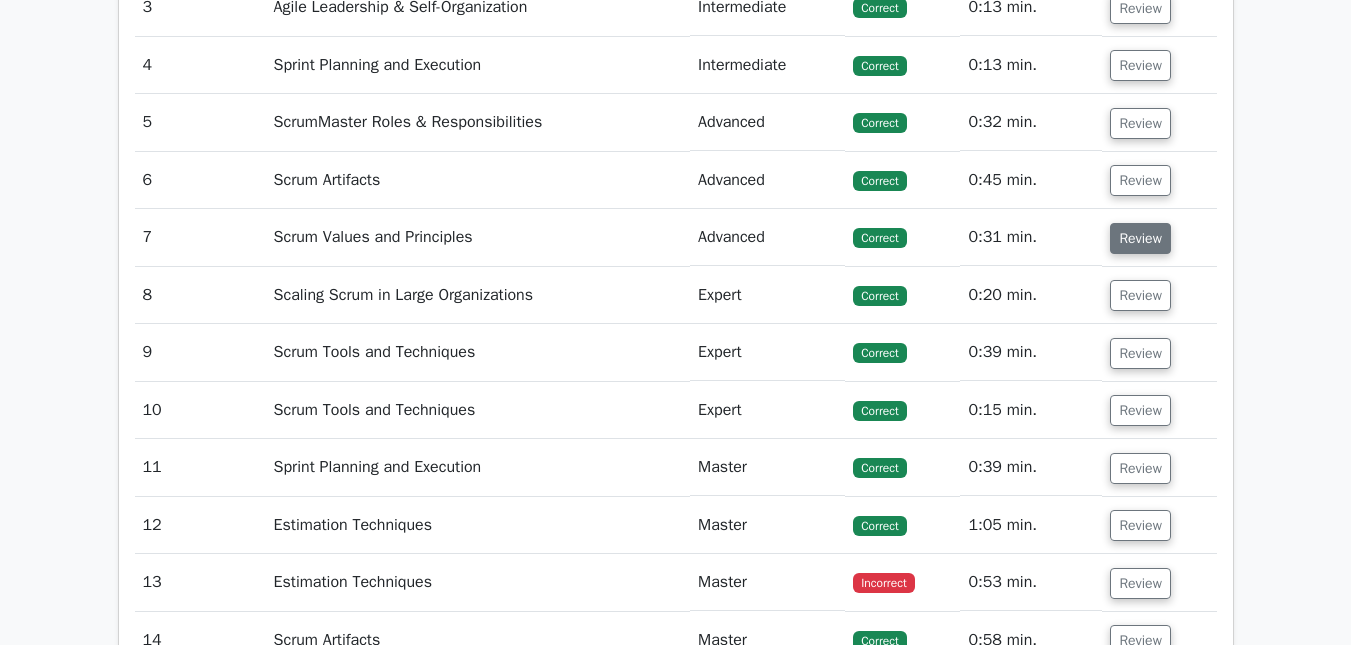 click on "Review" at bounding box center (1140, 238) 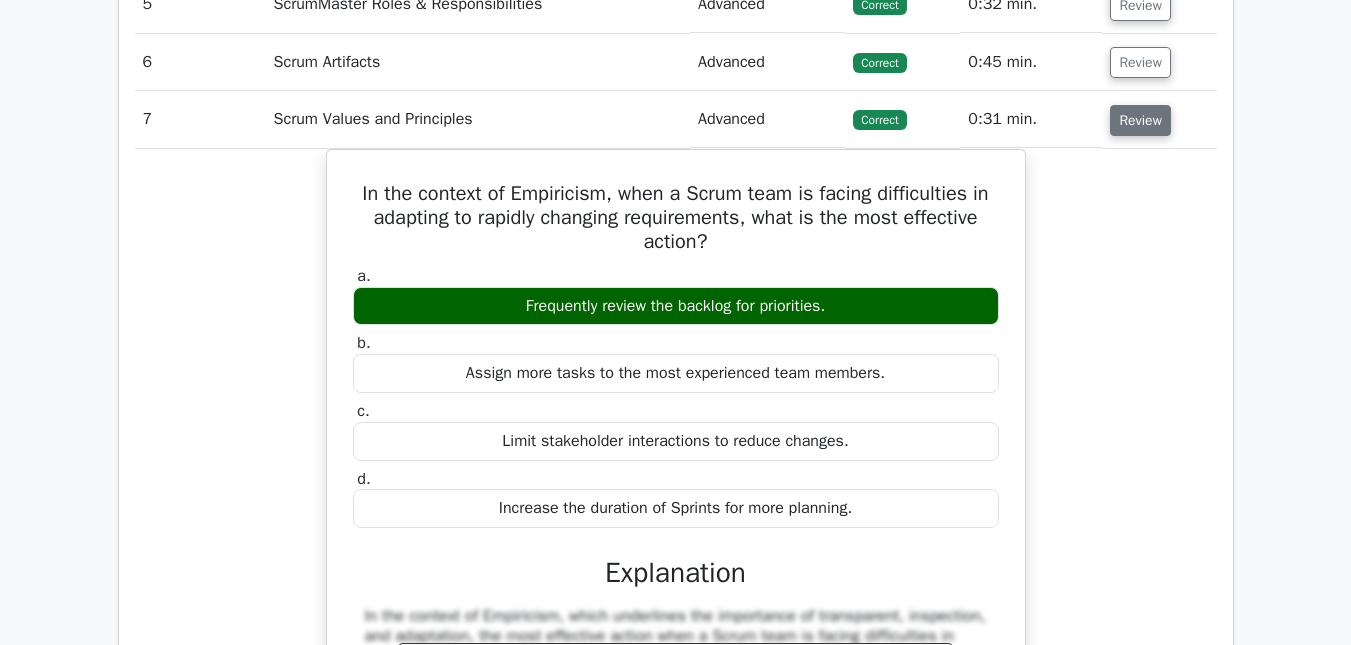 scroll, scrollTop: 1907, scrollLeft: 0, axis: vertical 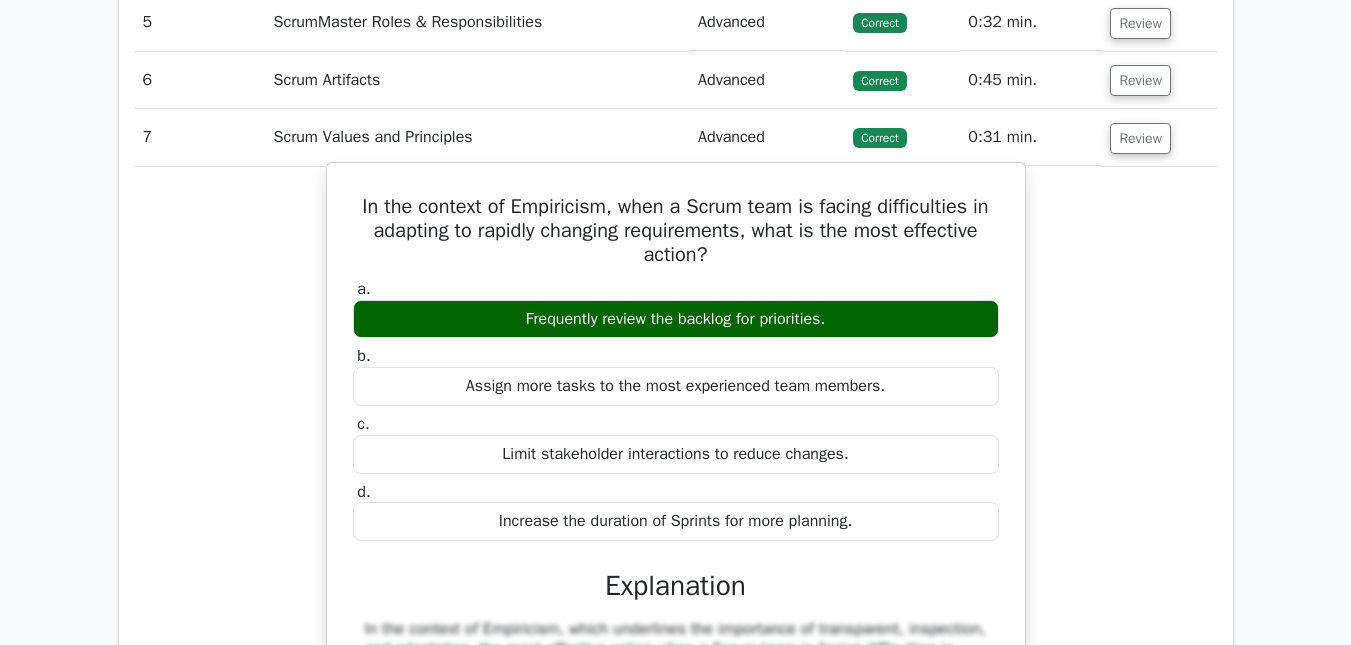 drag, startPoint x: 352, startPoint y: 209, endPoint x: 877, endPoint y: 530, distance: 615.35846 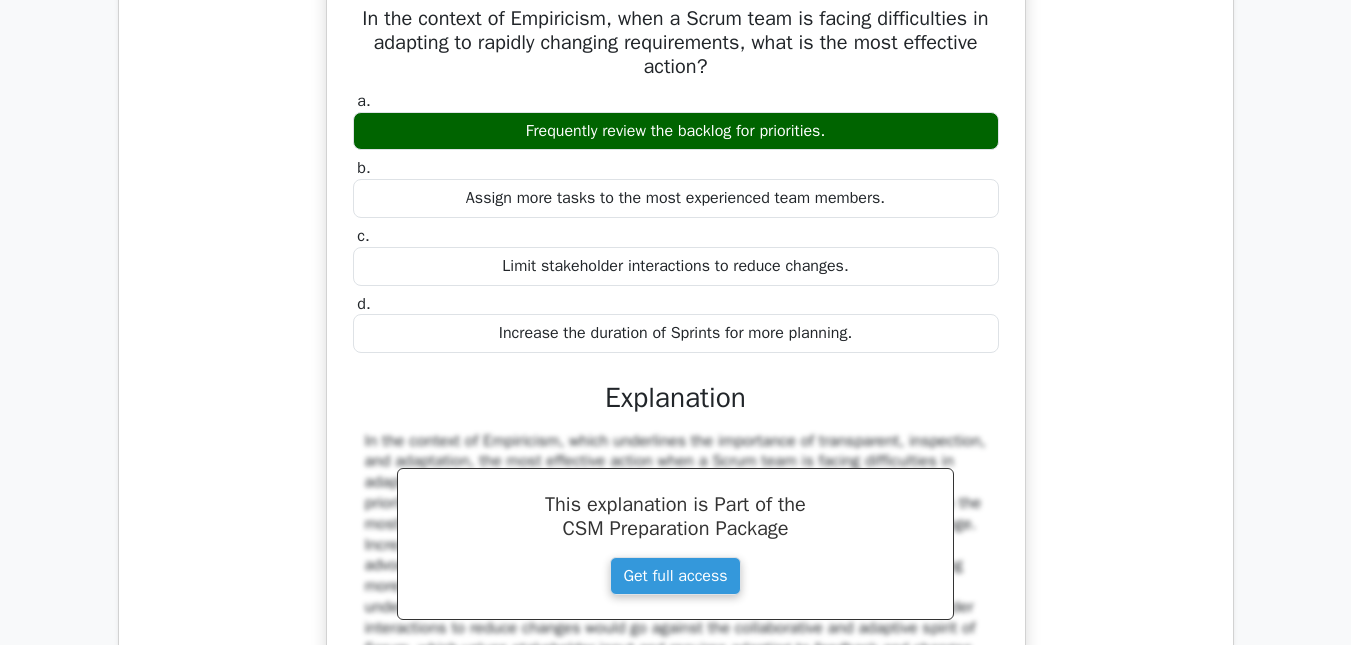 scroll, scrollTop: 1907, scrollLeft: 0, axis: vertical 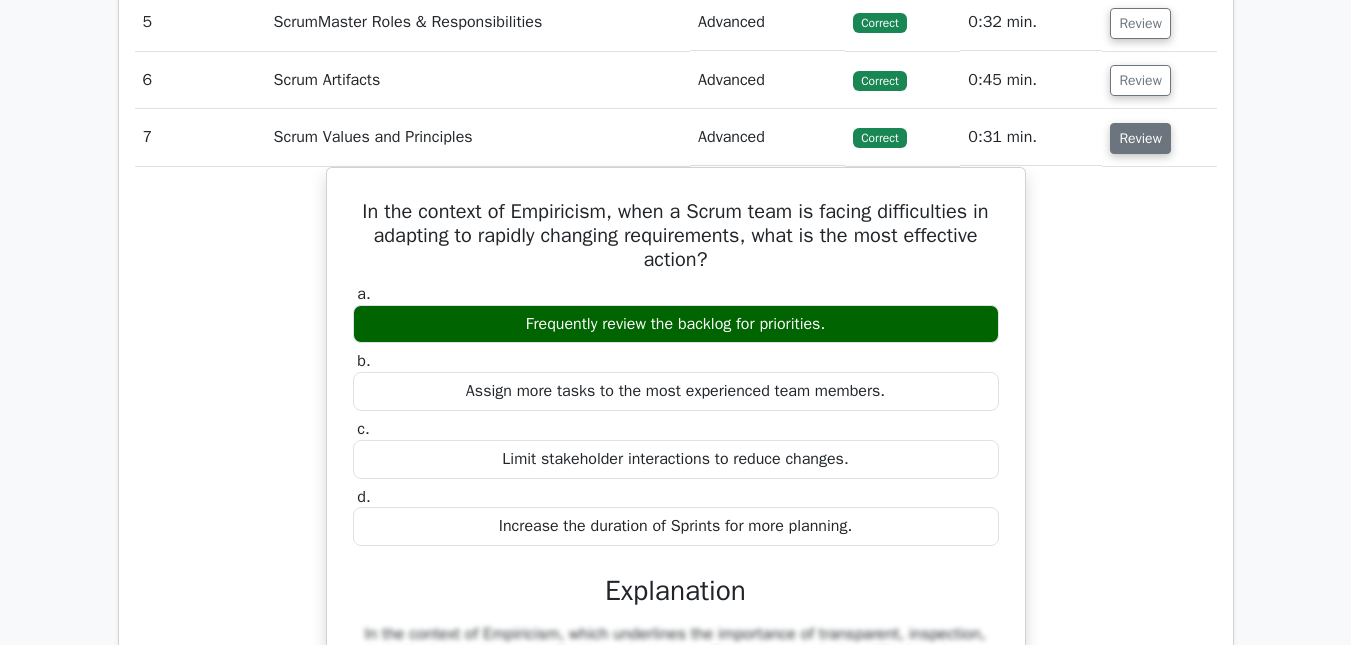 click on "Review" at bounding box center [1140, 138] 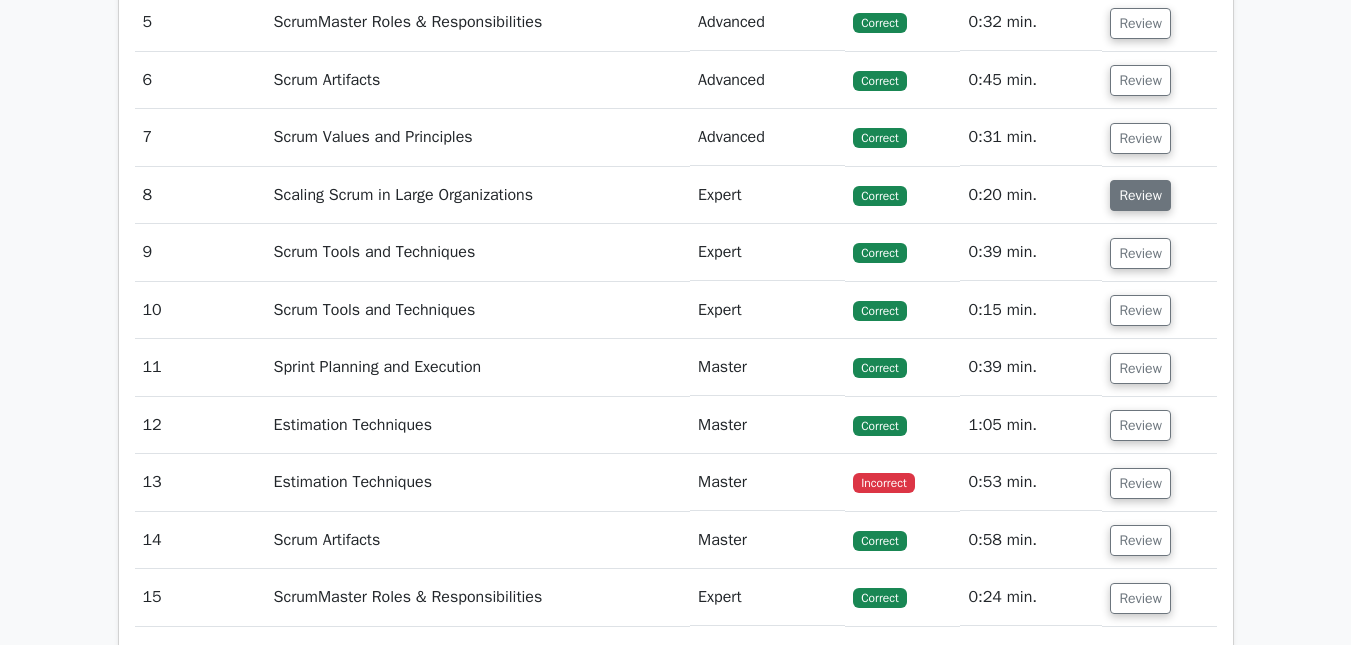 click on "Review" at bounding box center [1140, 195] 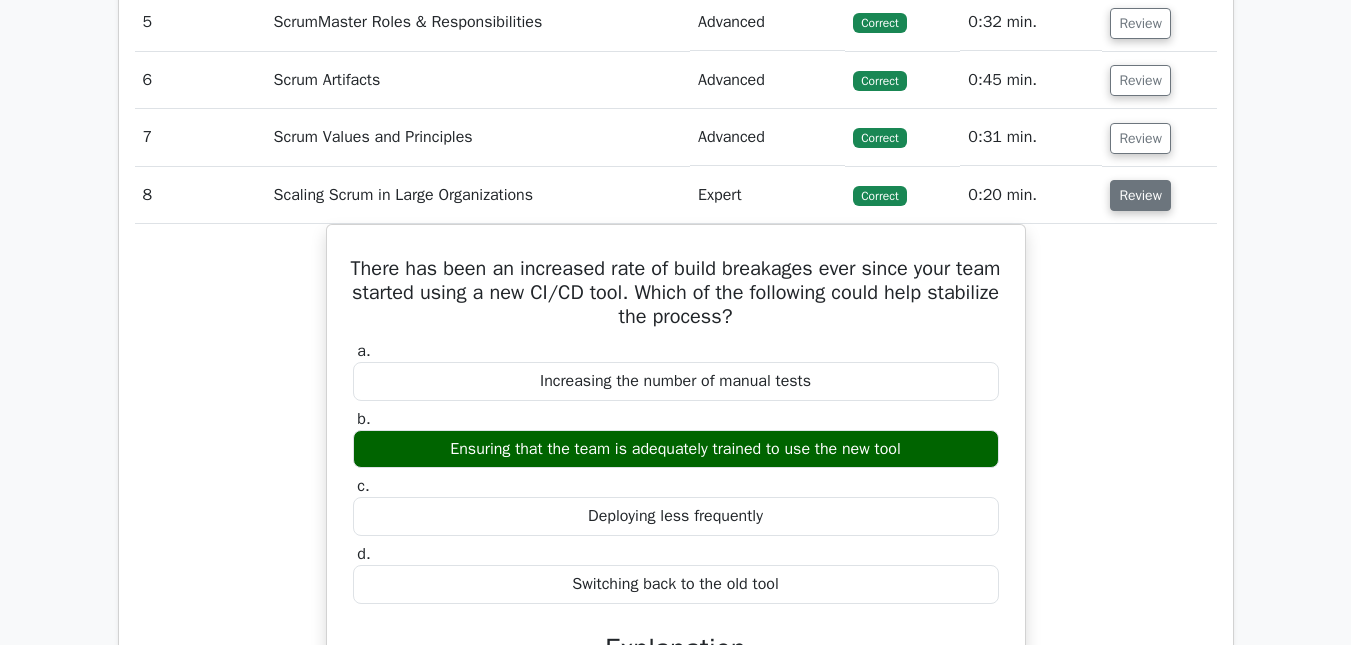 click on "Review" at bounding box center (1140, 195) 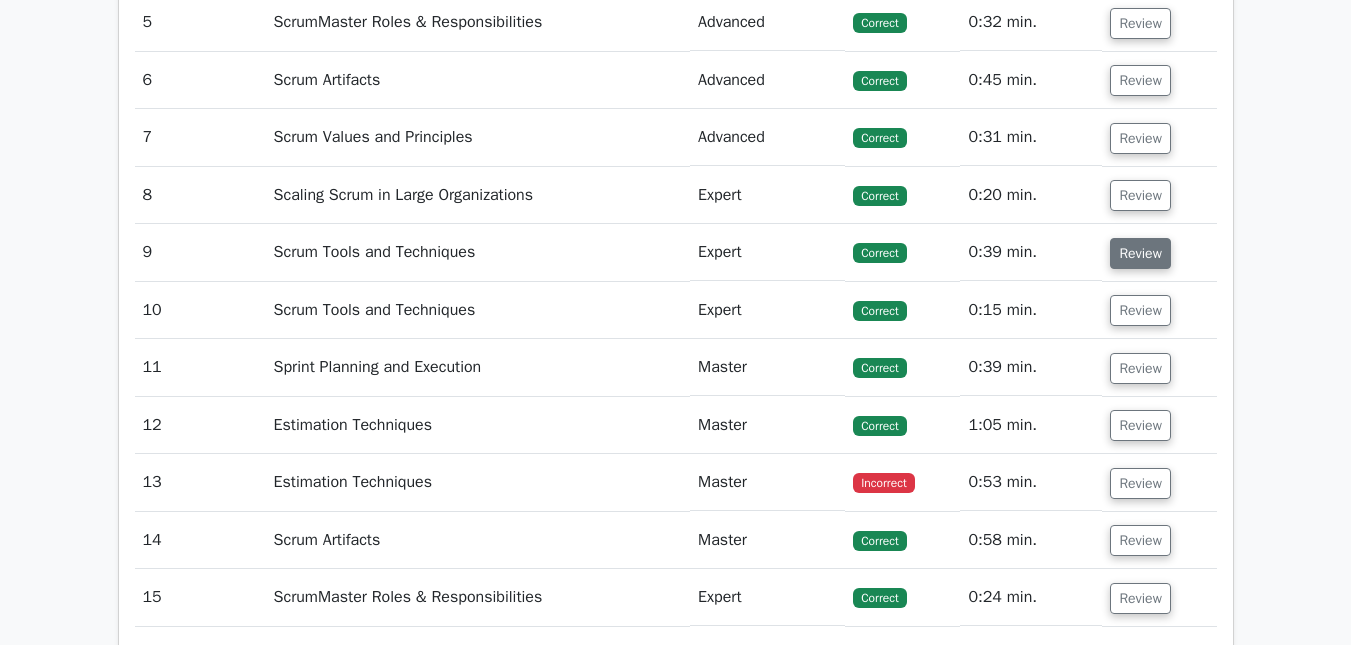 click on "Review" at bounding box center [1140, 253] 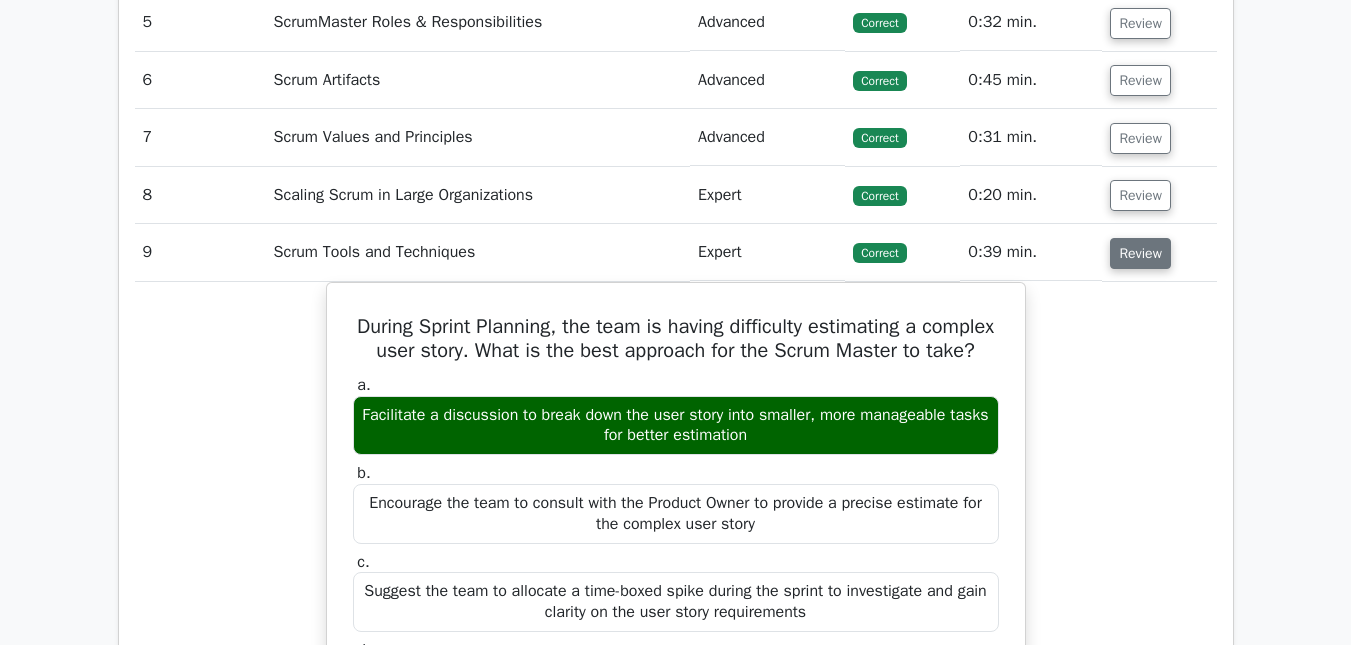 click on "Review" at bounding box center (1140, 253) 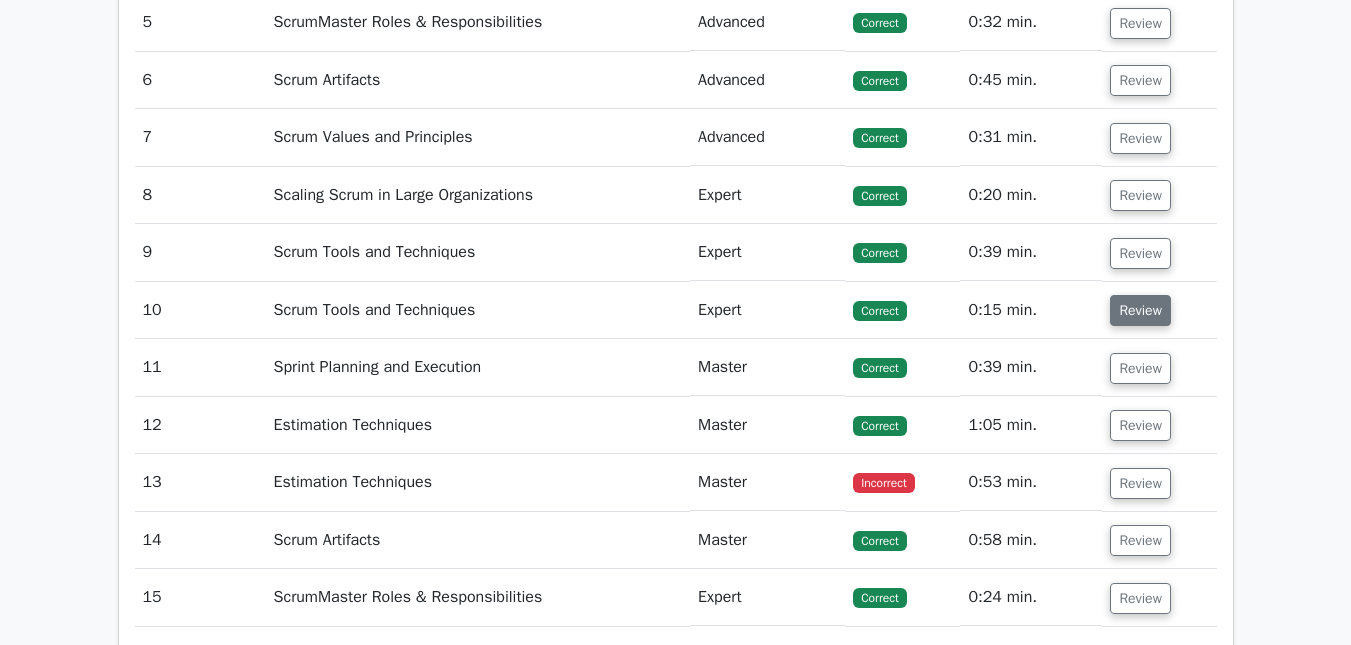 click on "Review" at bounding box center (1140, 310) 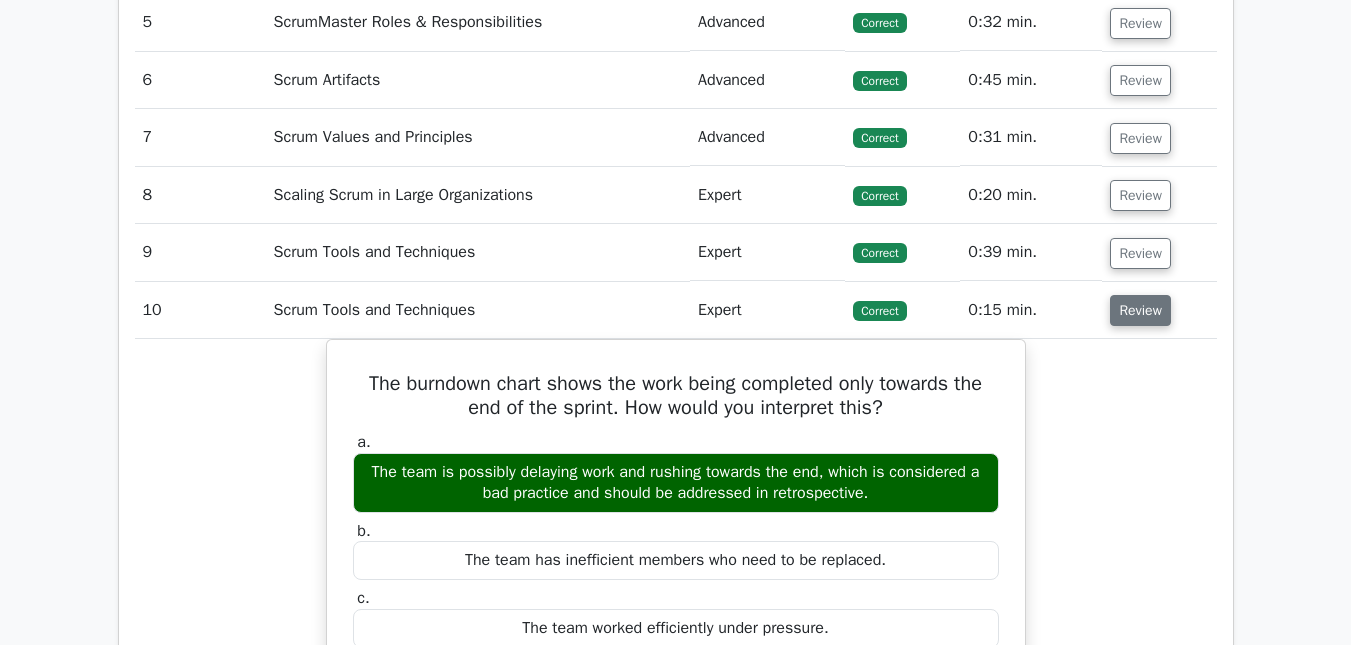 click on "Review" at bounding box center [1140, 310] 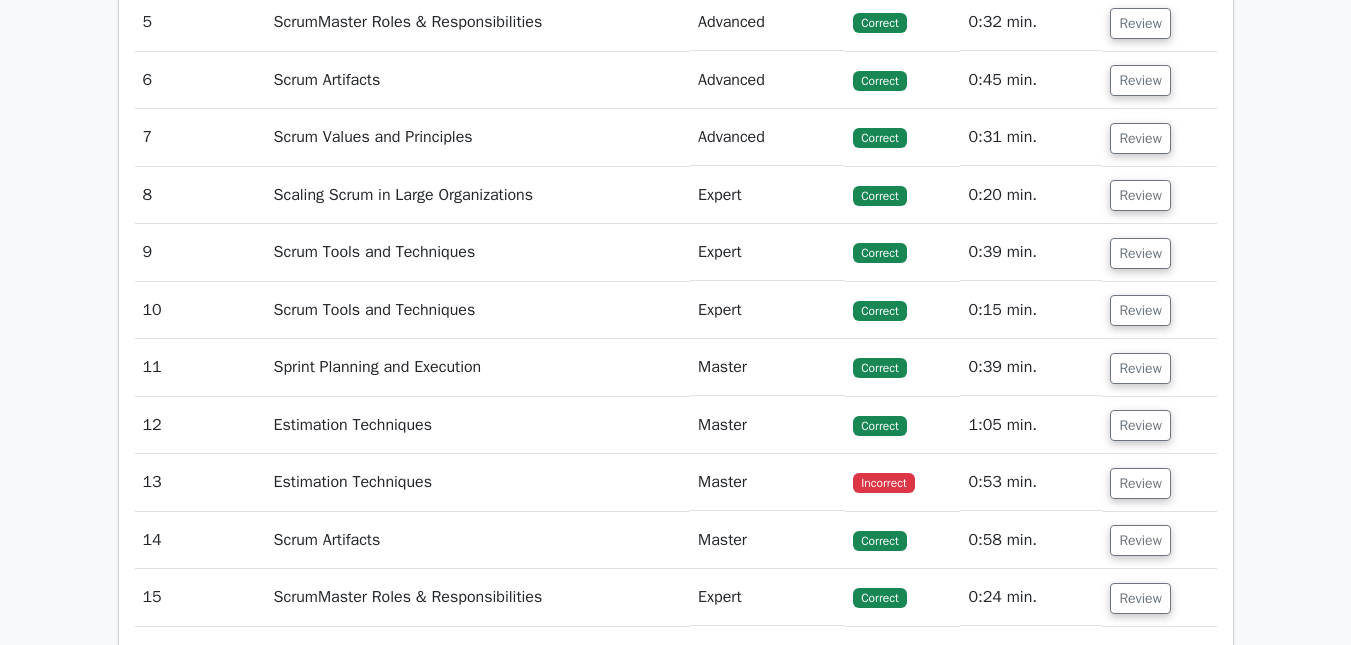 click on "Review" at bounding box center [1159, 367] 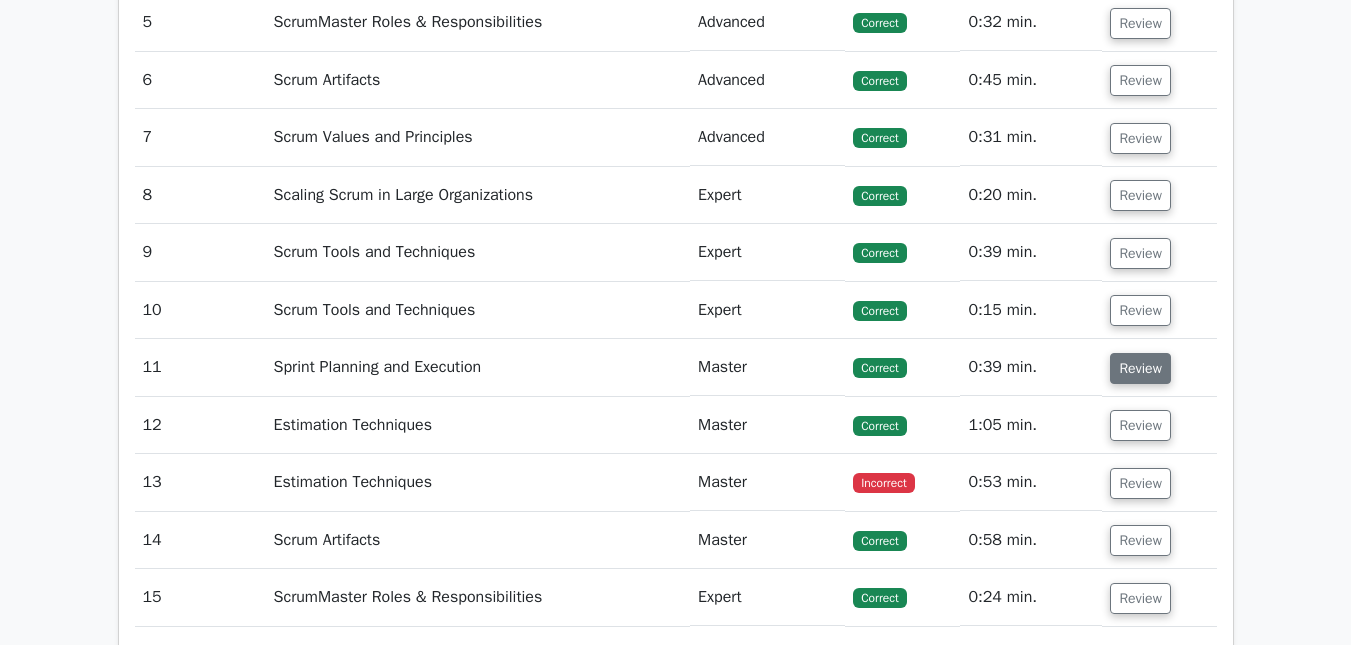 click on "Review" at bounding box center [1140, 368] 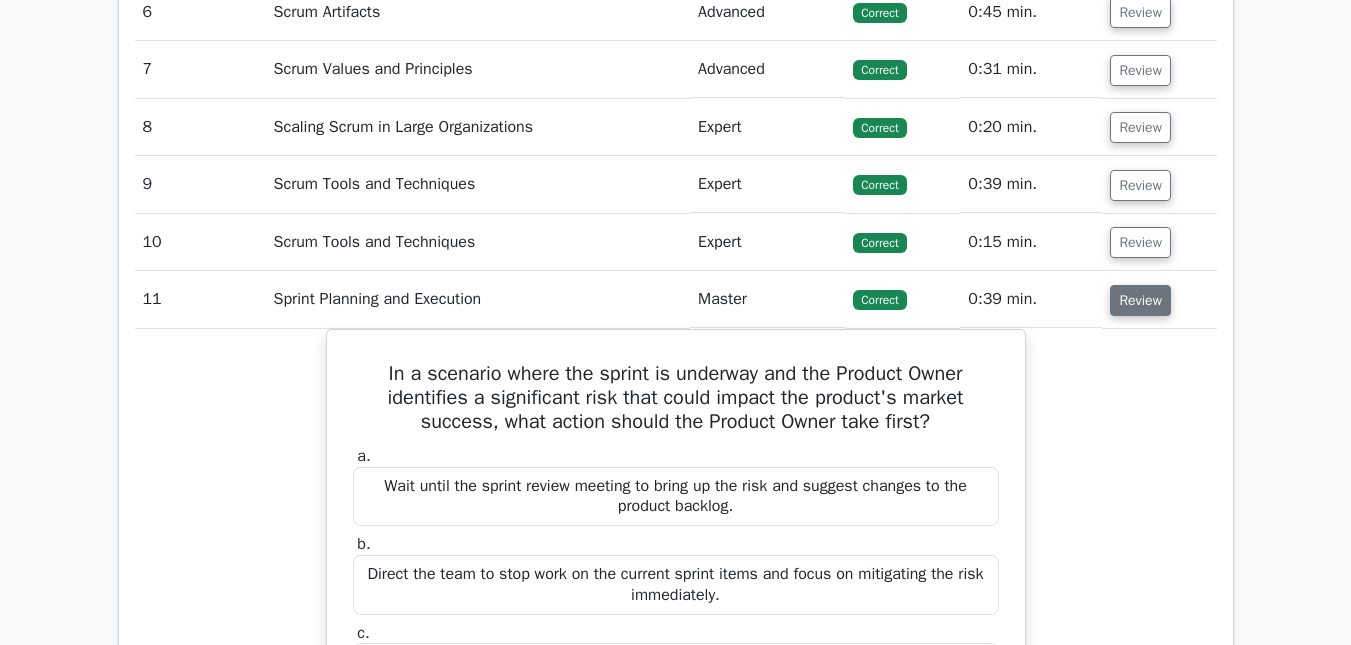 scroll, scrollTop: 2007, scrollLeft: 0, axis: vertical 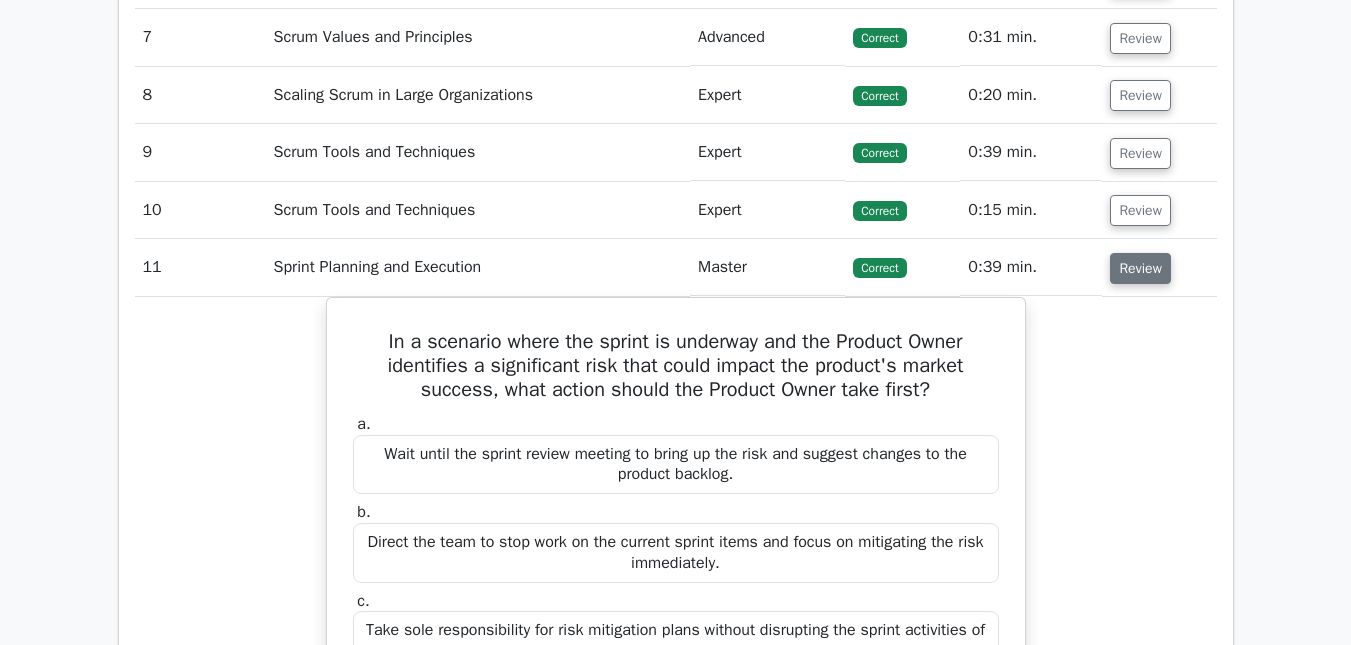 click on "Review" at bounding box center (1140, 268) 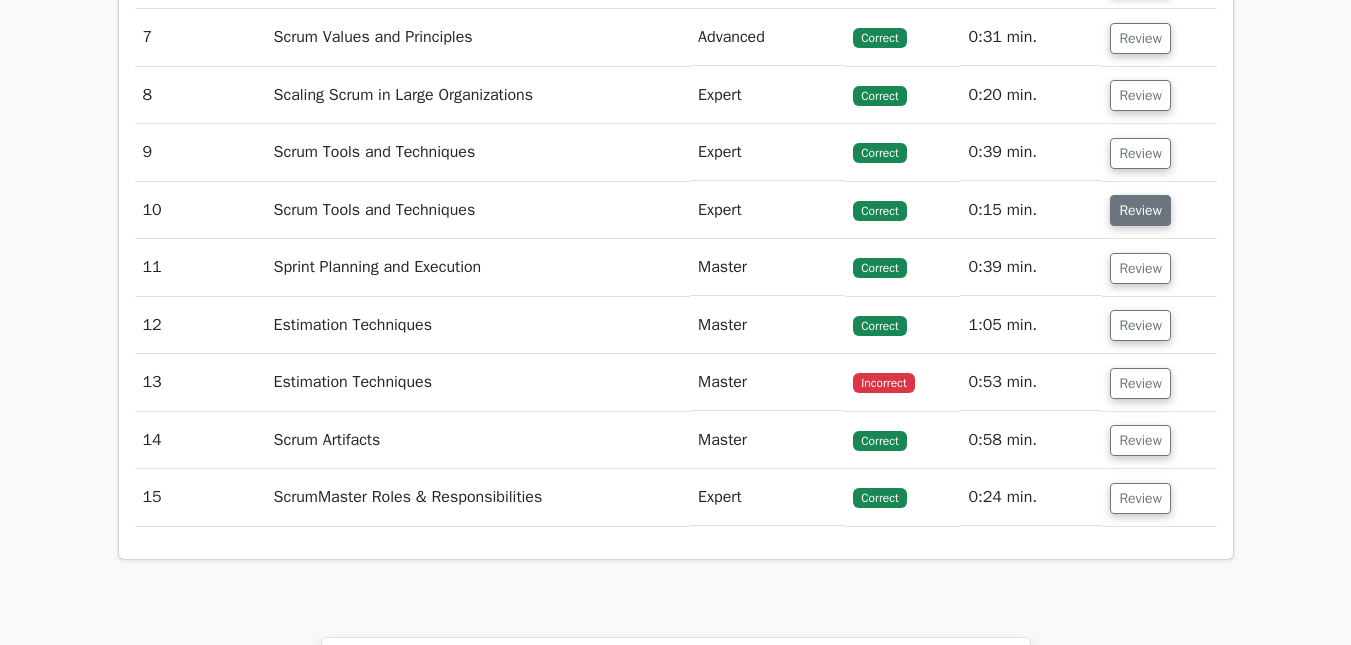 click on "Review" at bounding box center [1140, 210] 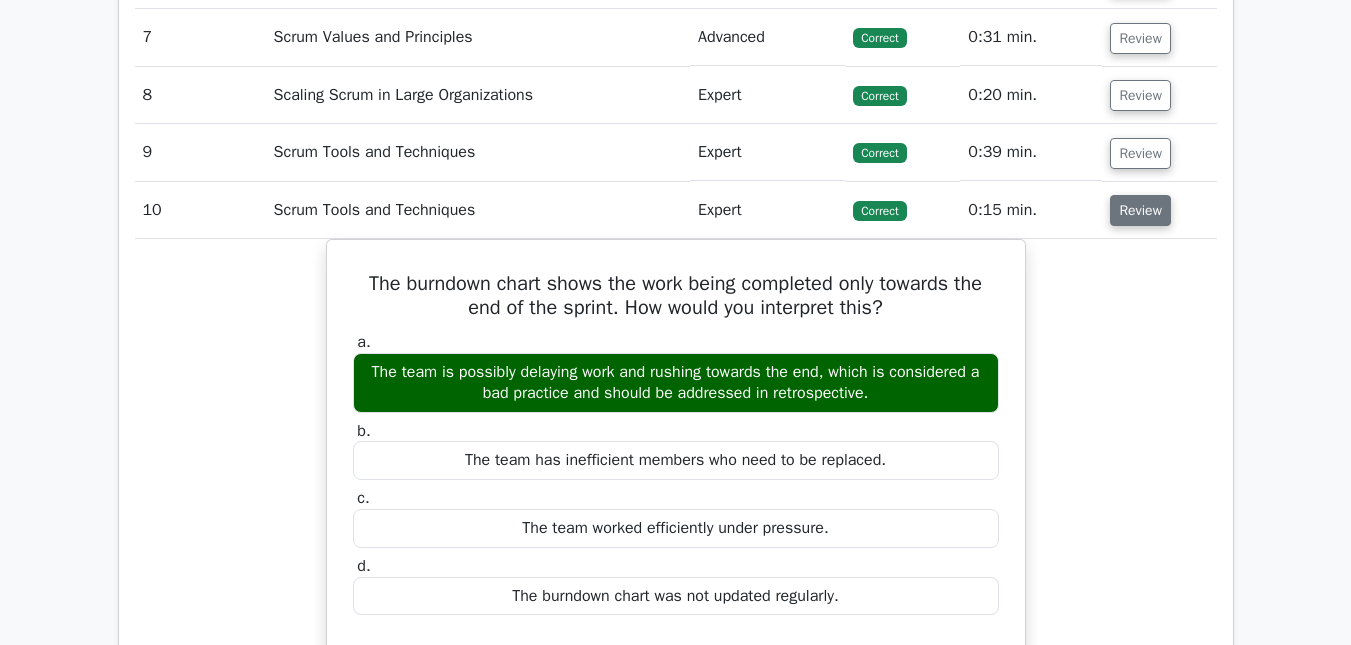click on "Review" at bounding box center (1140, 210) 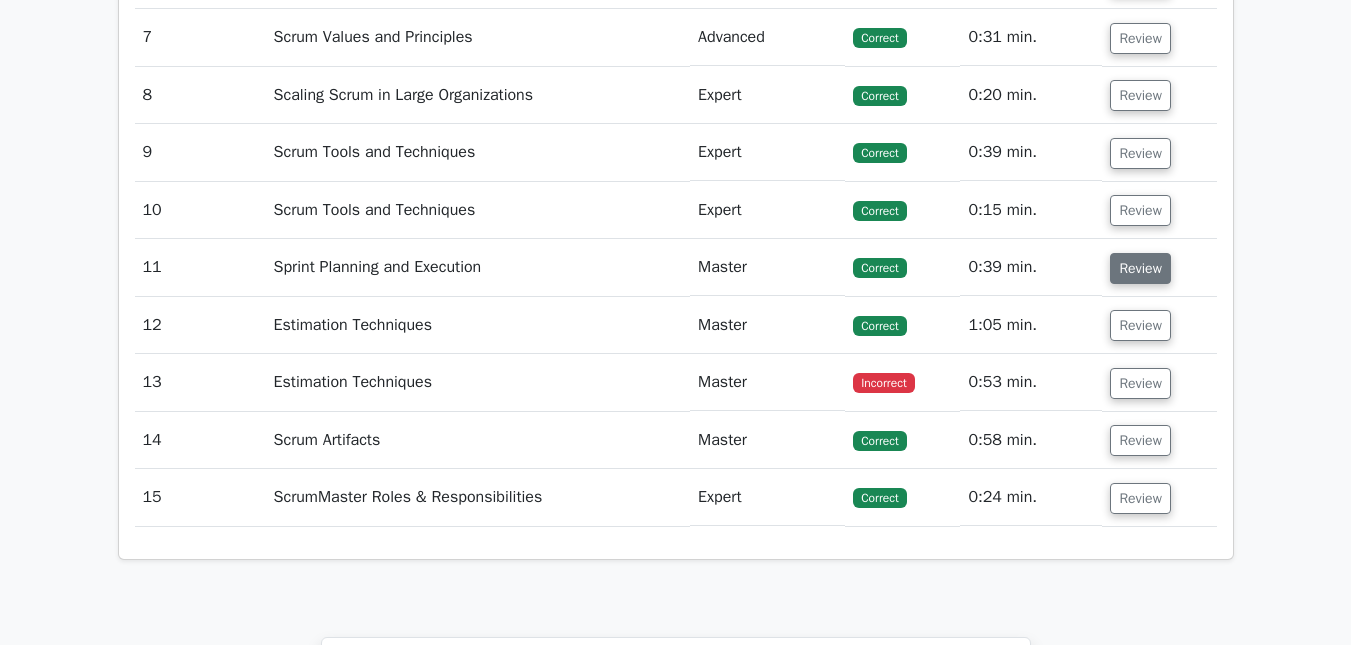 click on "Review" at bounding box center [1140, 268] 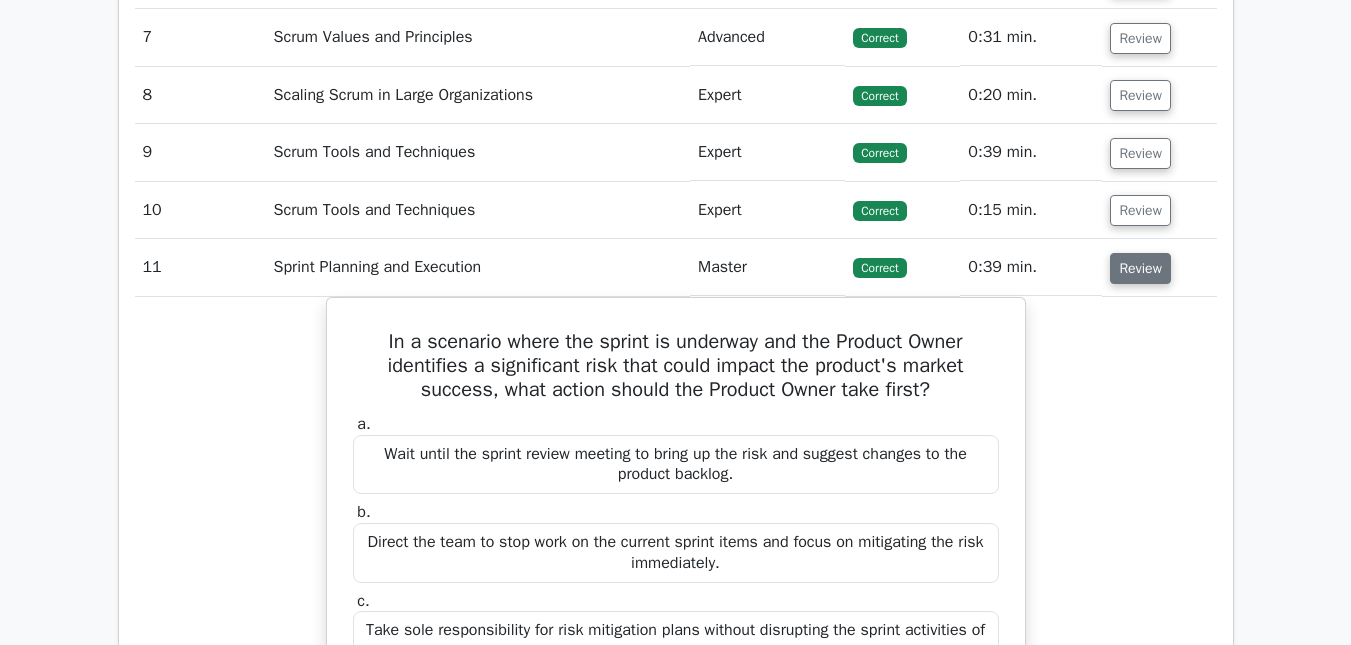 click on "Review" at bounding box center [1140, 268] 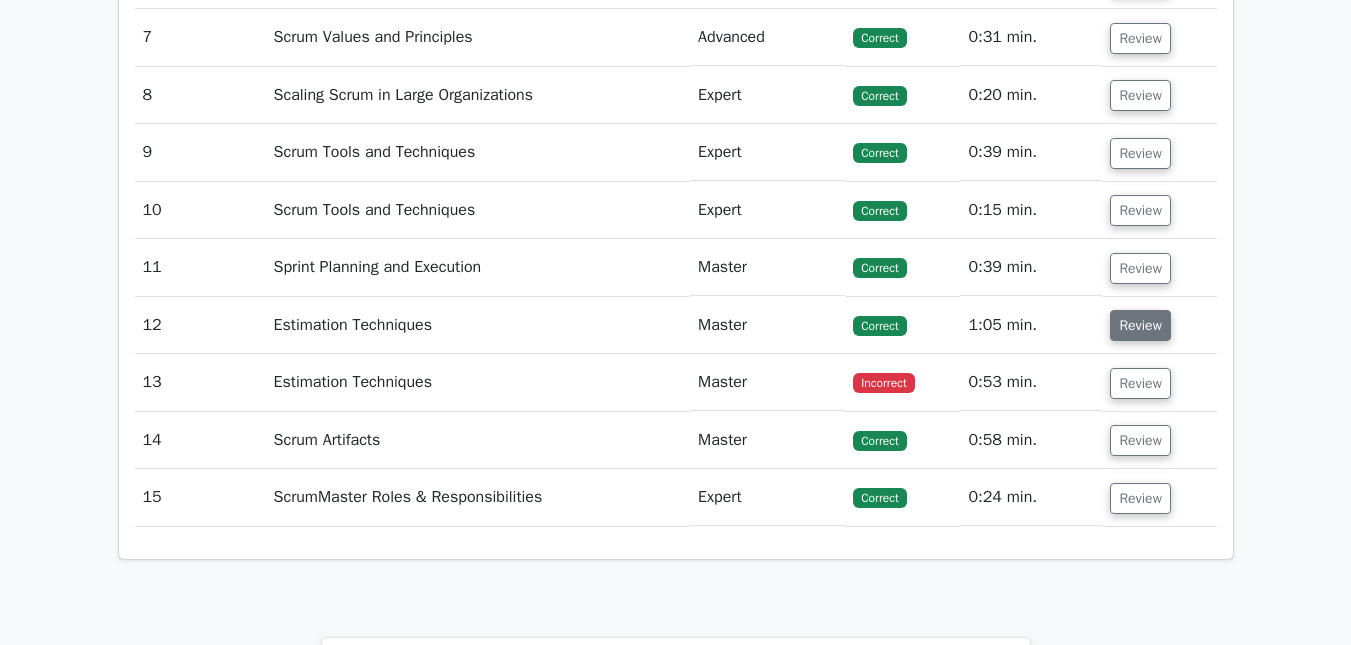 click on "Review" at bounding box center [1140, 325] 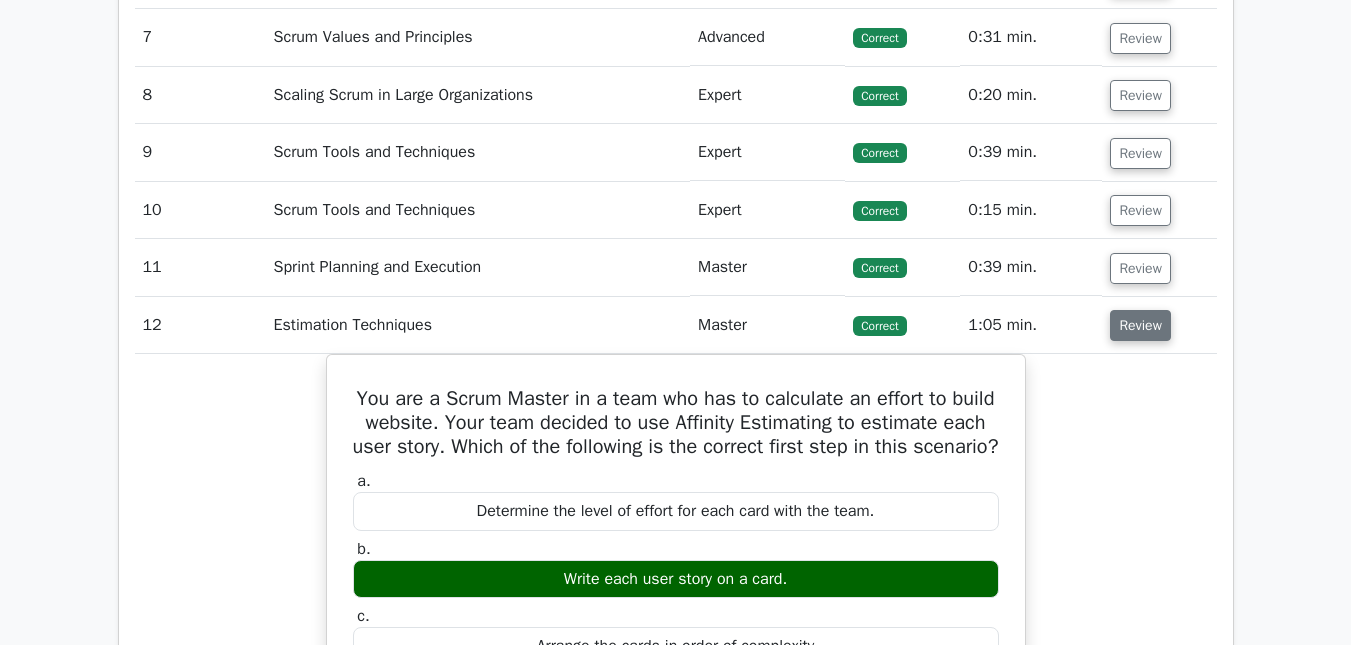 click on "Review" at bounding box center (1140, 325) 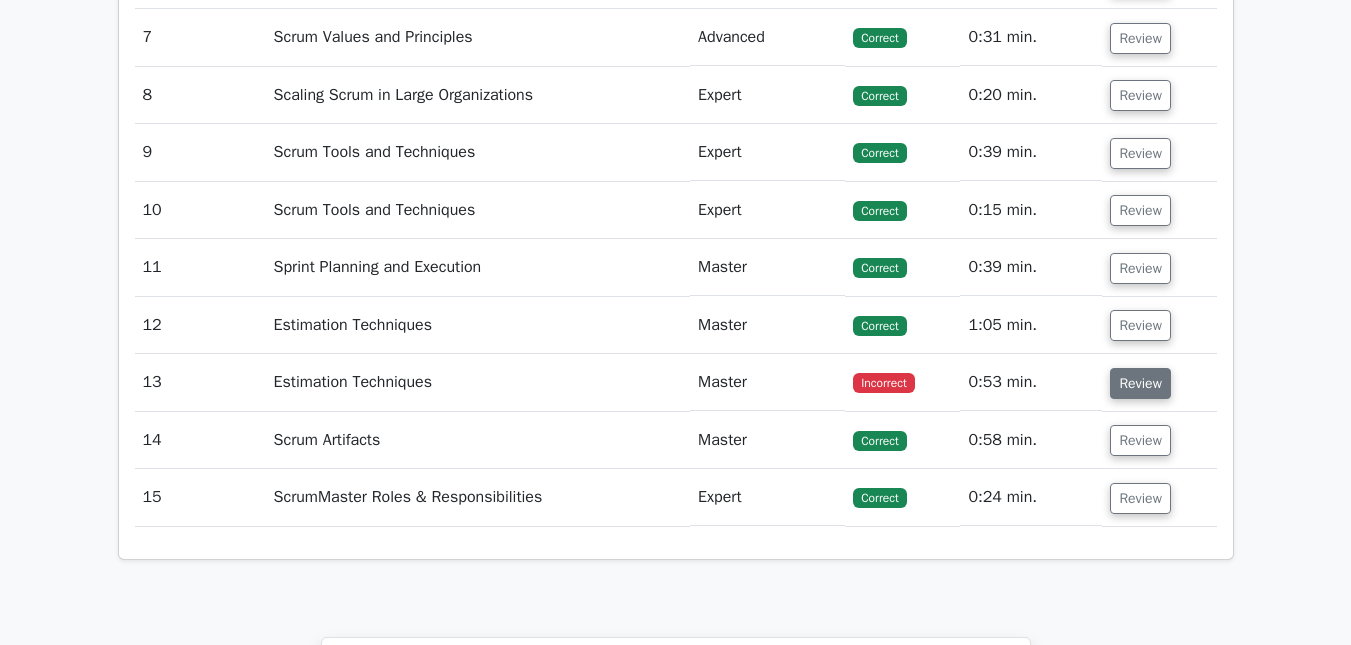 click on "Review" at bounding box center (1140, 383) 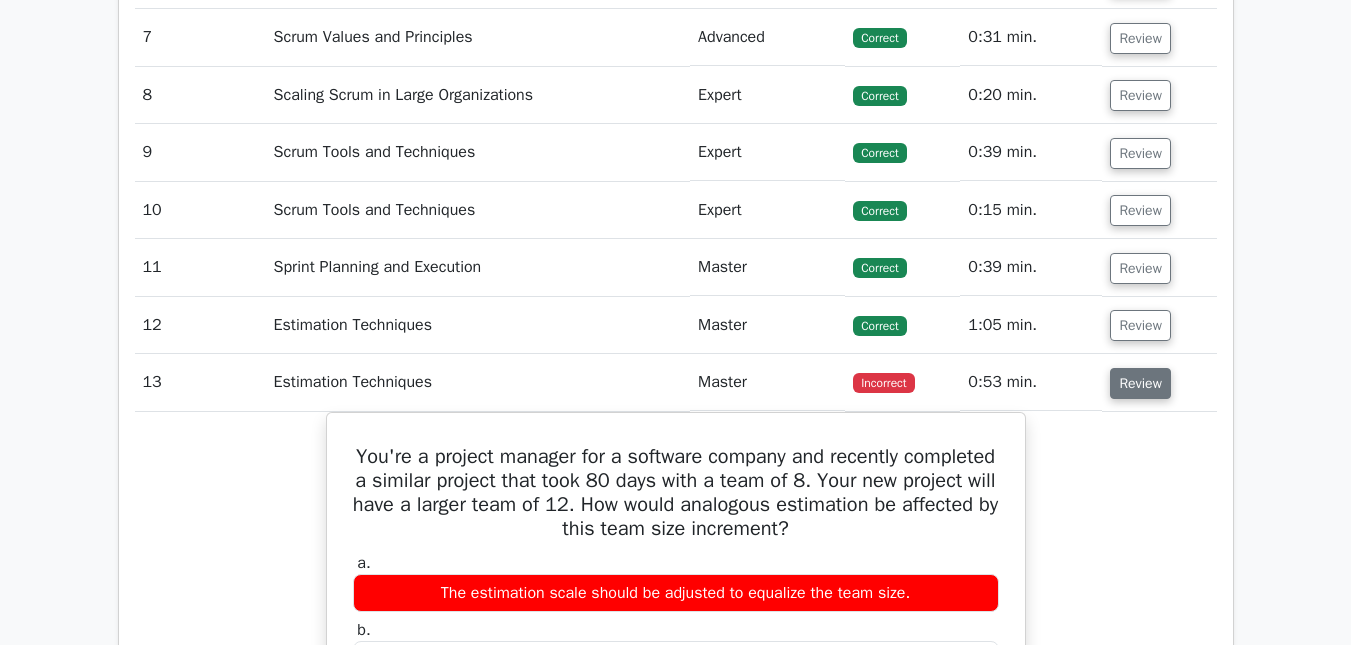 click on "Review" at bounding box center [1140, 383] 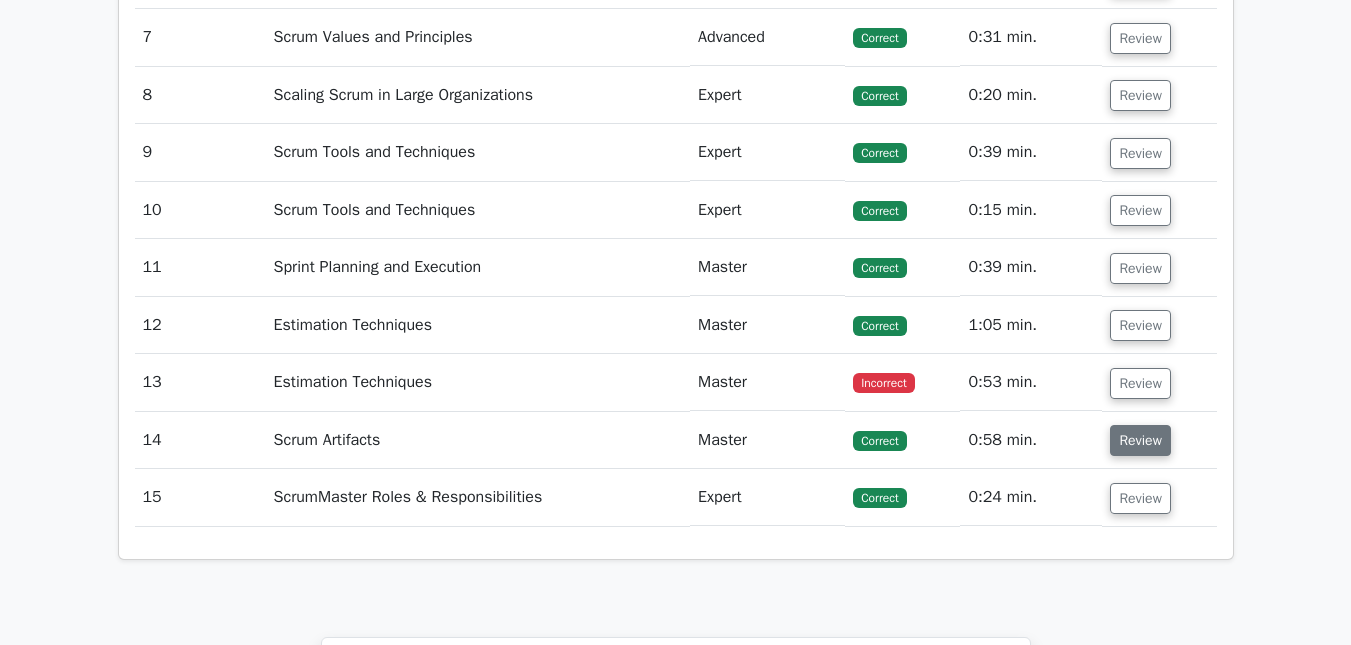 click on "Review" at bounding box center [1140, 440] 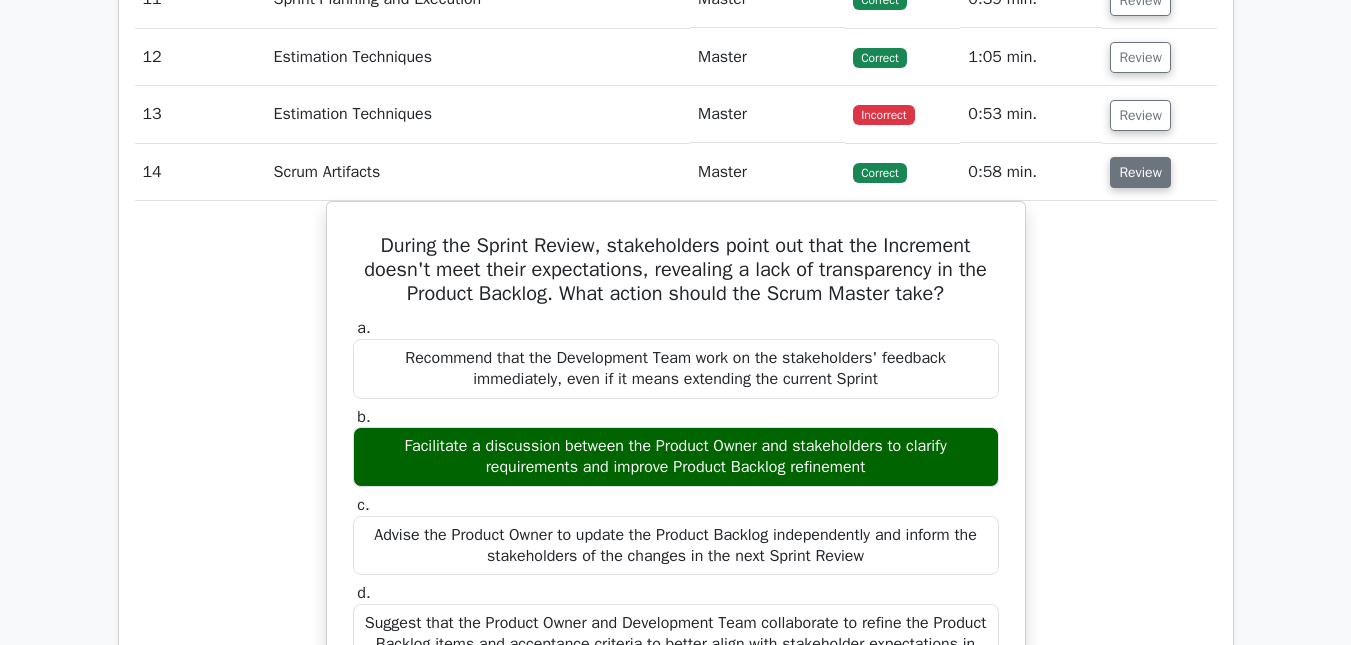 scroll, scrollTop: 2407, scrollLeft: 0, axis: vertical 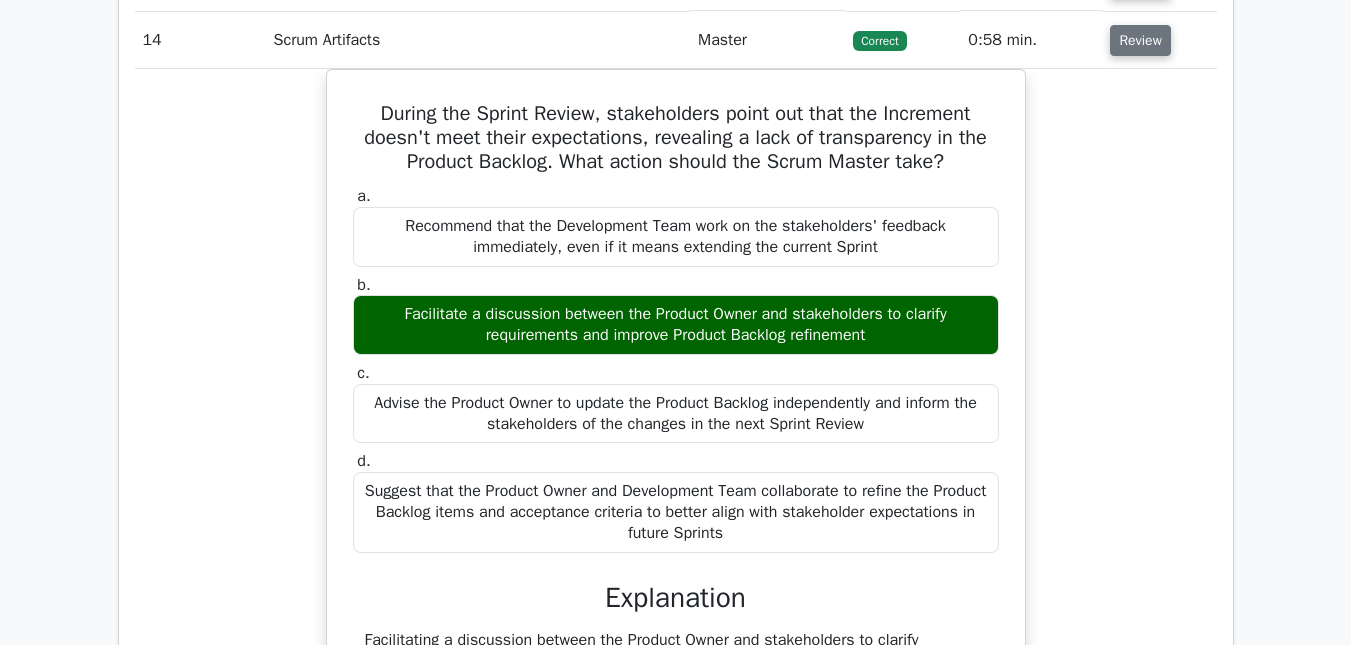 click on "Review" at bounding box center (1140, 40) 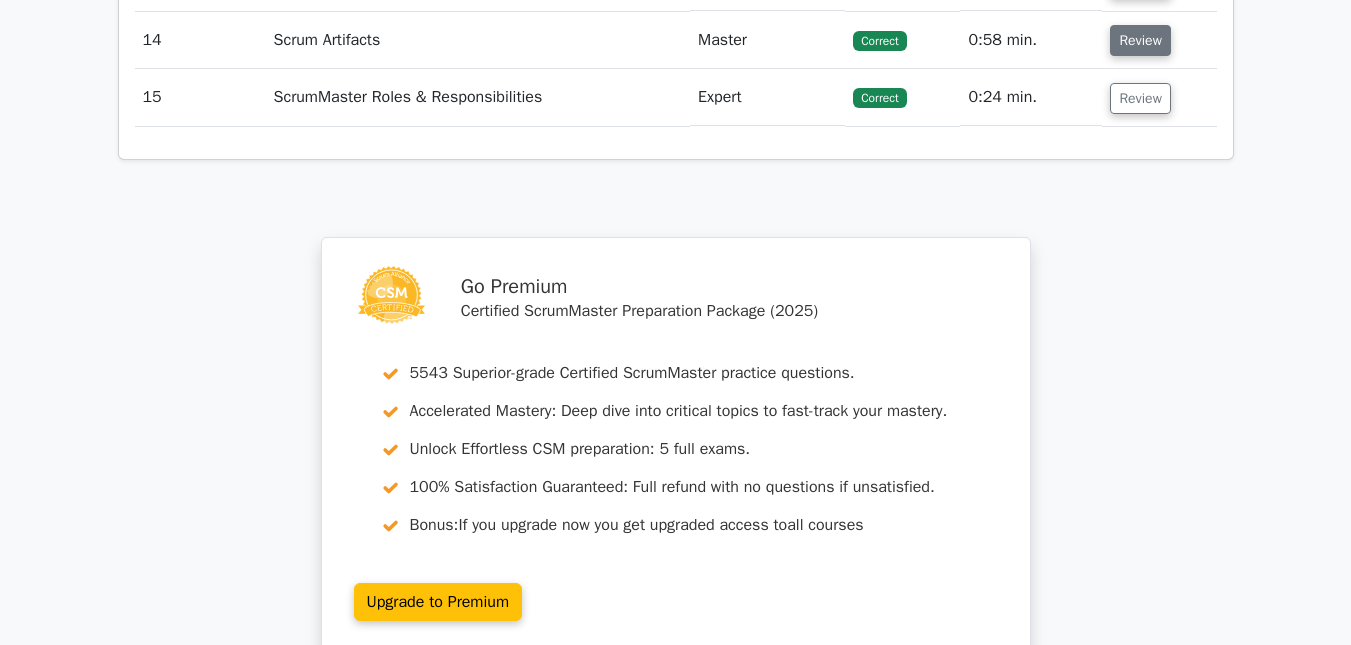 click on "Review" at bounding box center [1140, 40] 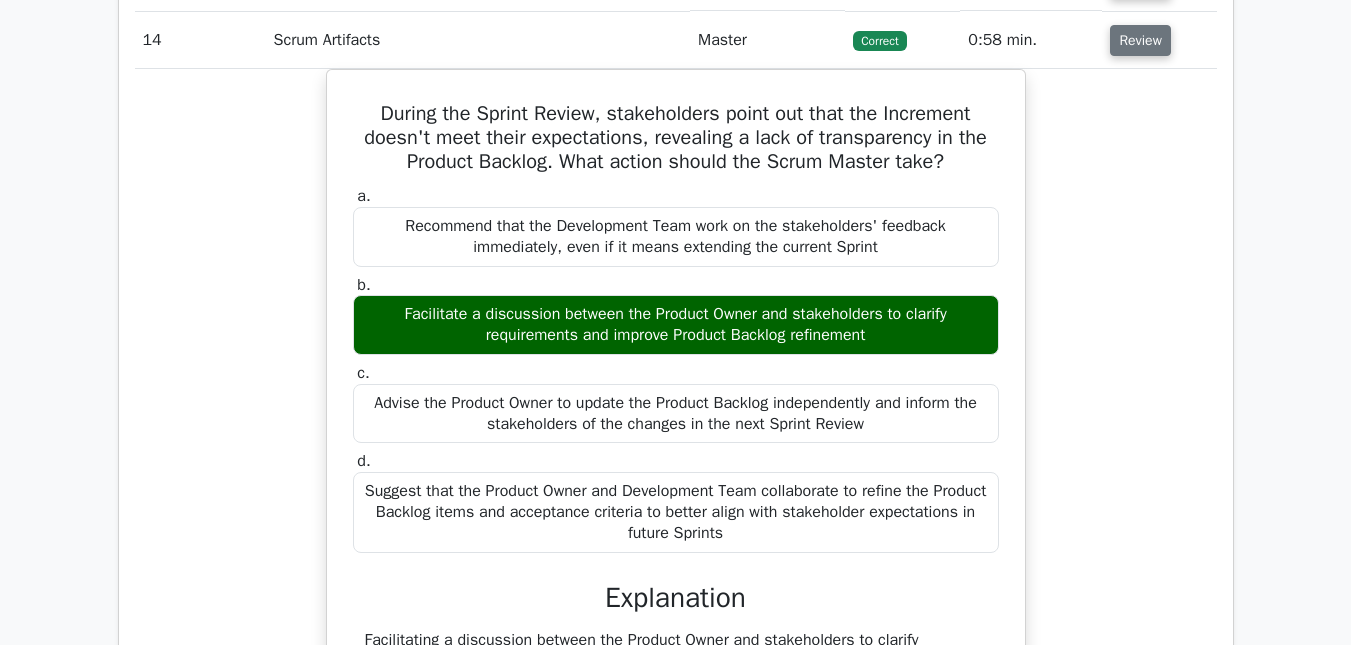 click on "Review" at bounding box center (1140, 40) 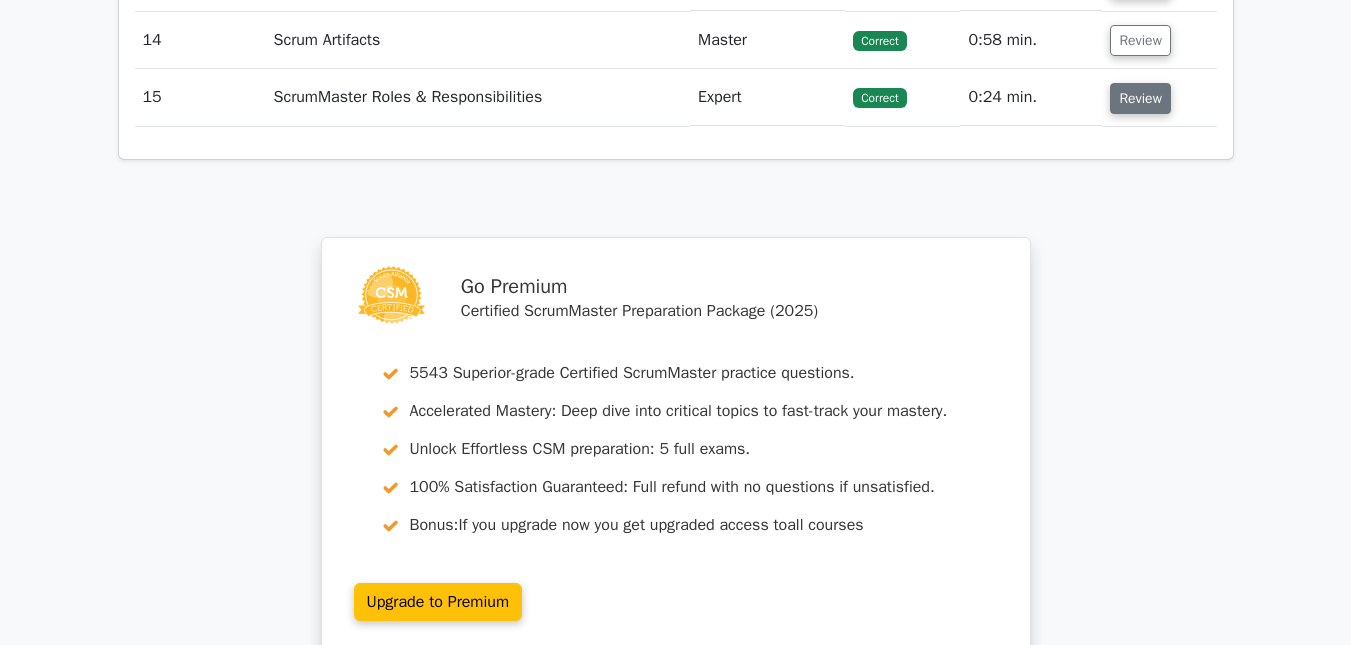 click on "Review" at bounding box center [1140, 98] 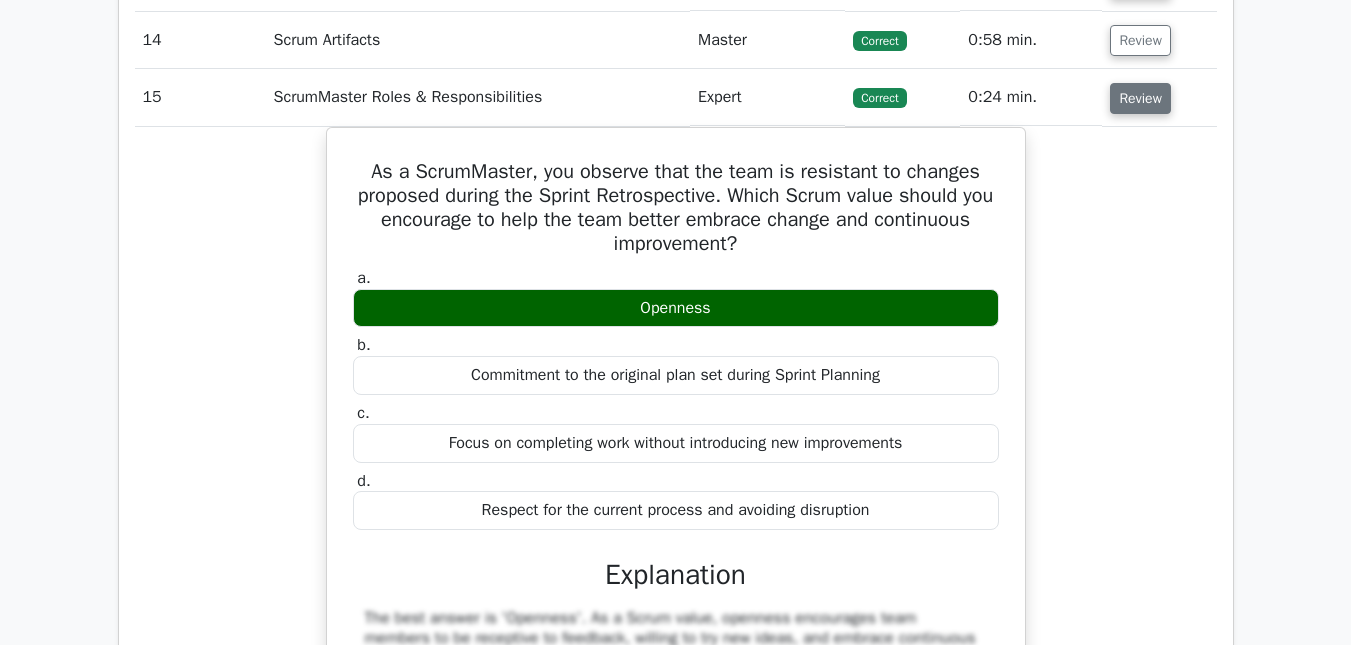 click on "Review" at bounding box center (1140, 98) 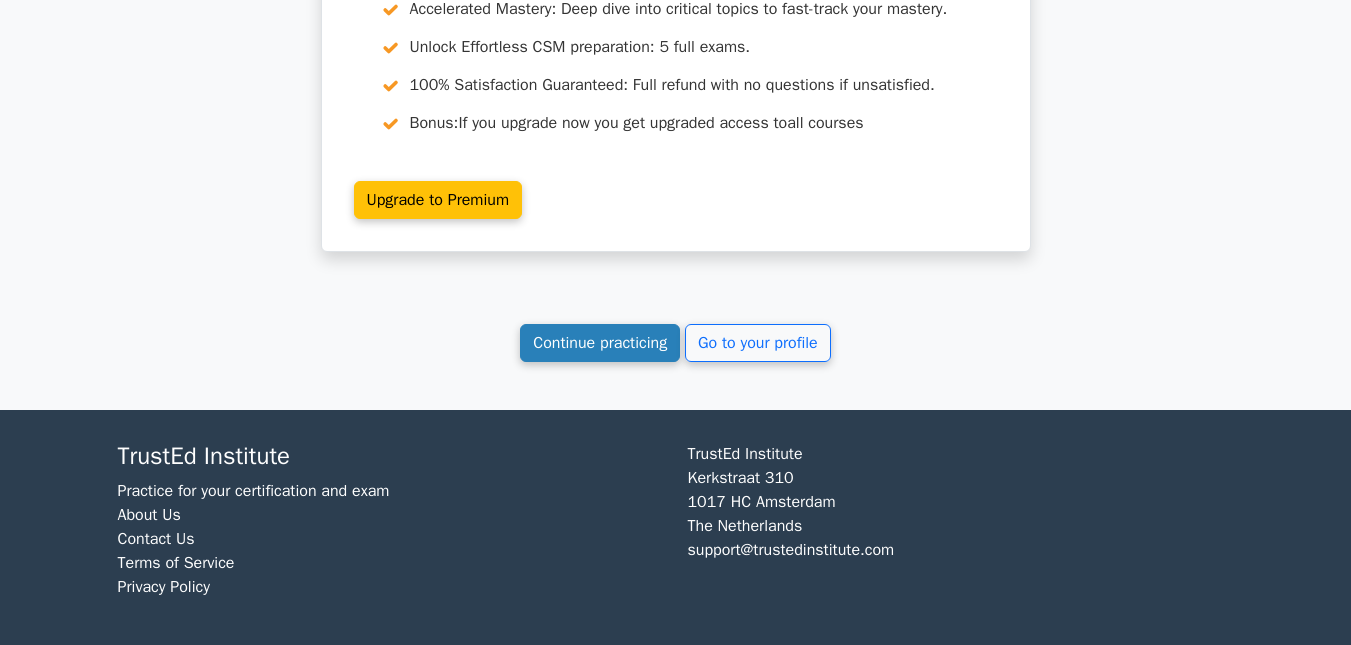 scroll, scrollTop: 2811, scrollLeft: 0, axis: vertical 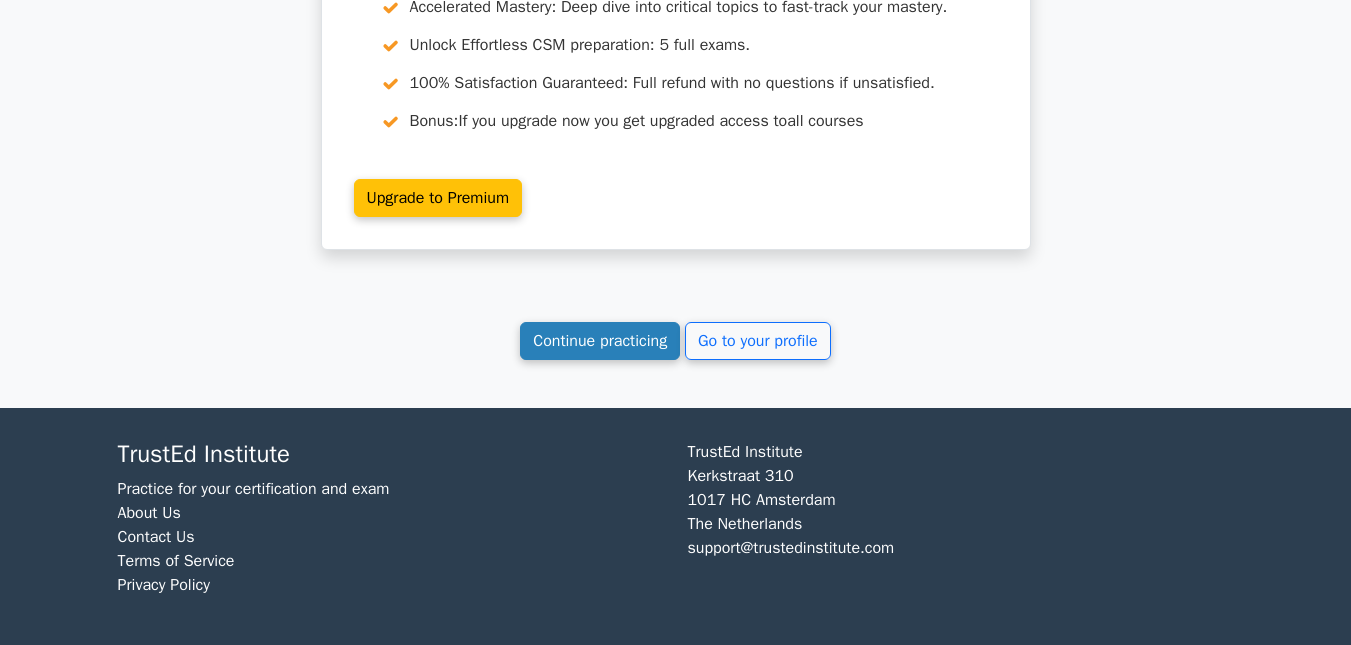 click on "Continue practicing" at bounding box center (600, 341) 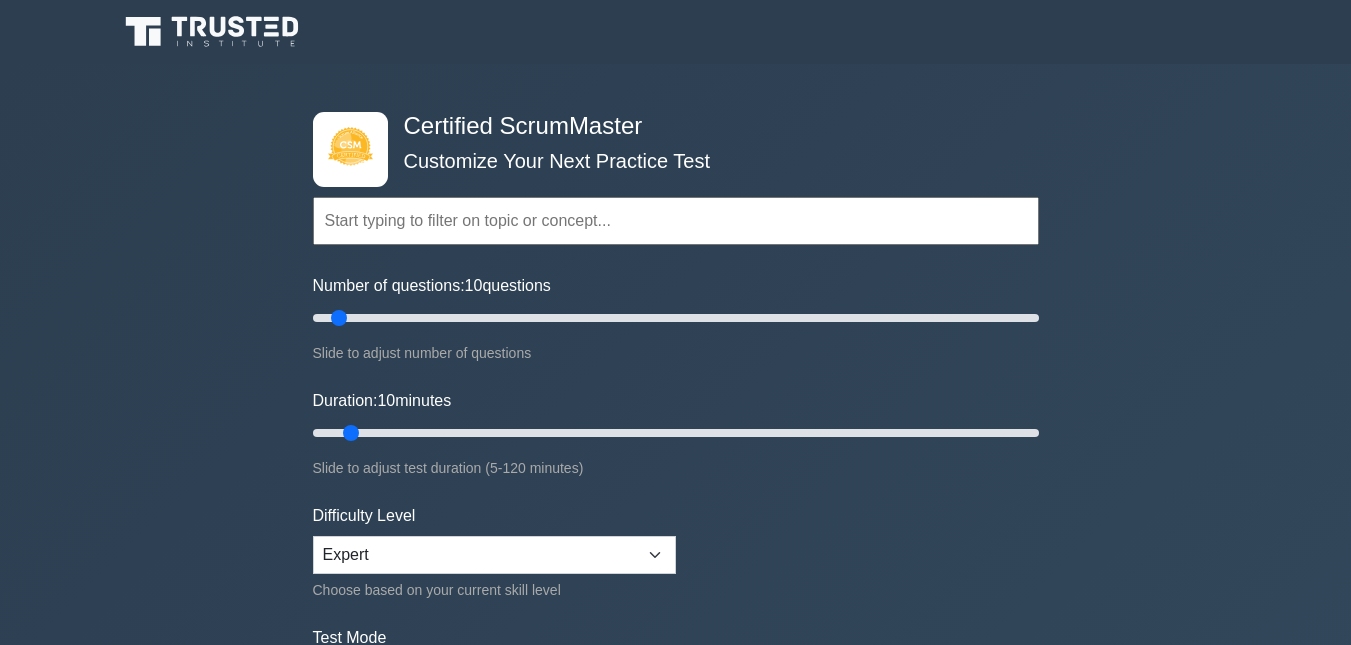 scroll, scrollTop: 0, scrollLeft: 0, axis: both 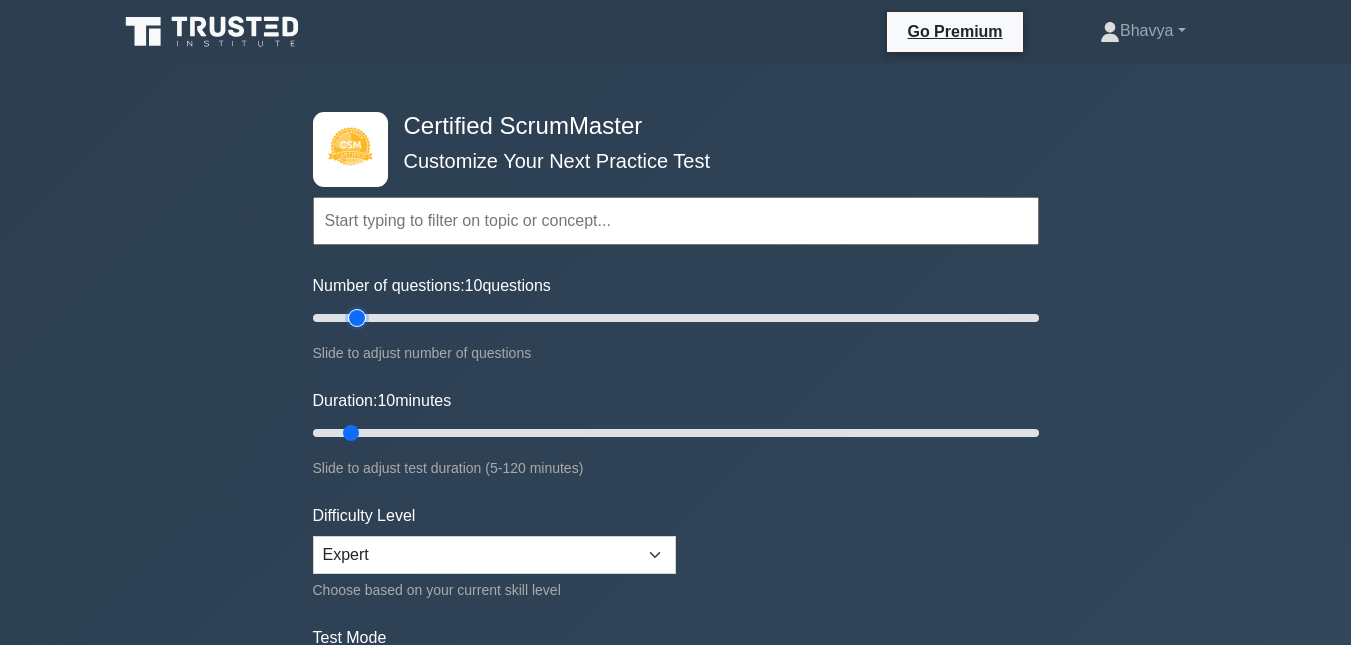 type on "15" 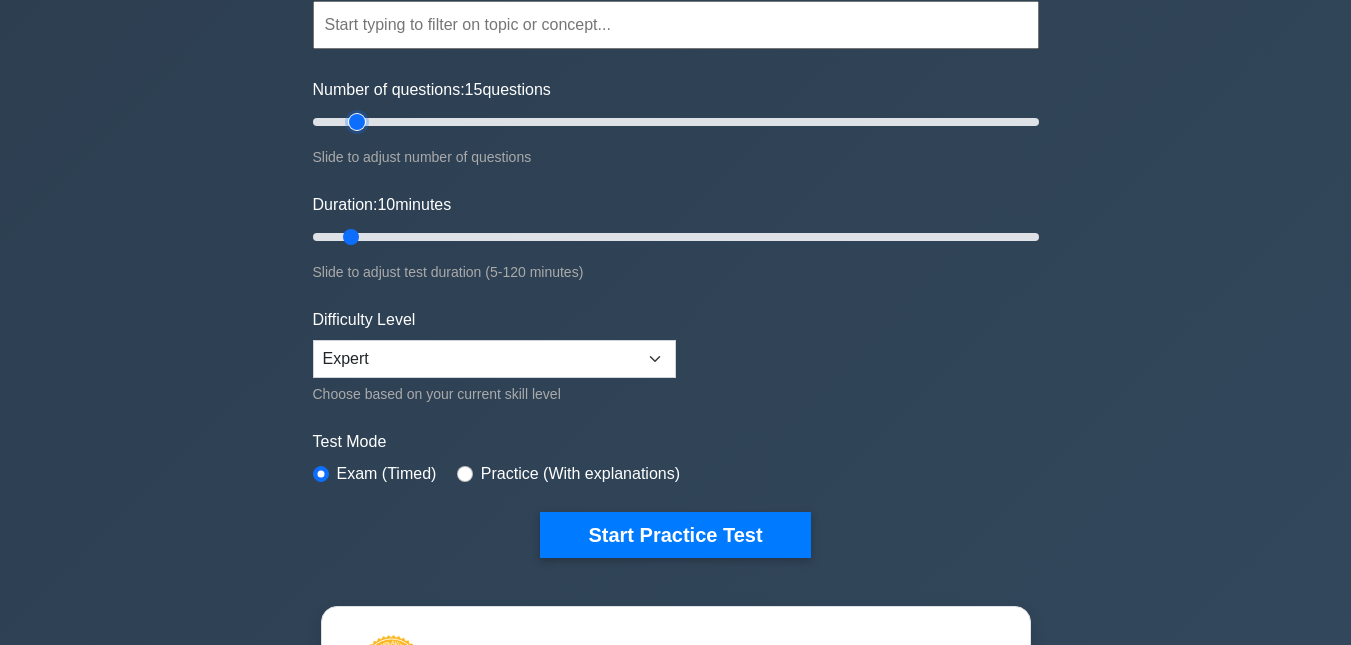 scroll, scrollTop: 200, scrollLeft: 0, axis: vertical 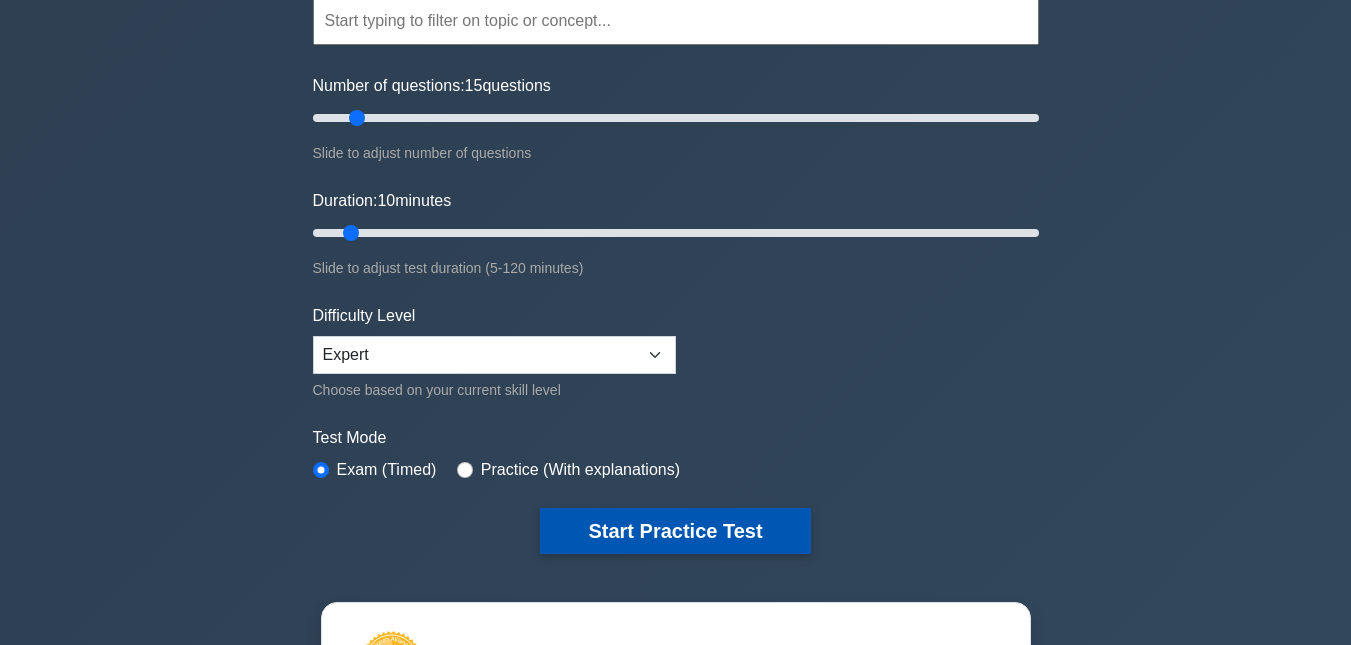 click on "Start Practice Test" at bounding box center (675, 531) 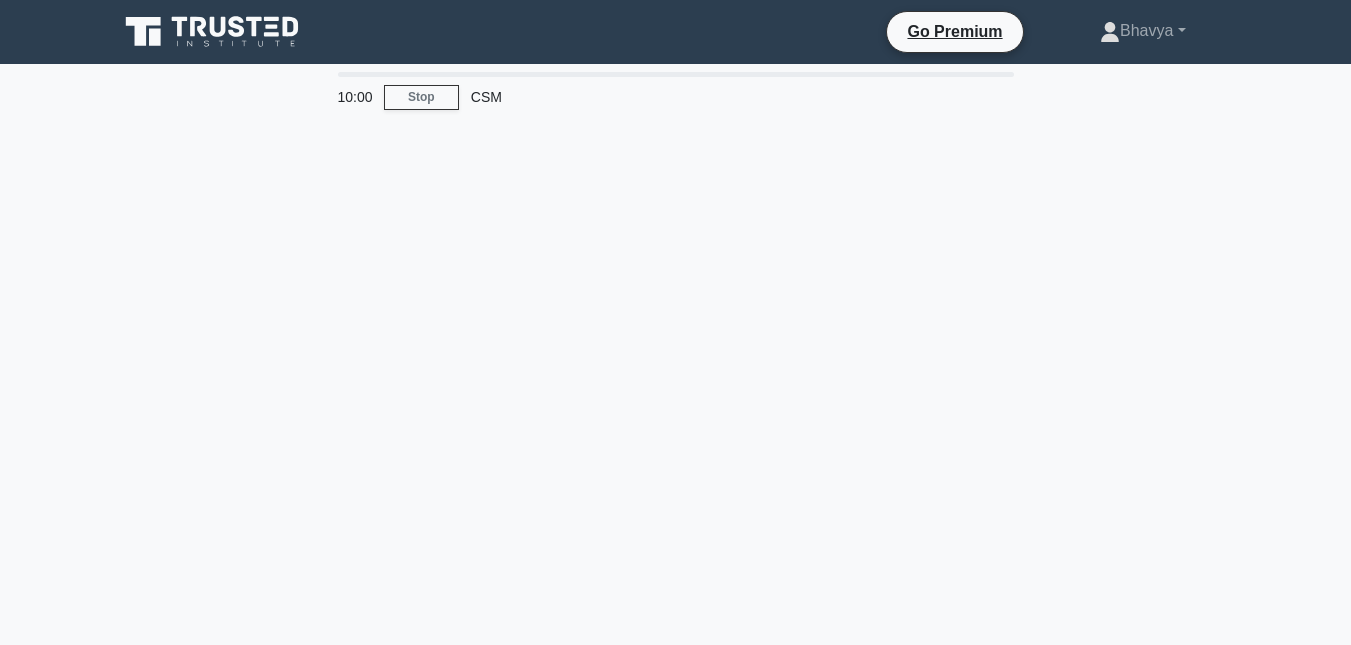 scroll, scrollTop: 0, scrollLeft: 0, axis: both 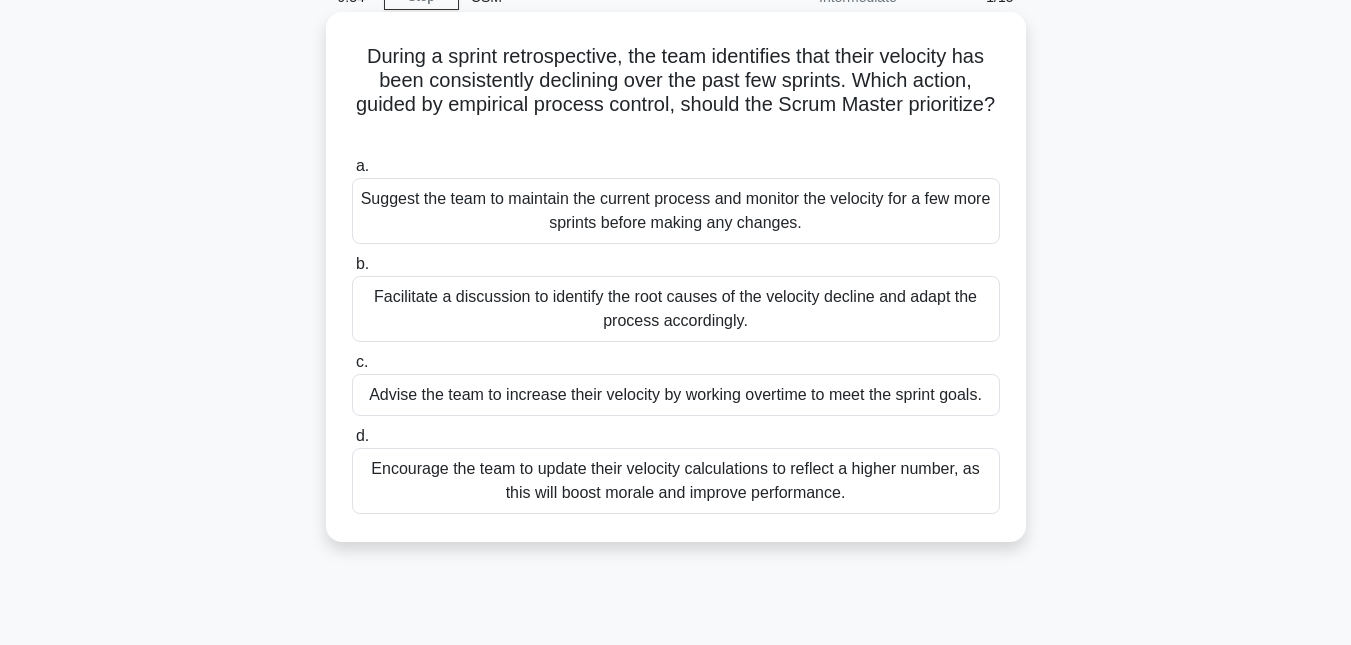 click on "Facilitate a discussion to identify the root causes of the velocity decline and adapt the process accordingly." at bounding box center (676, 309) 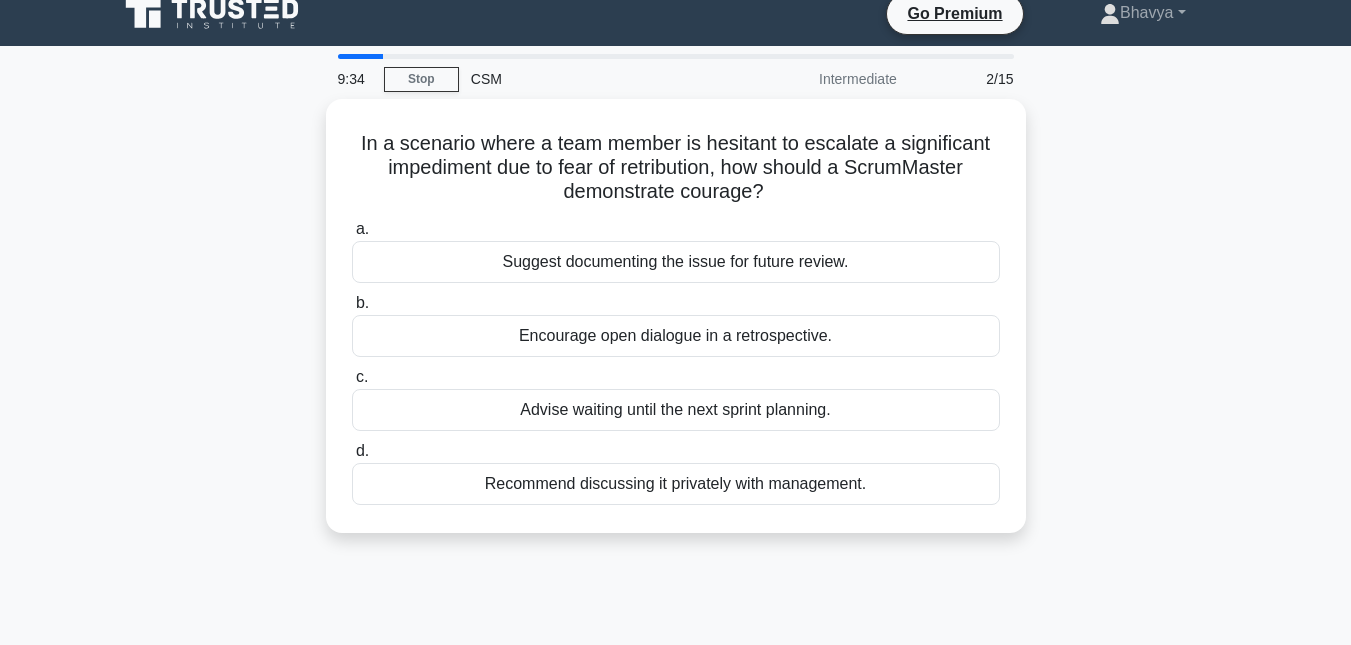 scroll, scrollTop: 0, scrollLeft: 0, axis: both 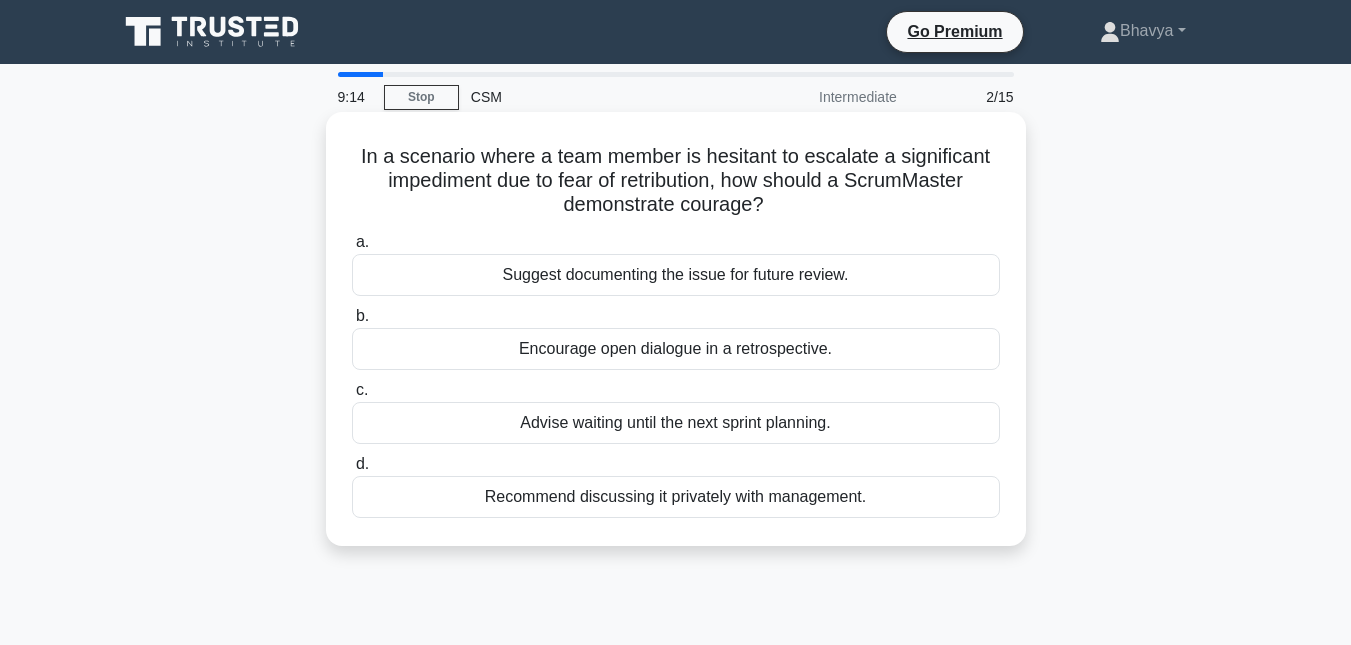 click on "Encourage open dialogue in a retrospective." at bounding box center (676, 349) 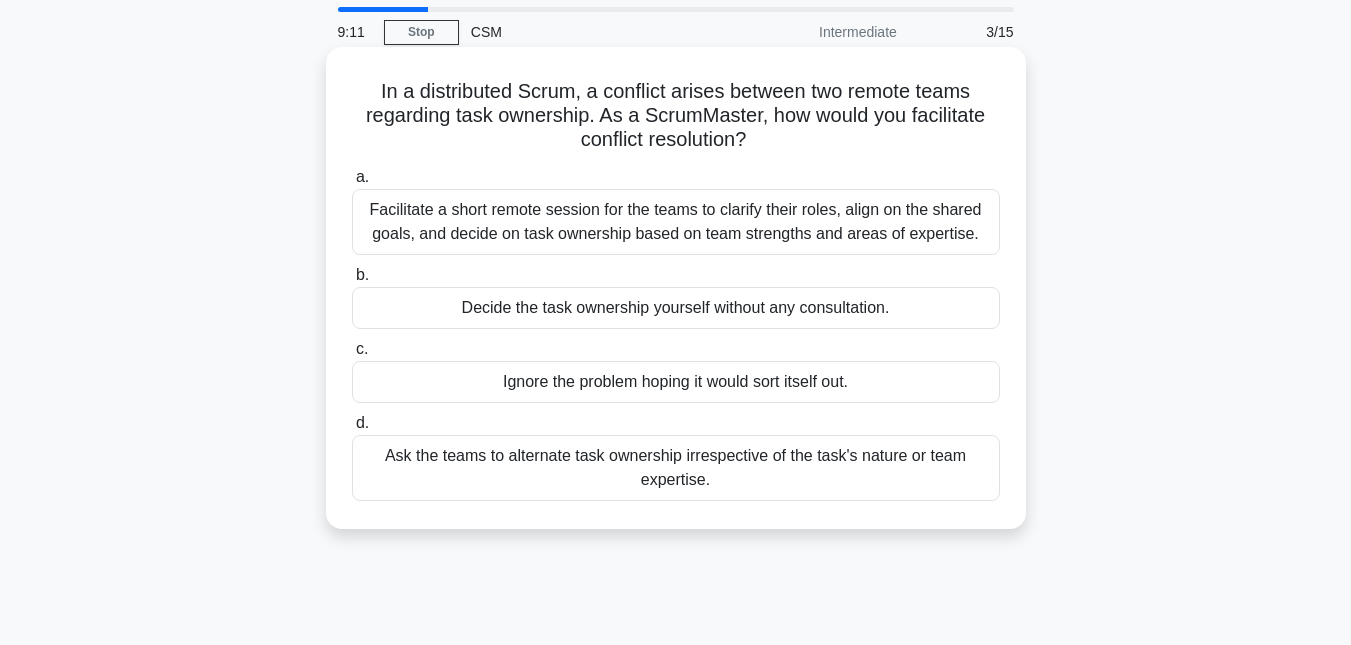 scroll, scrollTop: 100, scrollLeft: 0, axis: vertical 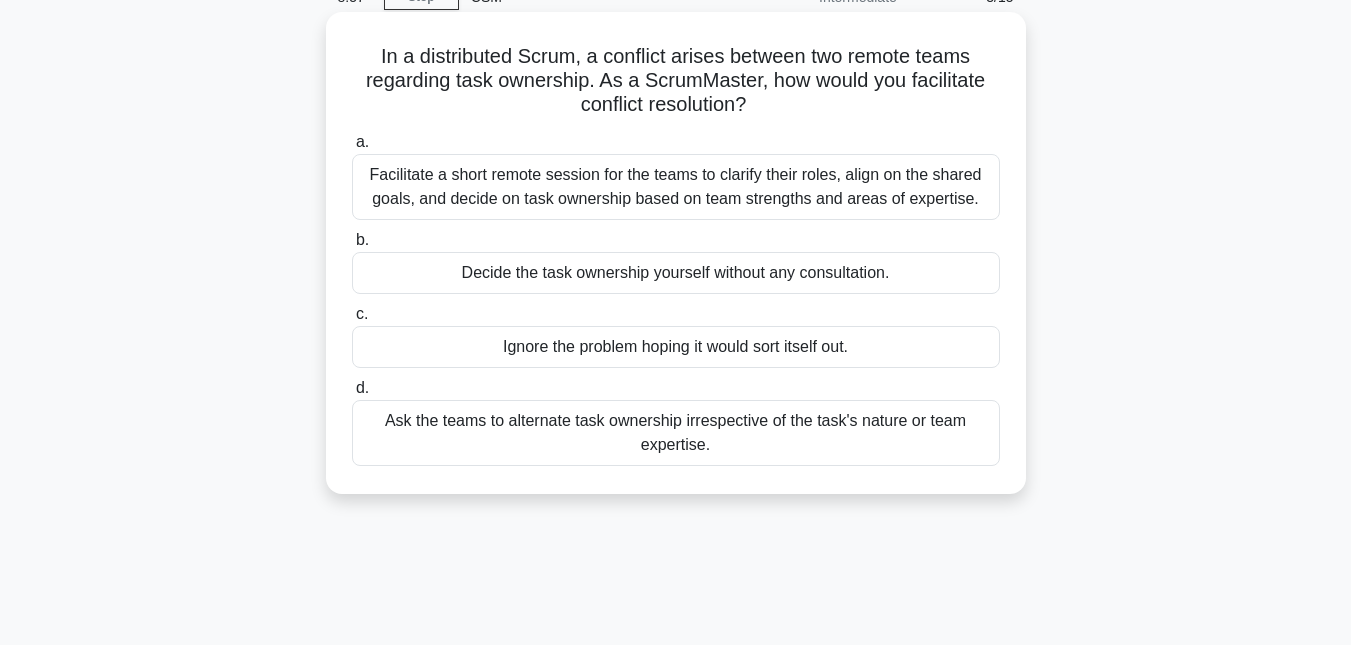 click on "Facilitate a short remote session for the teams to clarify their roles, align on the shared goals, and decide on task ownership based on team strengths and areas of expertise." at bounding box center (676, 187) 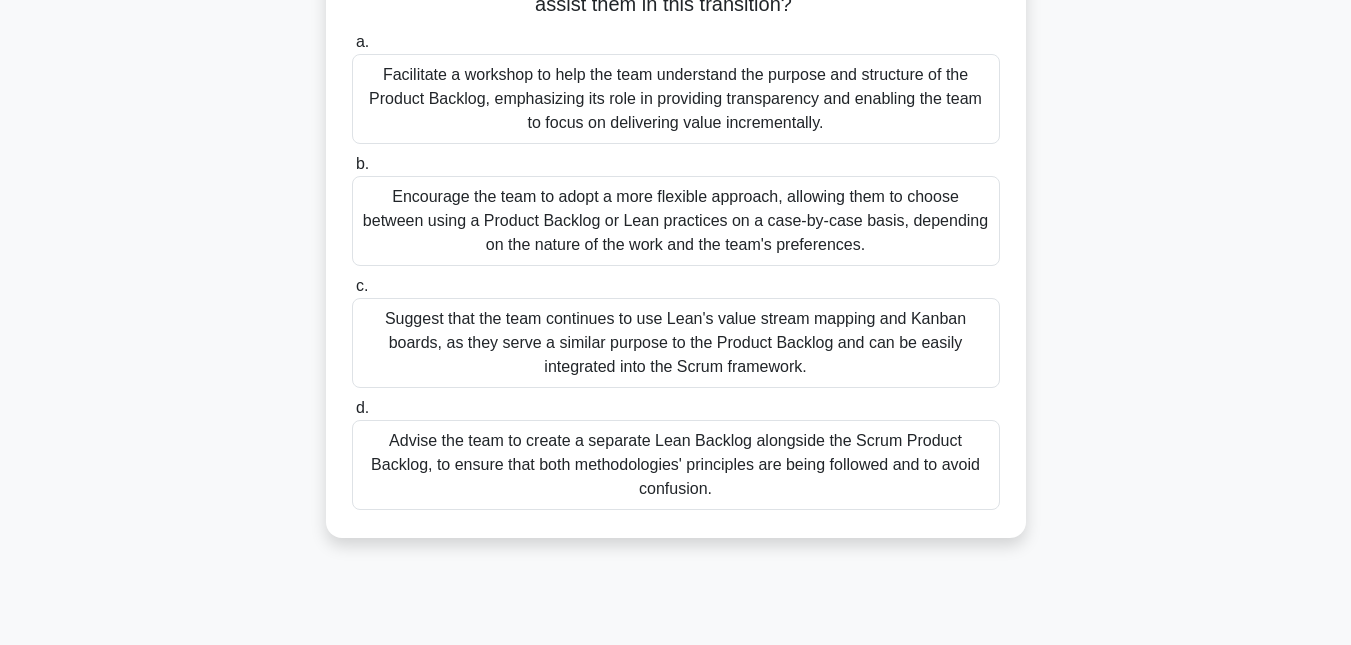 scroll, scrollTop: 100, scrollLeft: 0, axis: vertical 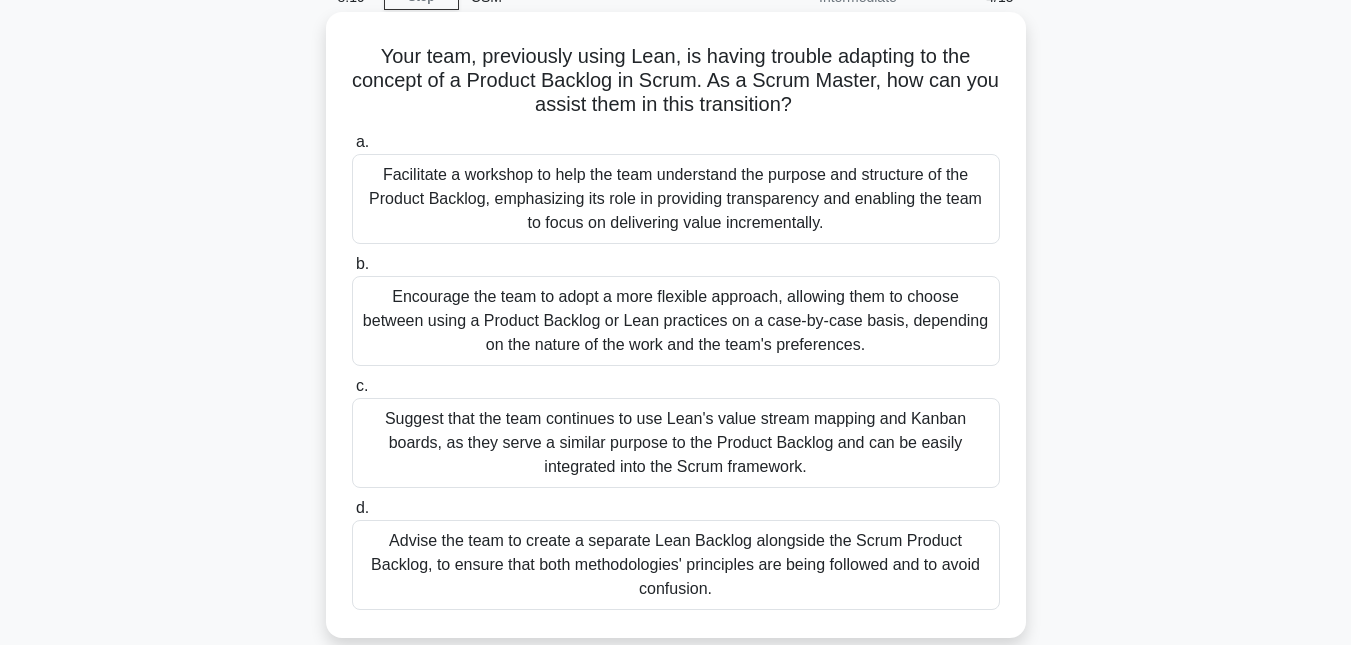 click on "Facilitate a workshop to help the team understand the purpose and structure of the Product Backlog, emphasizing its role in providing transparency and enabling the team to focus on delivering value incrementally." at bounding box center (676, 199) 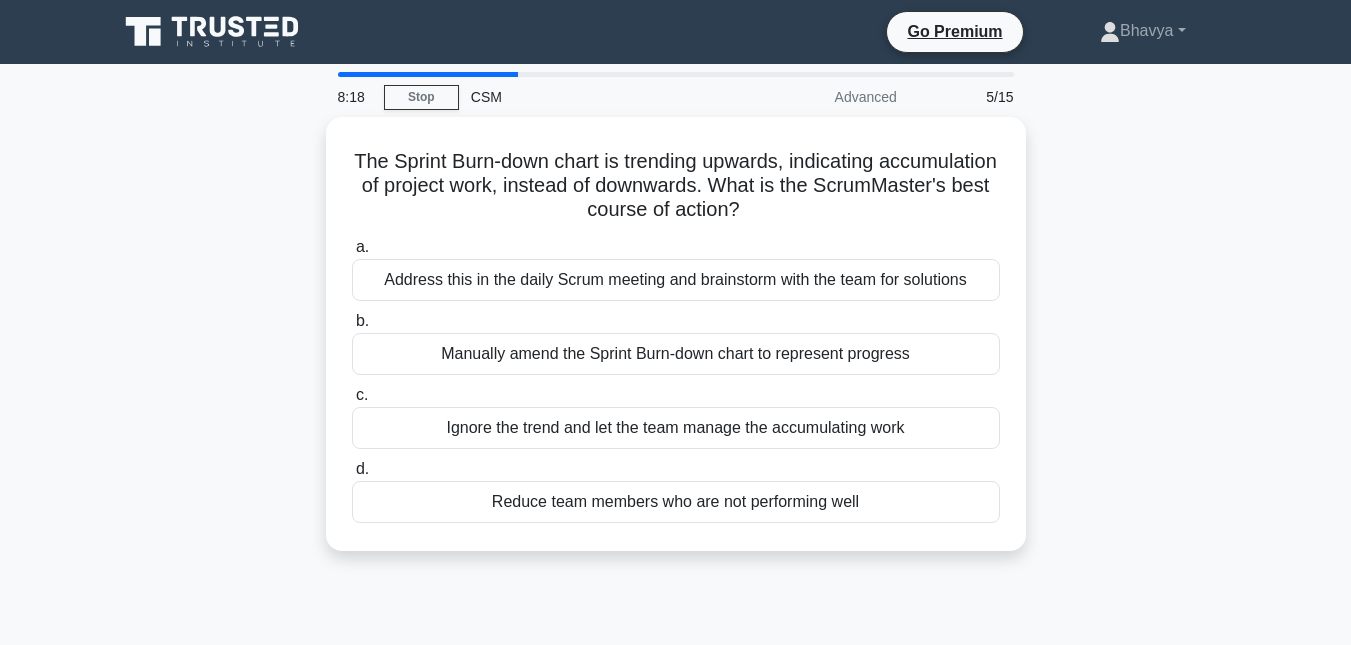 scroll, scrollTop: 100, scrollLeft: 0, axis: vertical 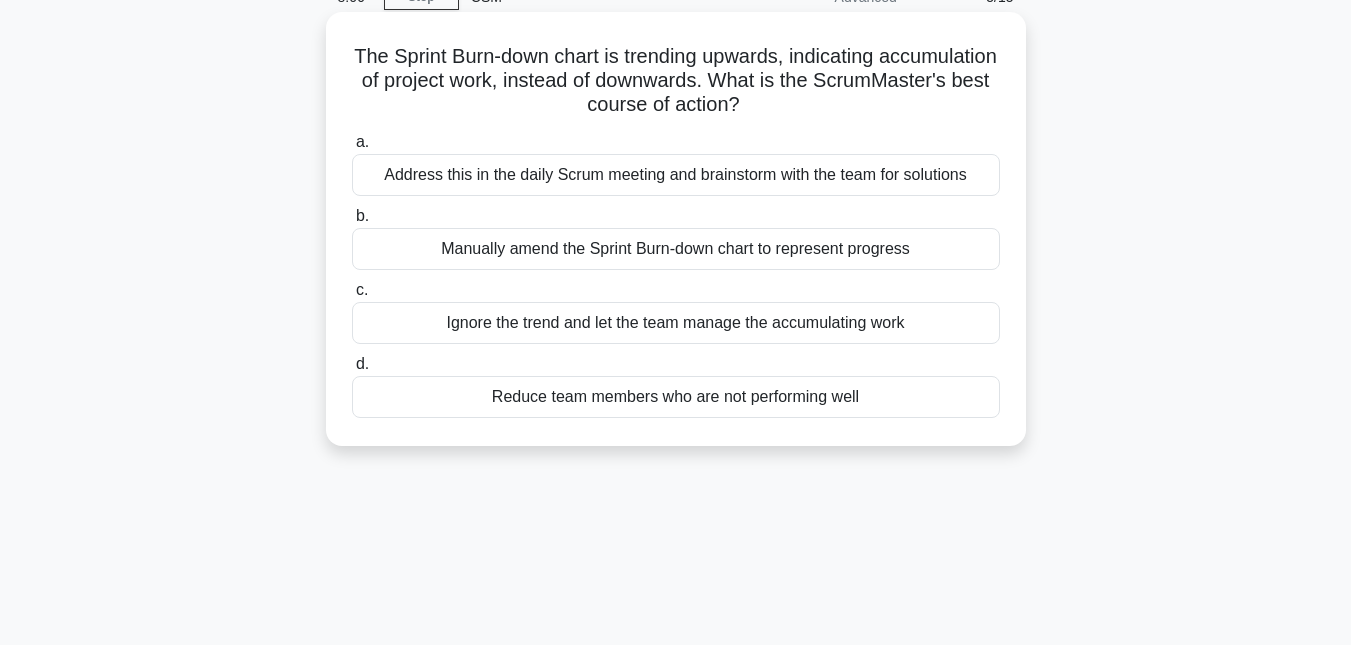 click on "Address this in the daily Scrum meeting and brainstorm with the team for solutions" at bounding box center (676, 175) 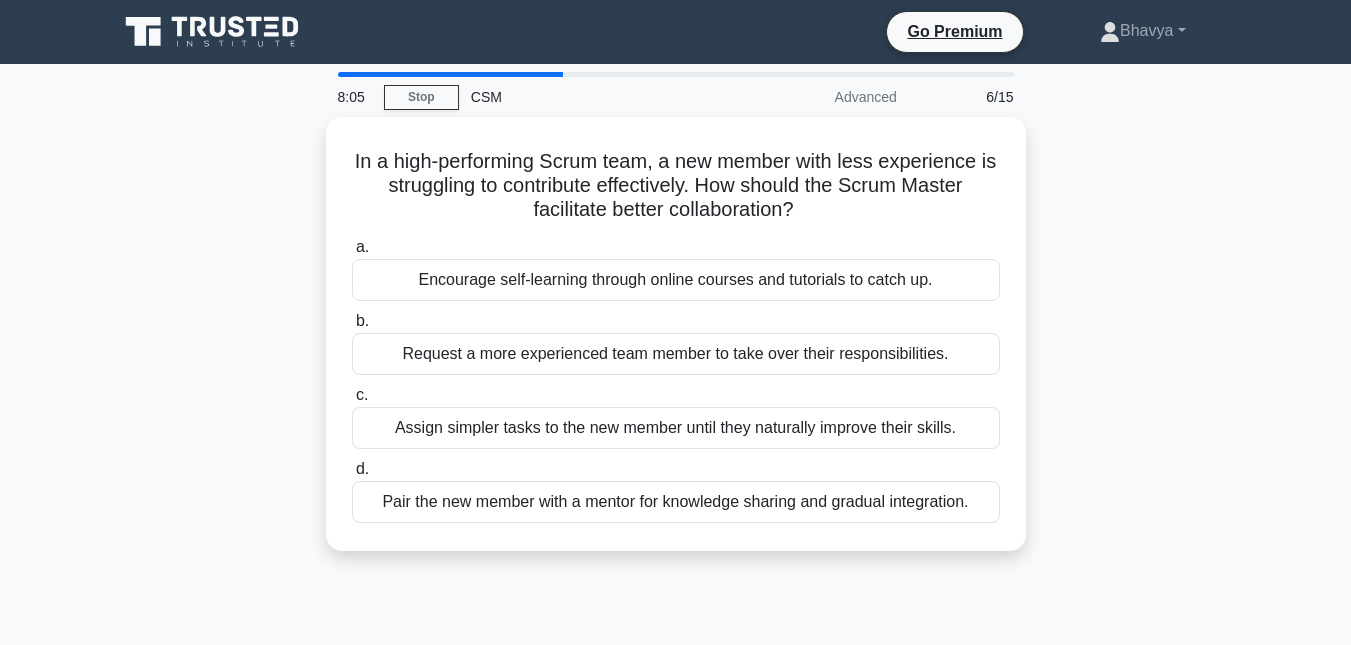 scroll, scrollTop: 100, scrollLeft: 0, axis: vertical 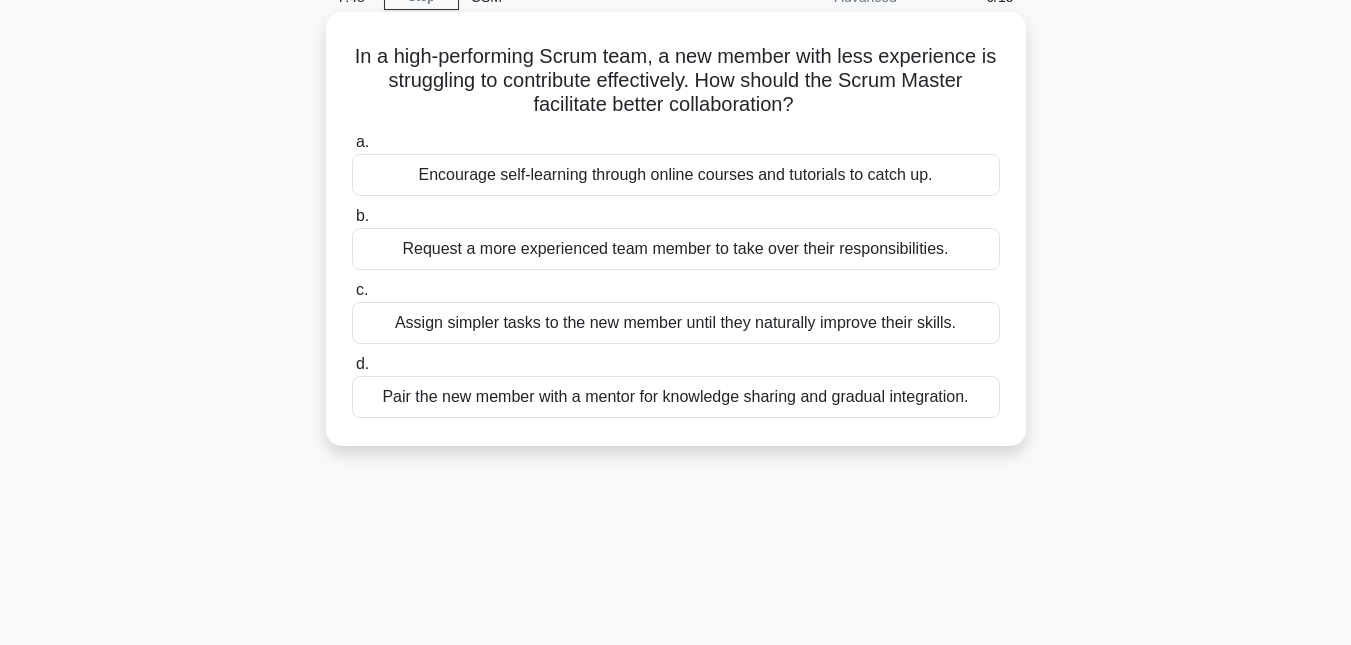 click on "Pair the new member with a mentor for knowledge sharing and gradual integration." at bounding box center (676, 397) 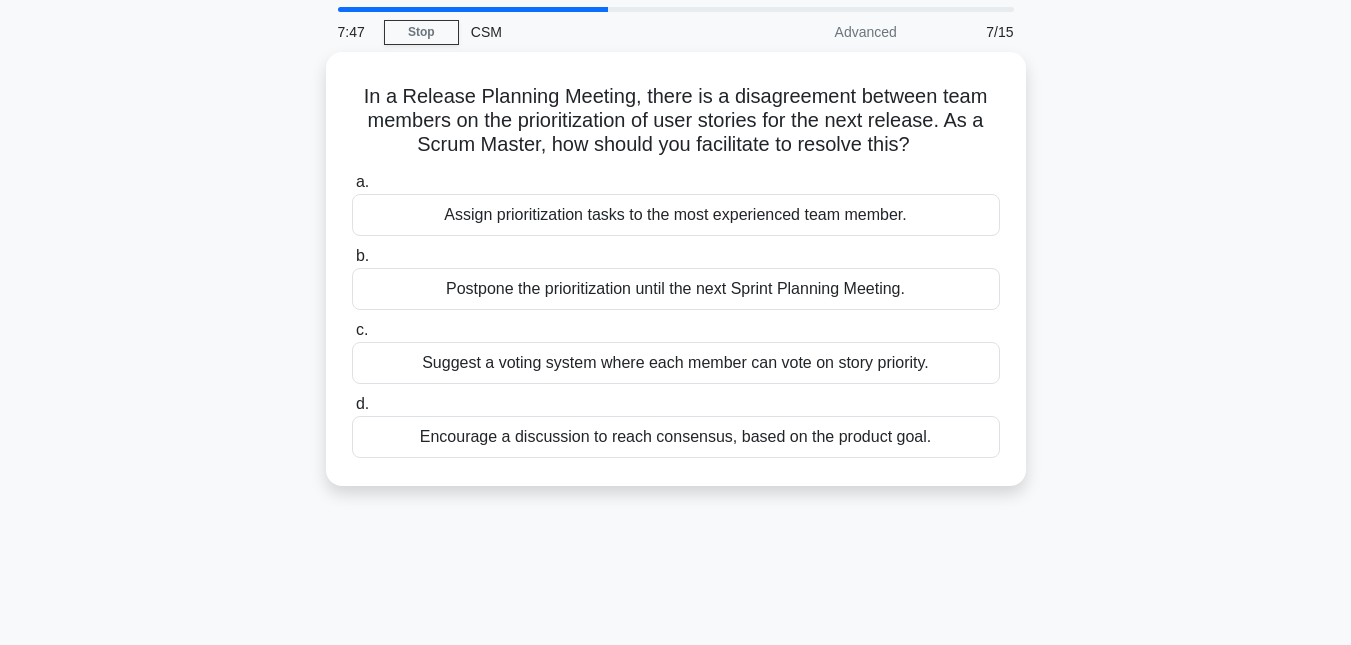 scroll, scrollTop: 100, scrollLeft: 0, axis: vertical 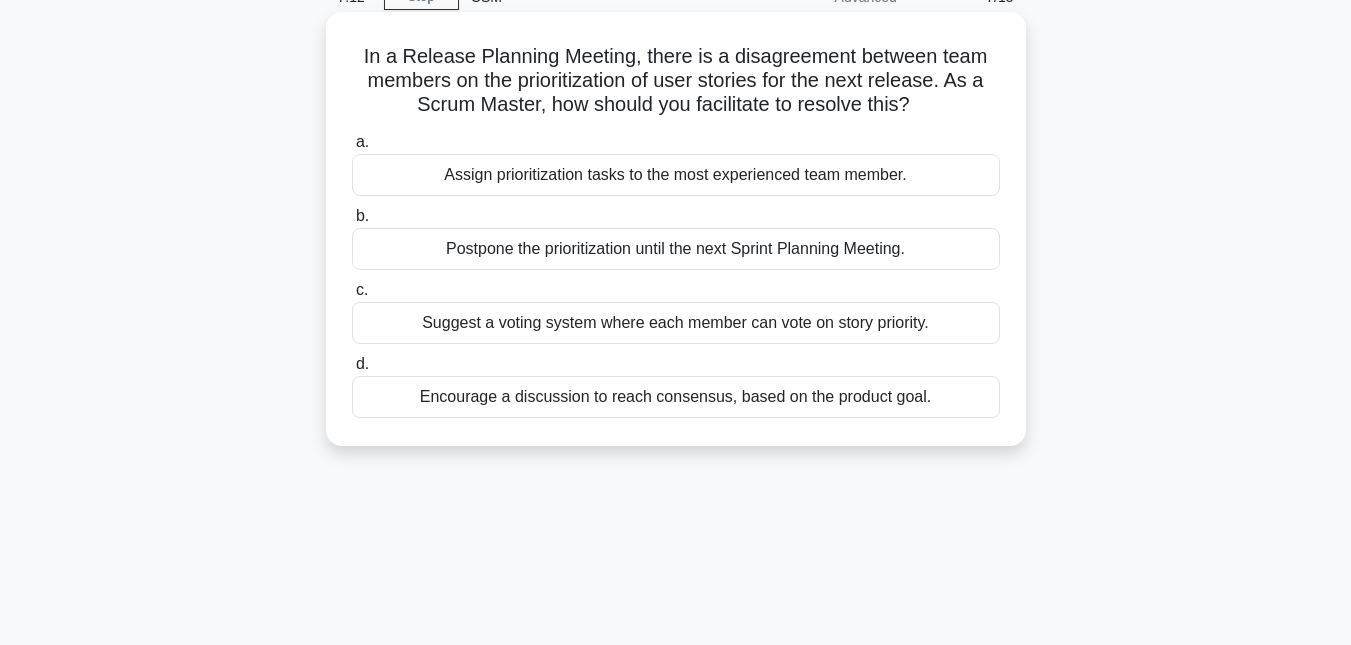 click on "Encourage a discussion to reach consensus, based on the product goal." at bounding box center [676, 397] 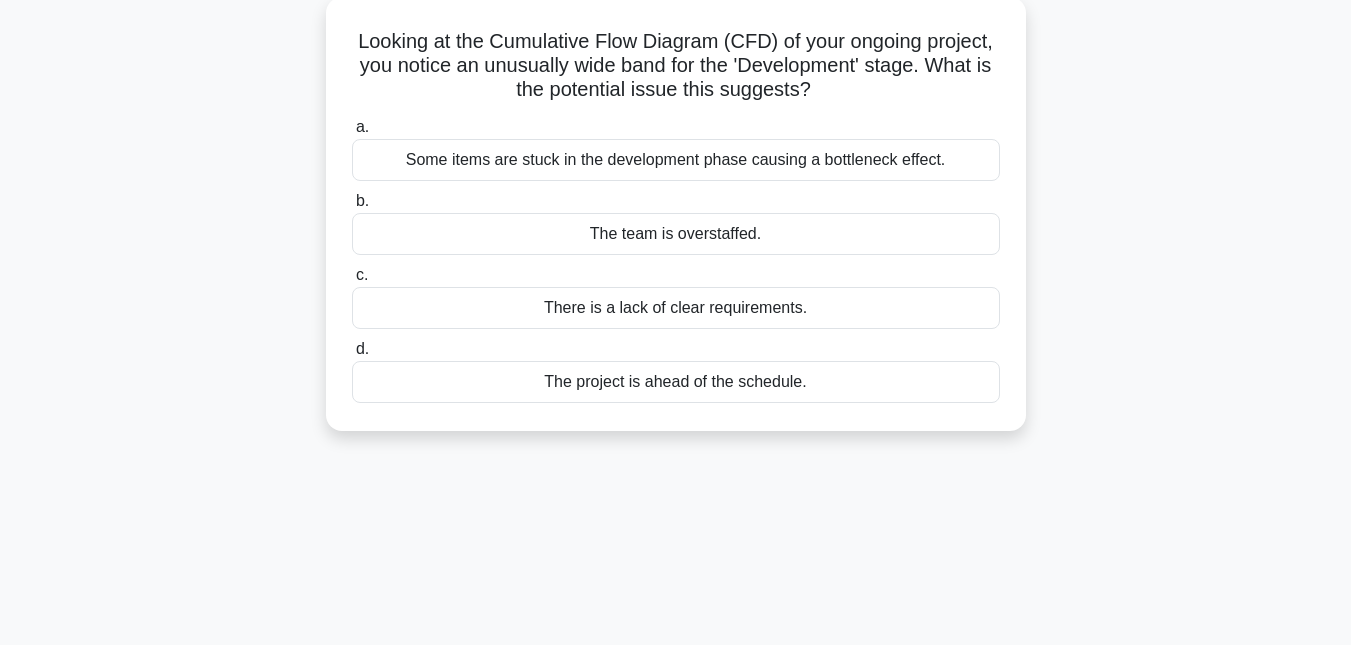 scroll, scrollTop: 100, scrollLeft: 0, axis: vertical 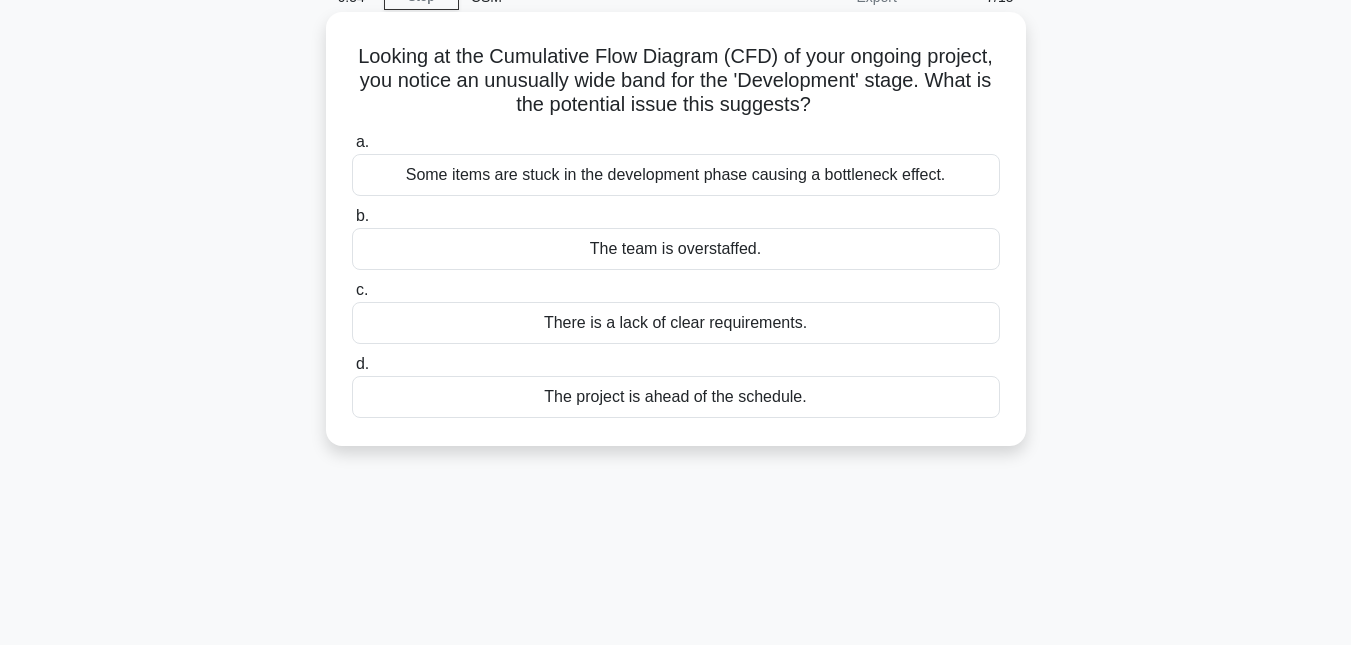 click on "Some items are stuck in the development phase causing a bottleneck effect." at bounding box center (676, 175) 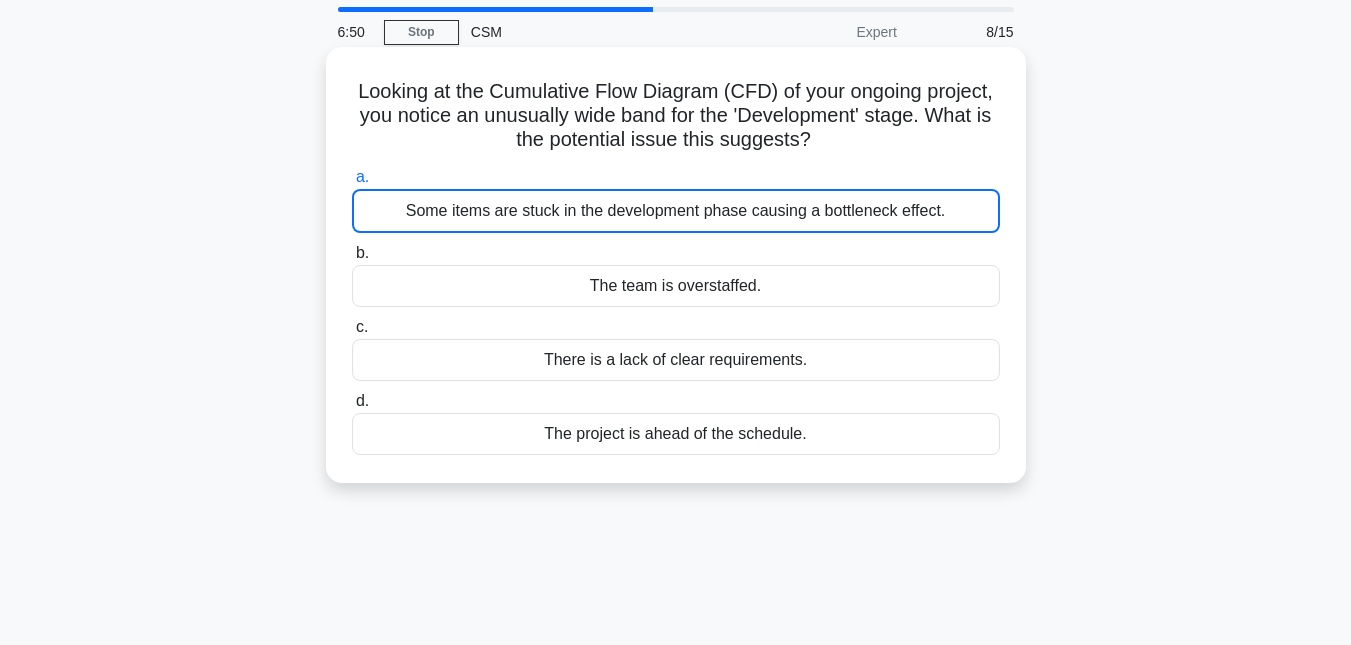 scroll, scrollTop: 100, scrollLeft: 0, axis: vertical 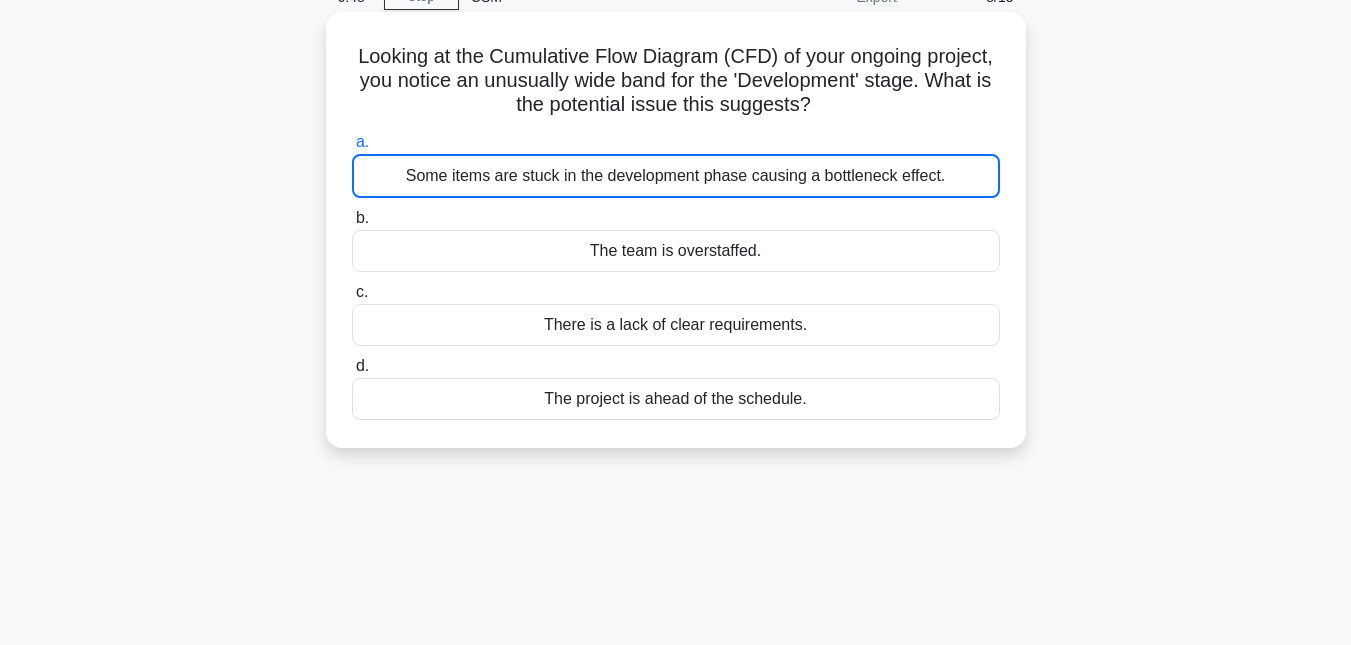 click on "Some items are stuck in the development phase causing a bottleneck effect." at bounding box center (676, 176) 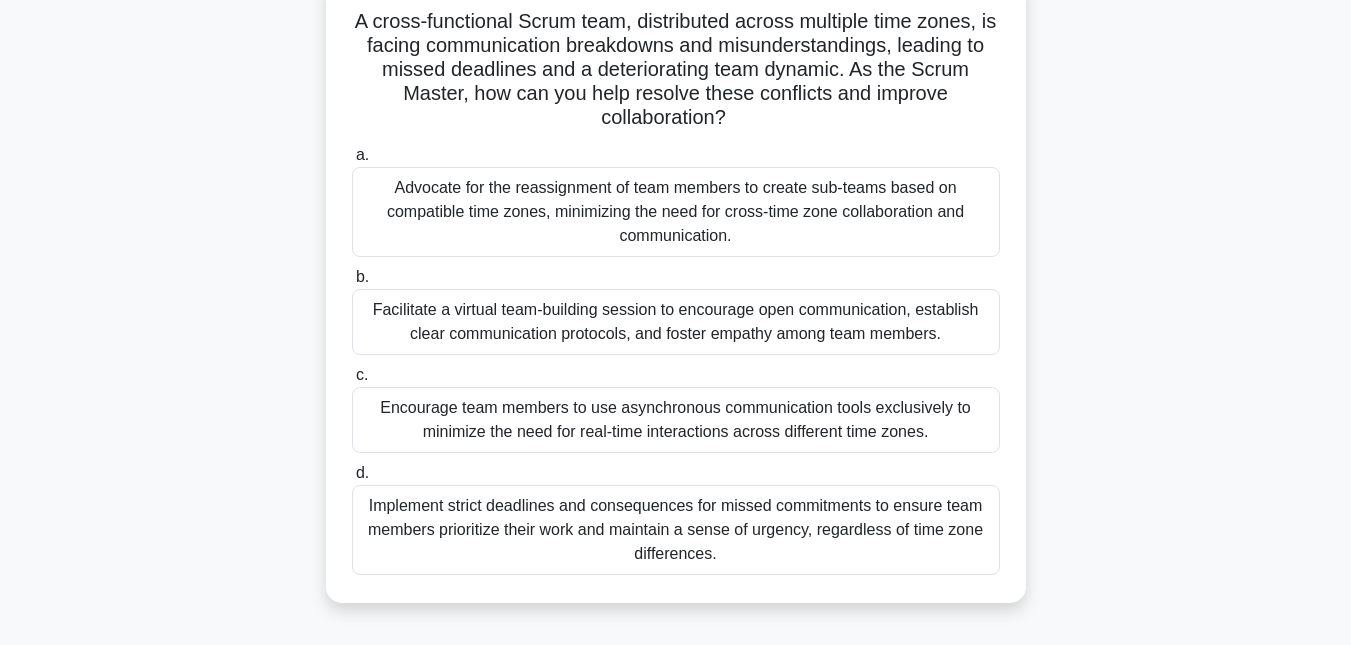 scroll, scrollTop: 100, scrollLeft: 0, axis: vertical 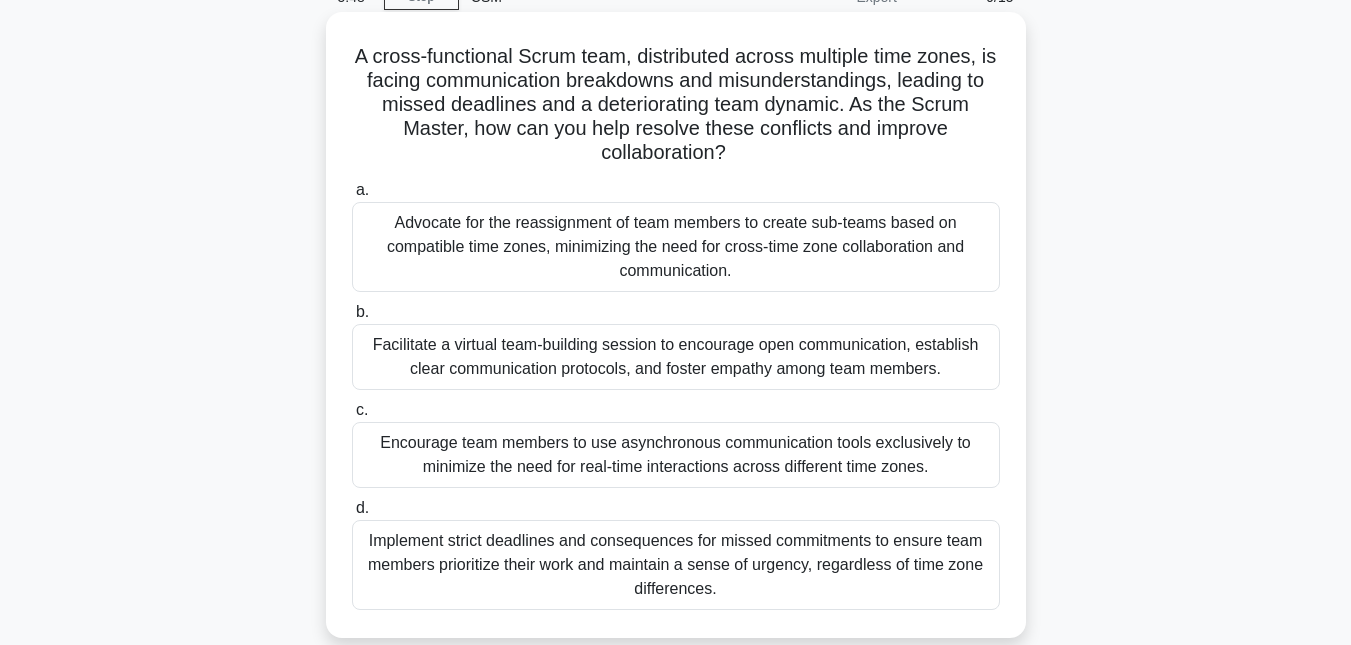 click on "Encourage team members to use asynchronous communication tools exclusively to minimize the need for real-time interactions across different time zones." at bounding box center (676, 455) 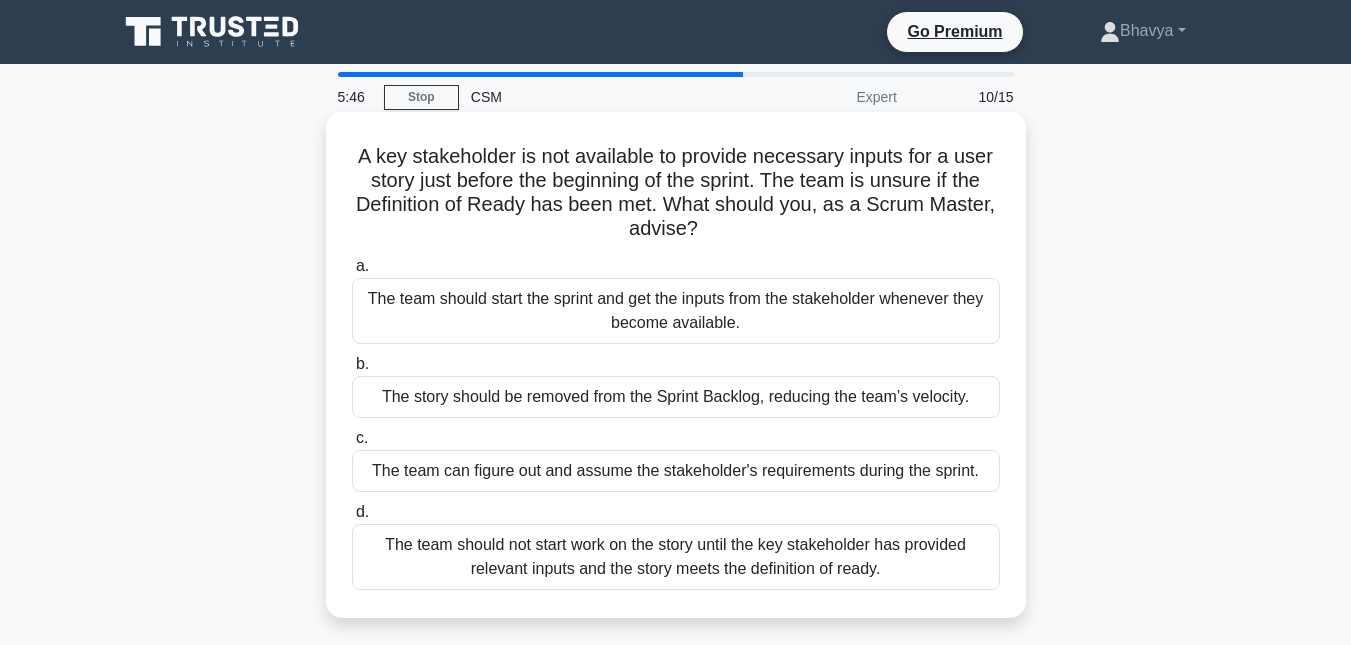 scroll, scrollTop: 100, scrollLeft: 0, axis: vertical 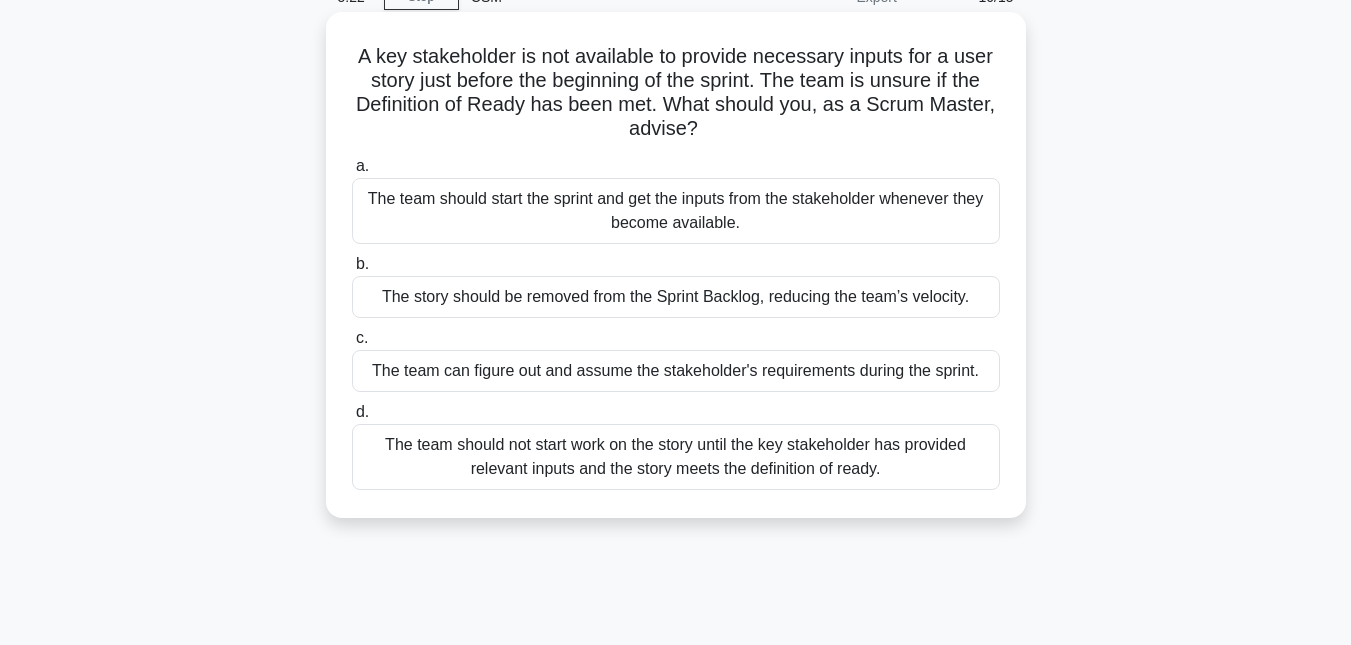 click on "The team should not start work on the story until the key stakeholder has provided relevant inputs and the story meets the definition of ready." at bounding box center [676, 457] 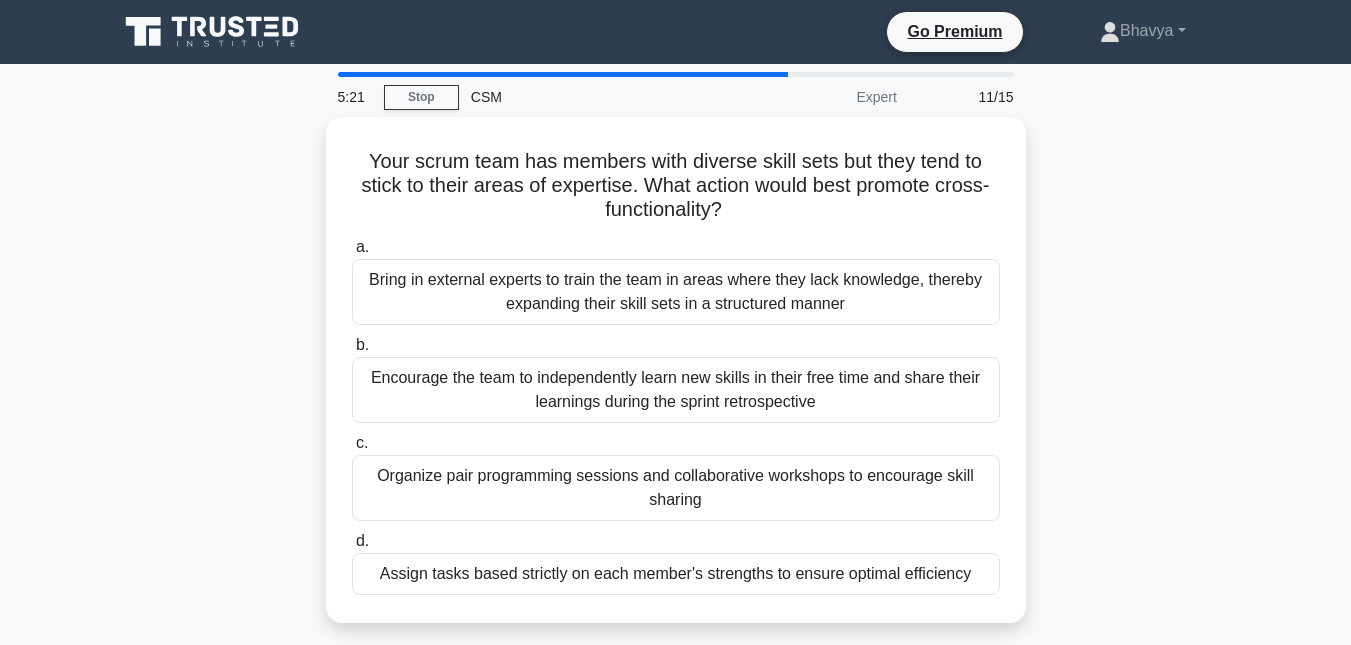 scroll, scrollTop: 100, scrollLeft: 0, axis: vertical 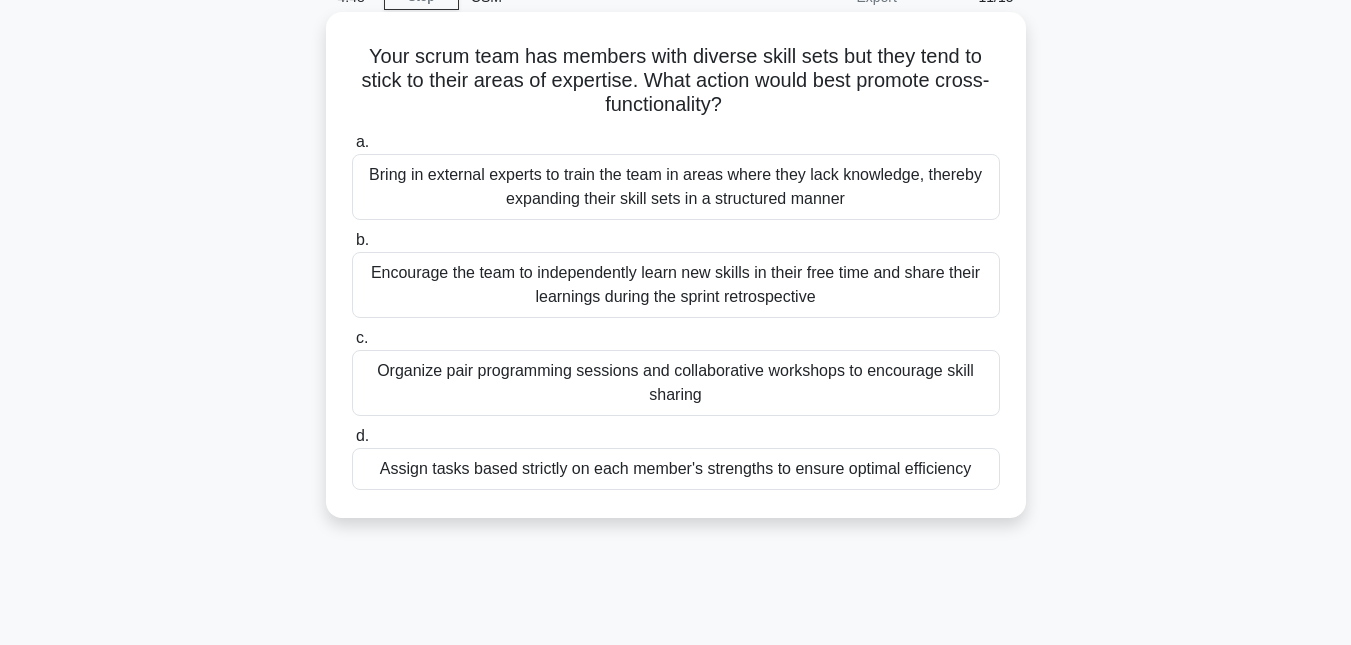 click on "Organize pair programming sessions and collaborative workshops to encourage skill sharing" at bounding box center [676, 383] 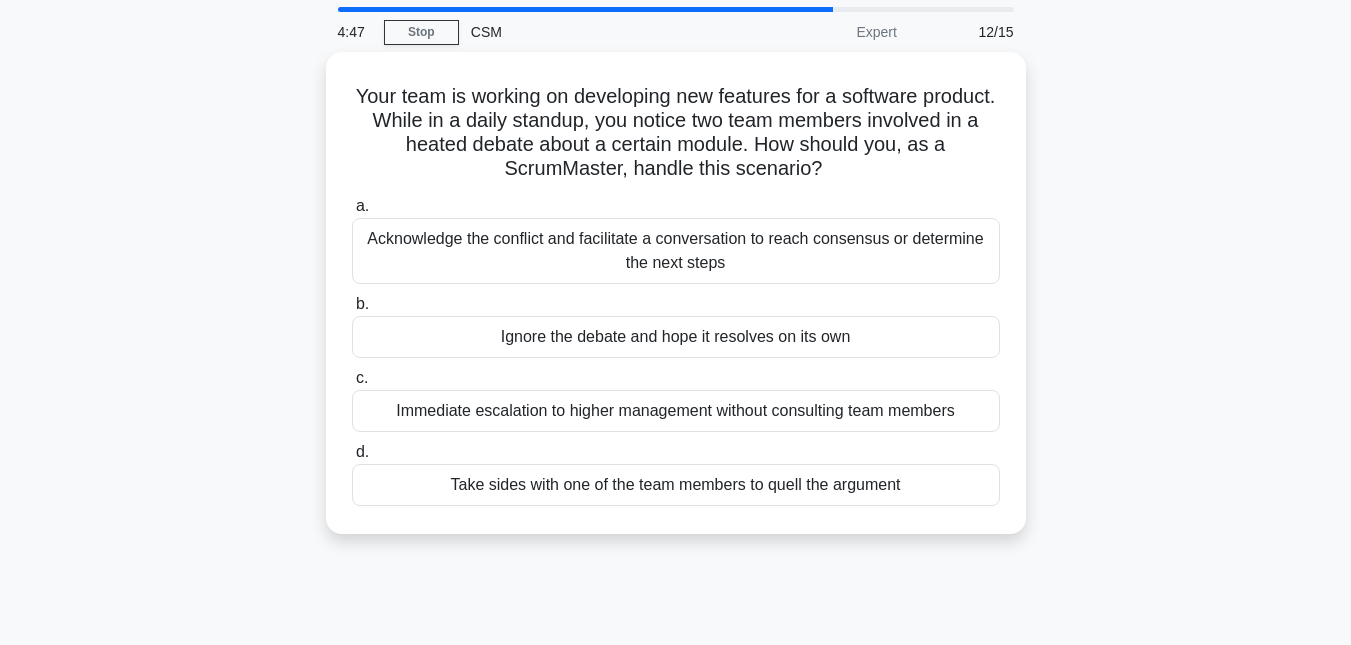 scroll, scrollTop: 100, scrollLeft: 0, axis: vertical 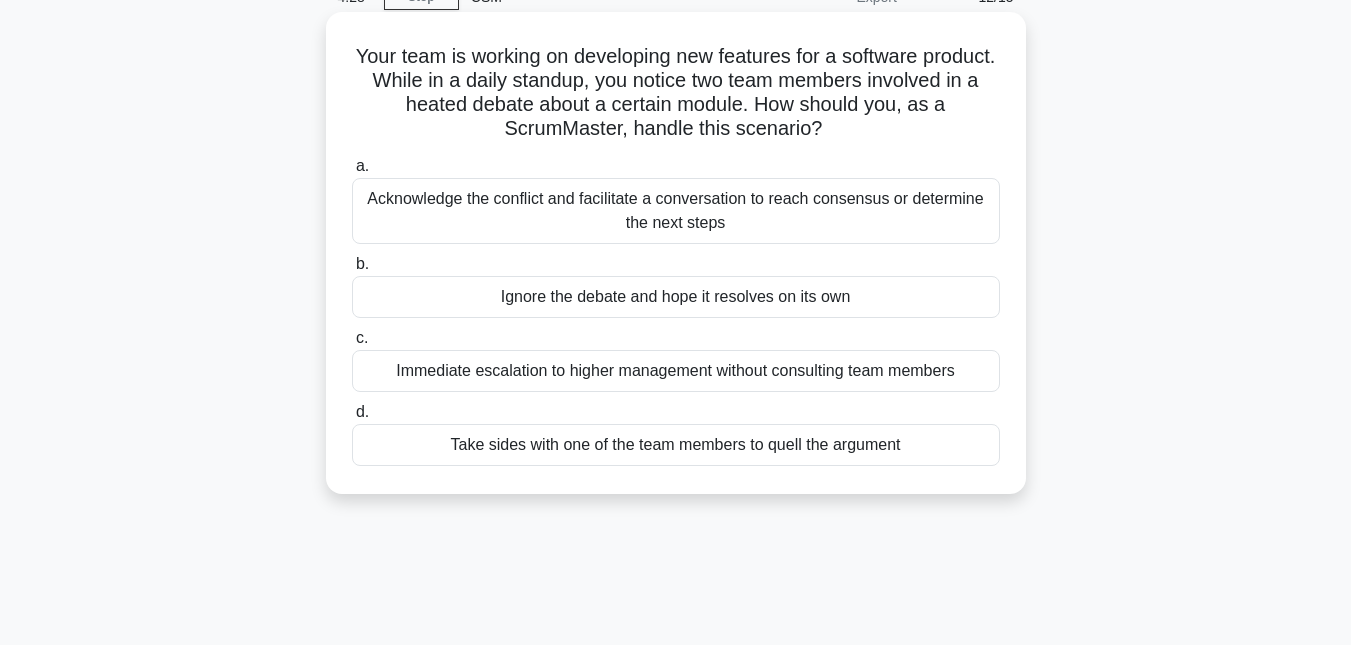 click on "Acknowledge the conflict and facilitate a conversation to reach consensus or determine the next steps" at bounding box center (676, 211) 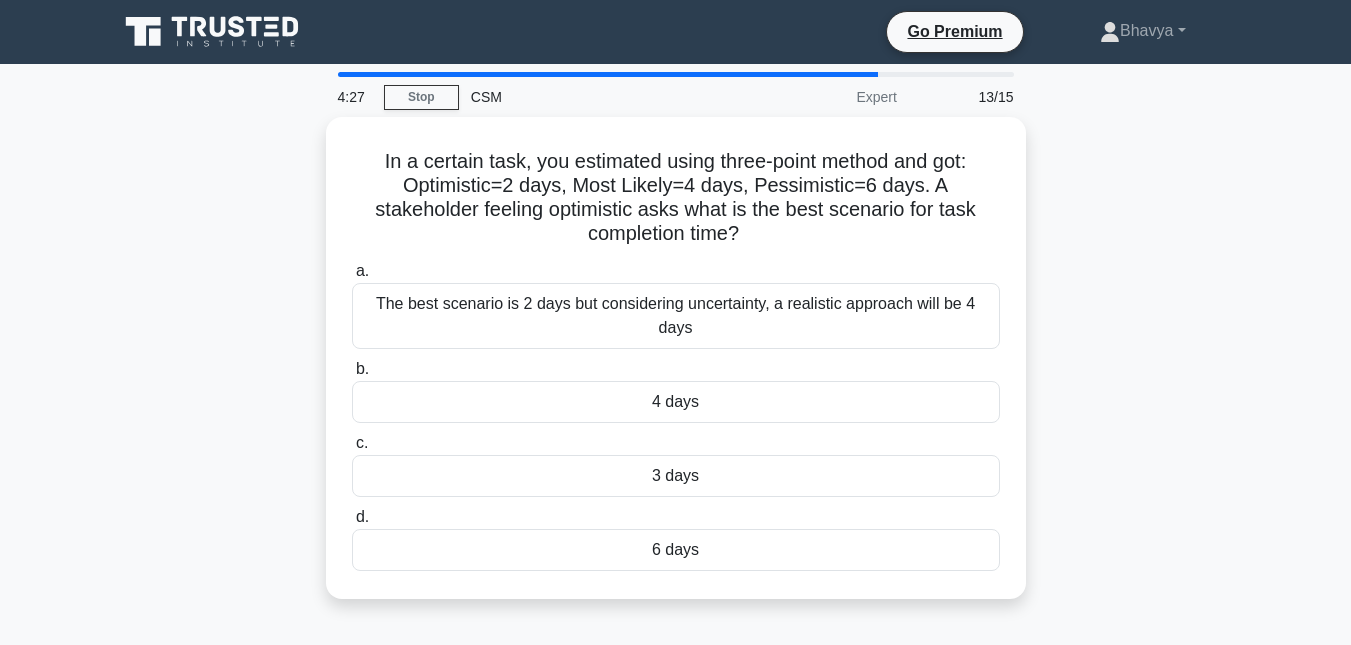 scroll, scrollTop: 100, scrollLeft: 0, axis: vertical 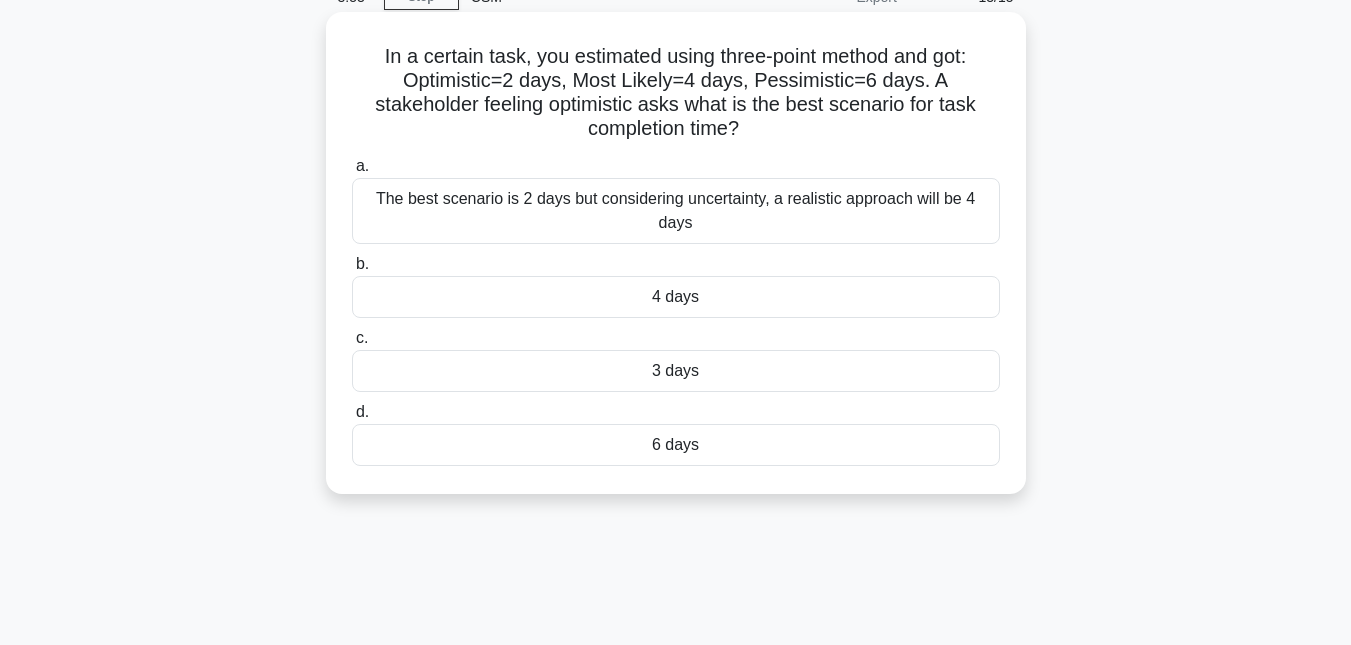 click on "The best scenario is 2 days but considering uncertainty, a realistic approach will be 4 days" at bounding box center (676, 211) 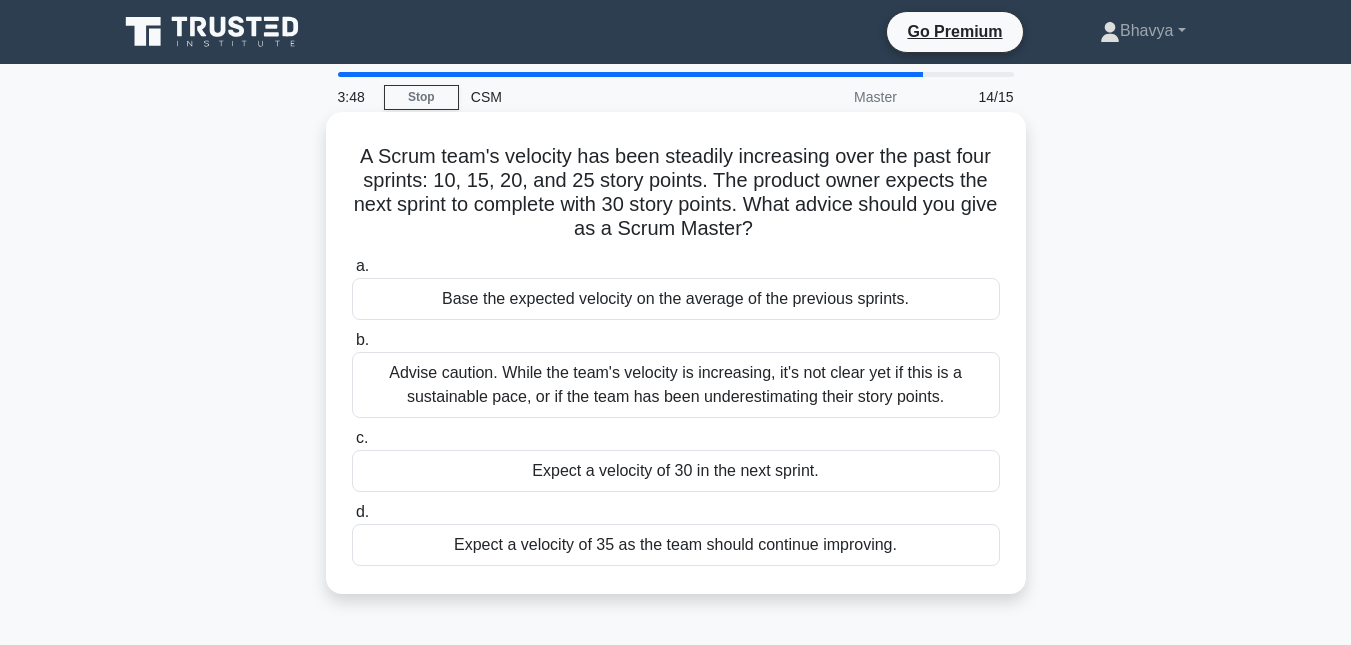scroll, scrollTop: 100, scrollLeft: 0, axis: vertical 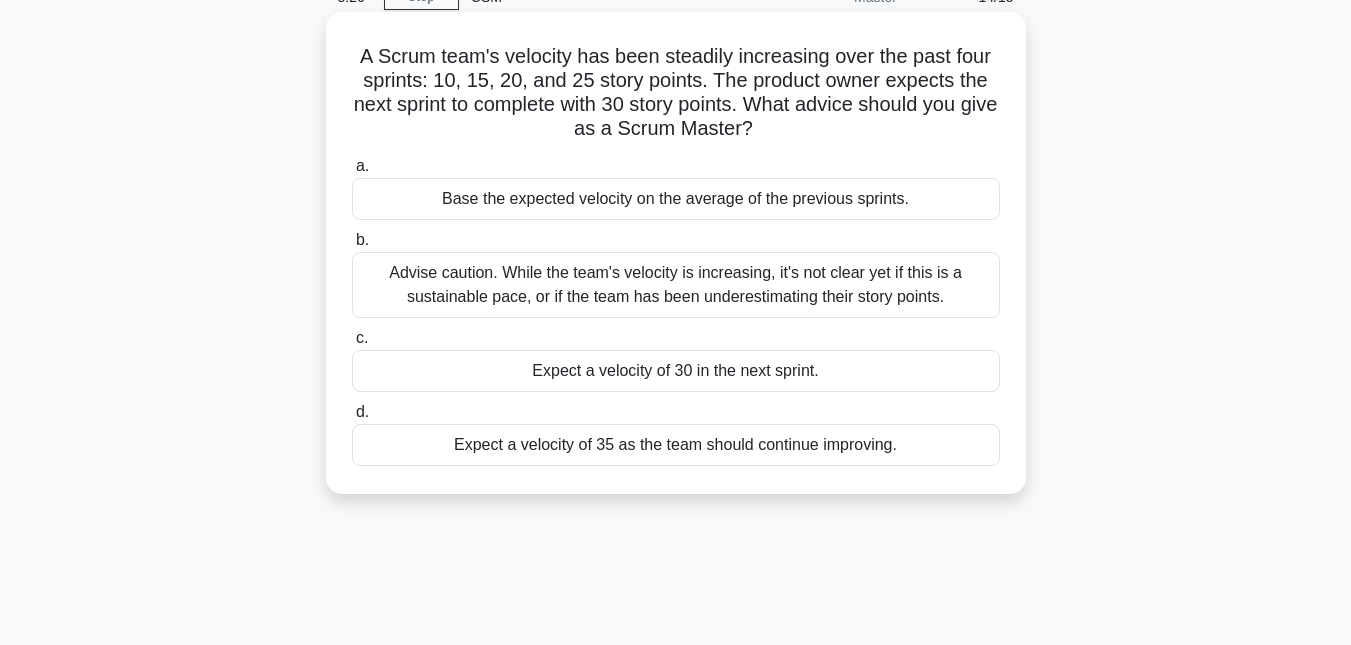click on "Advise caution. While the team's velocity is increasing, it's not clear yet if this is a sustainable pace, or if the team has been underestimating their story points." at bounding box center [676, 285] 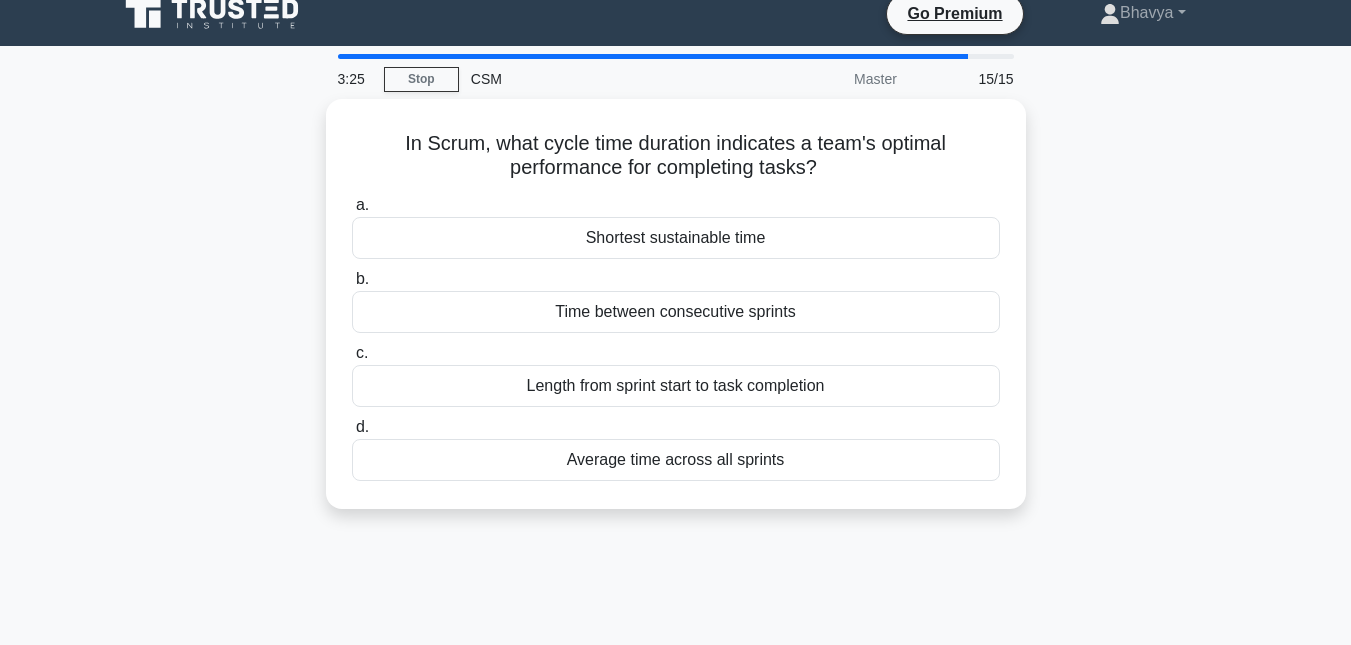 scroll, scrollTop: 0, scrollLeft: 0, axis: both 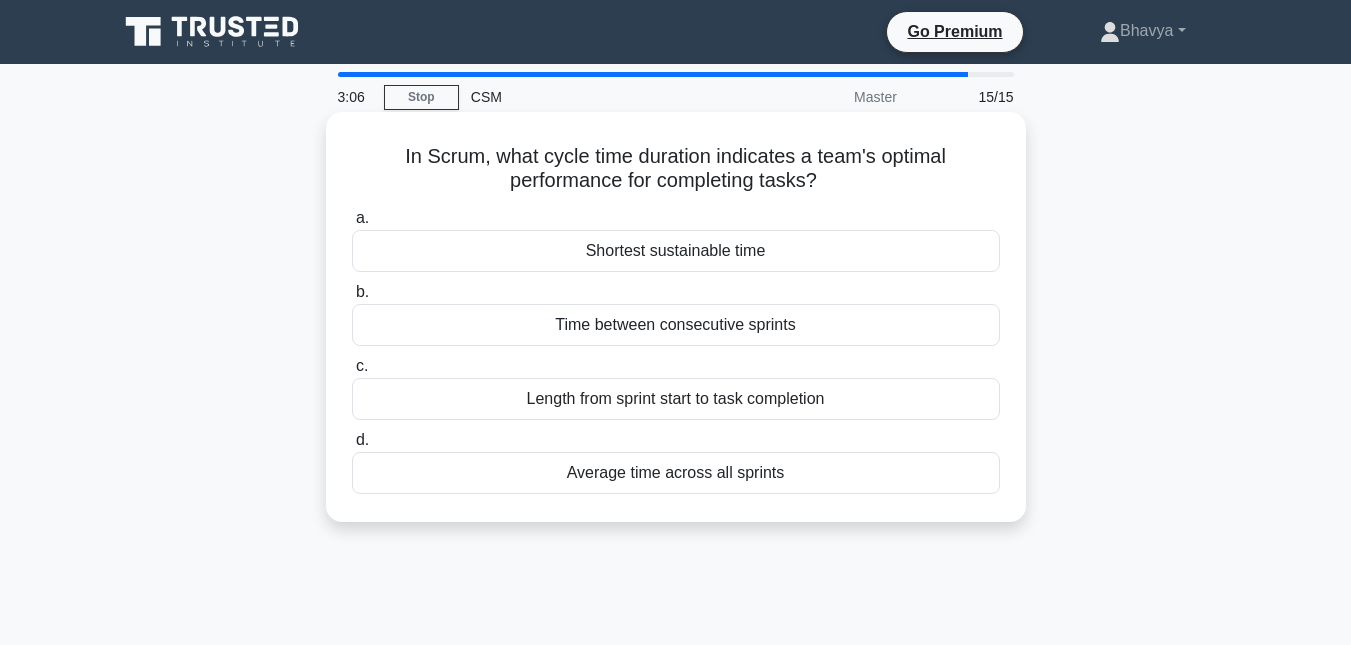 click on "Average time across all sprints" at bounding box center (676, 473) 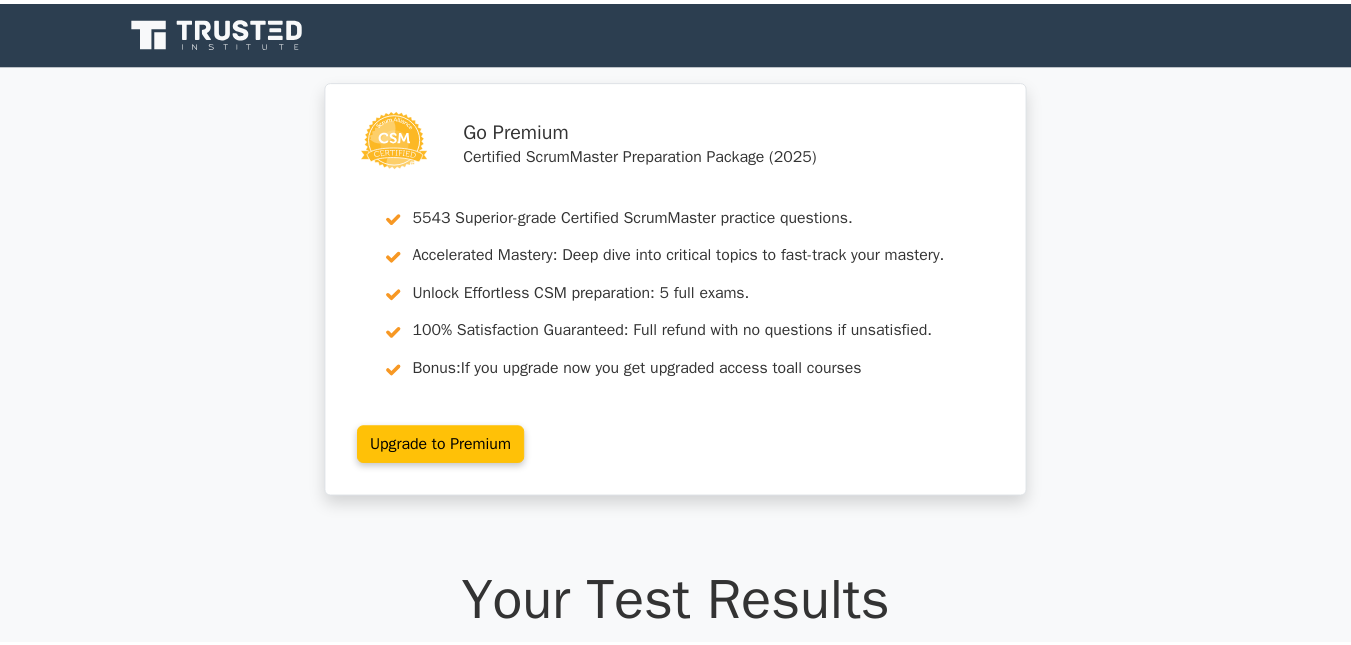 scroll, scrollTop: 0, scrollLeft: 0, axis: both 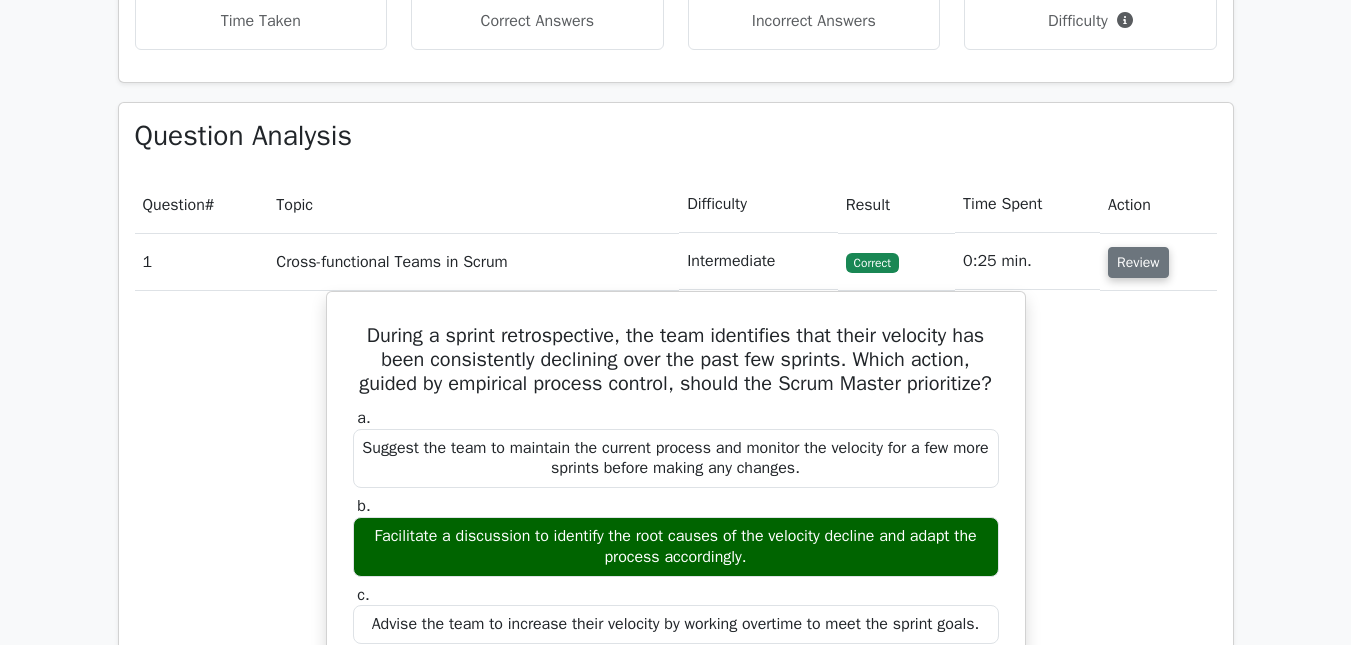 click on "Review" at bounding box center [1138, 262] 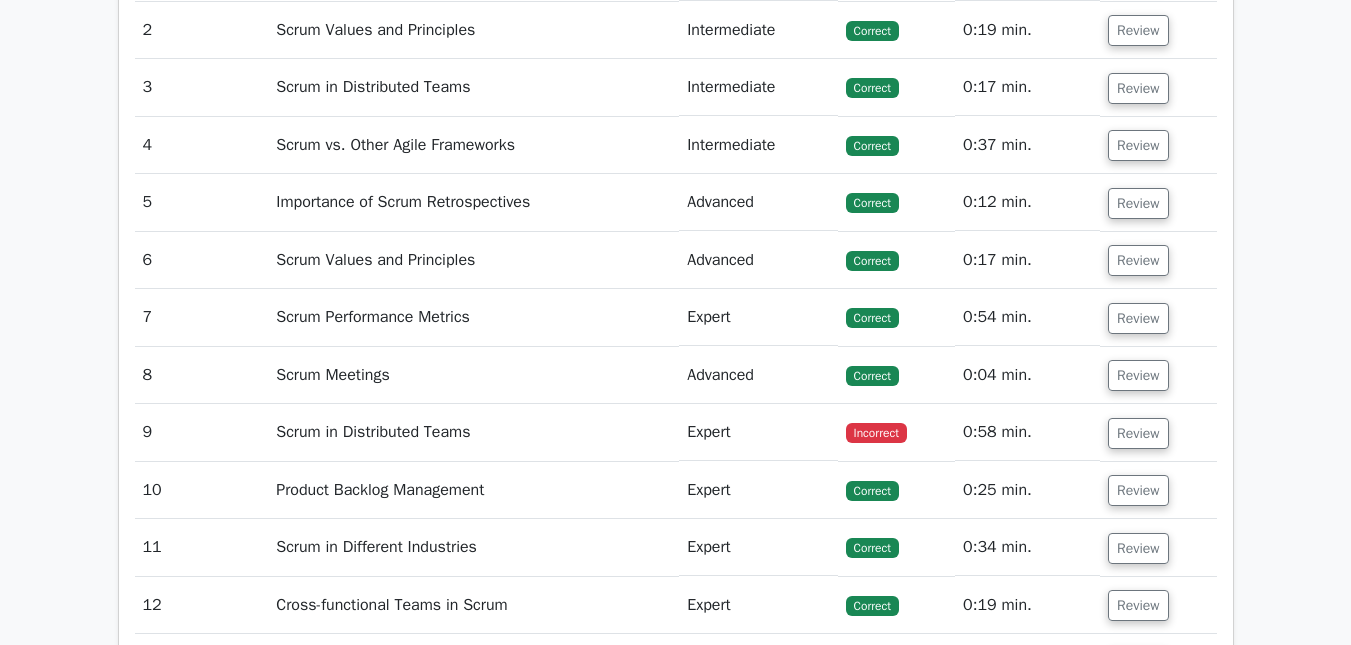 scroll, scrollTop: 1900, scrollLeft: 0, axis: vertical 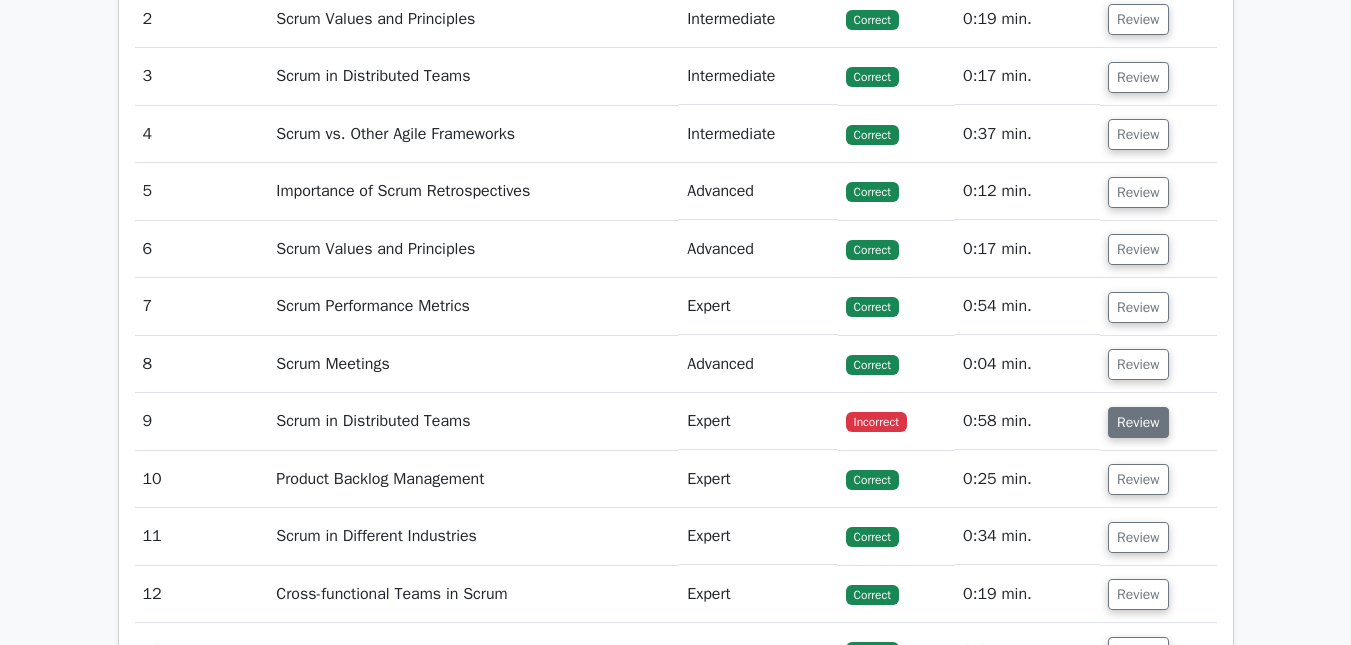 click on "Review" at bounding box center [1138, 422] 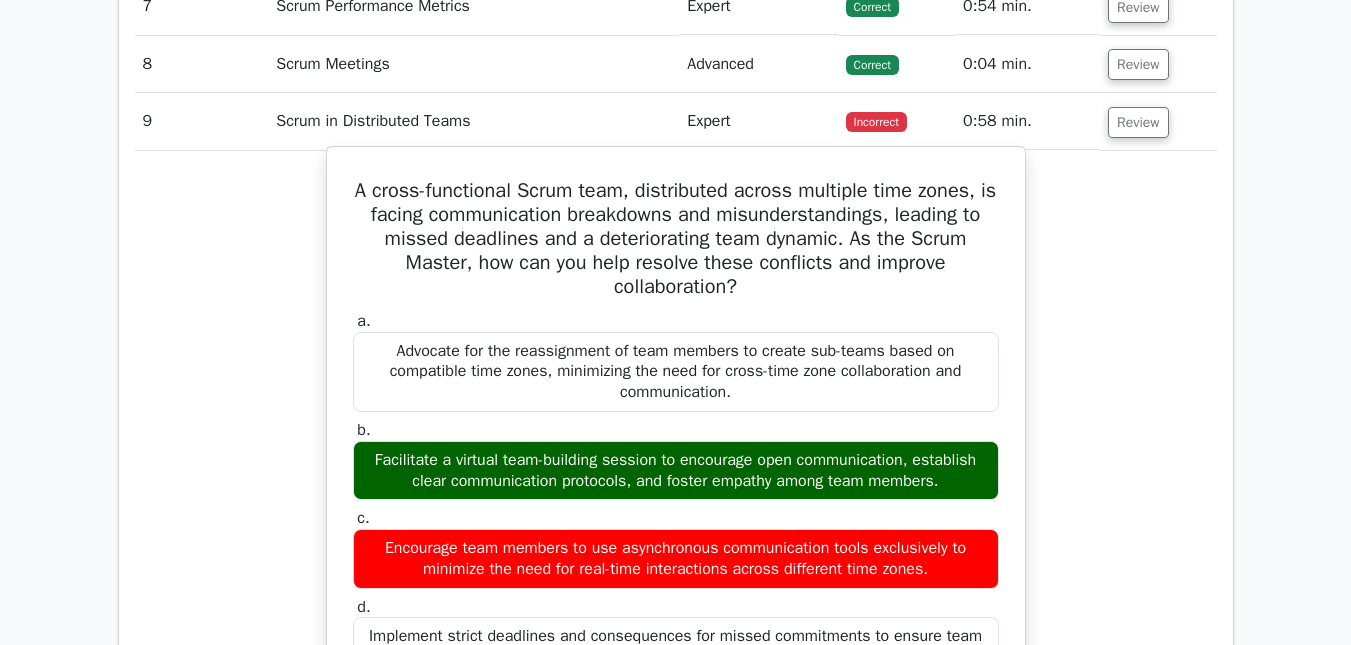 scroll, scrollTop: 2300, scrollLeft: 0, axis: vertical 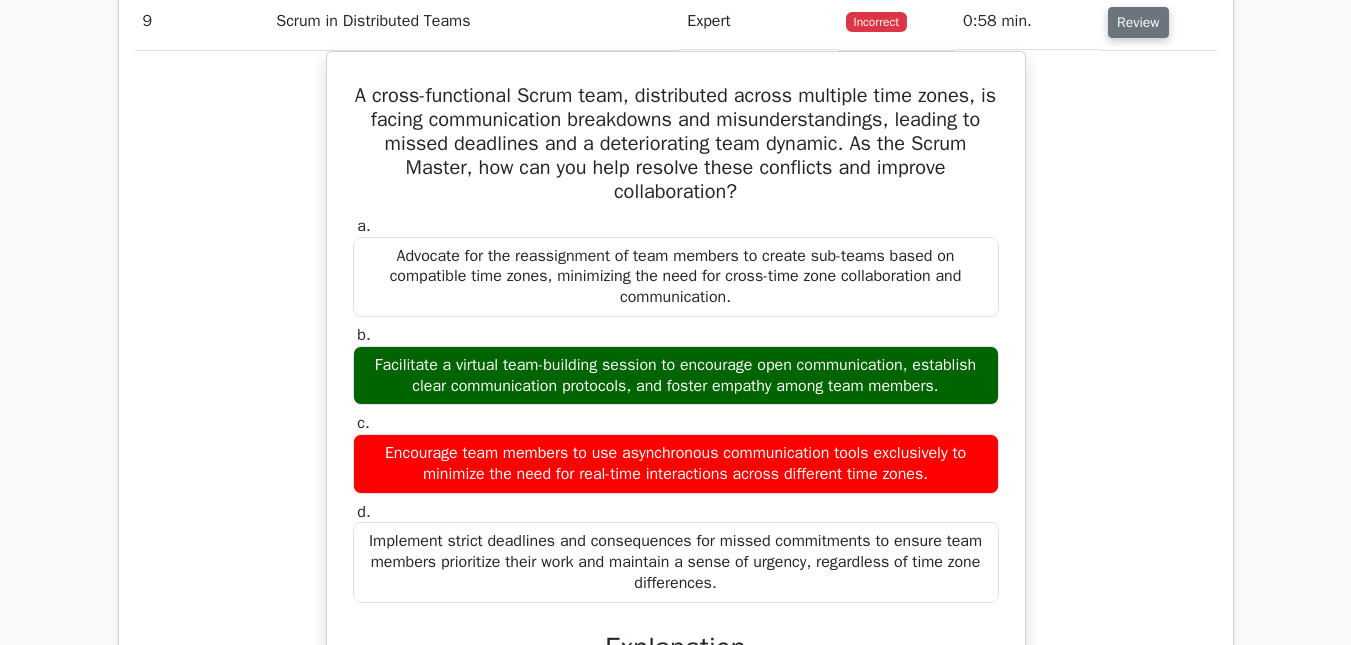 click on "Review" at bounding box center [1138, 22] 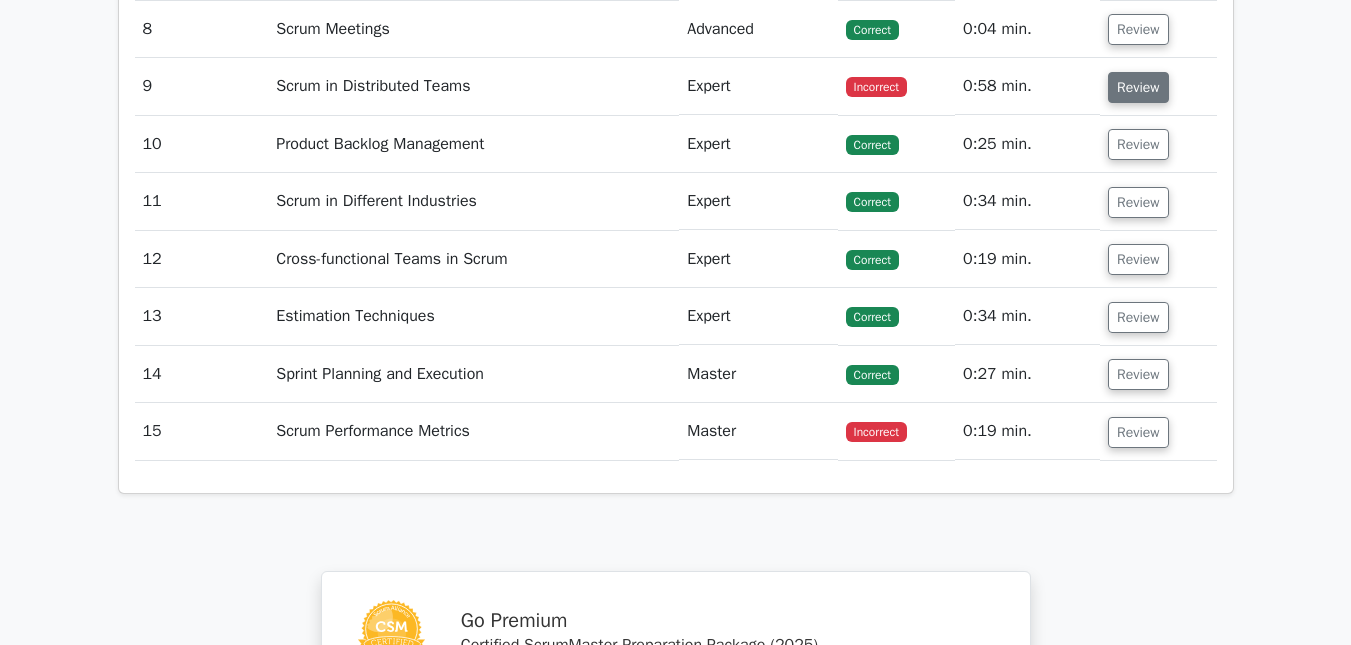 scroll, scrollTop: 2200, scrollLeft: 0, axis: vertical 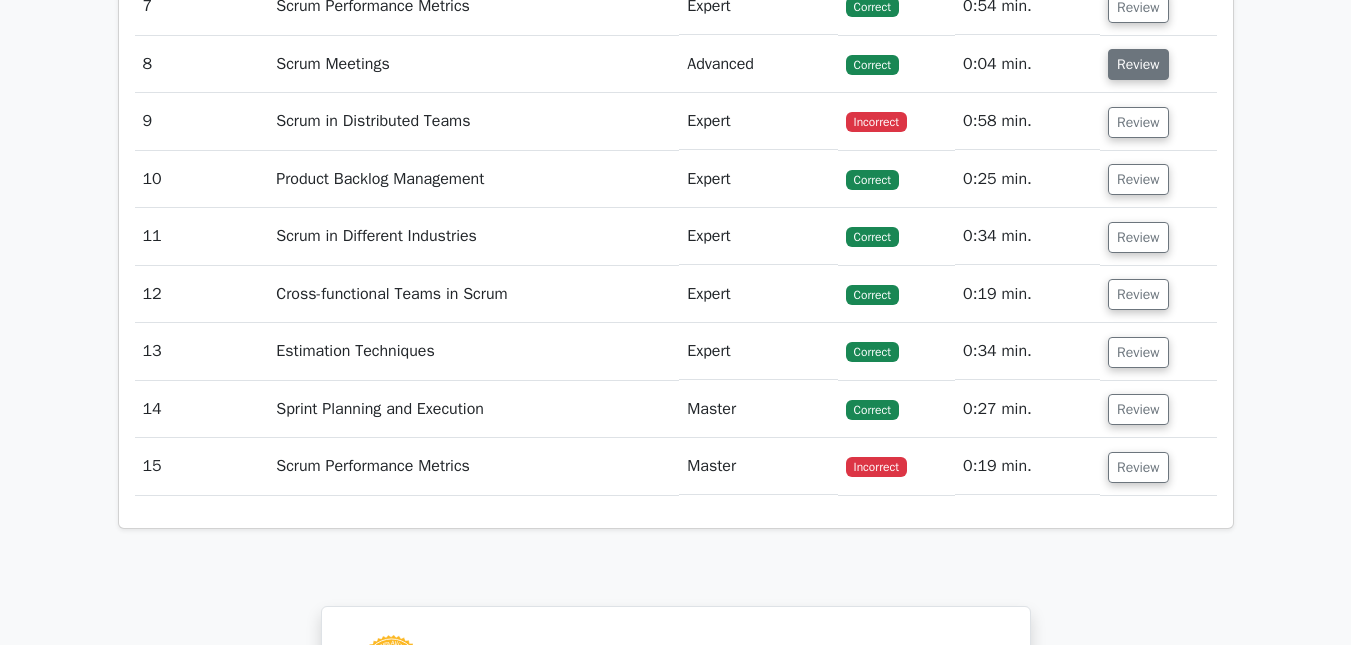 click on "Review" at bounding box center [1138, 64] 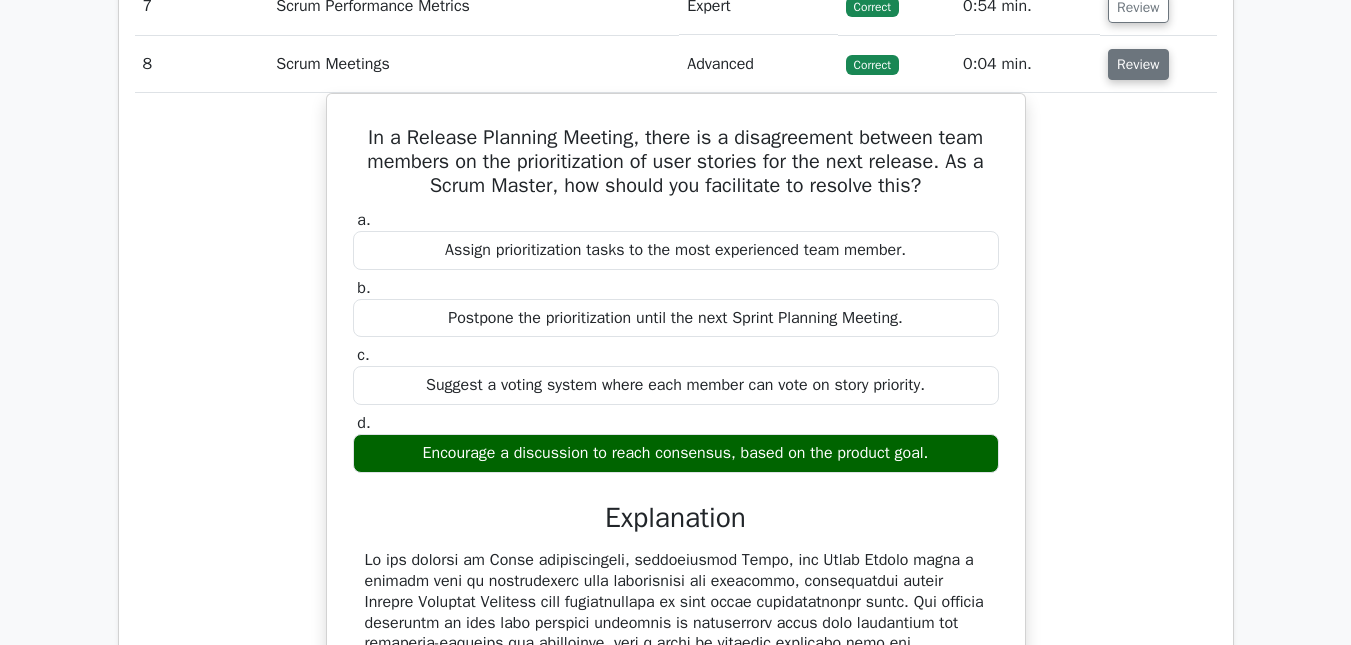 click on "Review" at bounding box center [1138, 64] 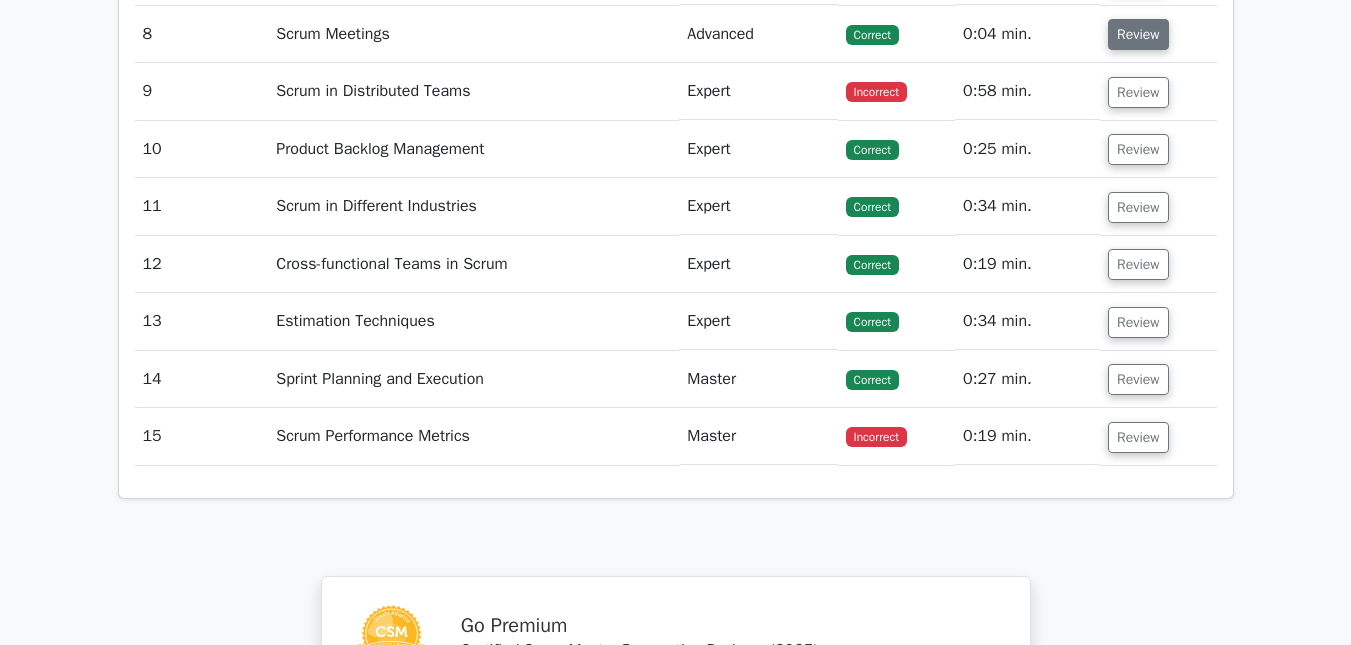 scroll, scrollTop: 2300, scrollLeft: 0, axis: vertical 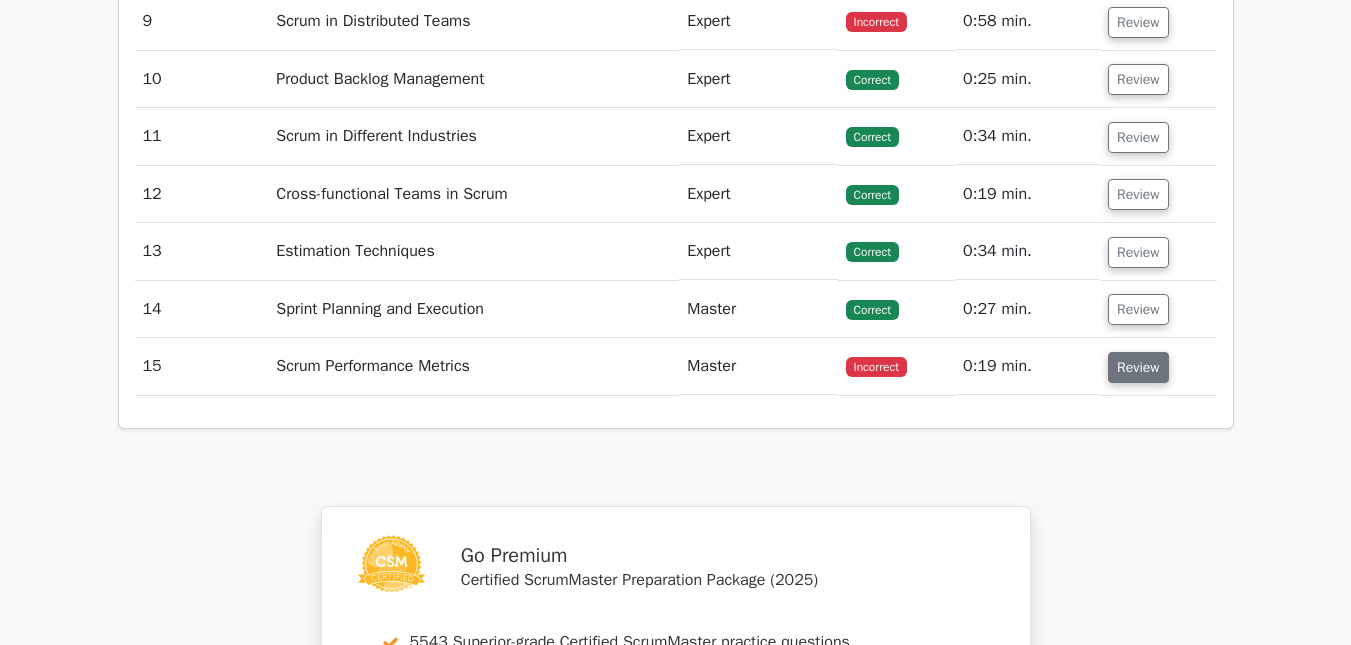 click on "Review" at bounding box center (1138, 367) 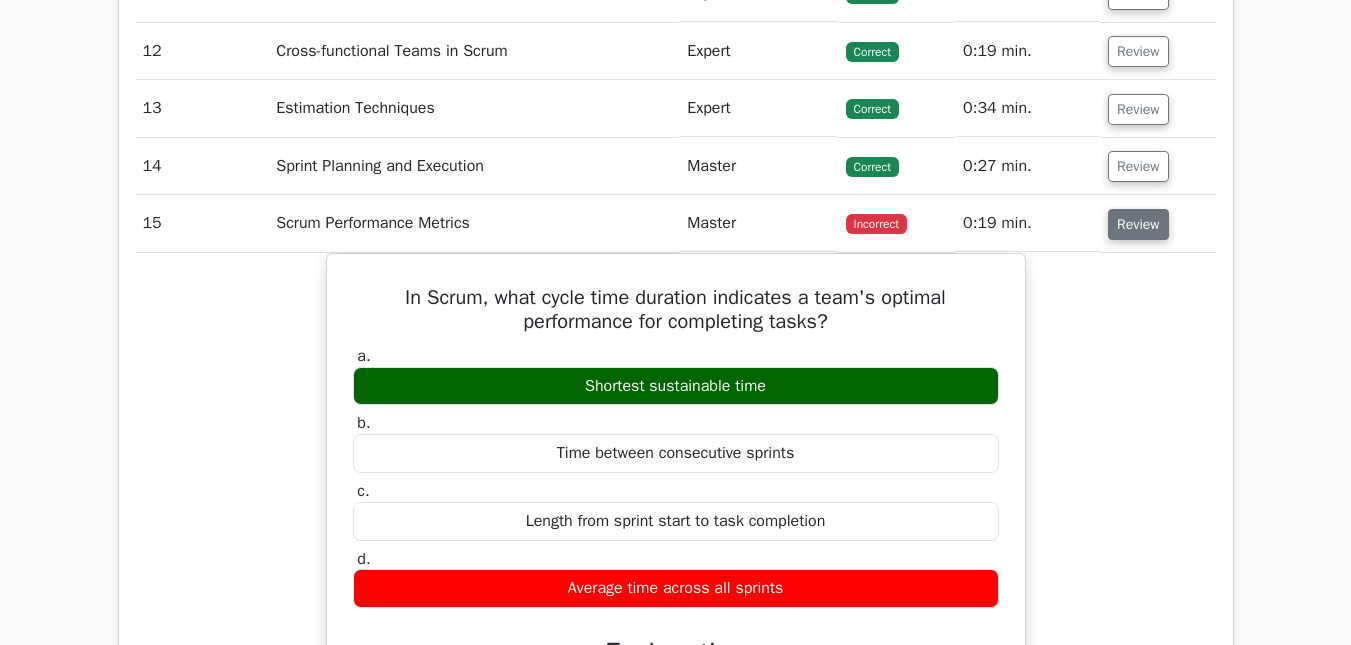 scroll, scrollTop: 2500, scrollLeft: 0, axis: vertical 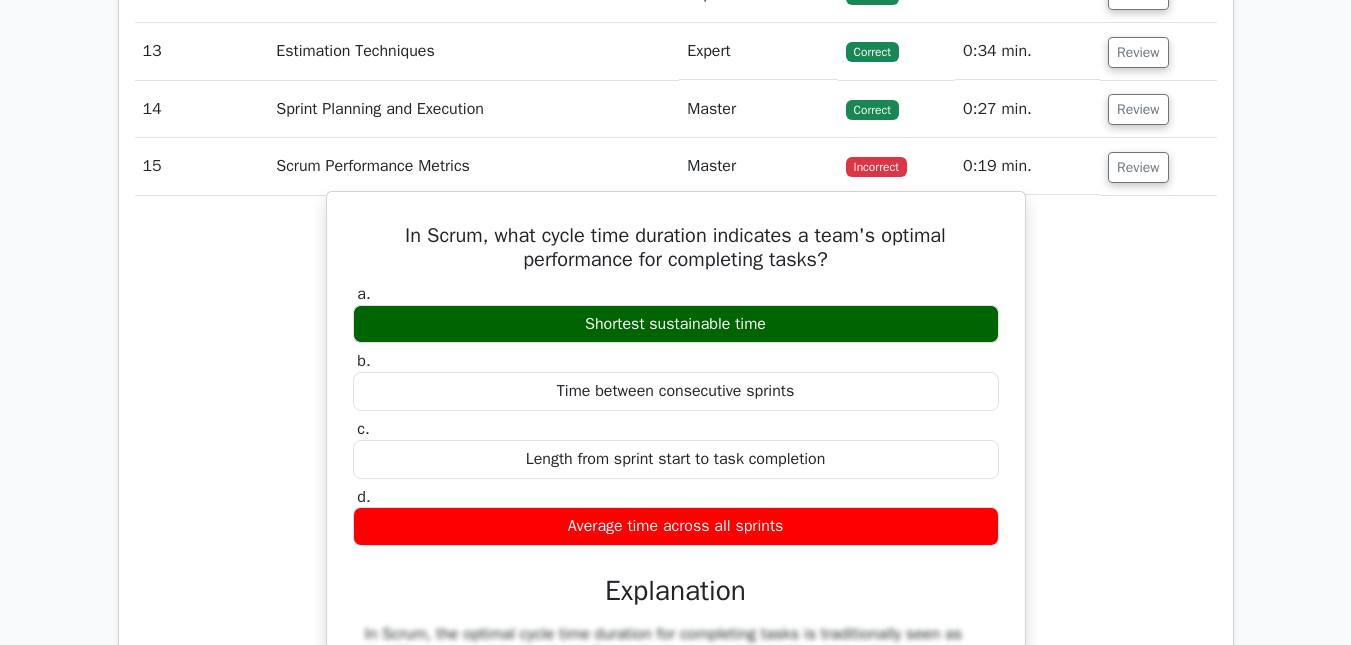 drag, startPoint x: 398, startPoint y: 238, endPoint x: 811, endPoint y: 476, distance: 476.66864 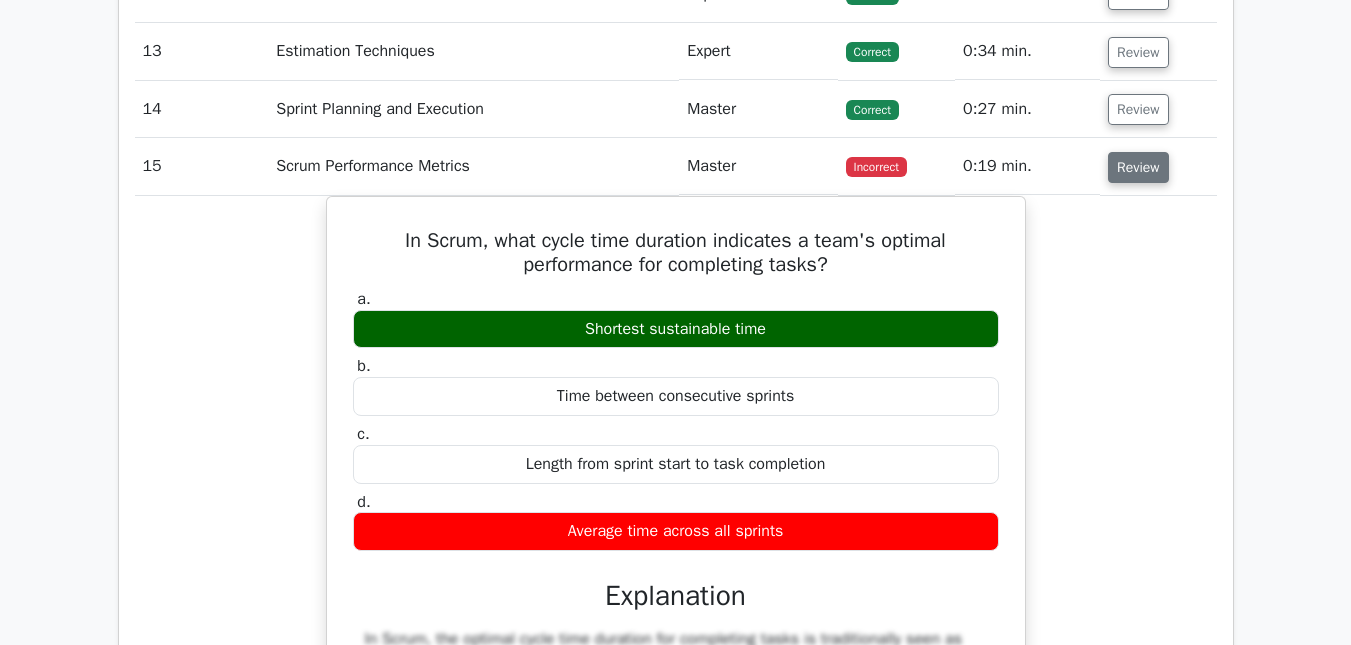 click on "Review" at bounding box center (1138, 167) 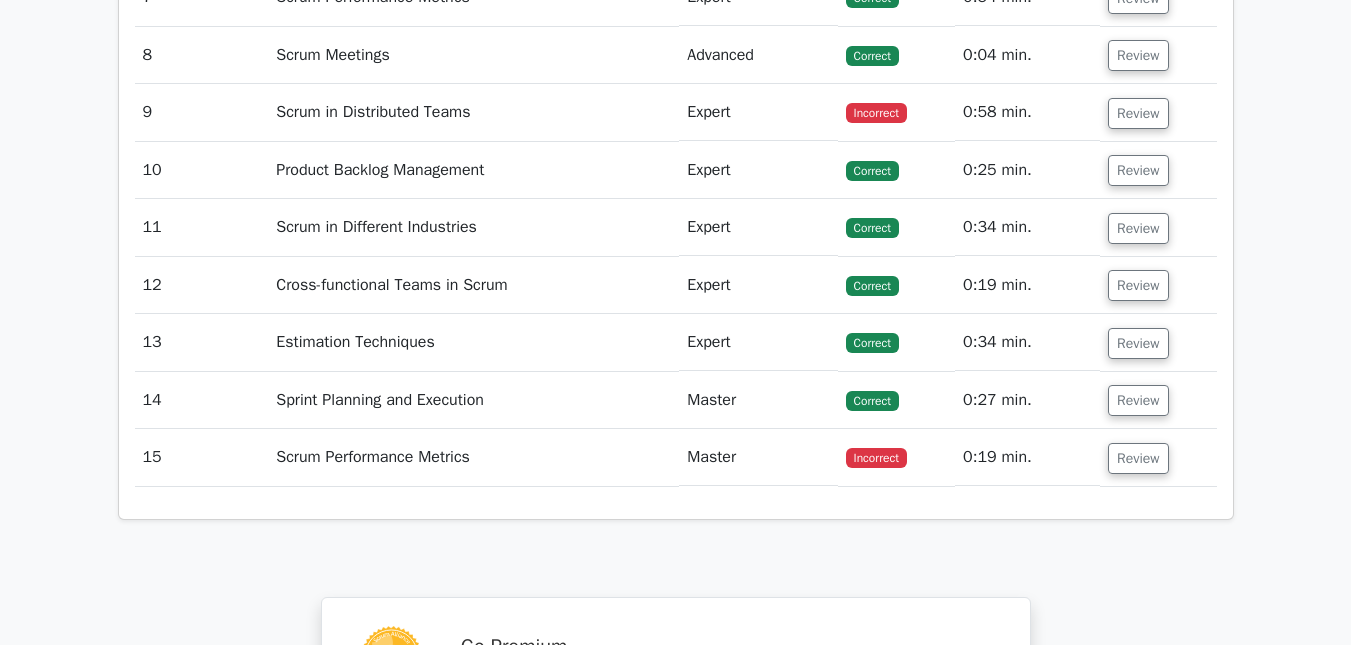 scroll, scrollTop: 2200, scrollLeft: 0, axis: vertical 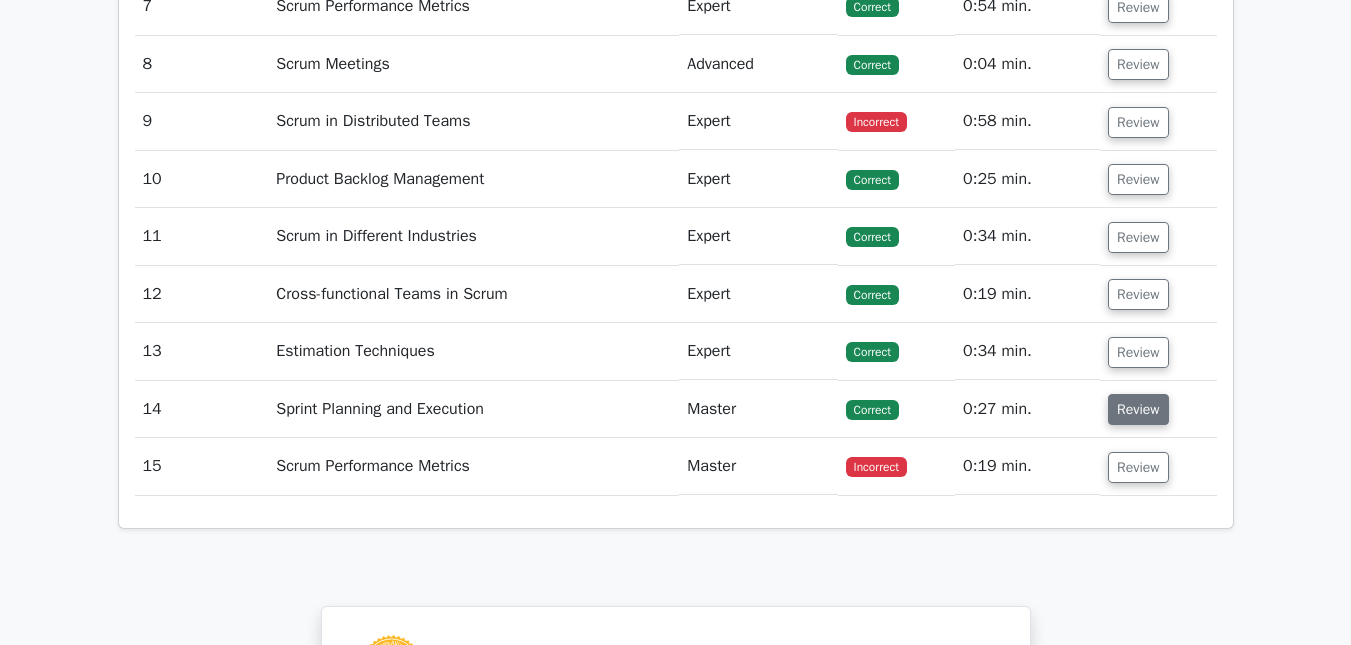 click on "Review" at bounding box center (1138, 409) 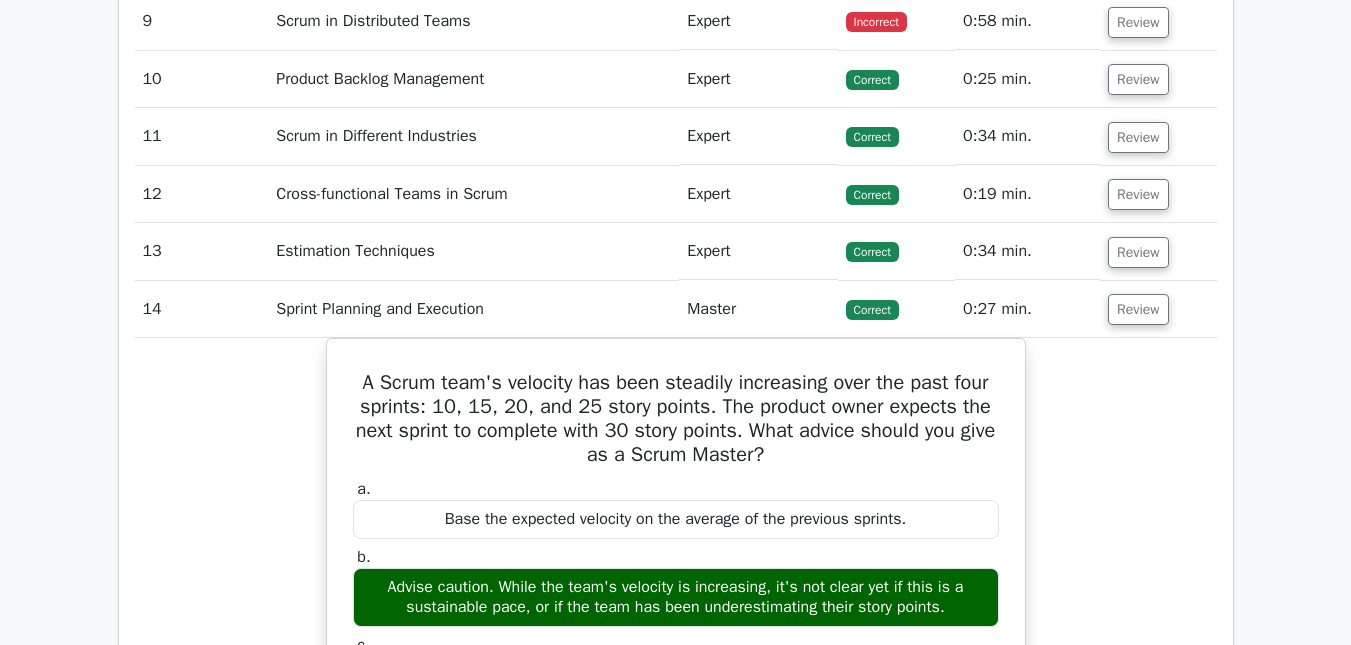 scroll, scrollTop: 2400, scrollLeft: 0, axis: vertical 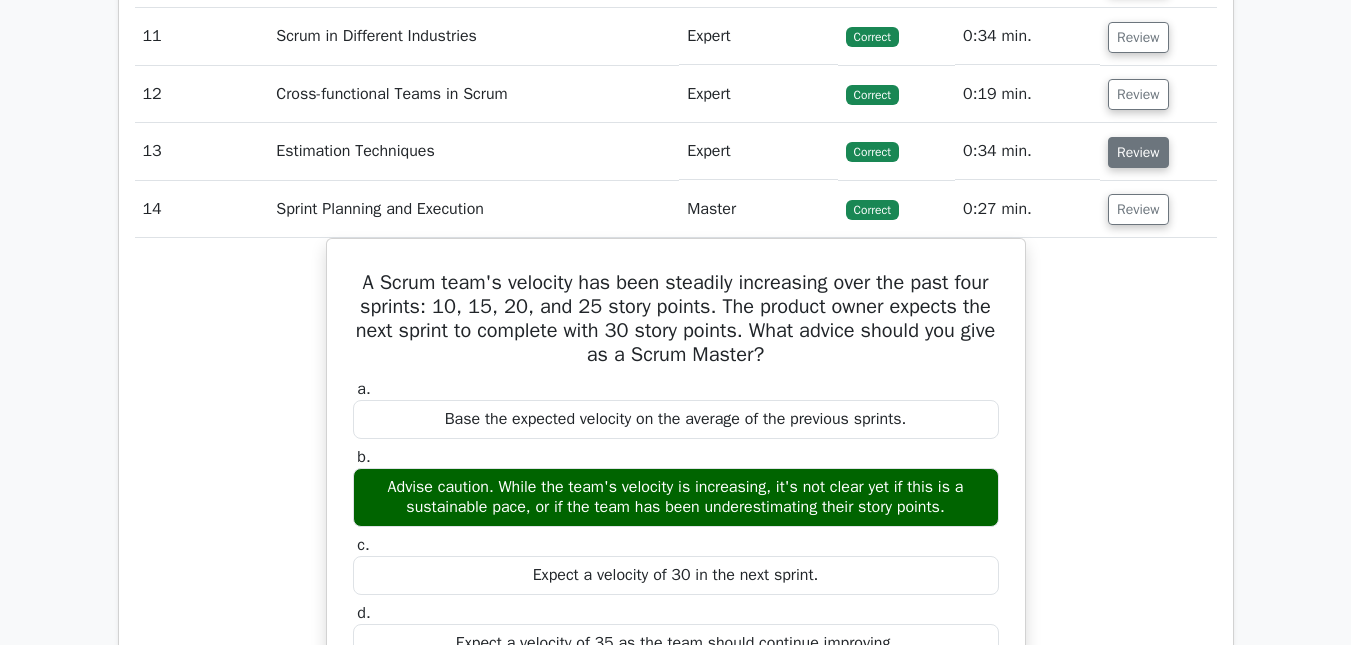 click on "Review" at bounding box center (1138, 152) 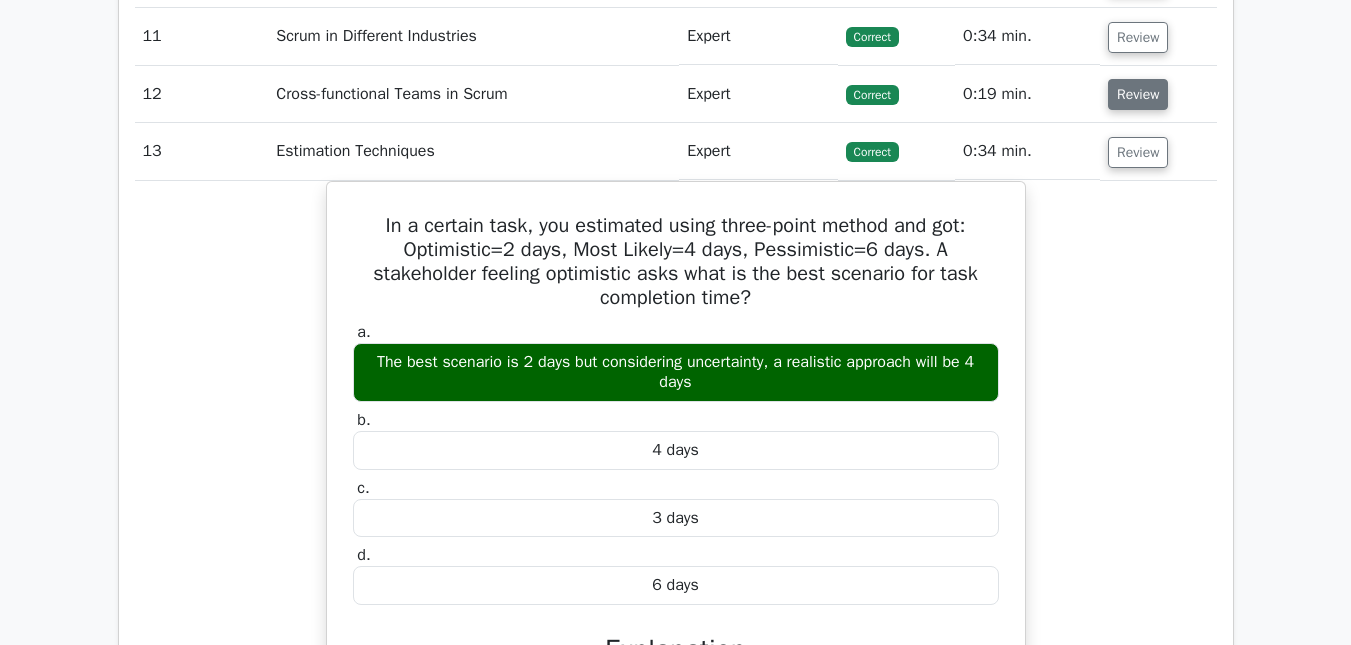 click on "Review" at bounding box center [1138, 94] 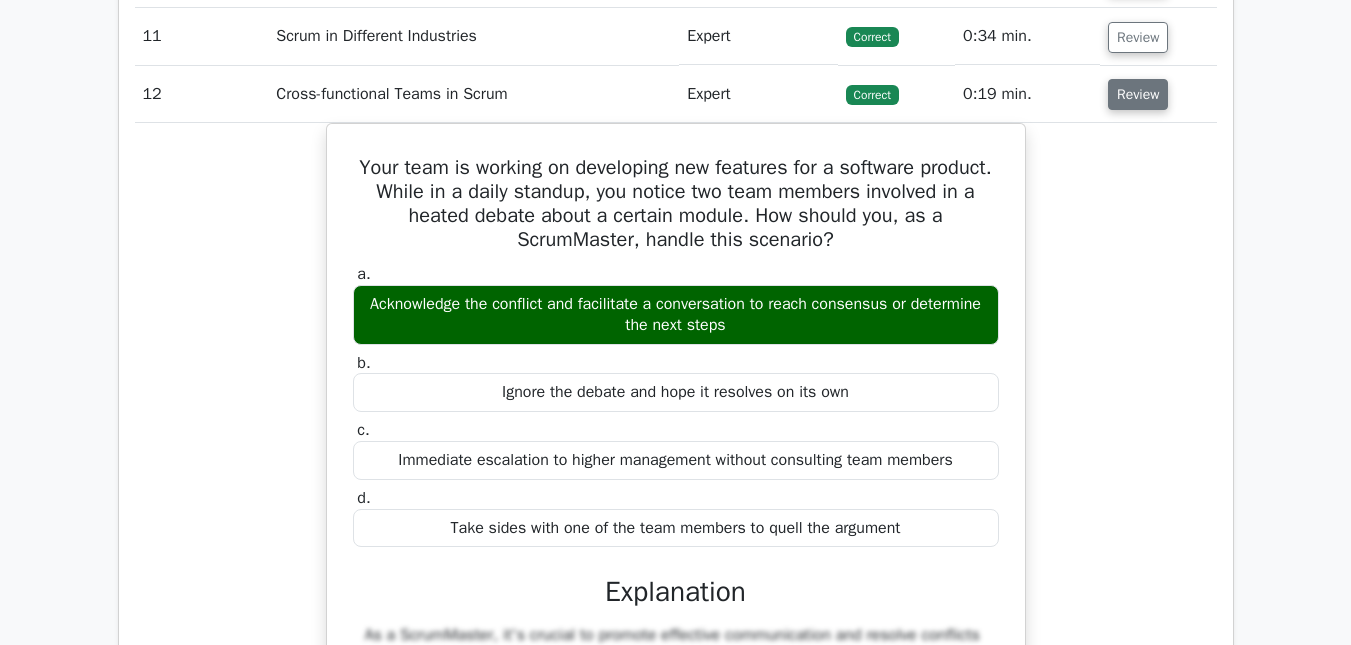 click on "Review" at bounding box center [1138, 94] 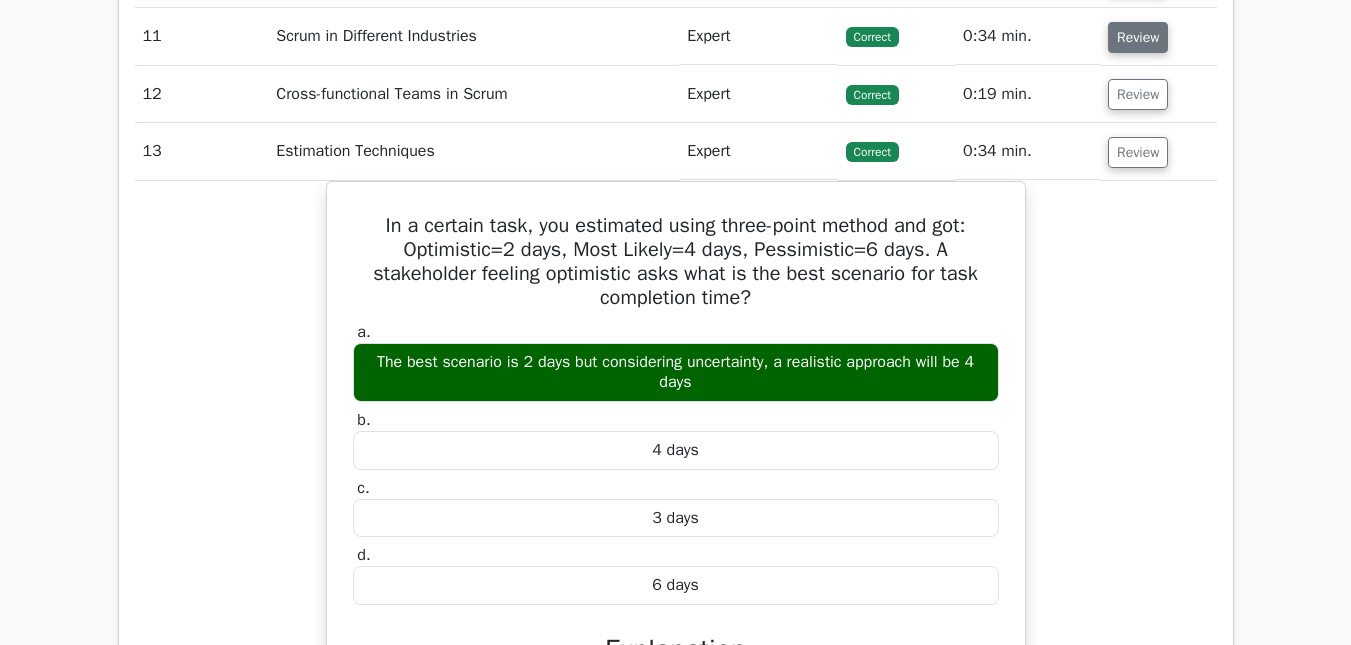 click on "Review" at bounding box center [1138, 37] 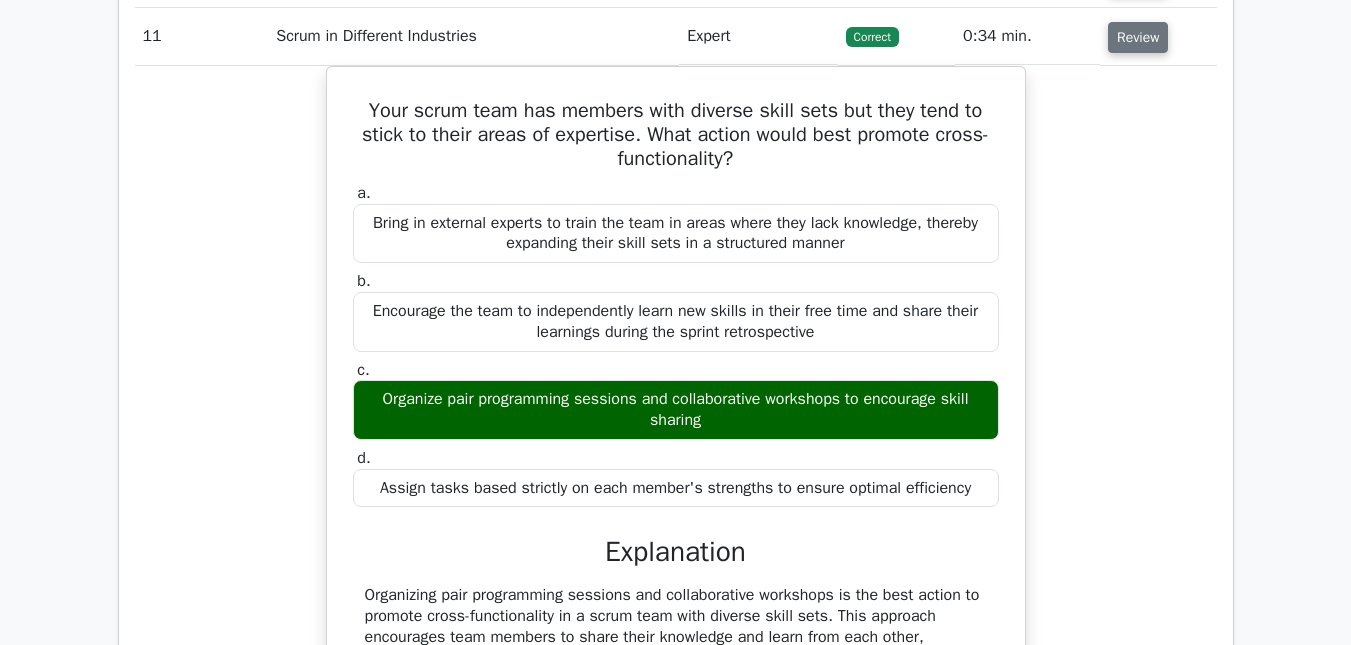 click on "Review" at bounding box center (1138, 37) 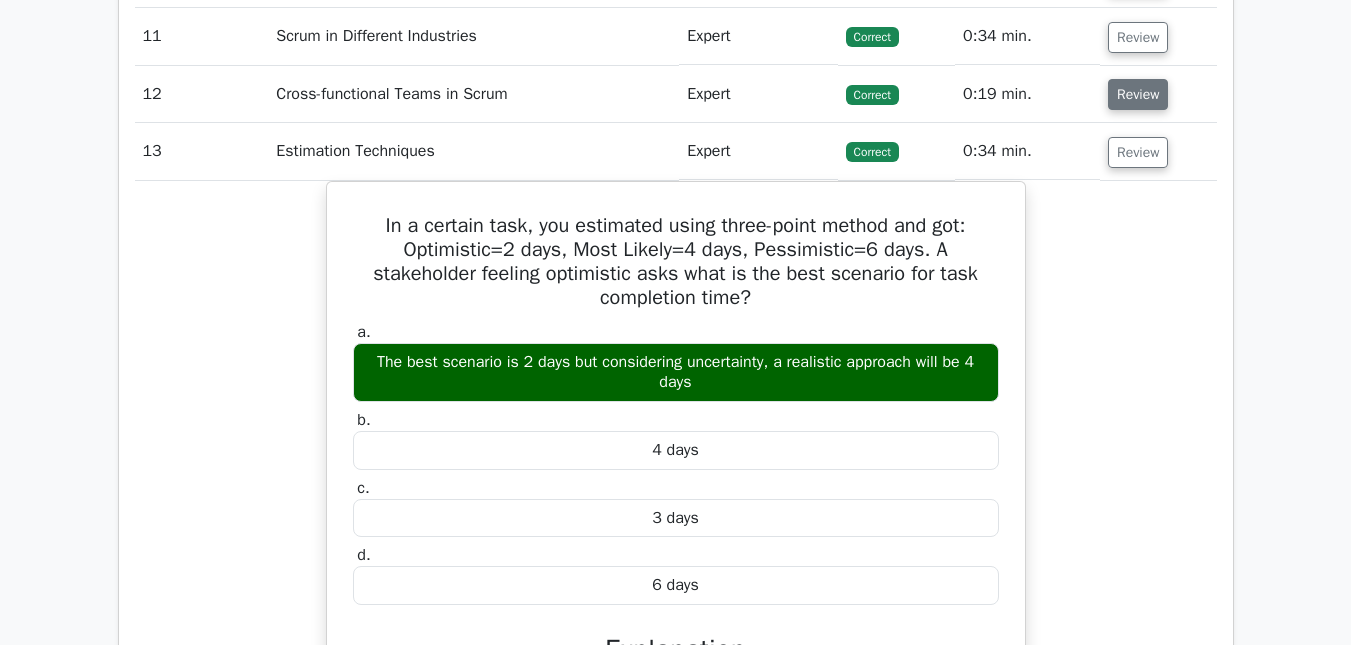 click on "Review" at bounding box center [1138, 94] 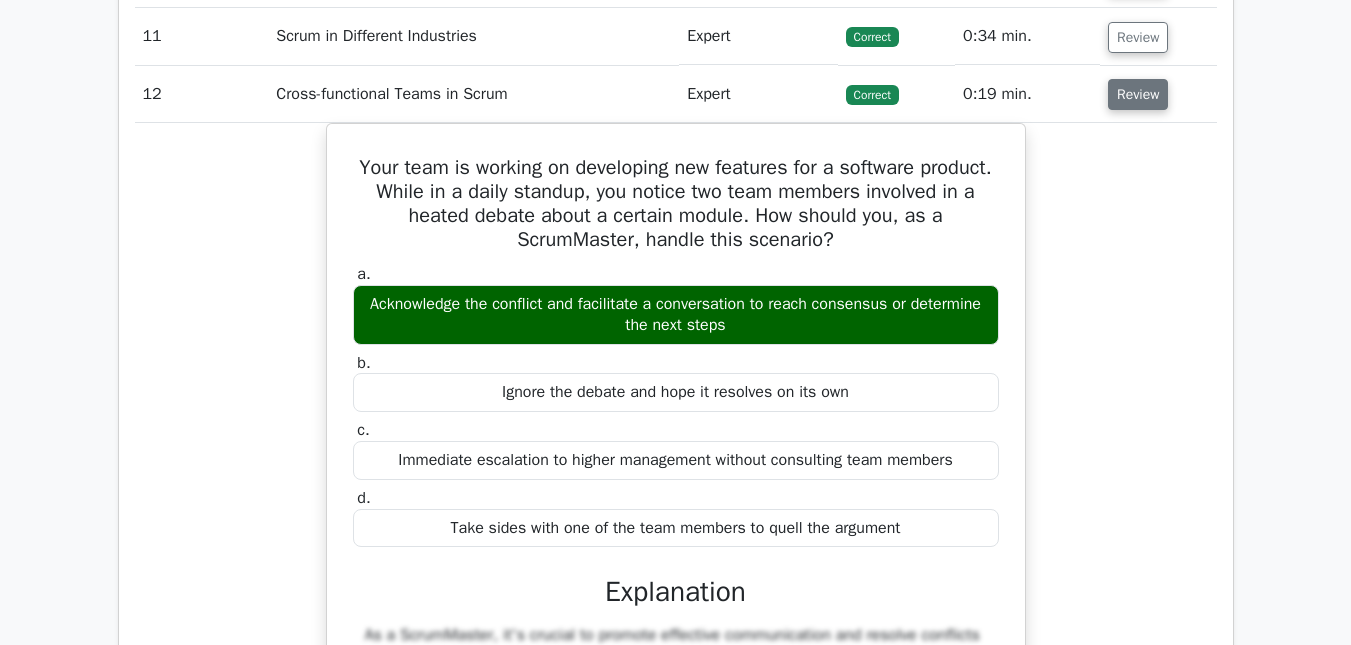 click on "Review" at bounding box center [1138, 94] 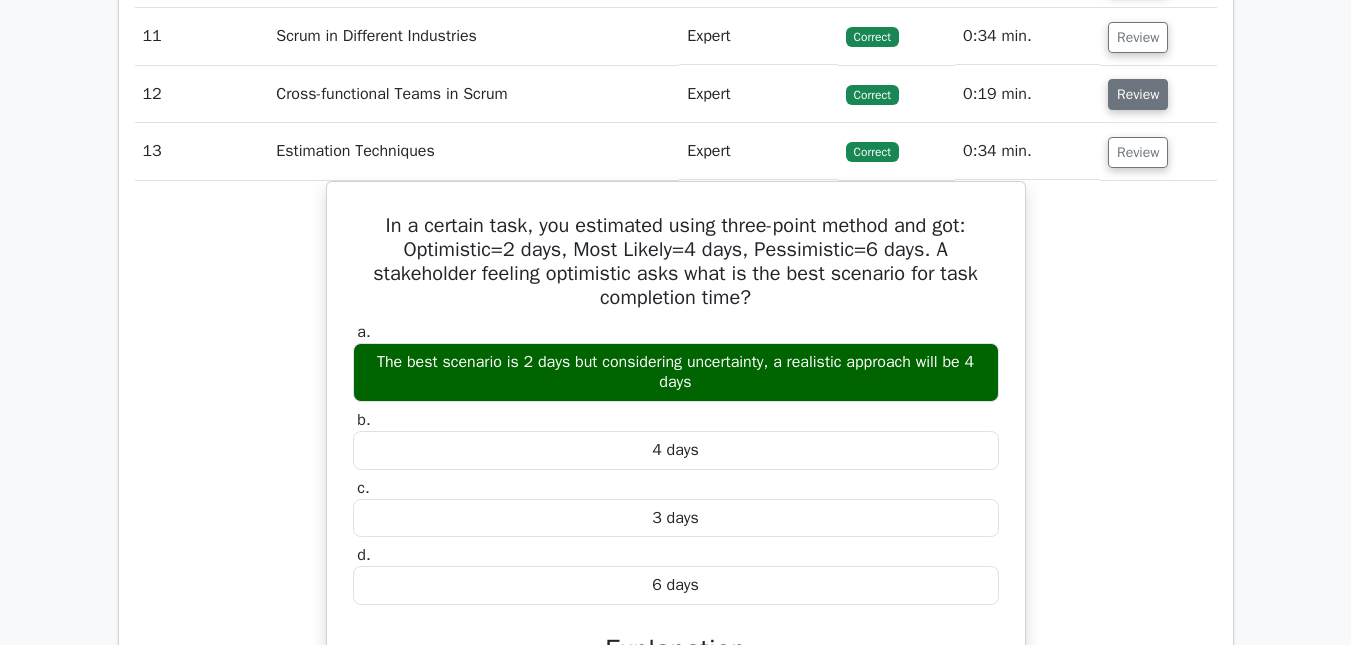 click on "Review" at bounding box center [1138, 94] 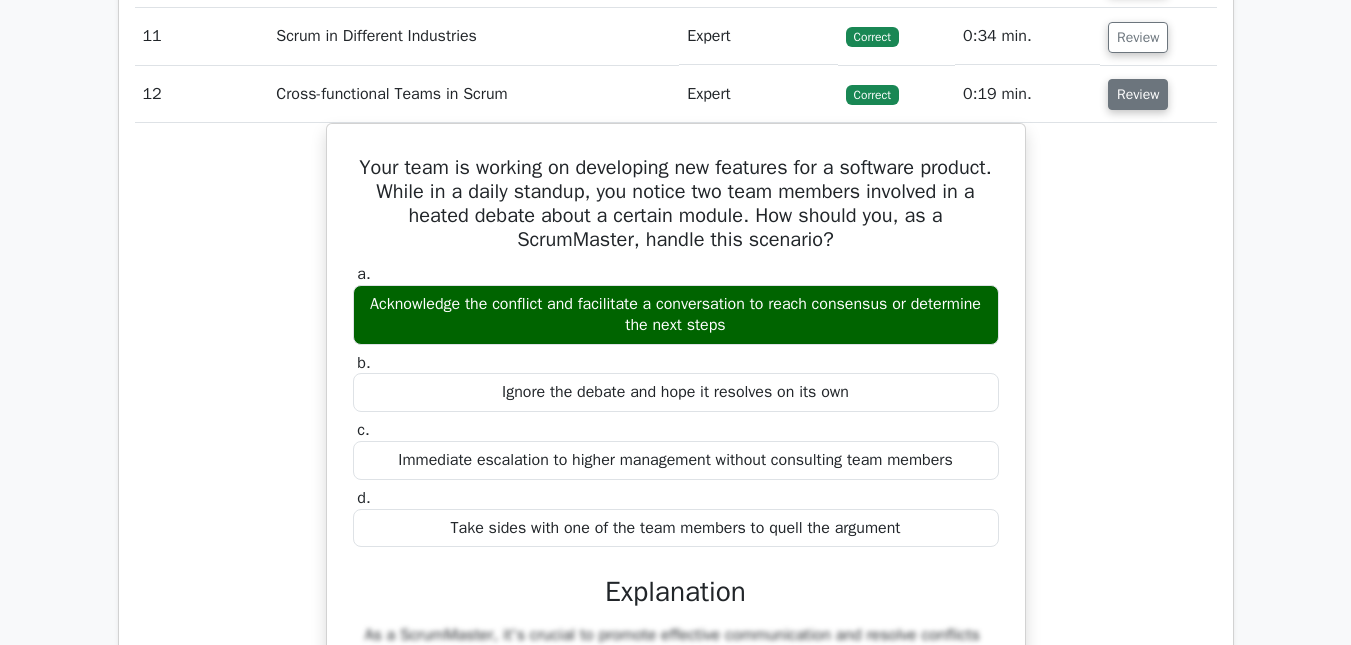 click on "Review" at bounding box center [1138, 94] 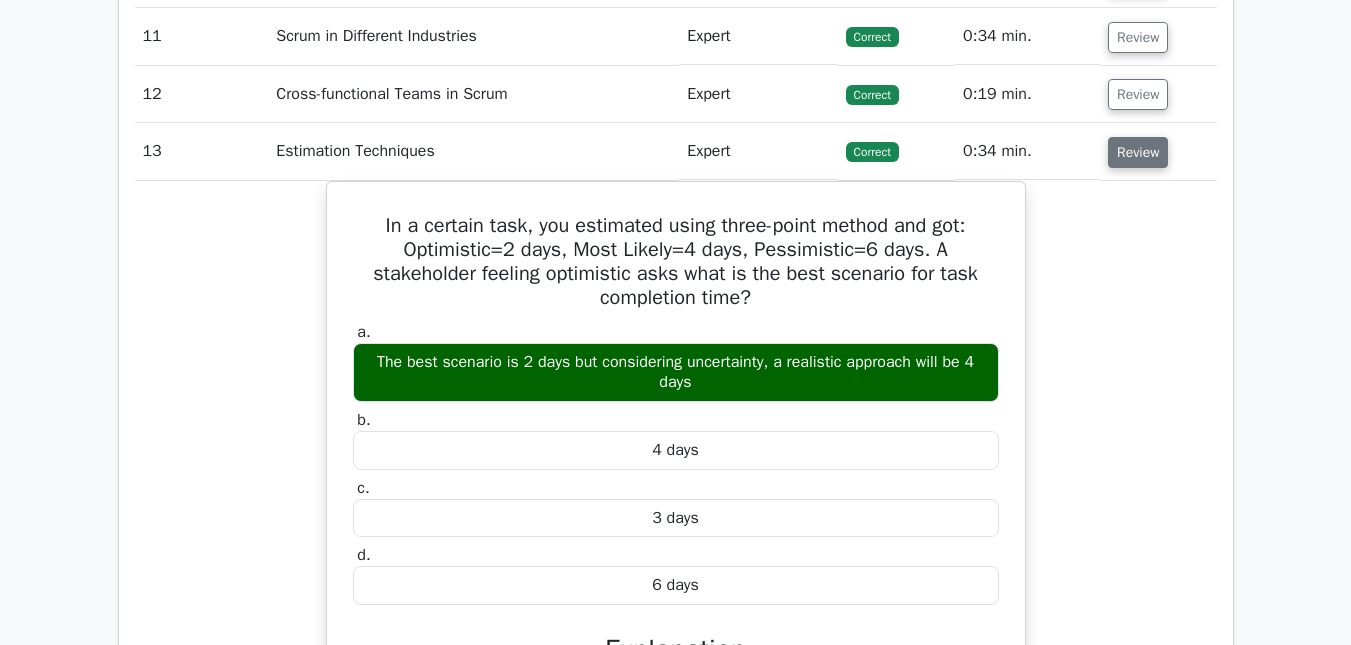 click on "Review" at bounding box center (1138, 152) 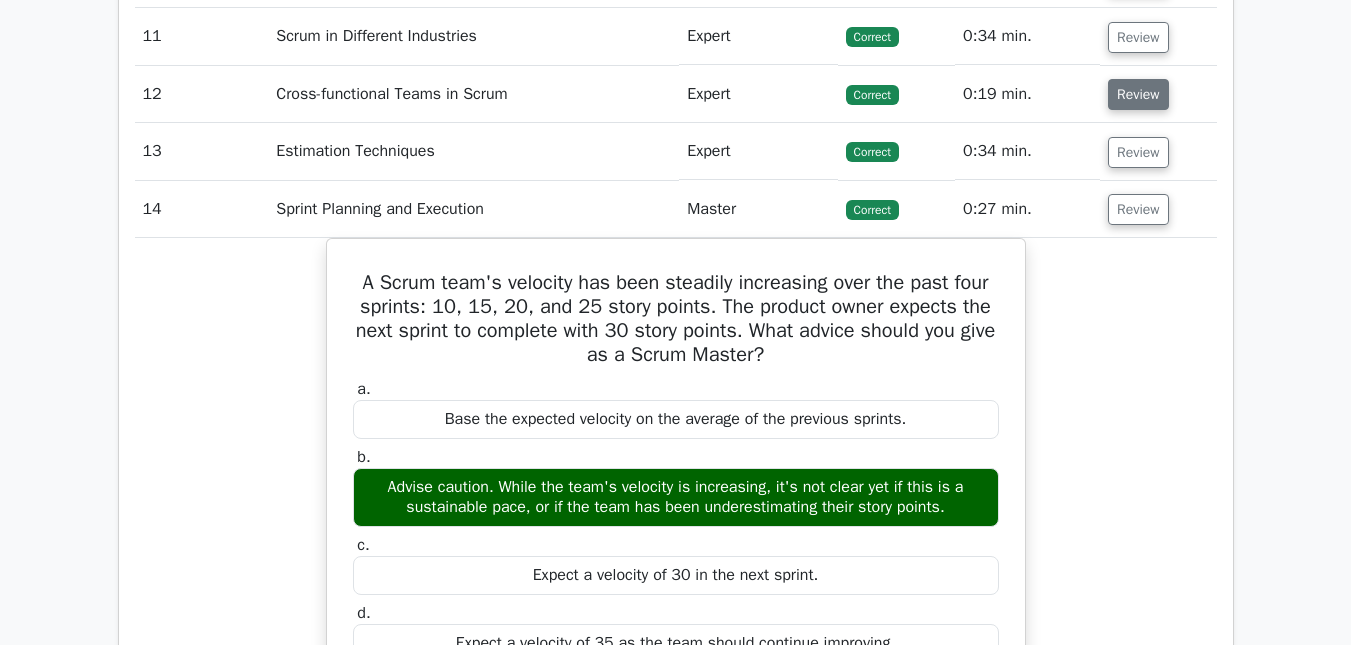 click on "Review" at bounding box center (1138, 94) 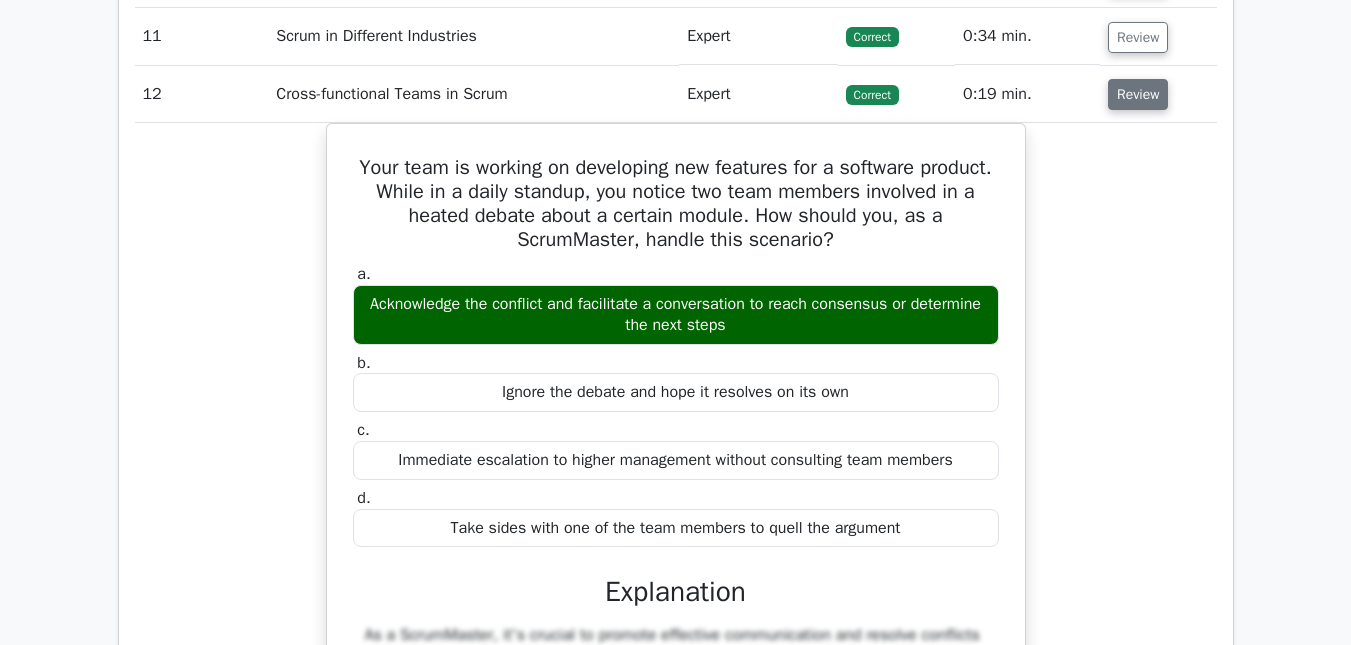 click on "Review" at bounding box center (1138, 94) 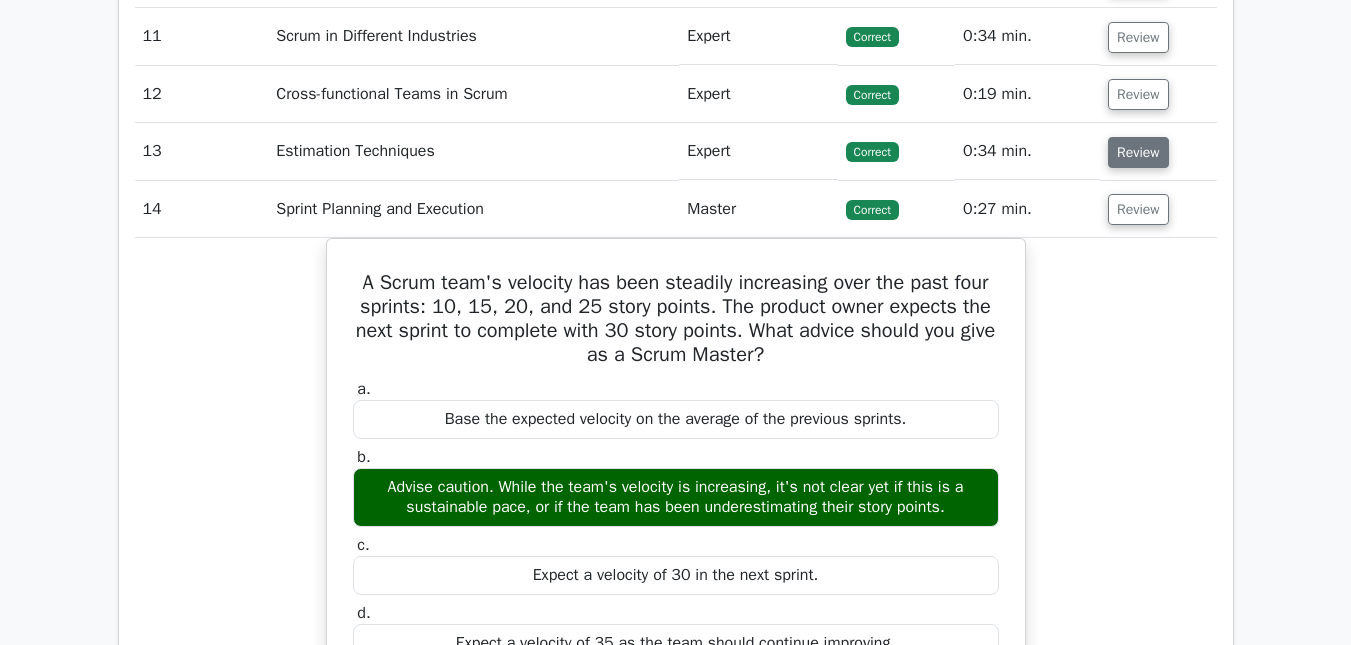 click on "Review" at bounding box center [1138, 152] 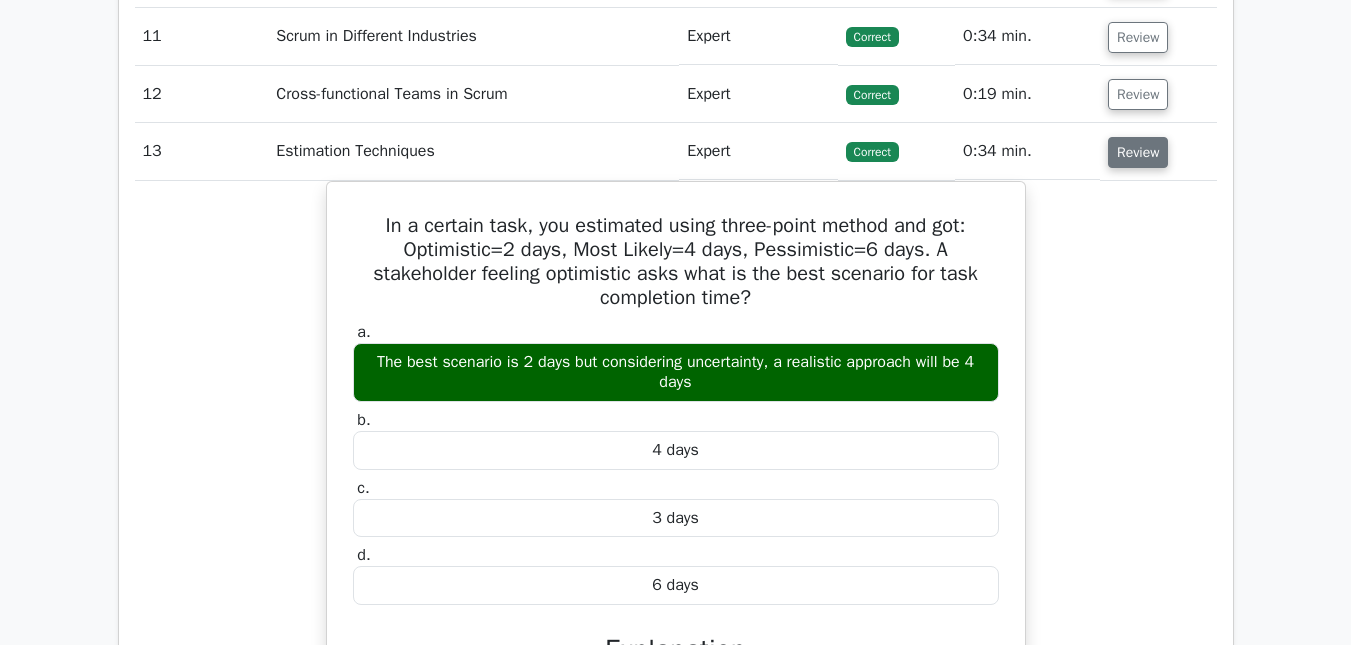 click on "Review" at bounding box center [1138, 152] 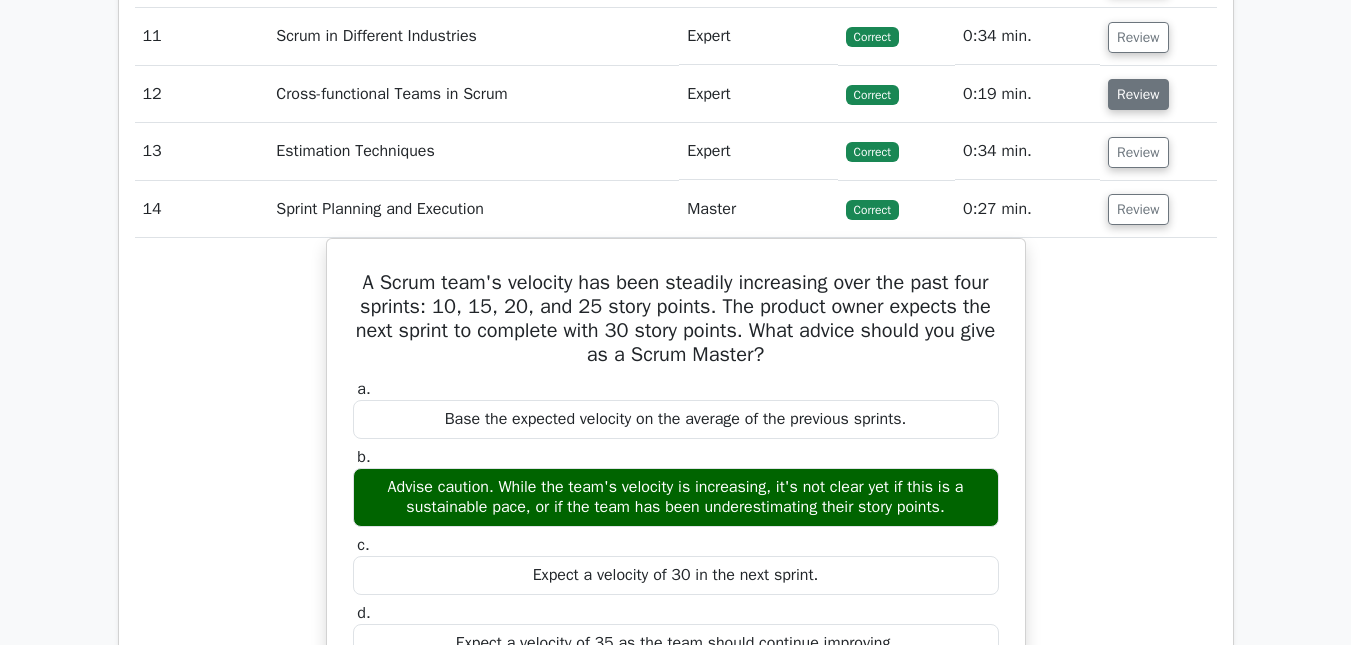 click on "Review" at bounding box center [1138, 94] 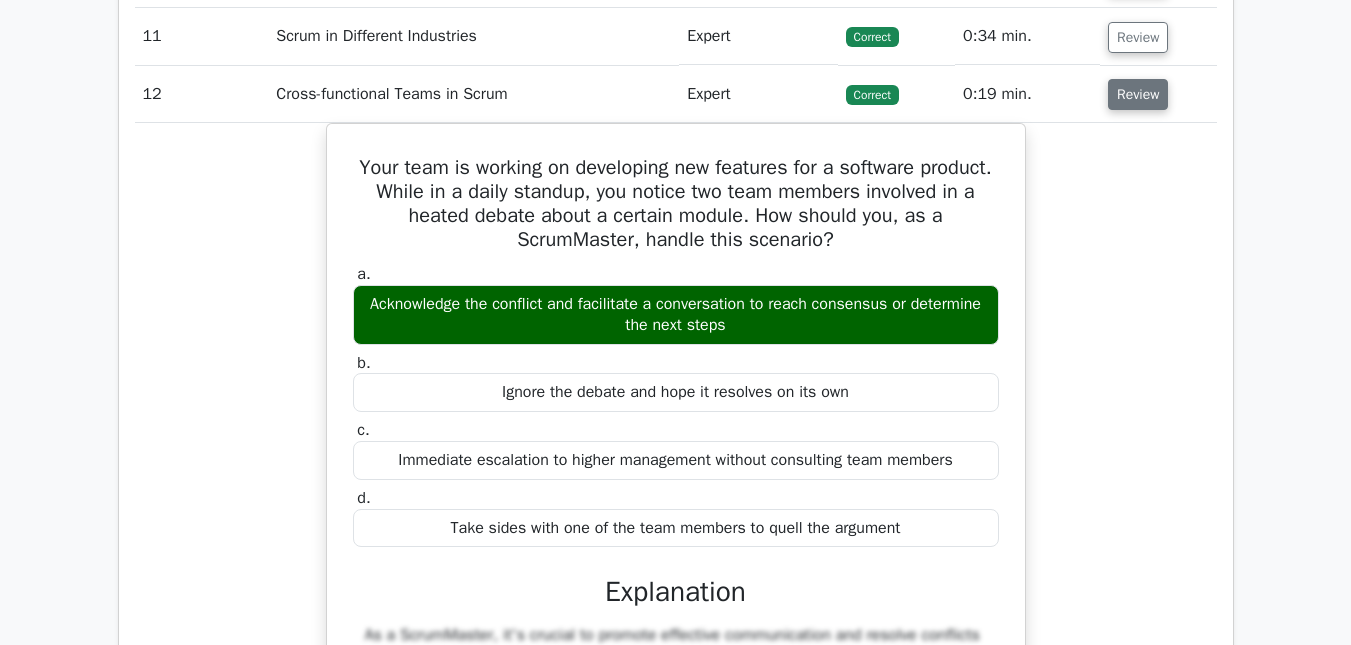 click on "Review" at bounding box center [1138, 94] 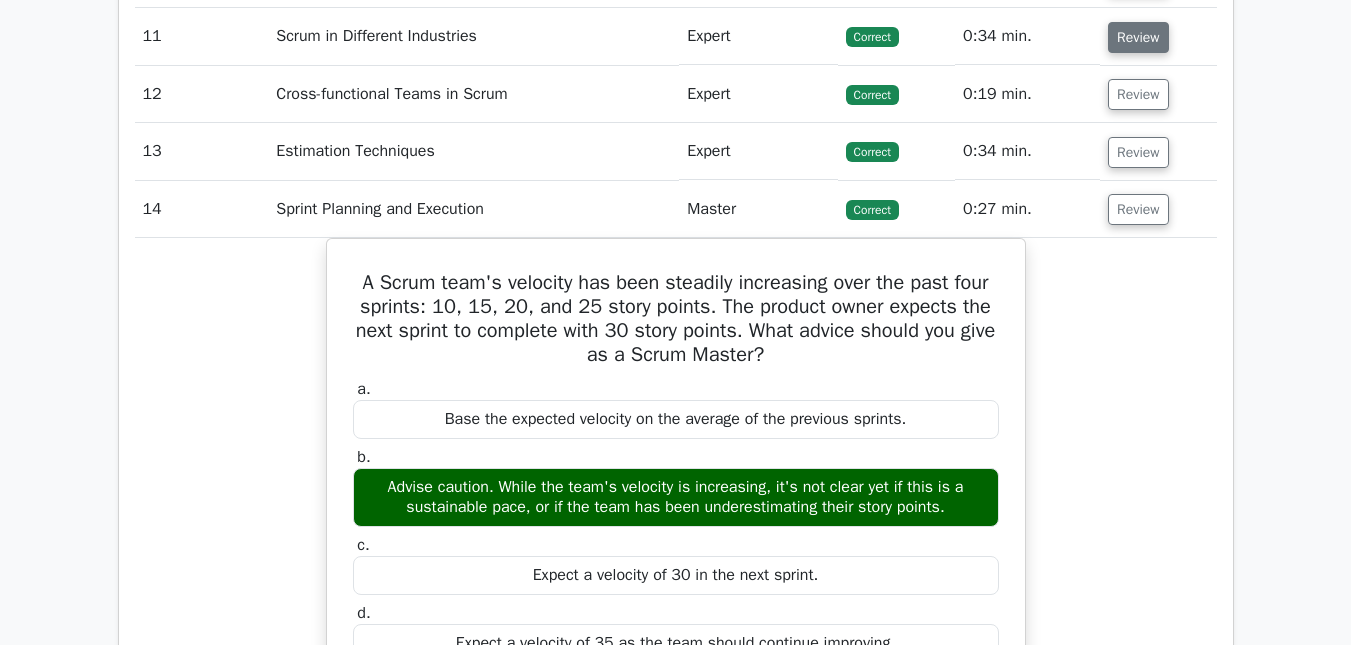 click on "Review" at bounding box center (1138, 37) 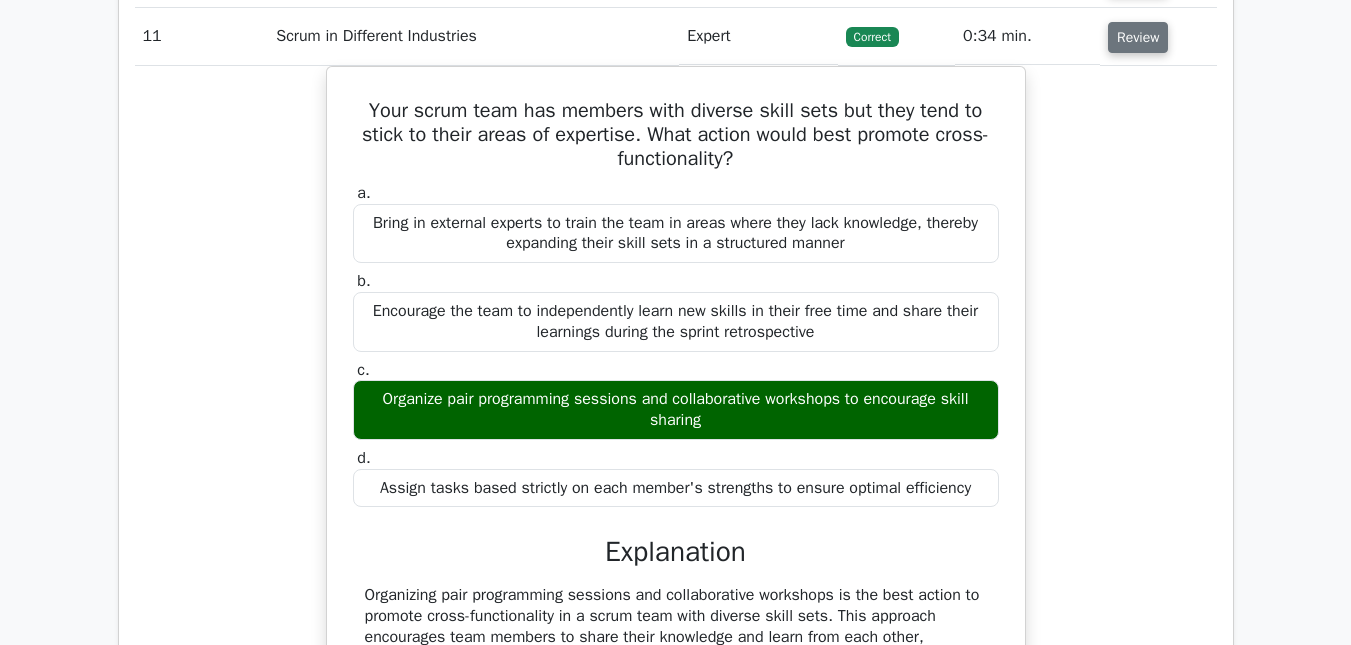 click on "Review" at bounding box center (1138, 37) 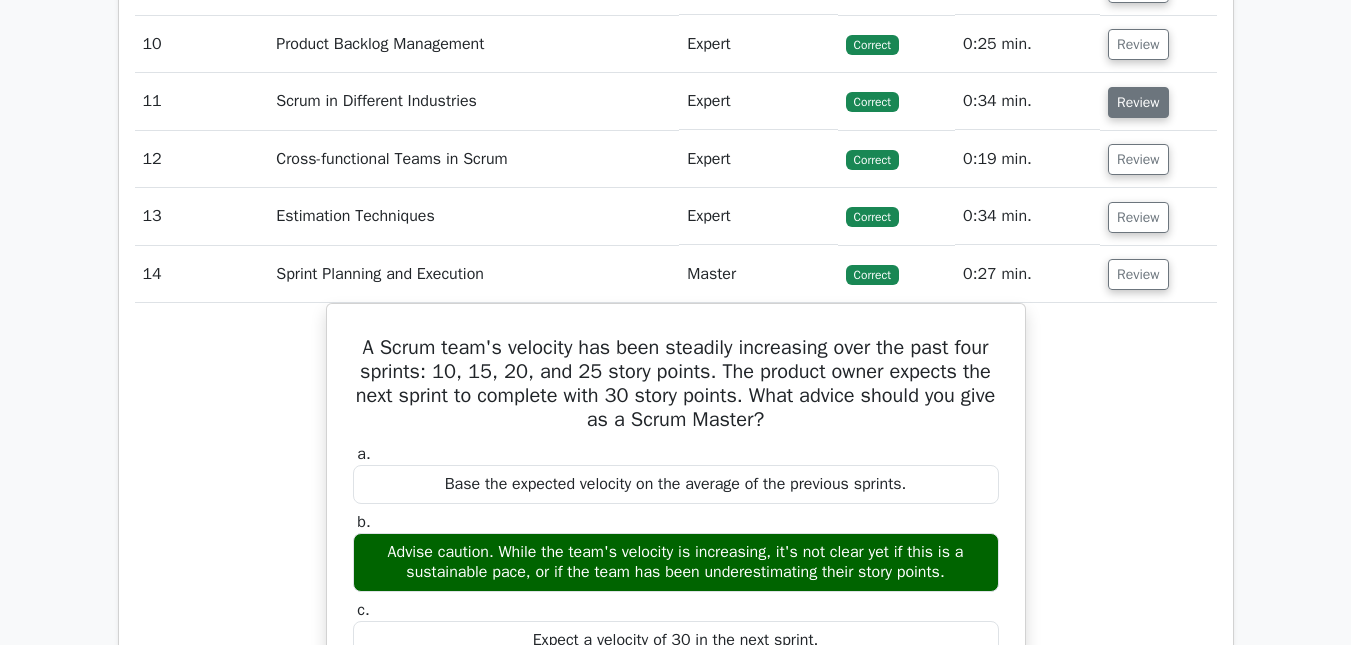 scroll, scrollTop: 2300, scrollLeft: 0, axis: vertical 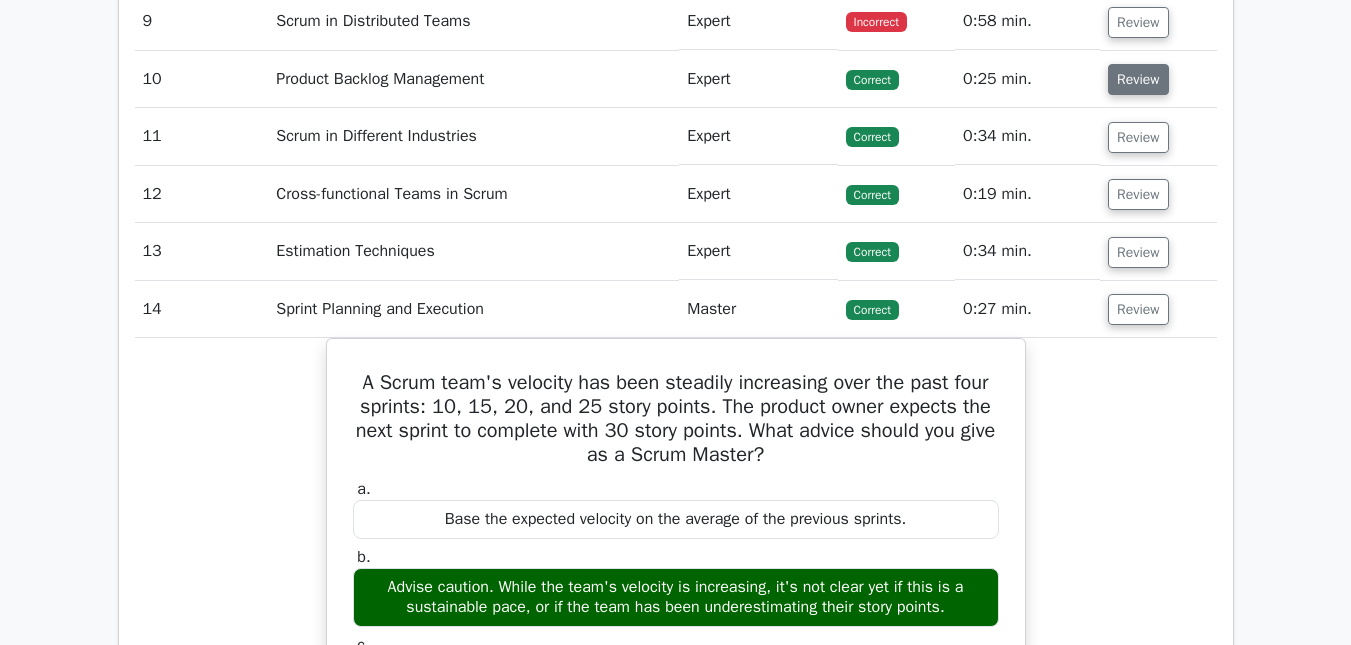 click on "Review" at bounding box center (1138, 79) 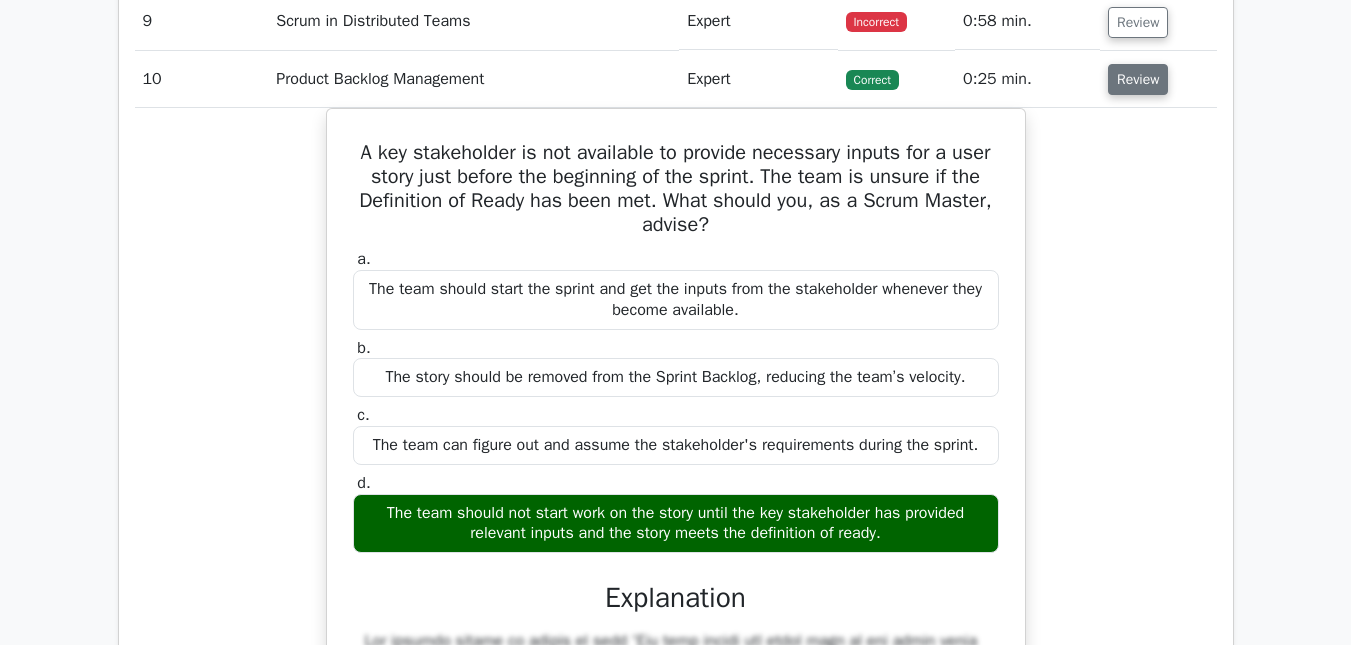 click on "Review" at bounding box center [1138, 79] 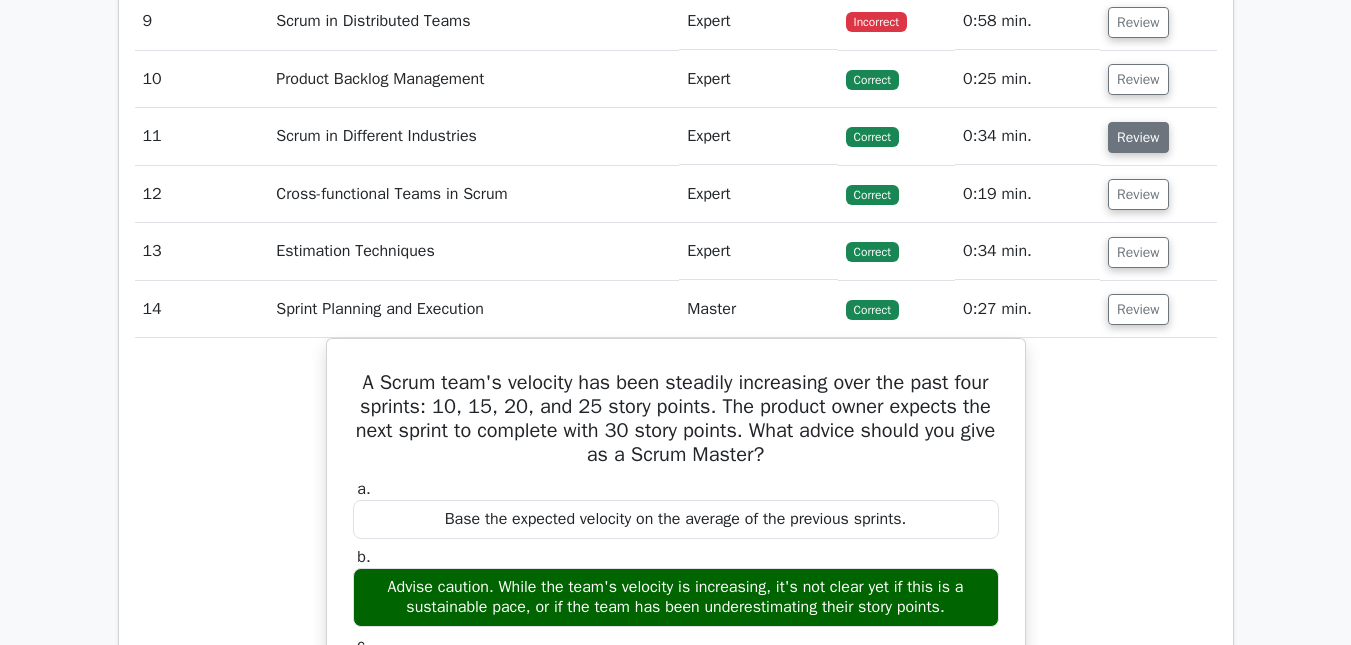 click on "Review" at bounding box center (1138, 137) 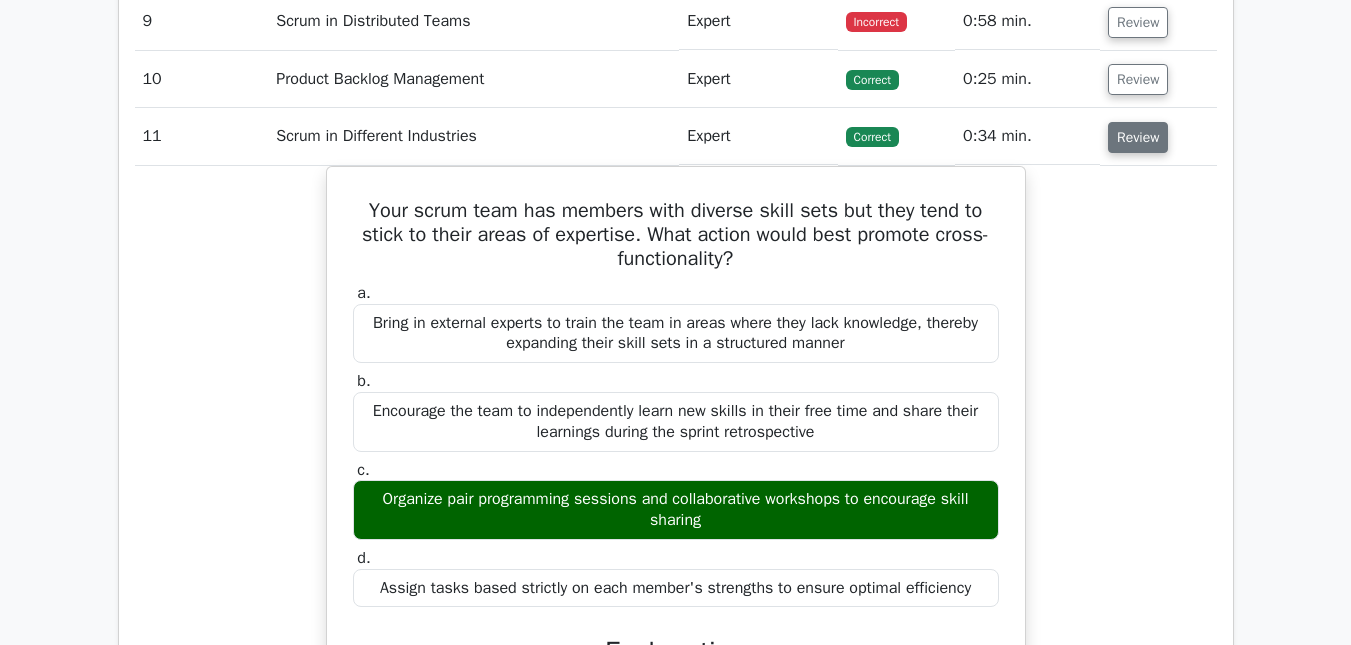 click on "Review" at bounding box center (1138, 137) 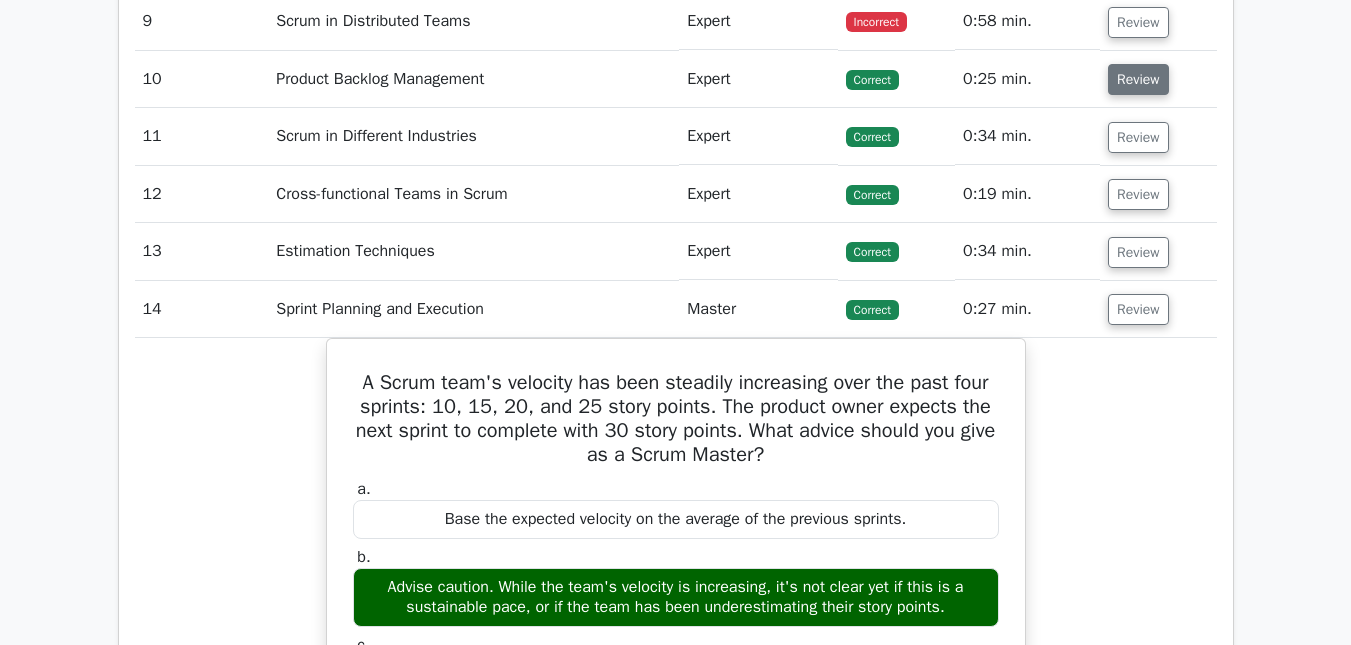 click on "Review" at bounding box center (1138, 79) 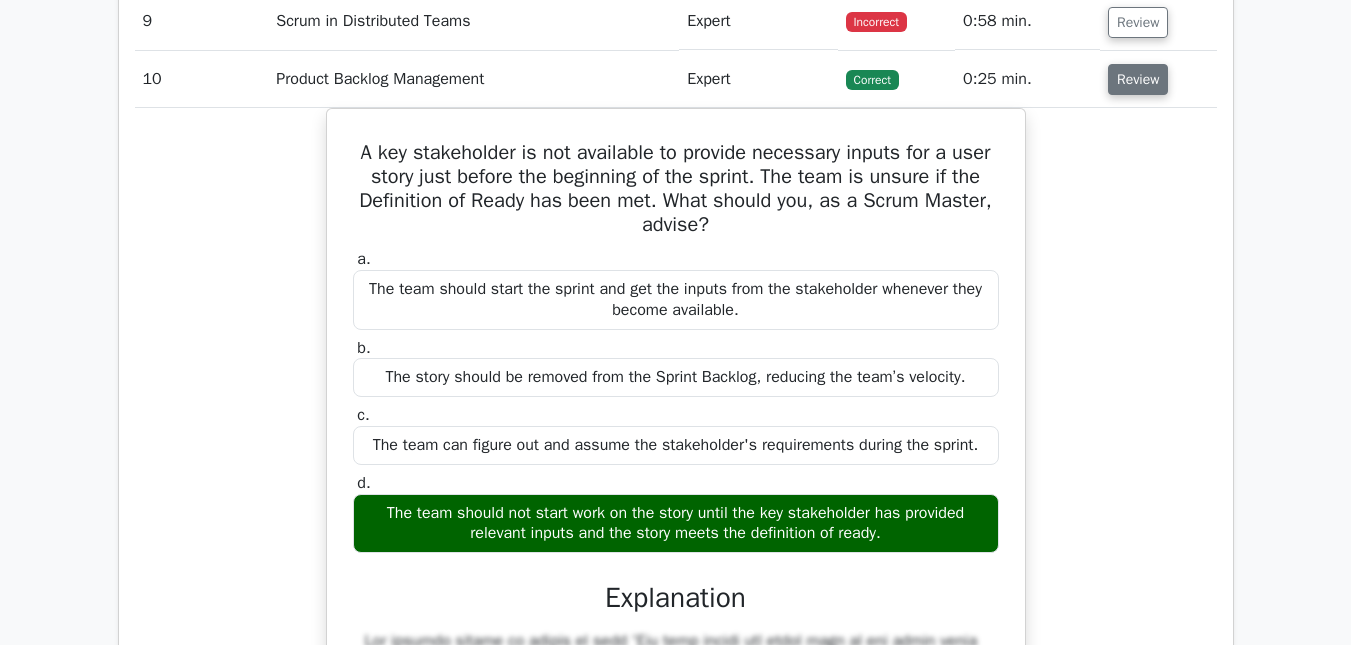 click on "Review" at bounding box center [1138, 79] 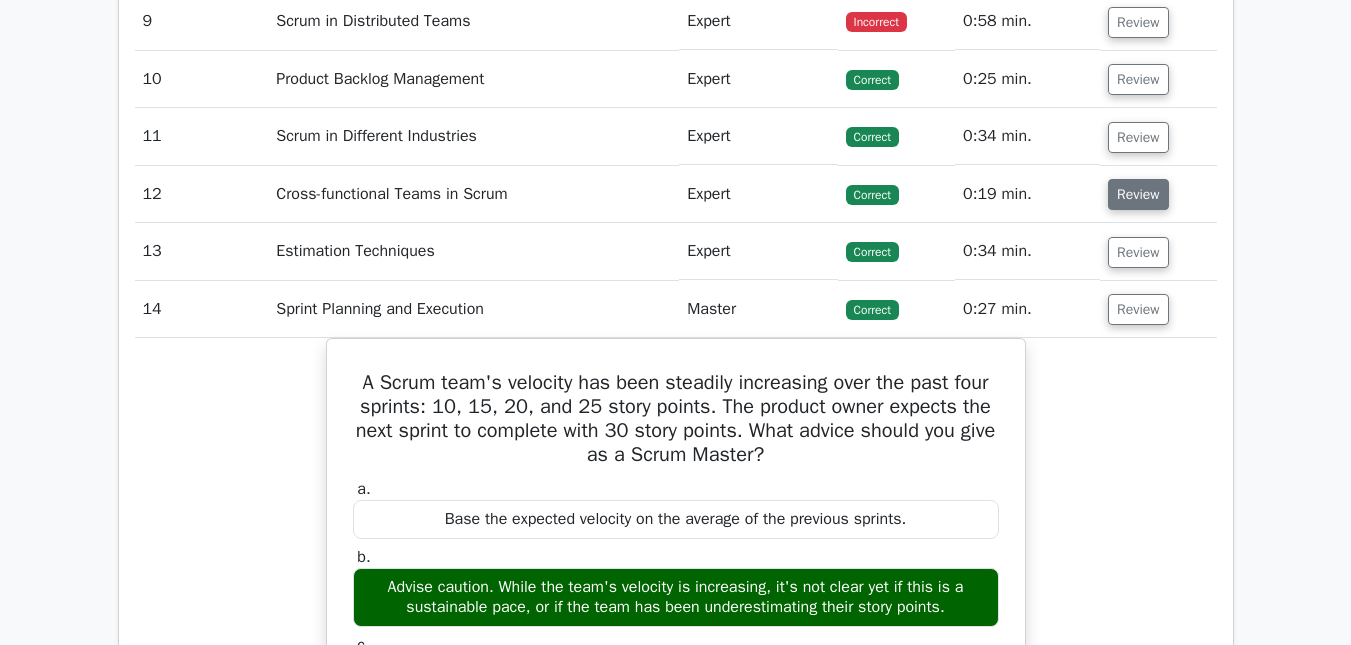 click on "Review" at bounding box center (1138, 194) 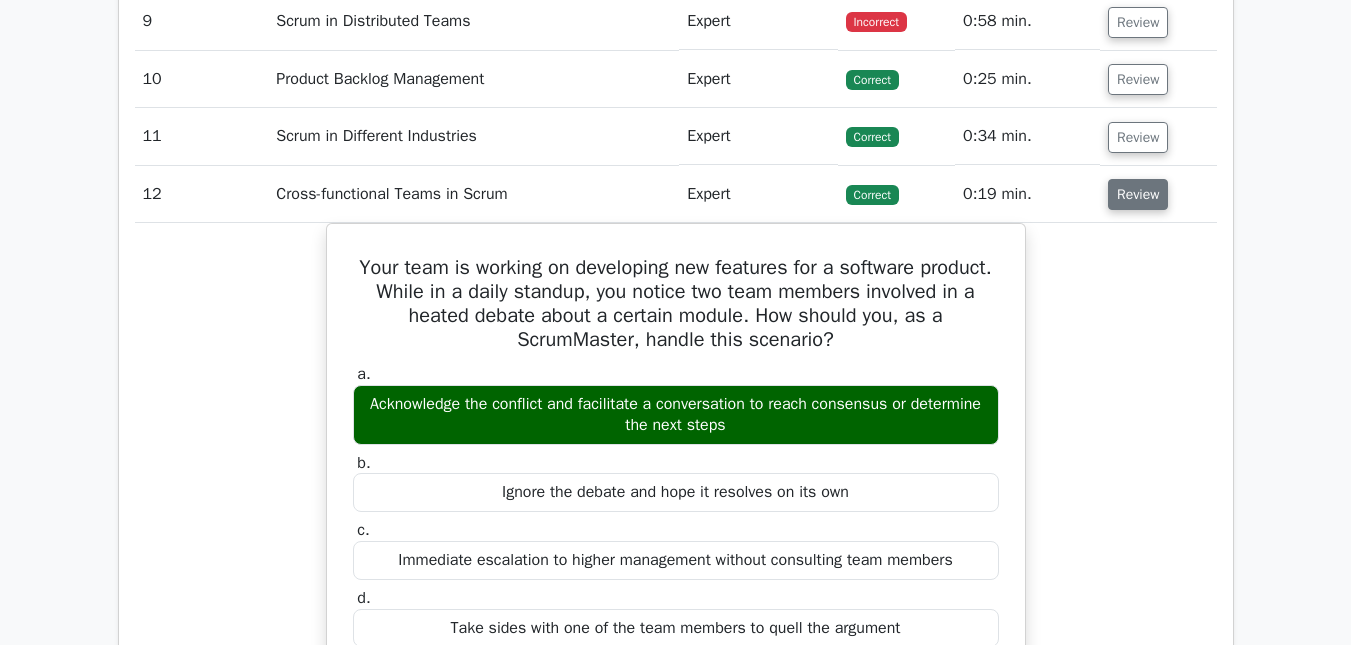 click on "Review" at bounding box center [1138, 194] 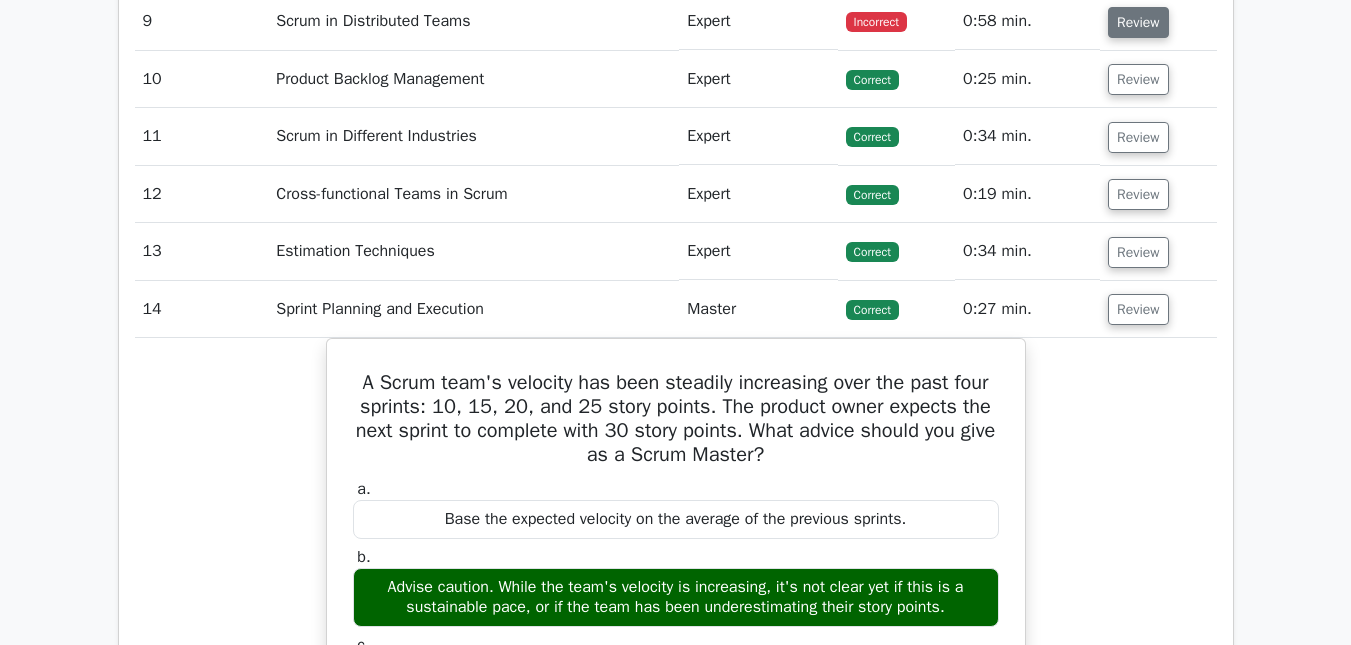 click on "Review" at bounding box center [1138, 22] 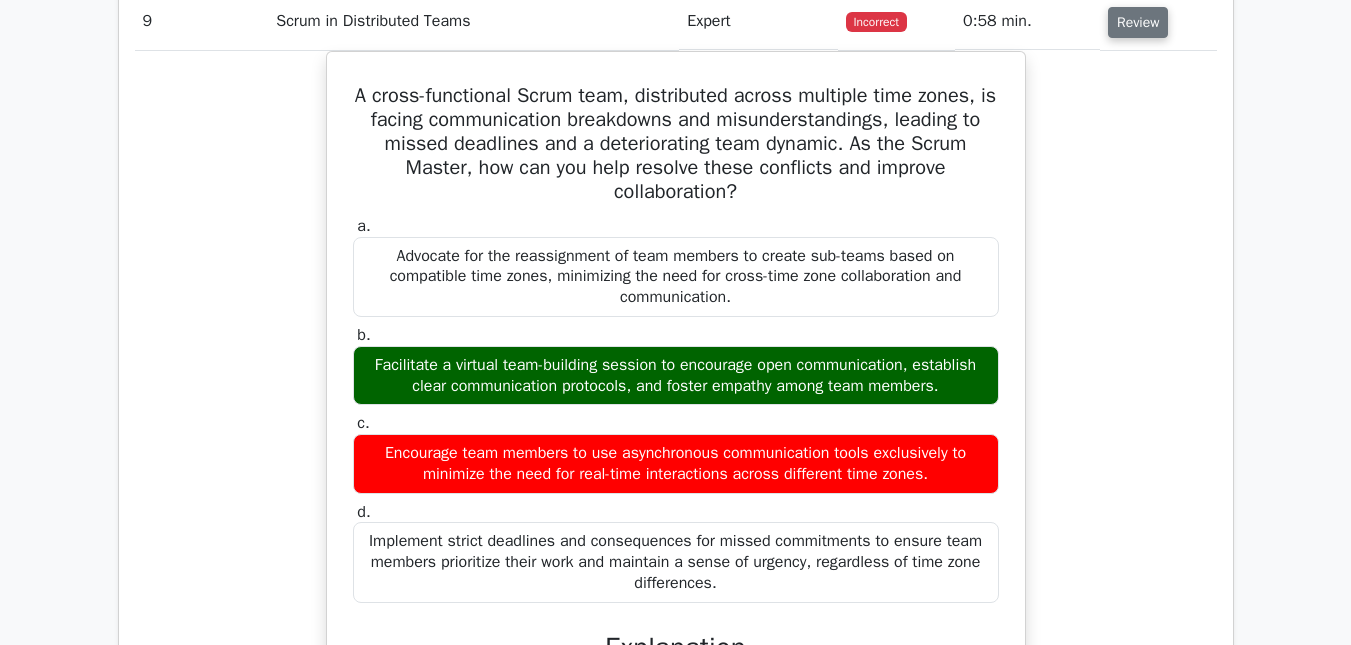 click on "Review" at bounding box center [1138, 22] 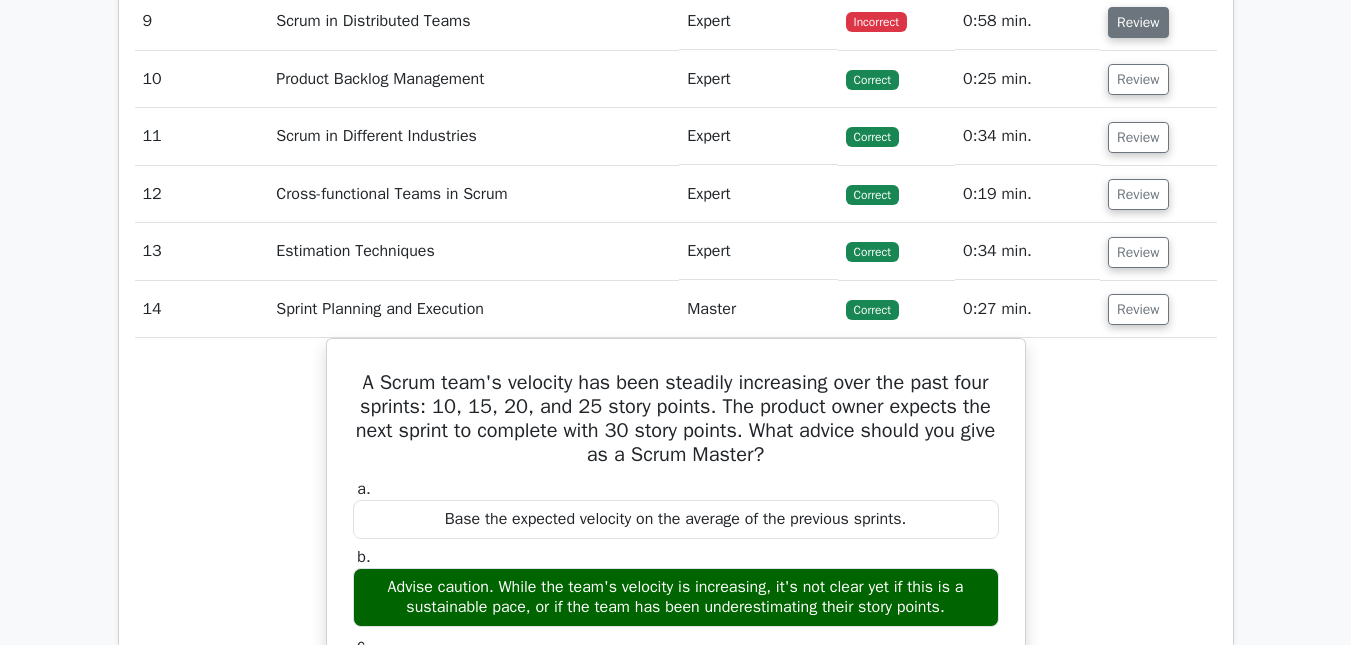 click on "Review" at bounding box center (1138, 22) 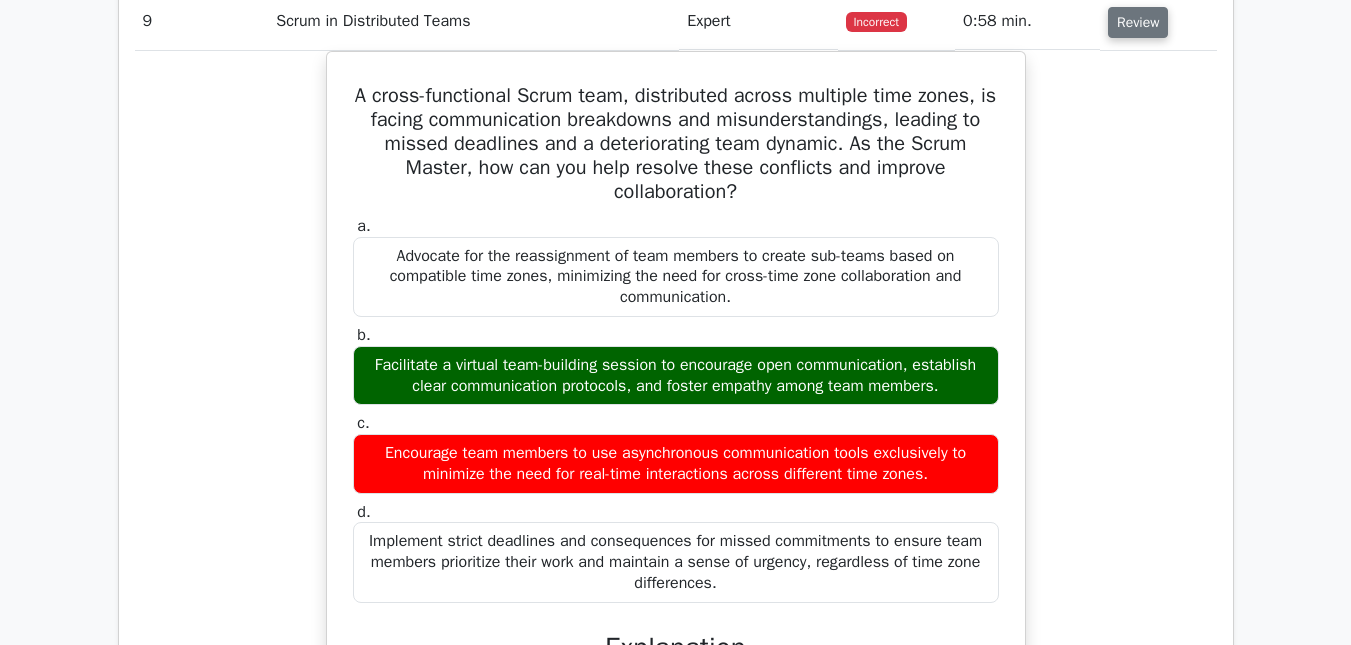 click on "Review" at bounding box center [1138, 22] 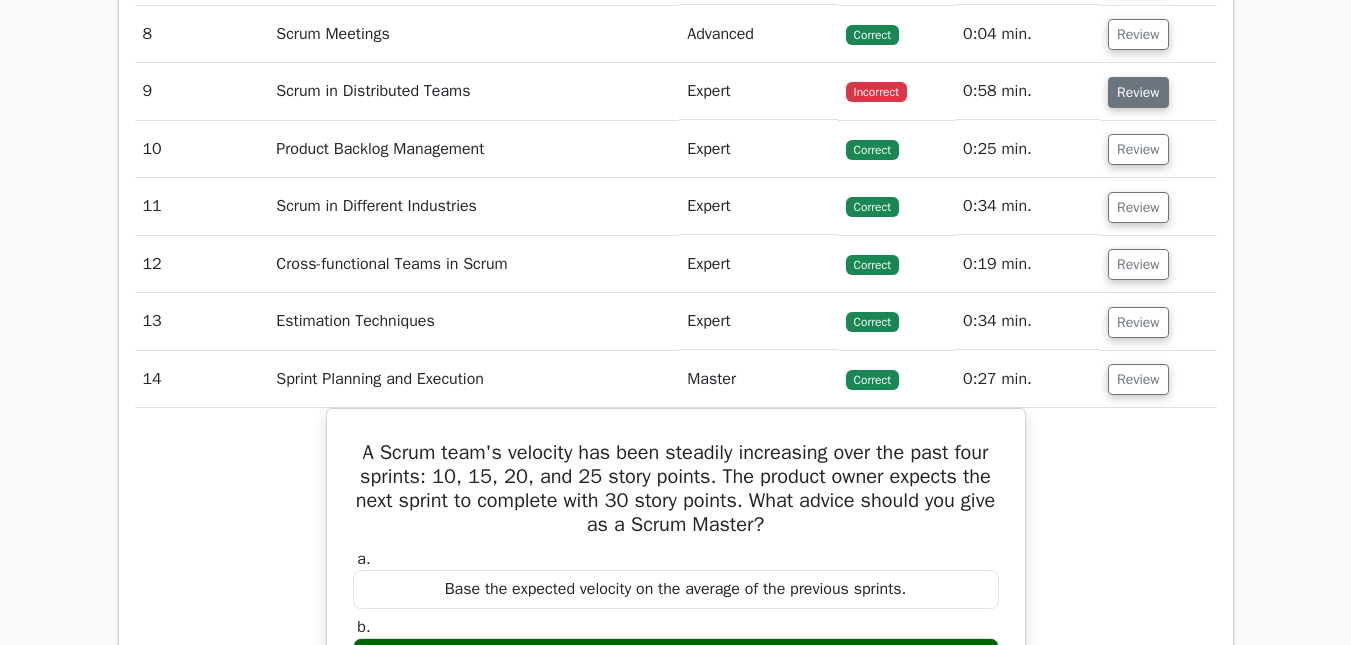 scroll, scrollTop: 2200, scrollLeft: 0, axis: vertical 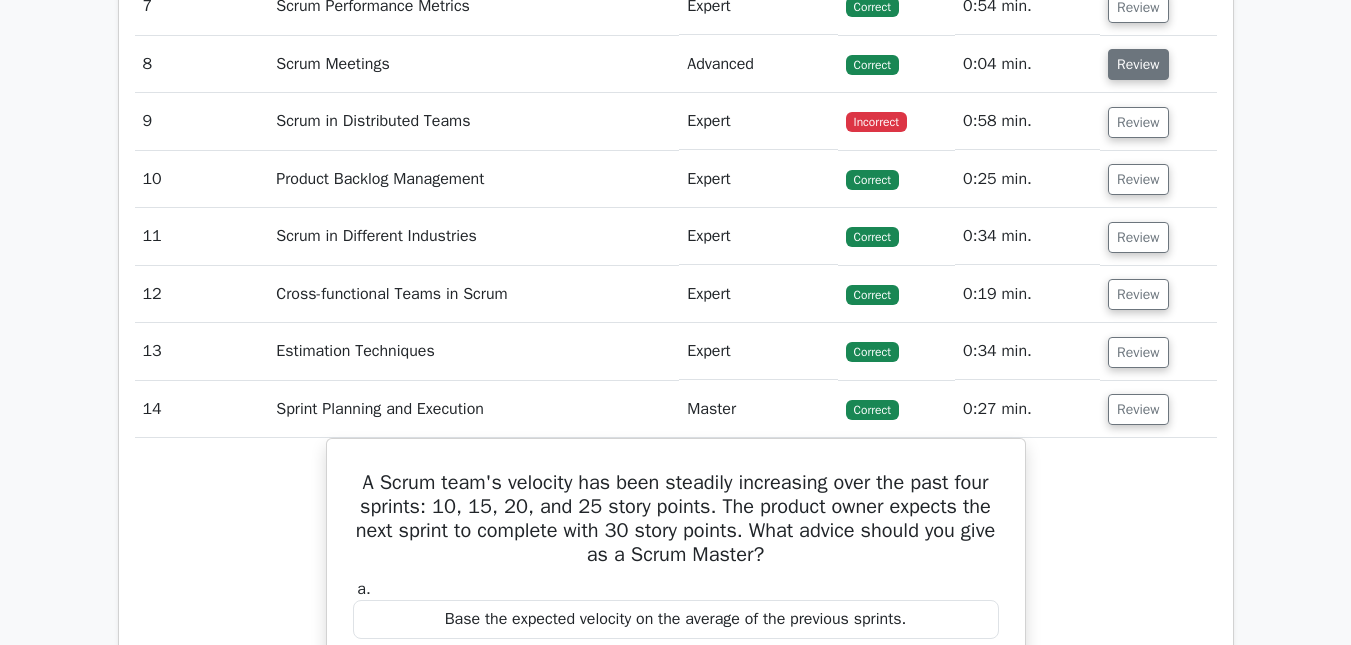 click on "Review" at bounding box center (1138, 64) 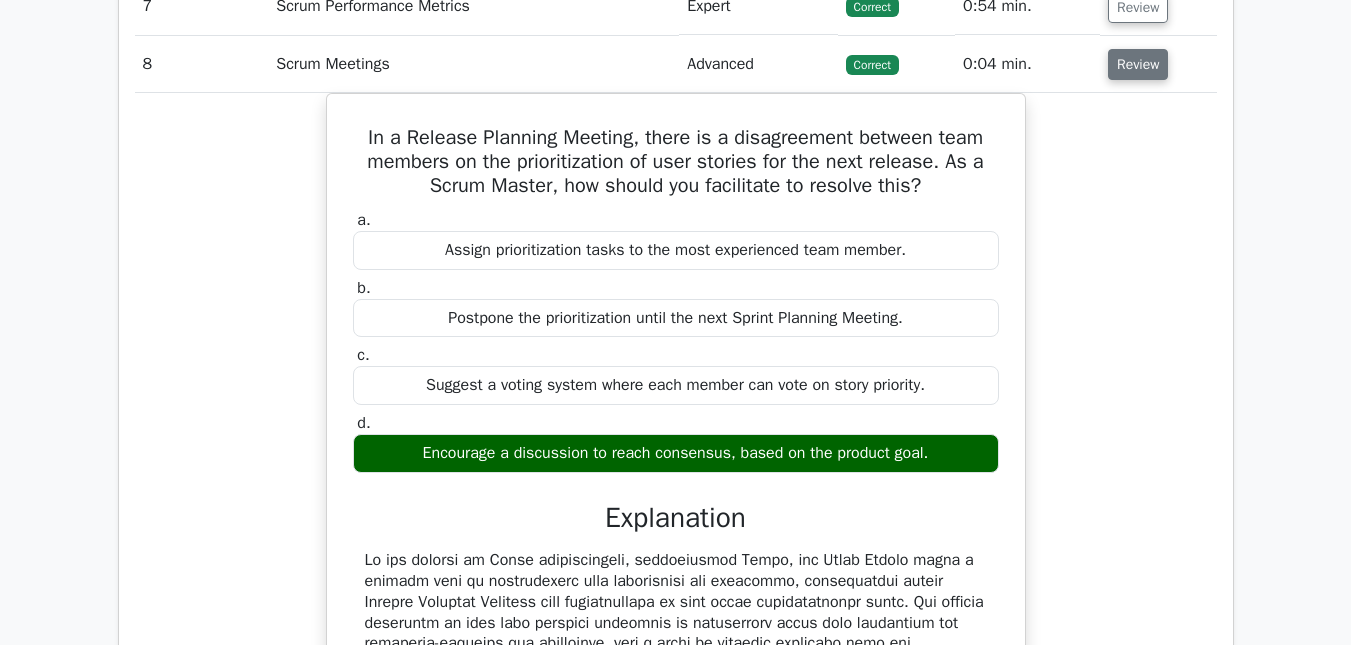 click on "Review" at bounding box center (1138, 64) 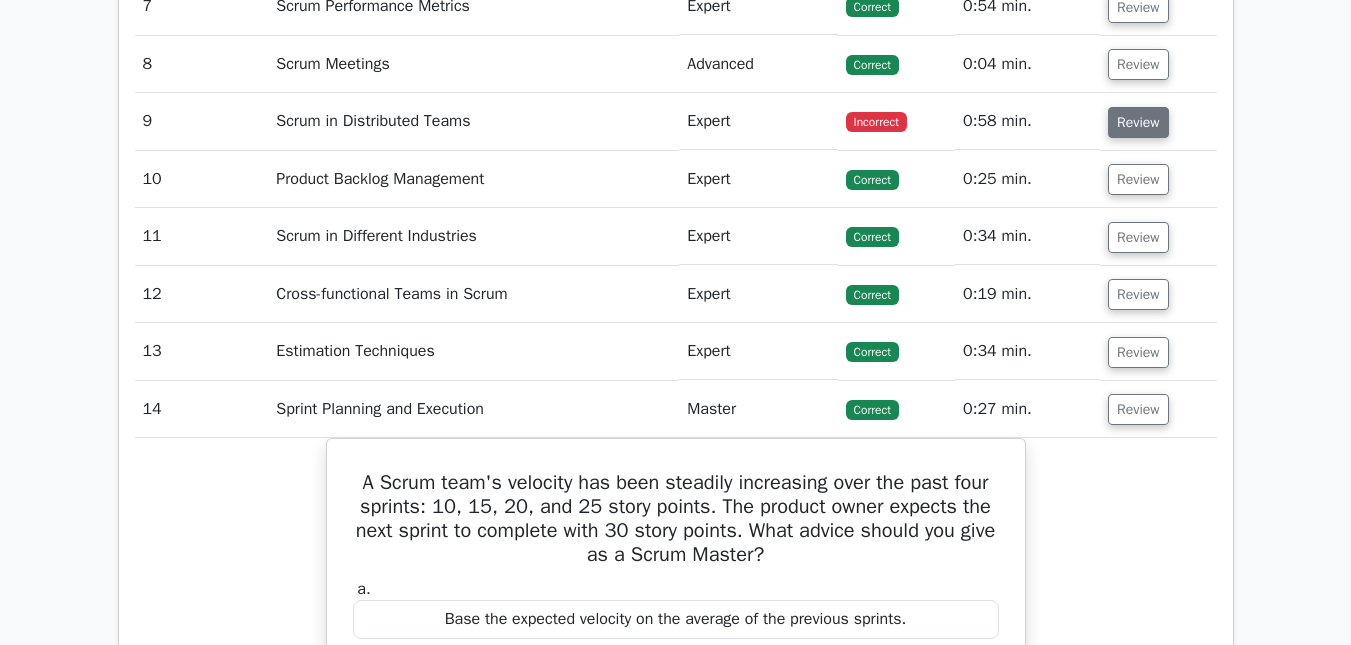 click on "Review" at bounding box center [1138, 122] 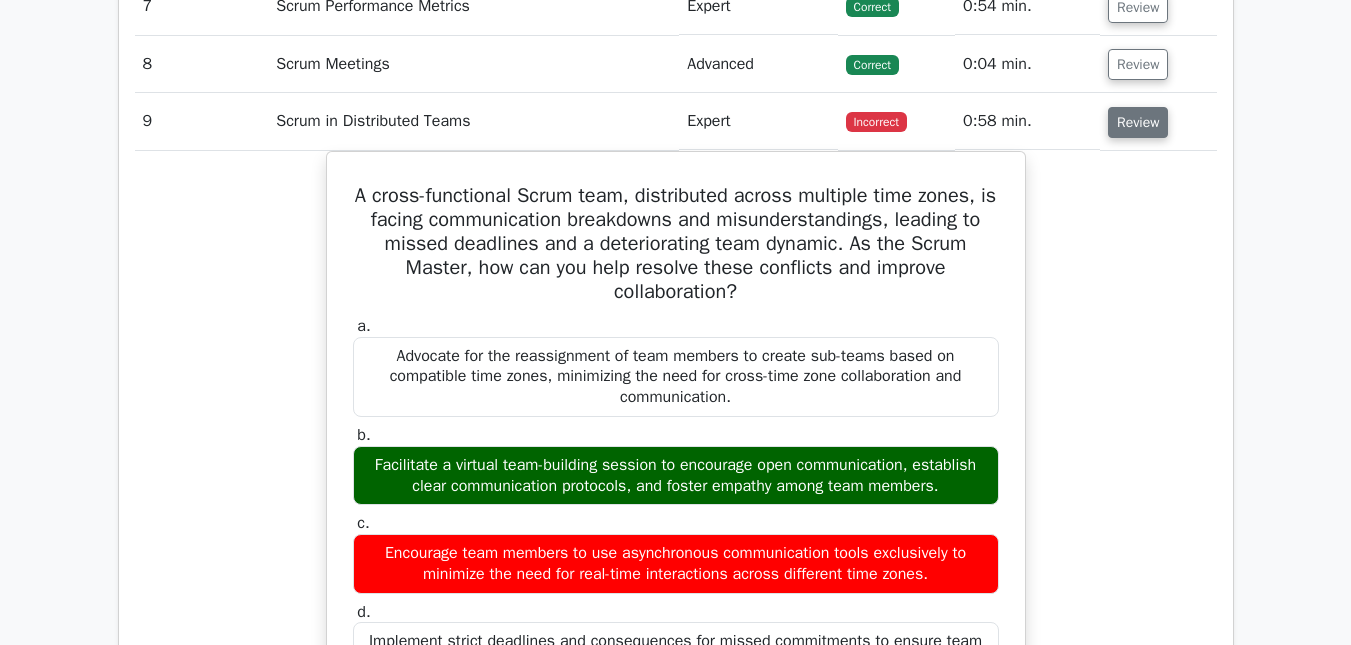 click on "Review" at bounding box center [1138, 122] 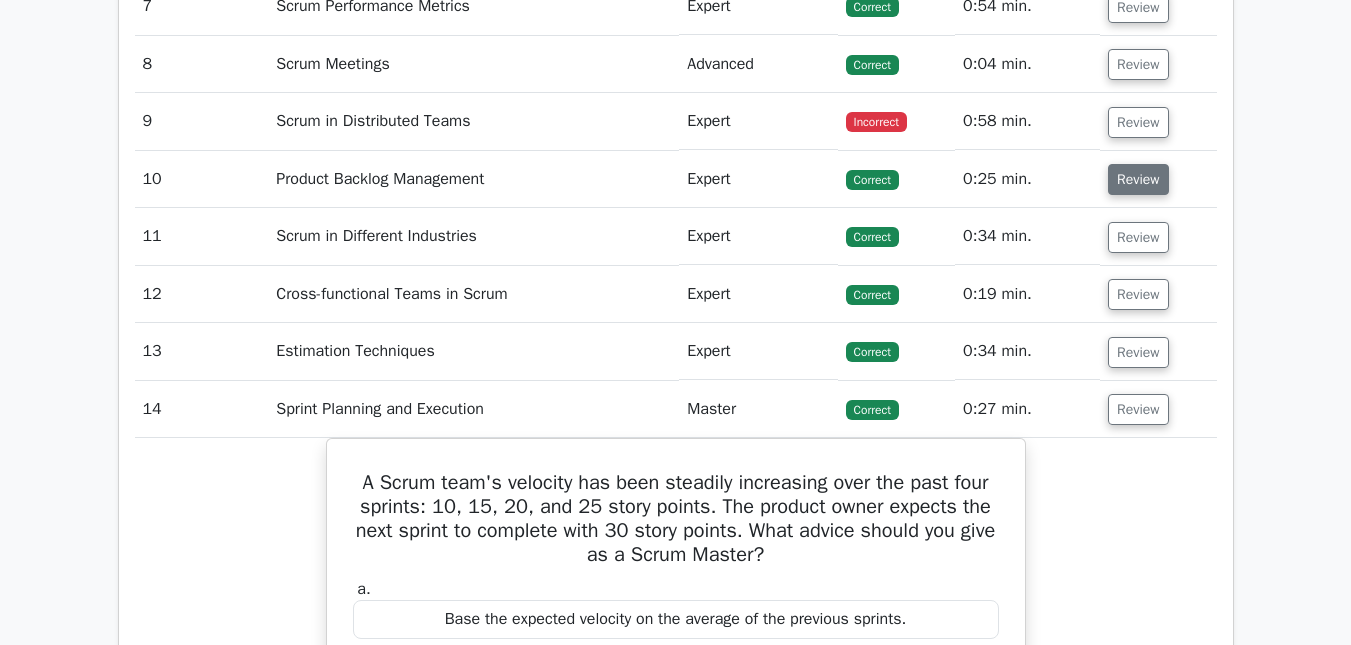 click on "Review" at bounding box center [1138, 179] 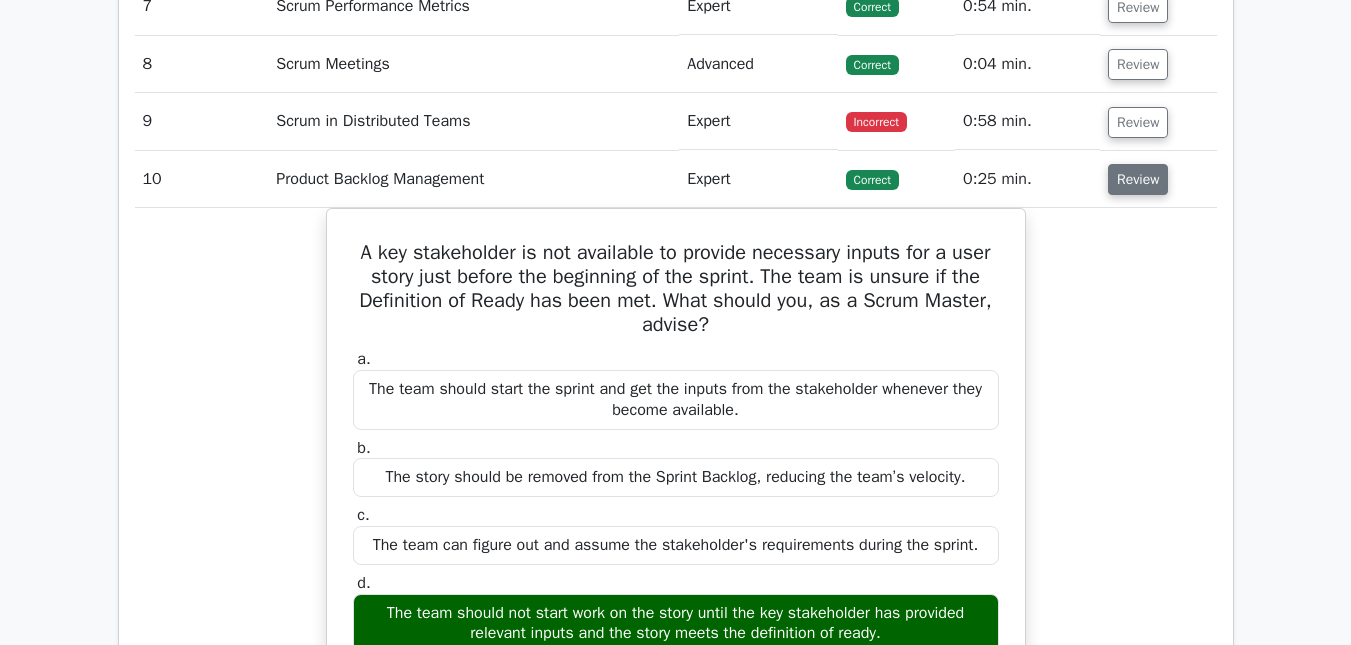 click on "Review" at bounding box center (1138, 179) 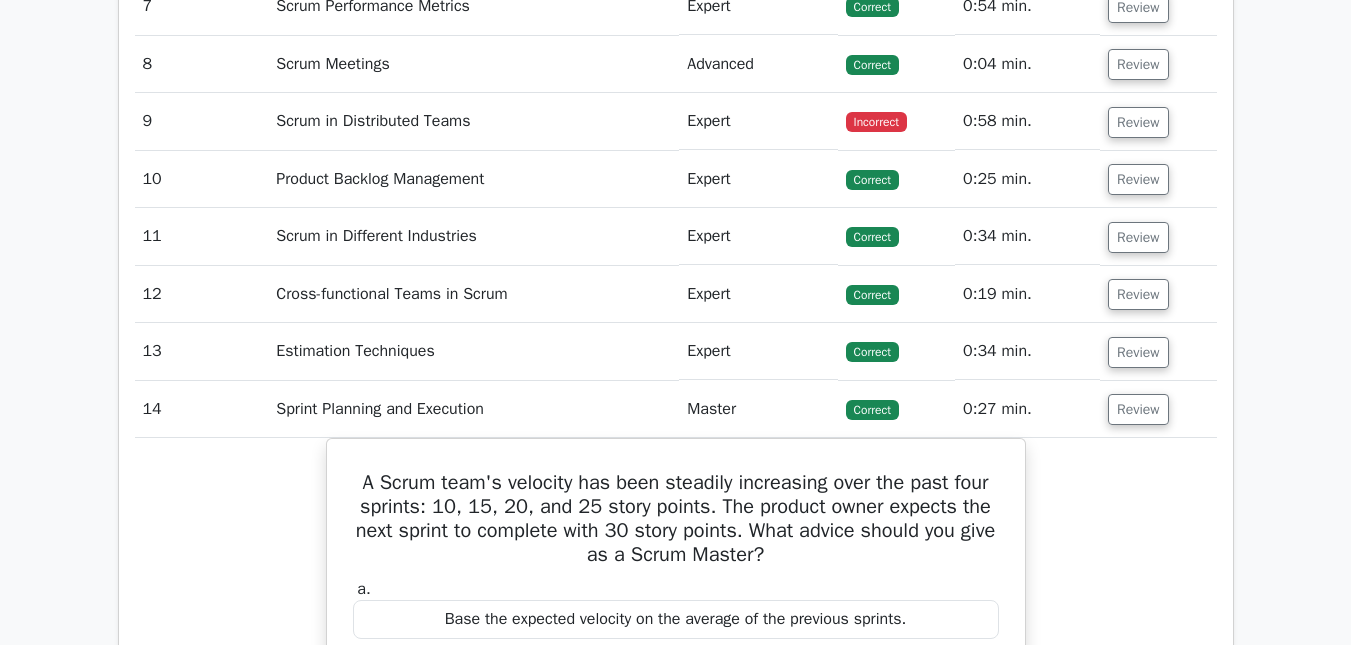 click on "Review" at bounding box center (1158, 64) 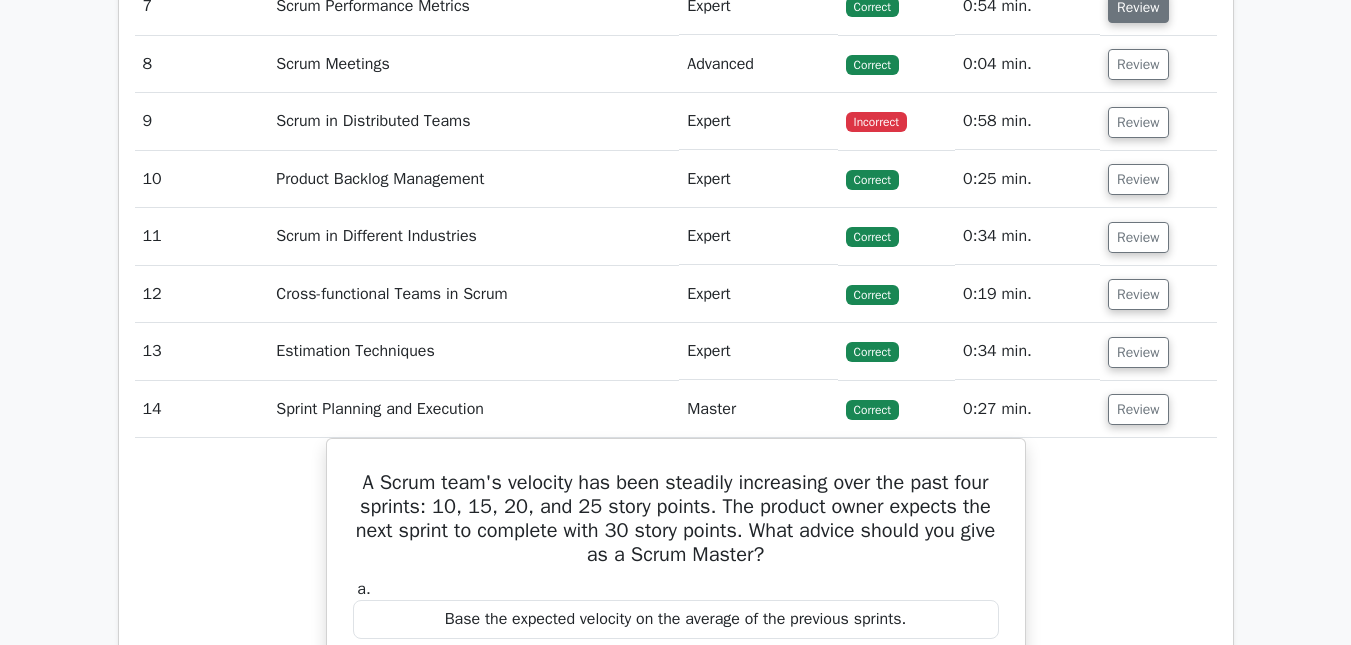 click on "Review" at bounding box center (1138, 7) 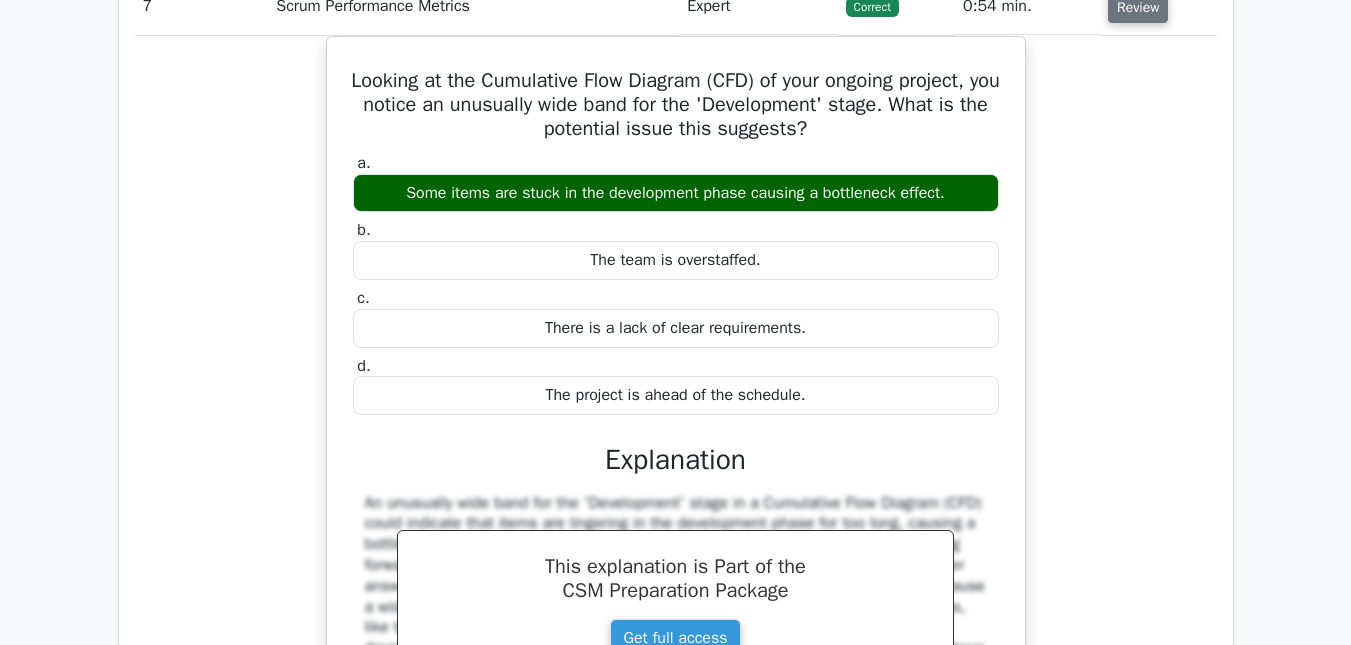 click on "Review" at bounding box center [1138, 7] 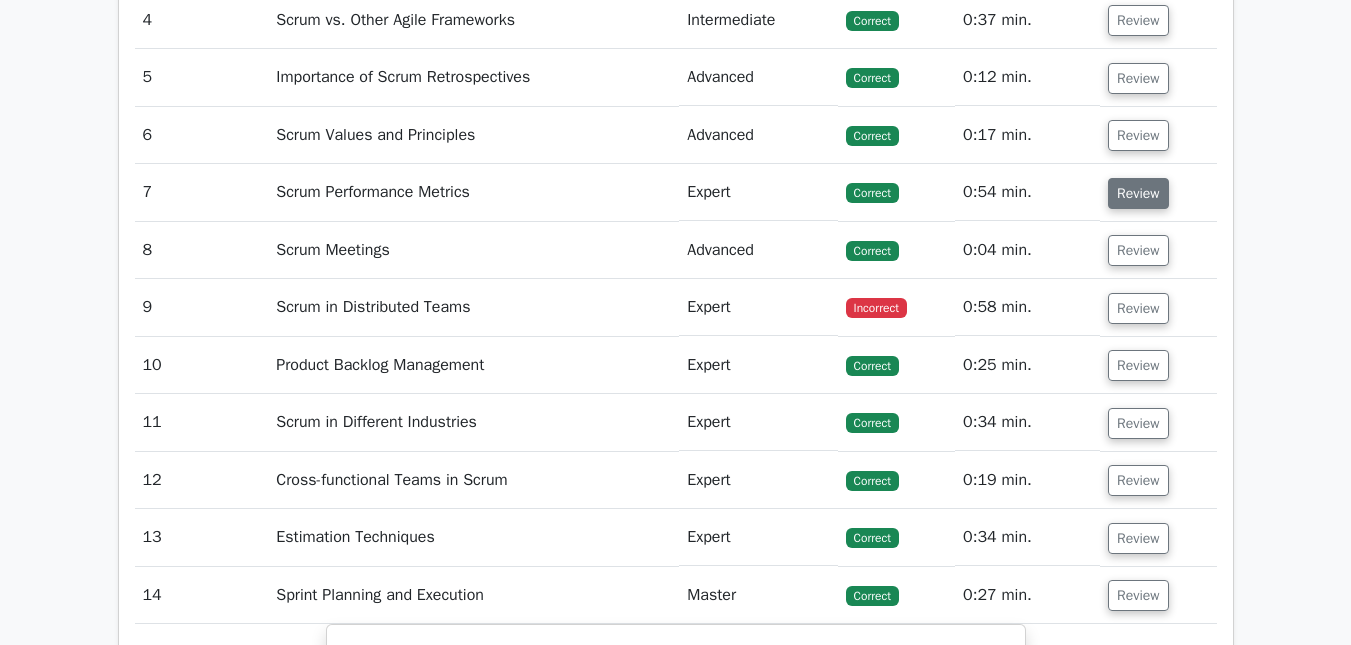 scroll, scrollTop: 2000, scrollLeft: 0, axis: vertical 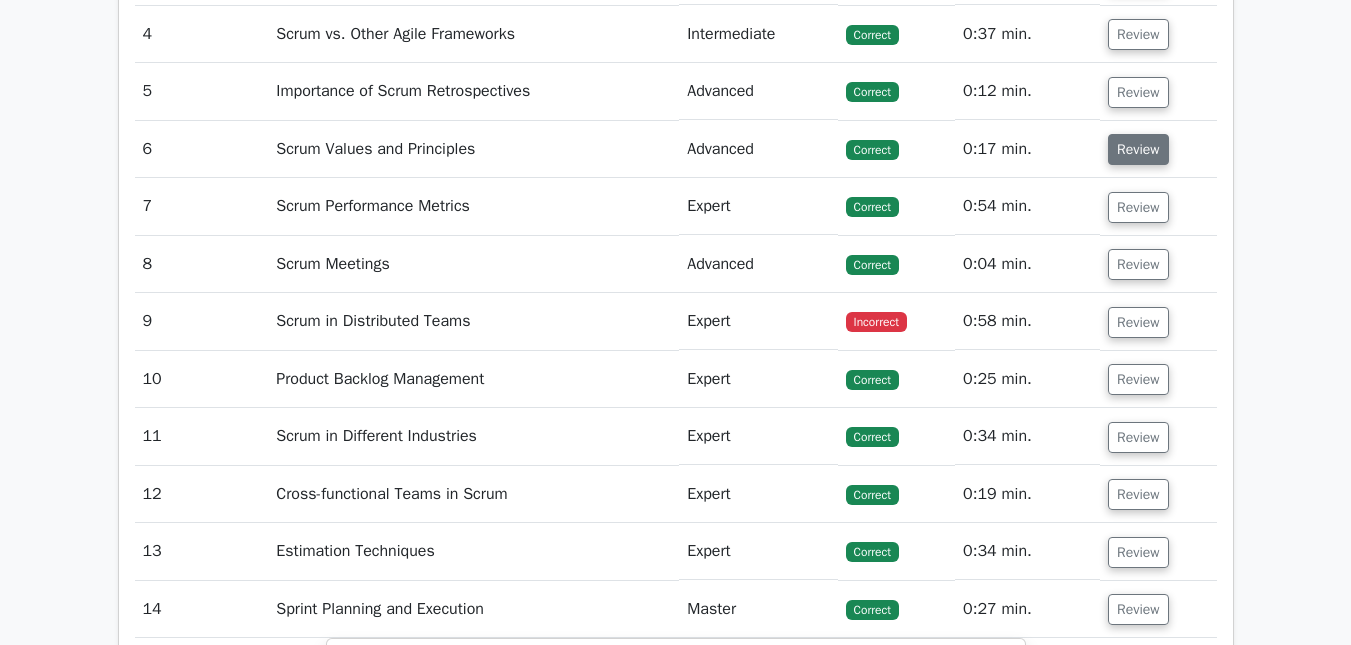 click on "Review" at bounding box center (1138, 149) 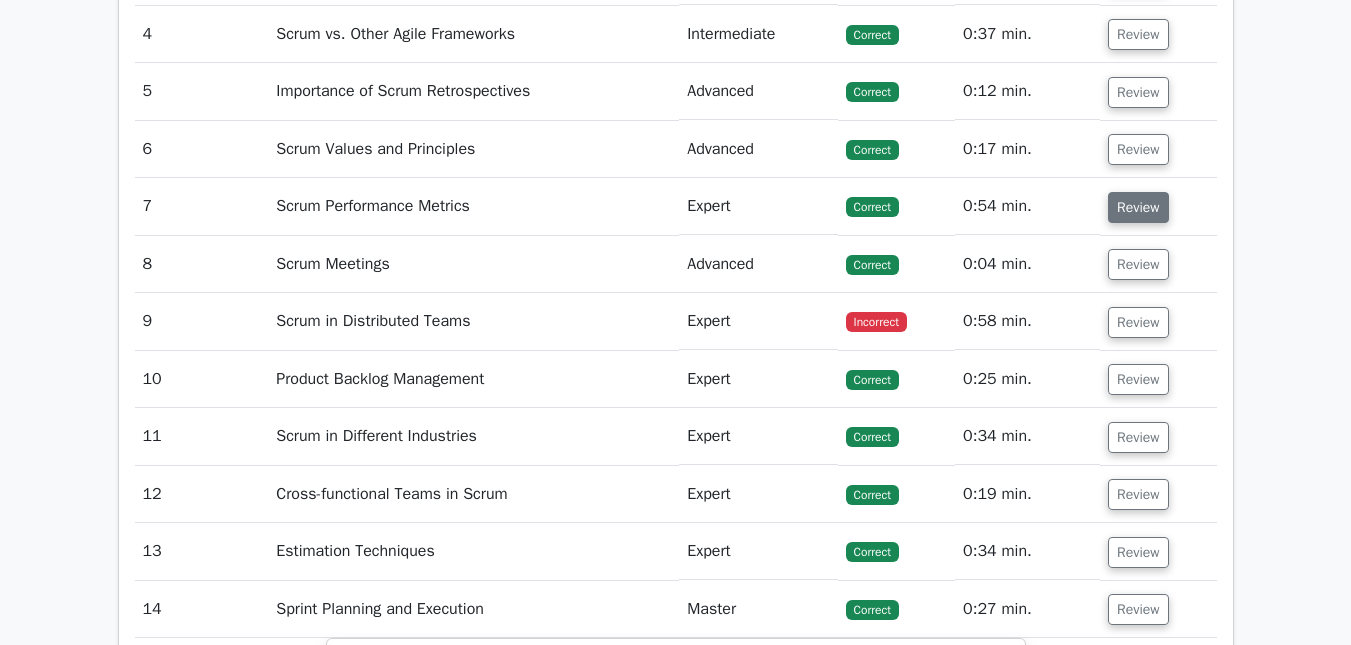 click on "Review" at bounding box center (1138, 207) 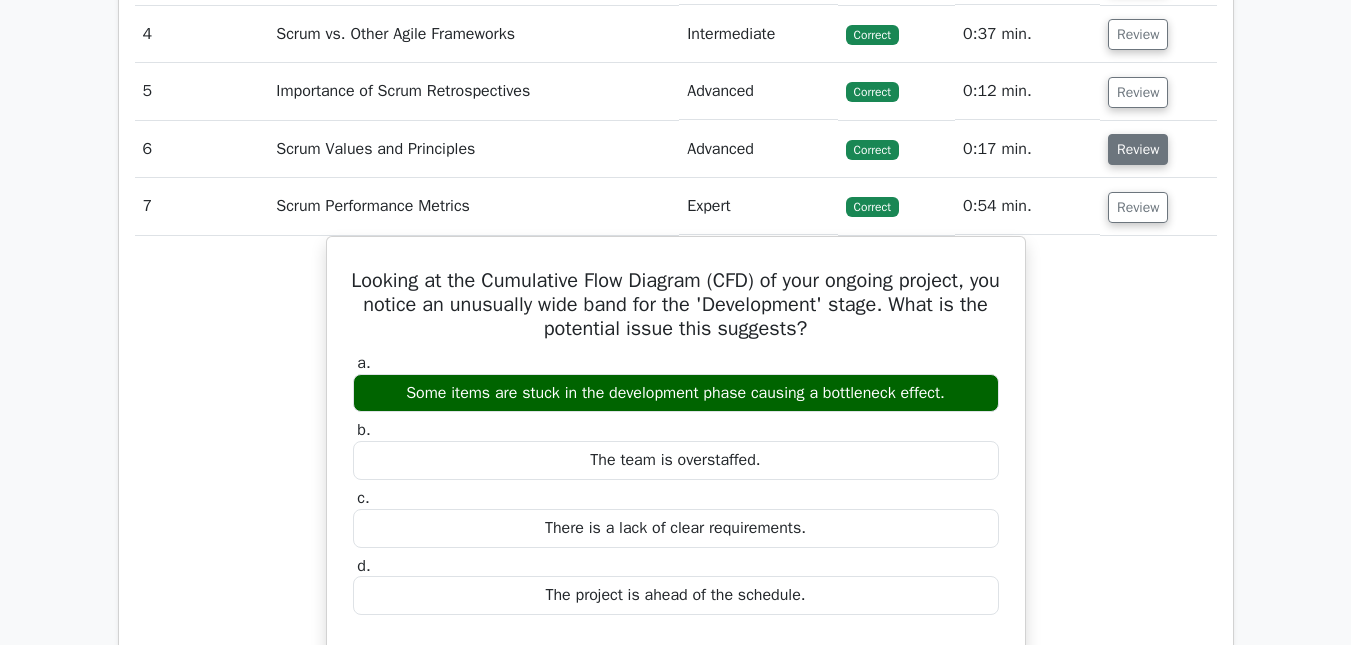 click on "Review" at bounding box center (1138, 149) 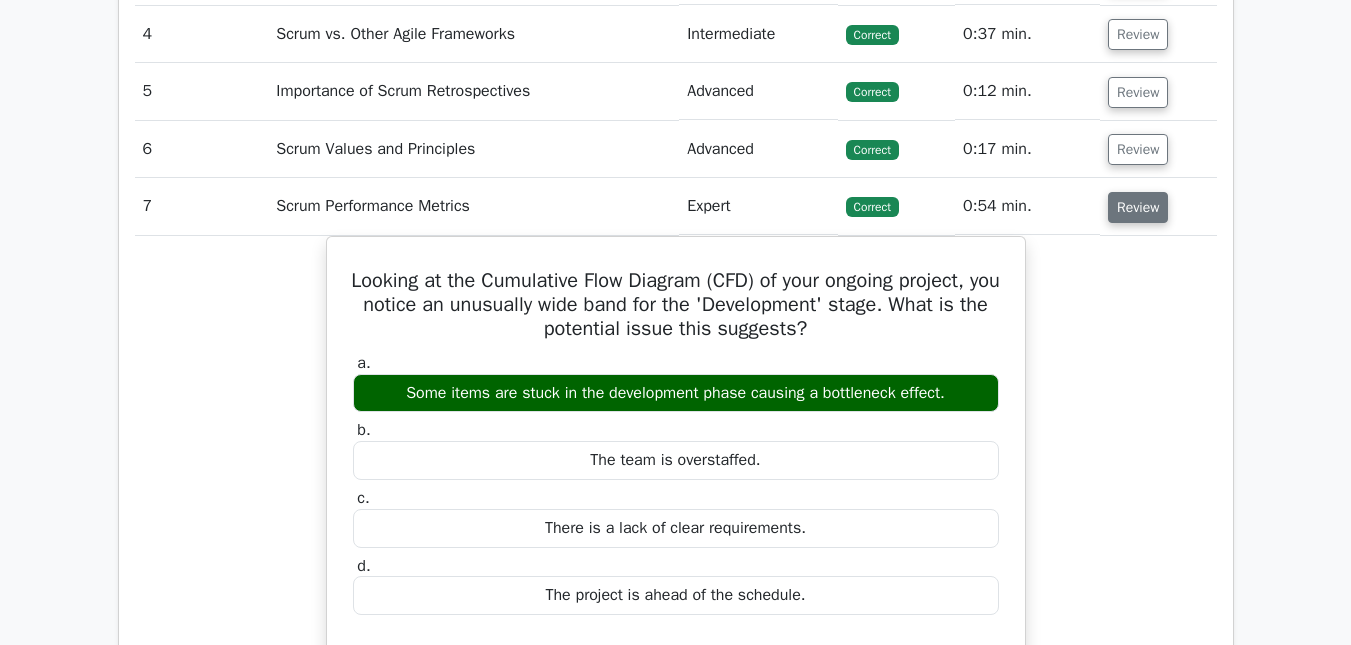 click on "Review" at bounding box center (1138, 207) 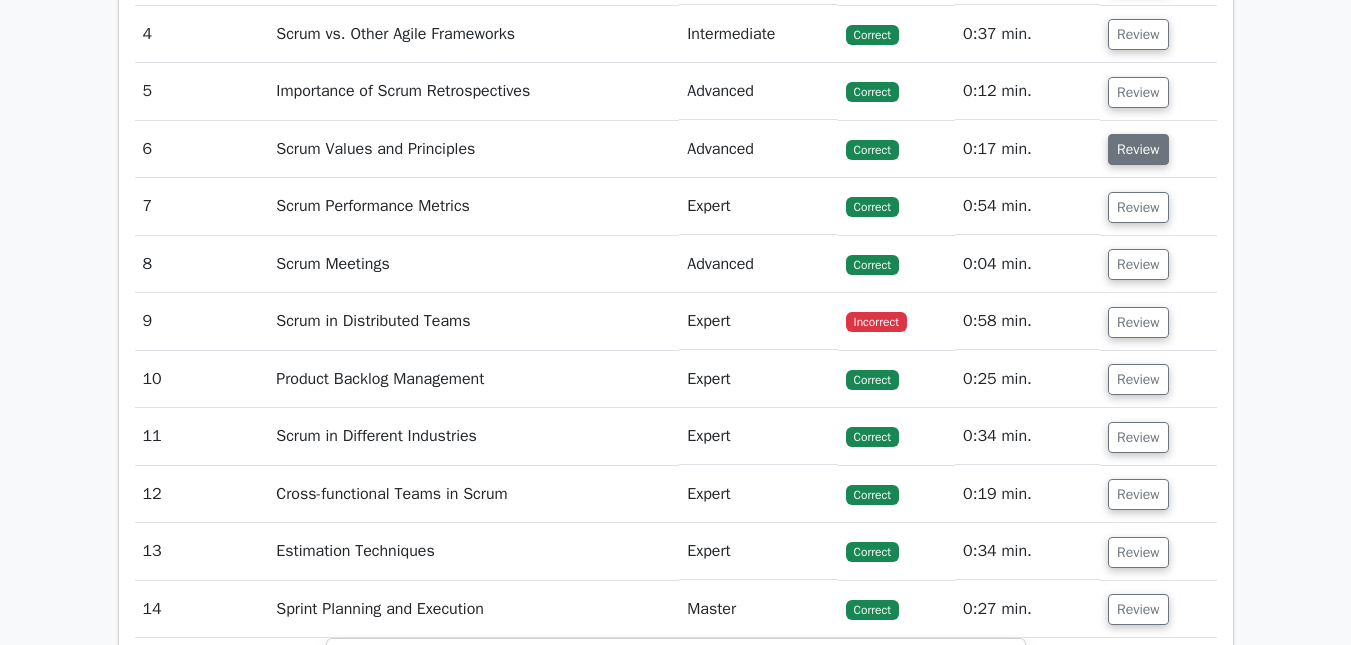 click on "Review" at bounding box center (1138, 149) 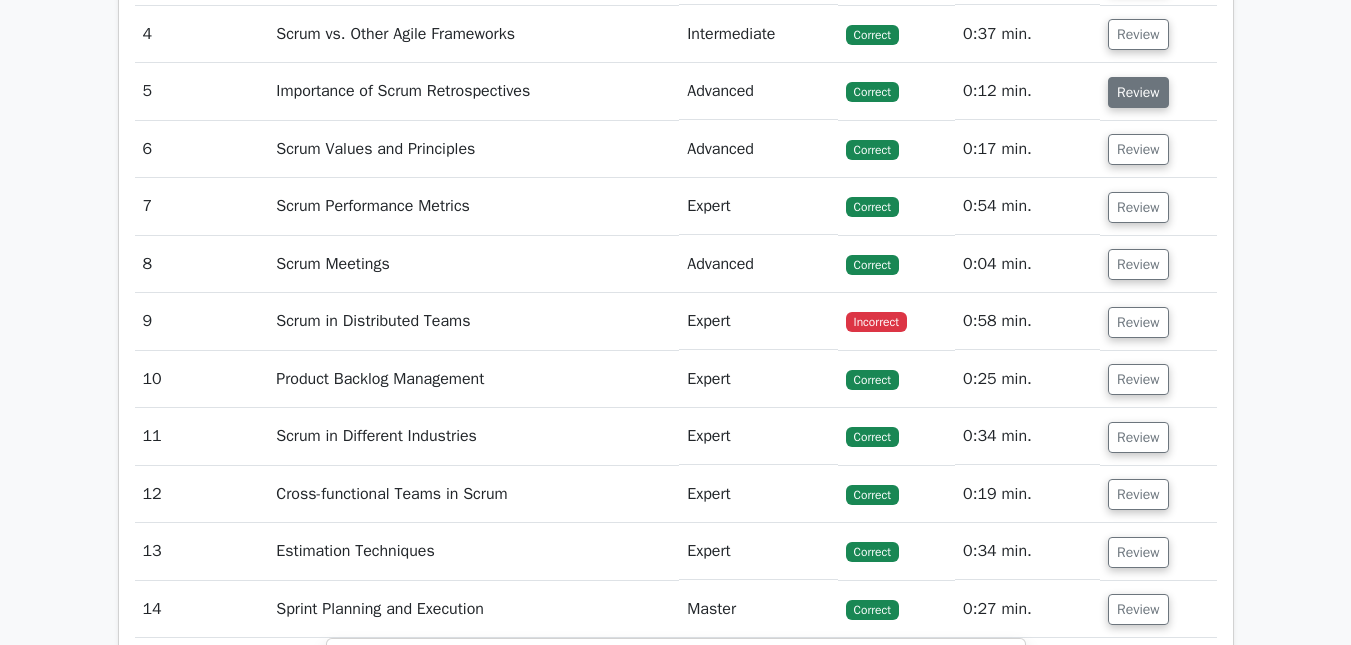 click on "Review" at bounding box center [1138, 92] 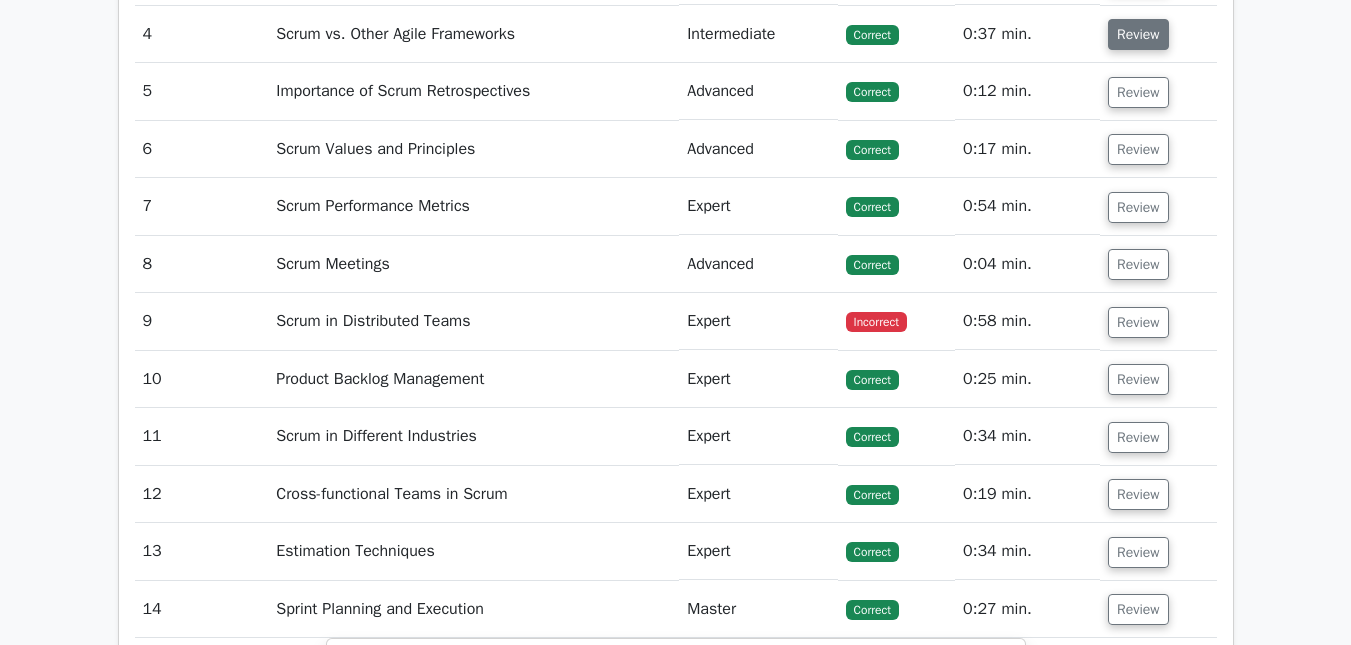 click on "Review" at bounding box center [1138, 34] 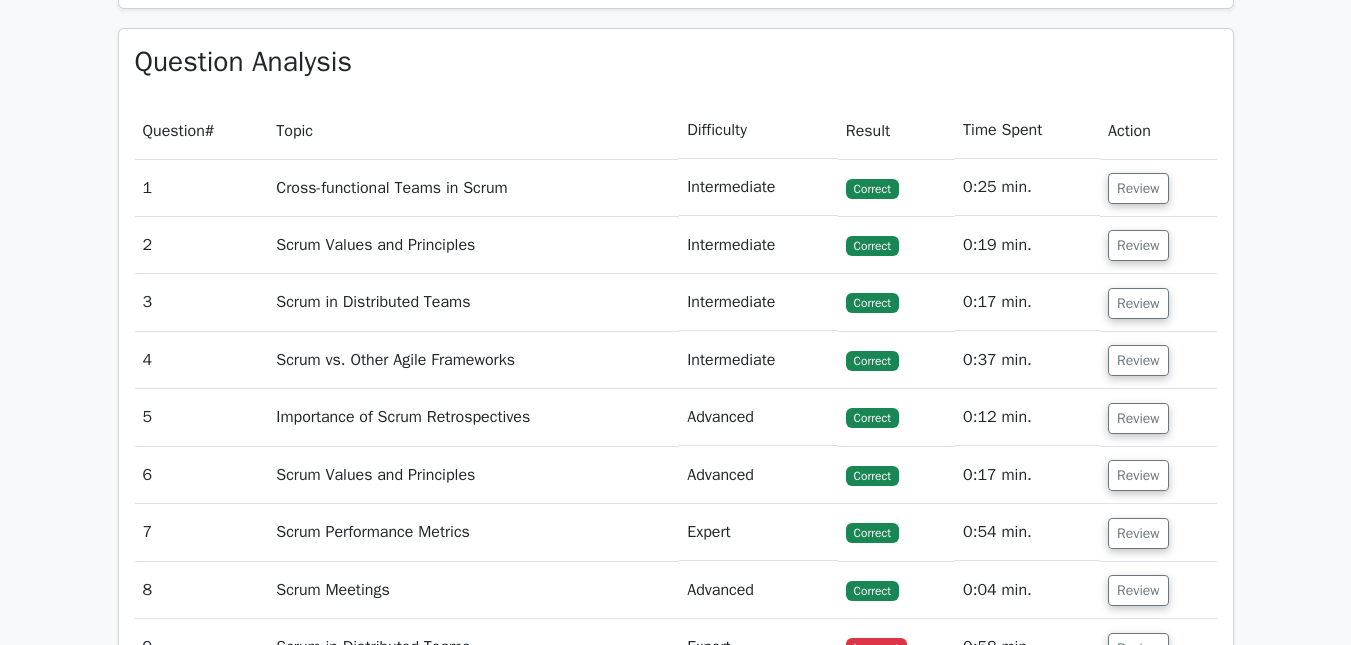 scroll, scrollTop: 1800, scrollLeft: 0, axis: vertical 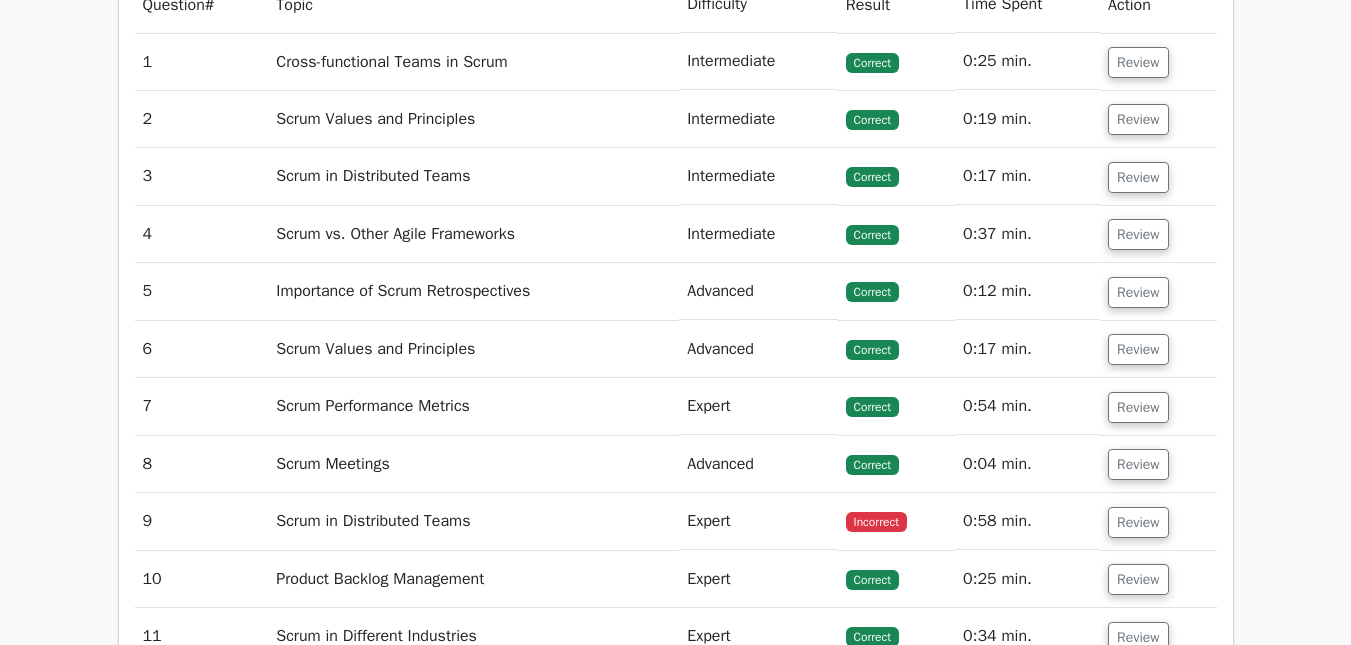 click on "Review" at bounding box center [1158, 61] 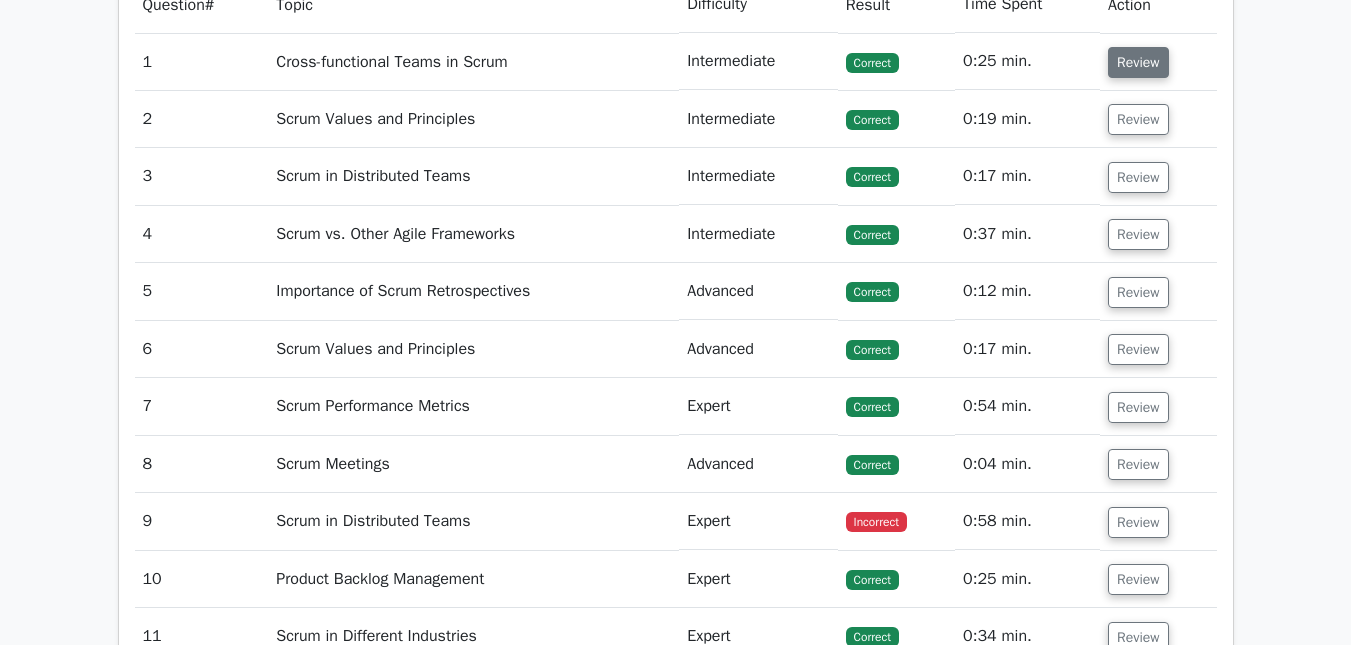 click on "Review" at bounding box center [1138, 62] 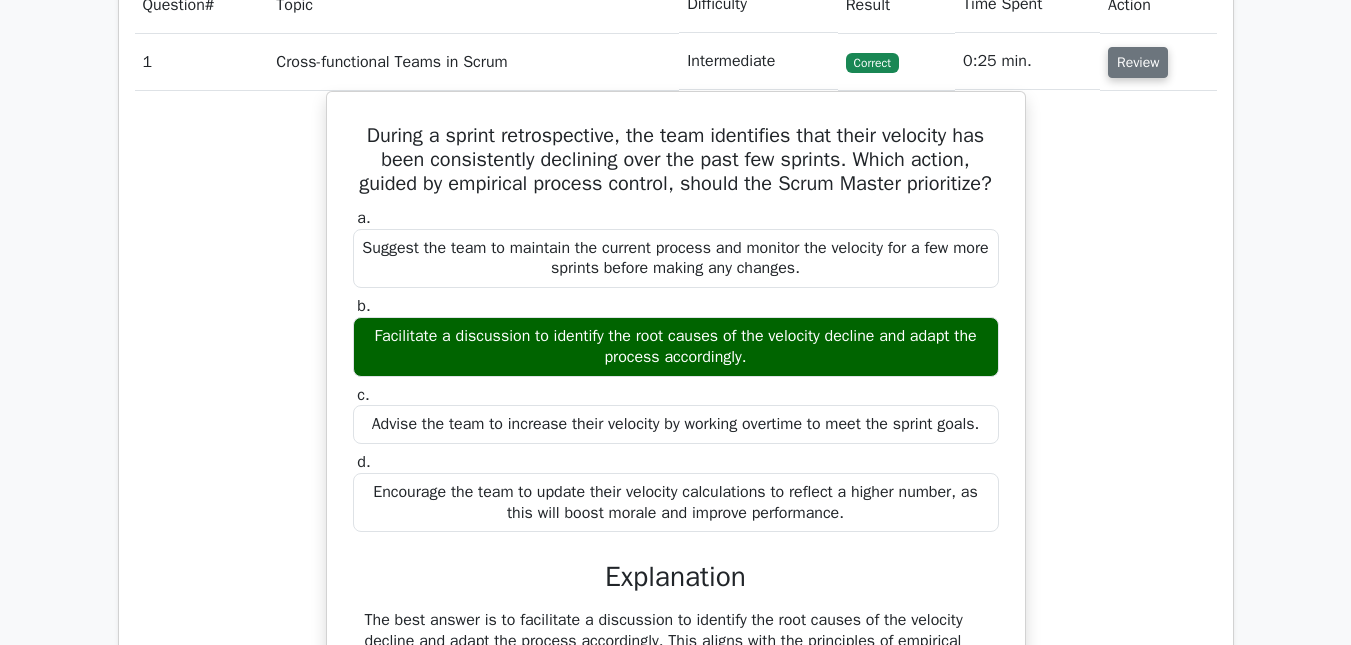 click on "Review" at bounding box center (1138, 62) 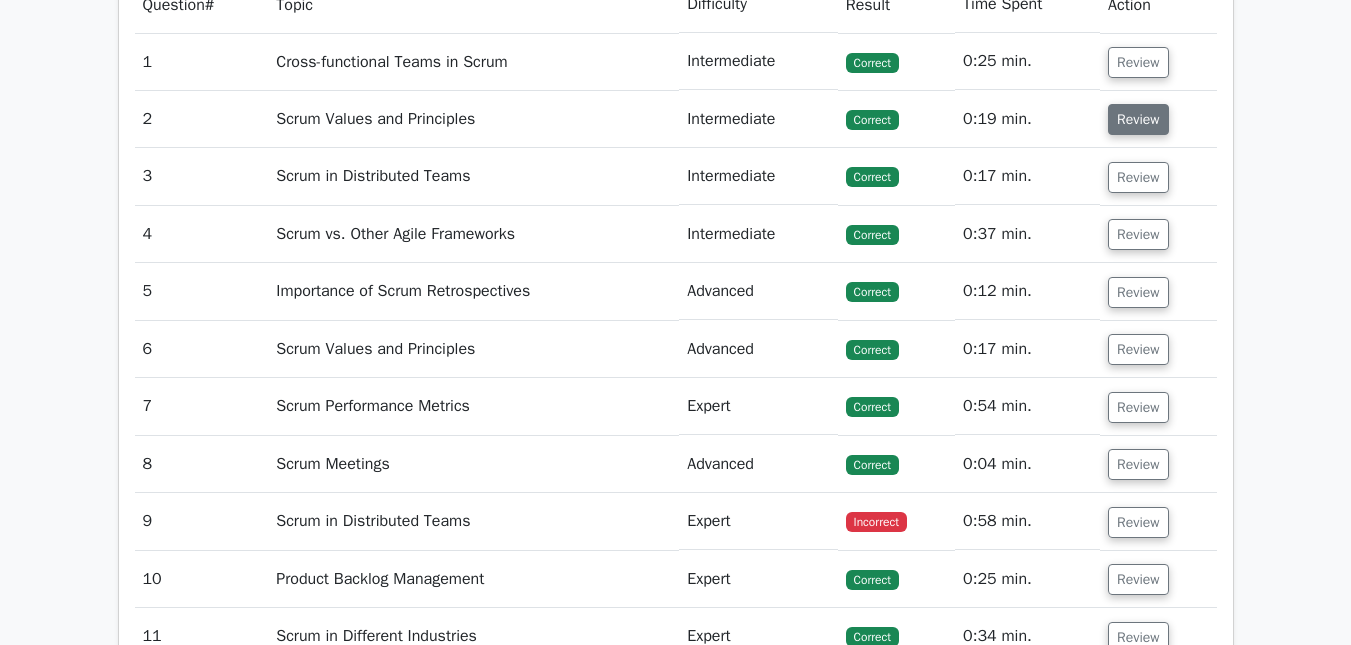 click on "Review" at bounding box center [1138, 119] 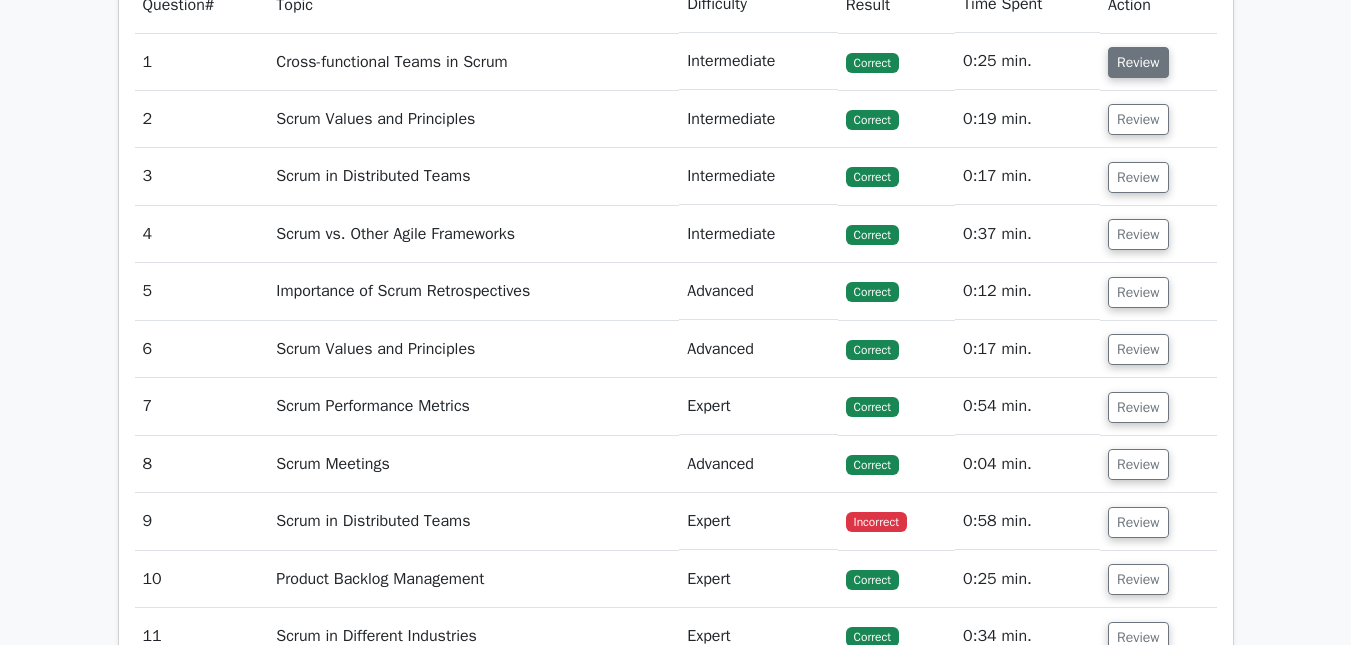 click on "Review" at bounding box center (1138, 62) 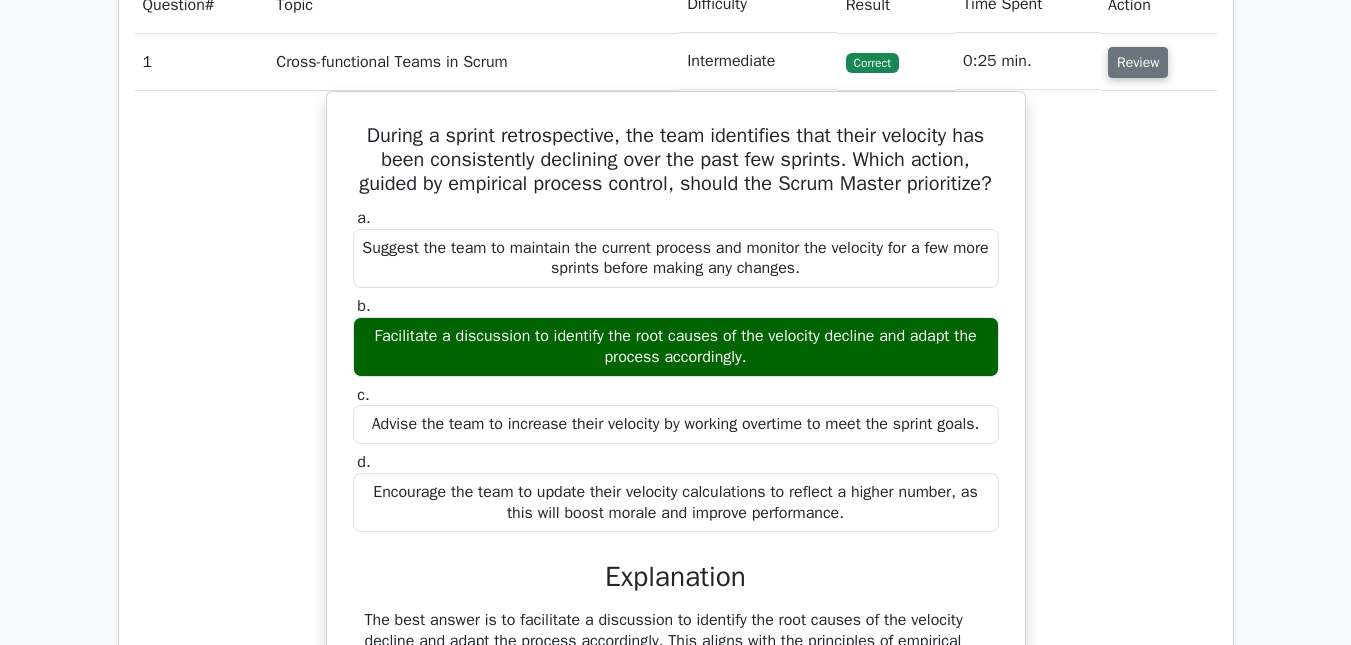 click on "Review" at bounding box center (1138, 62) 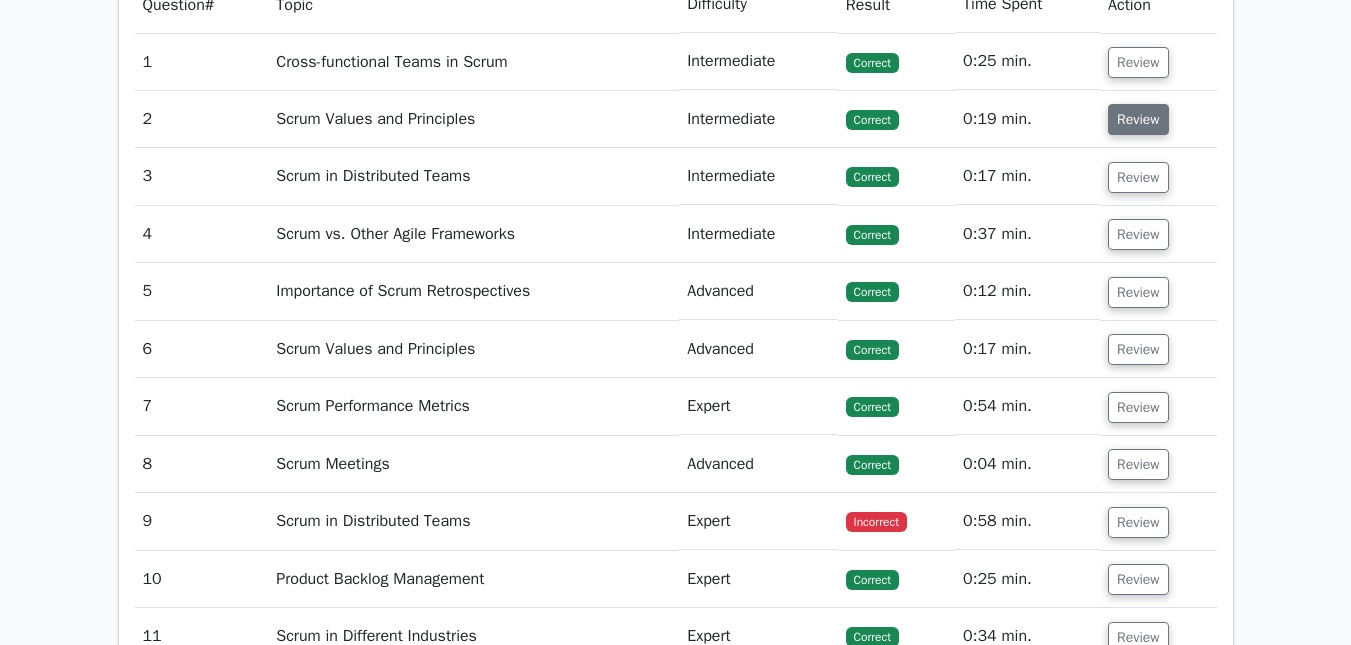 click on "Review" at bounding box center (1138, 119) 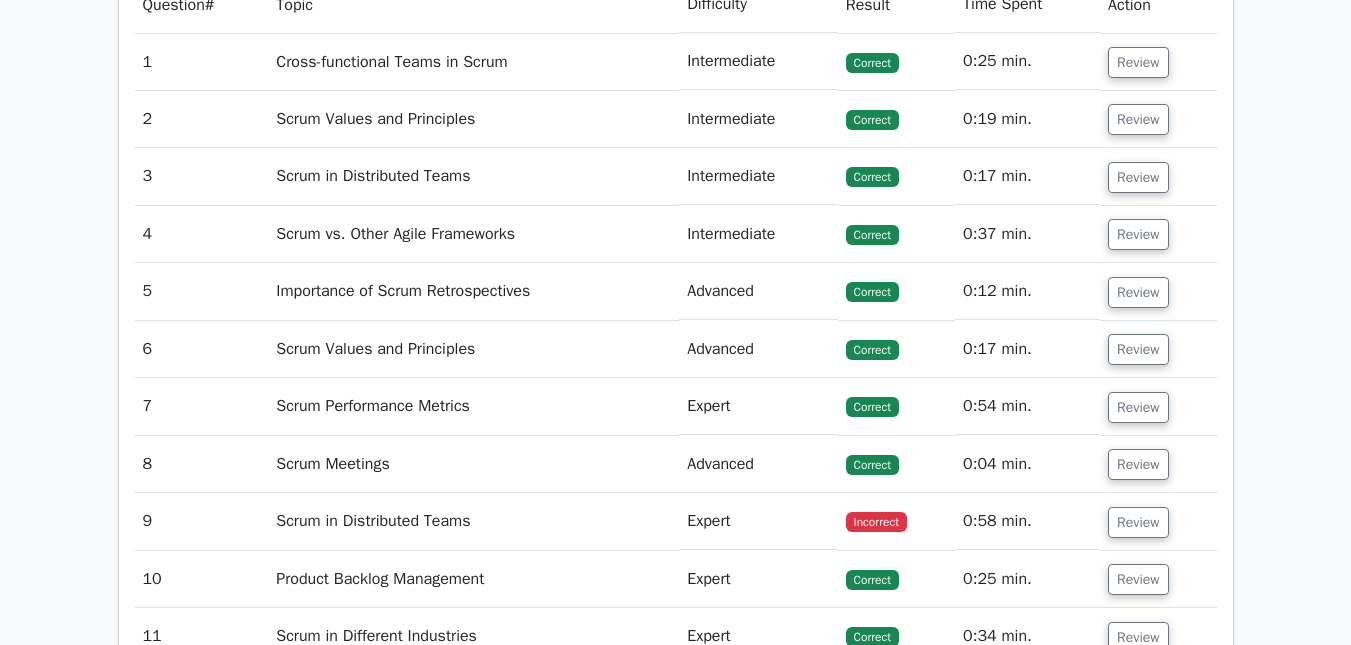 click on "Review" at bounding box center [1158, 119] 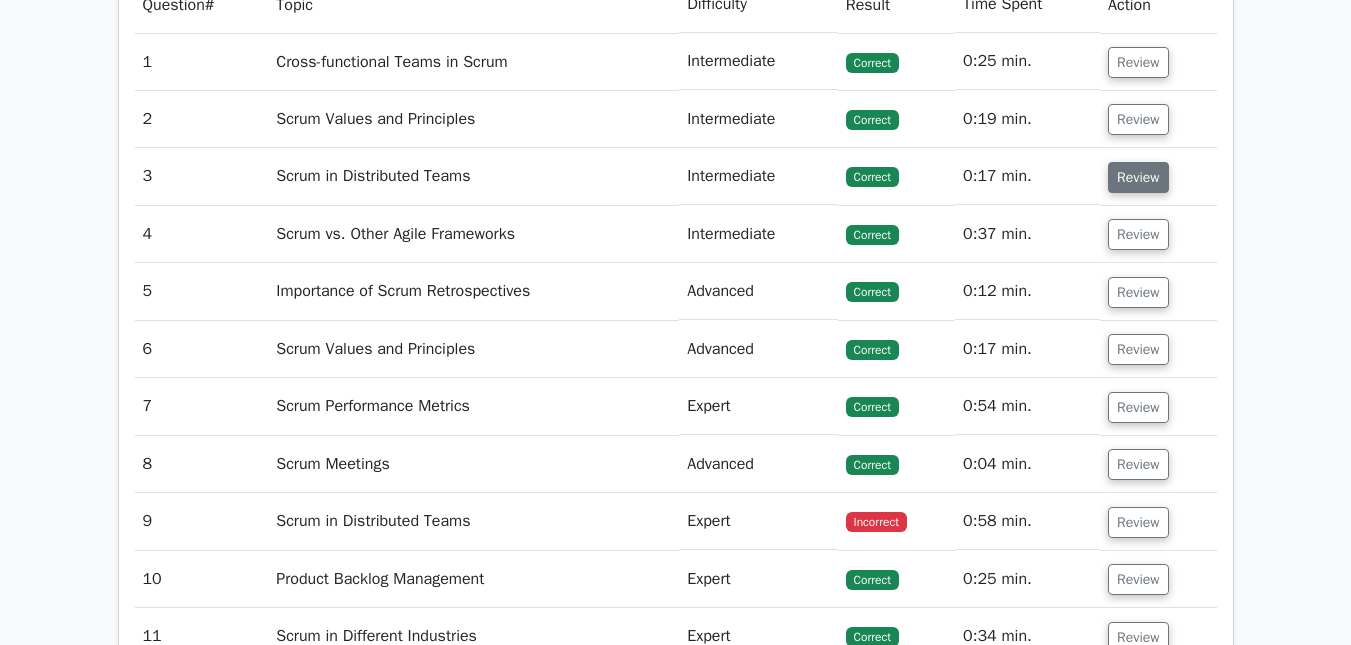 click on "Review" at bounding box center [1138, 177] 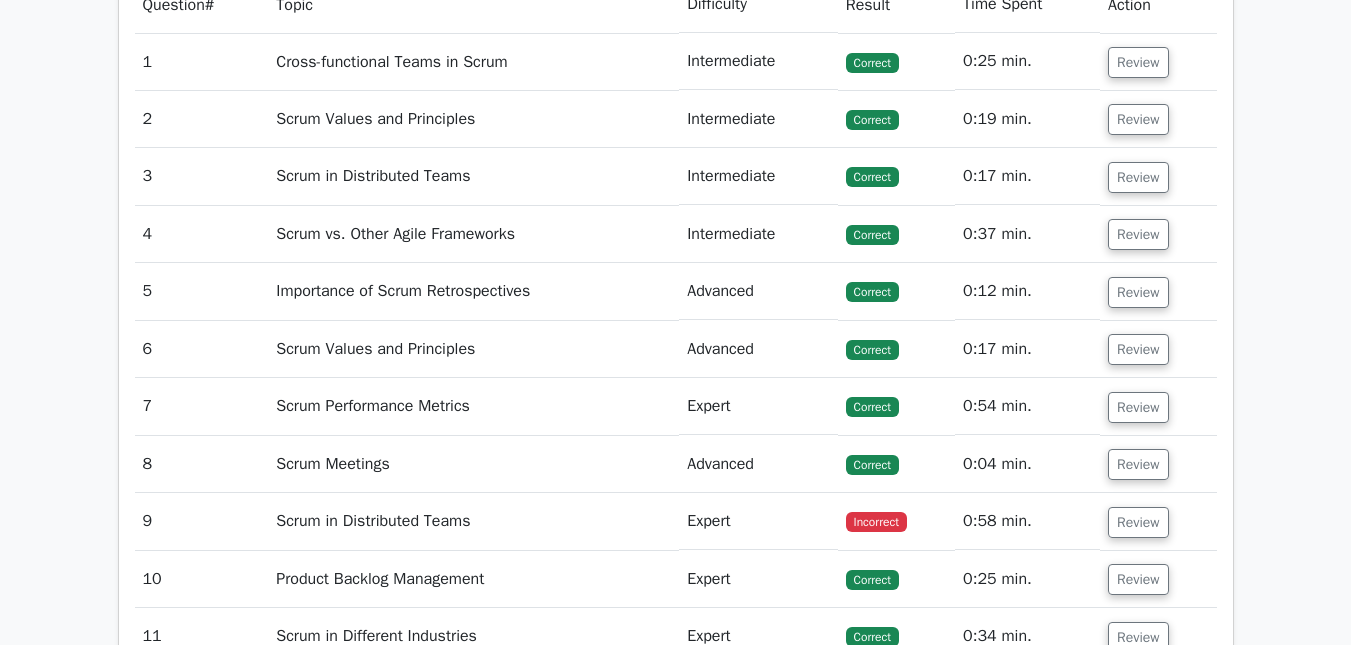 drag, startPoint x: 1127, startPoint y: 171, endPoint x: 1133, endPoint y: 203, distance: 32.55764 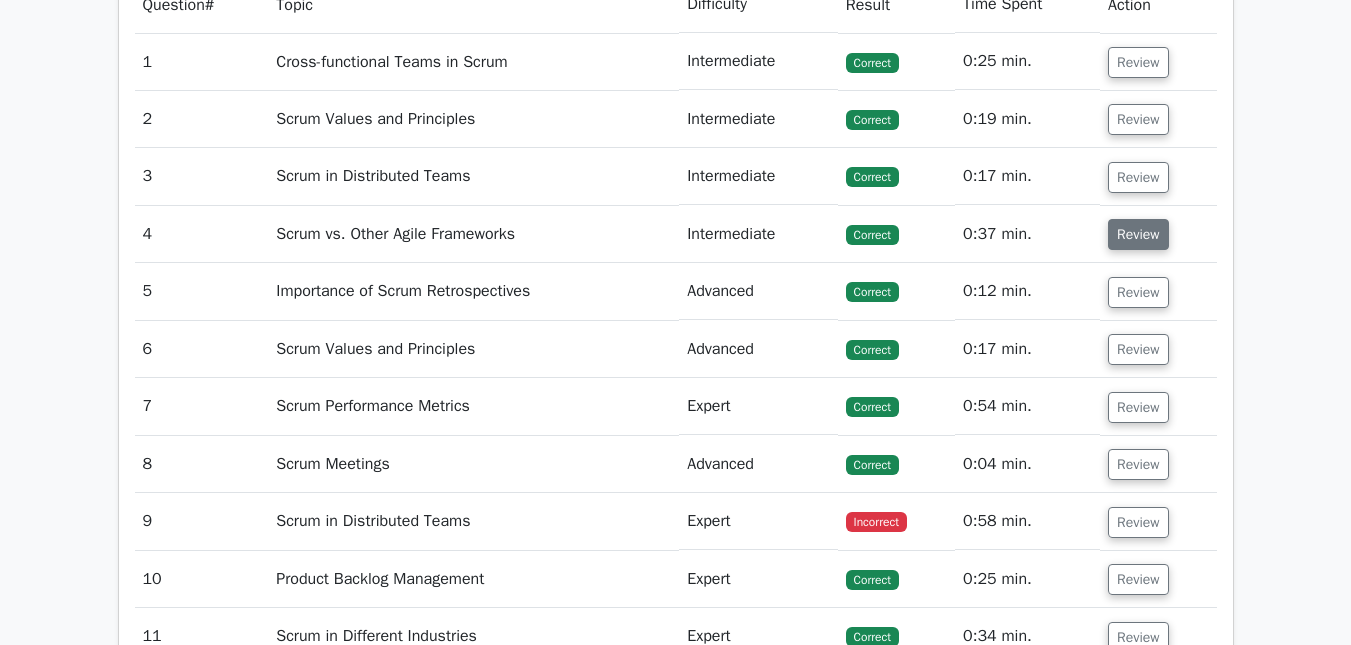 click on "Review" at bounding box center (1138, 234) 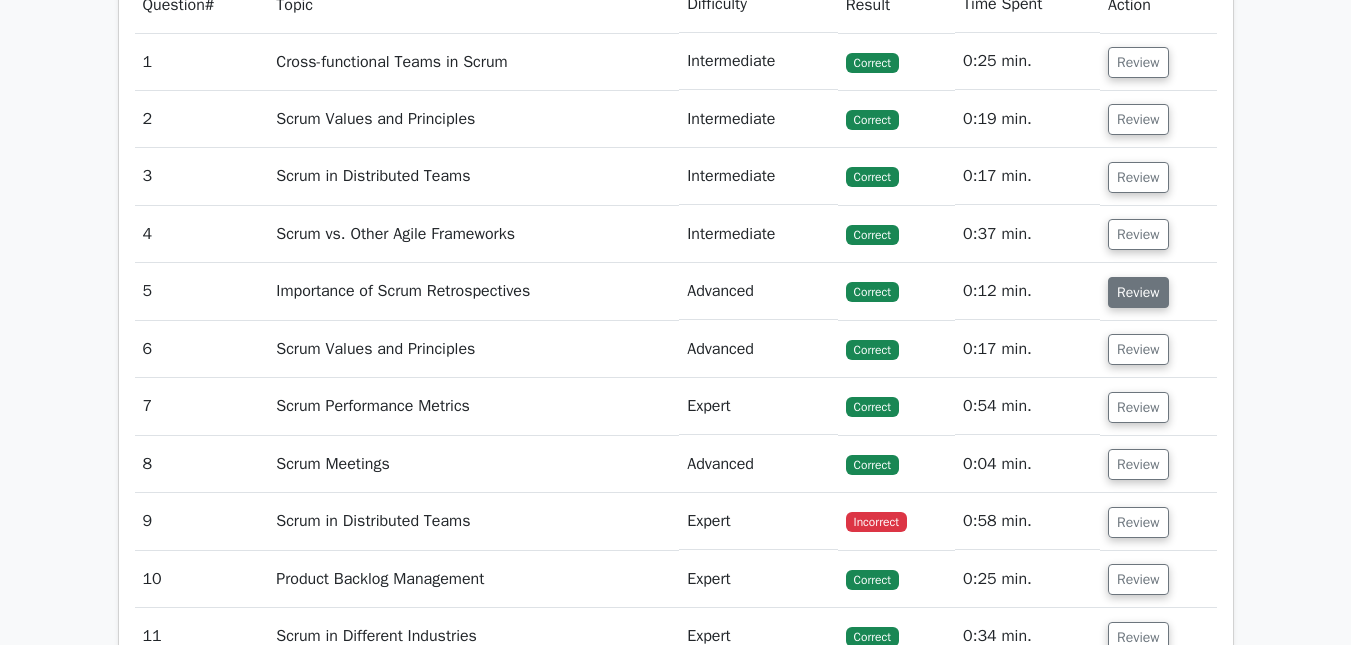 click on "Review" at bounding box center [1138, 292] 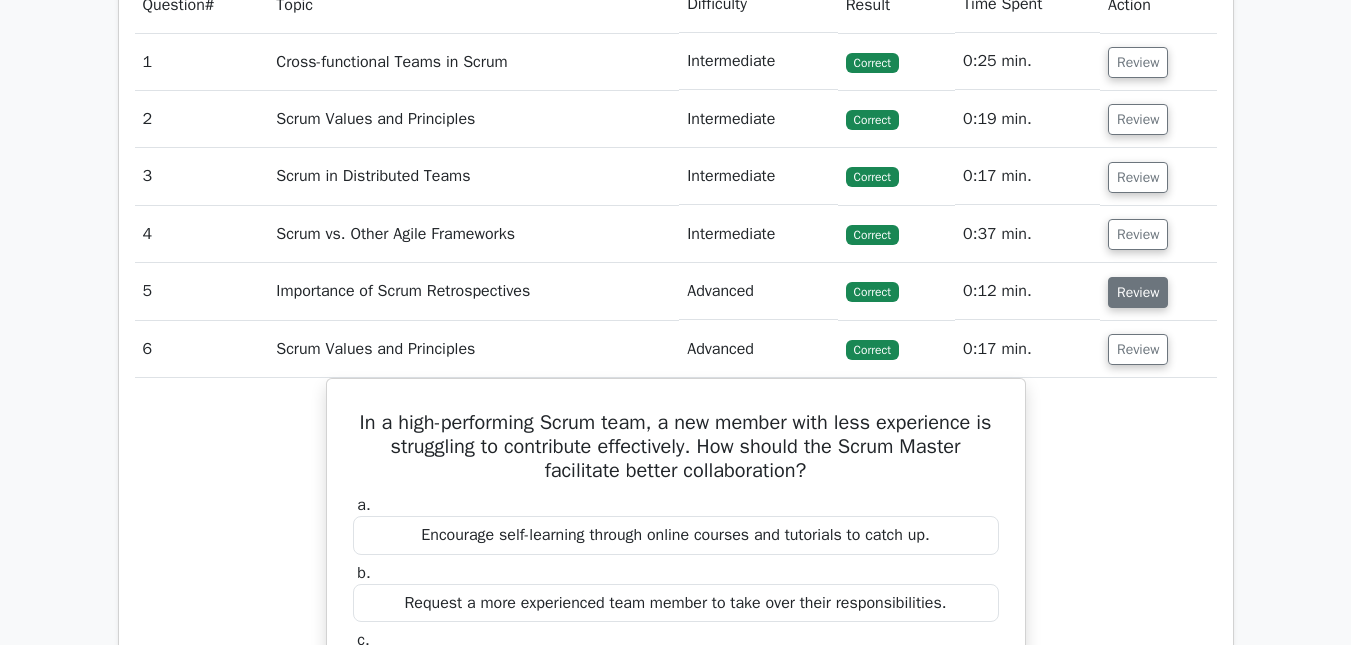 click on "Review" at bounding box center [1138, 292] 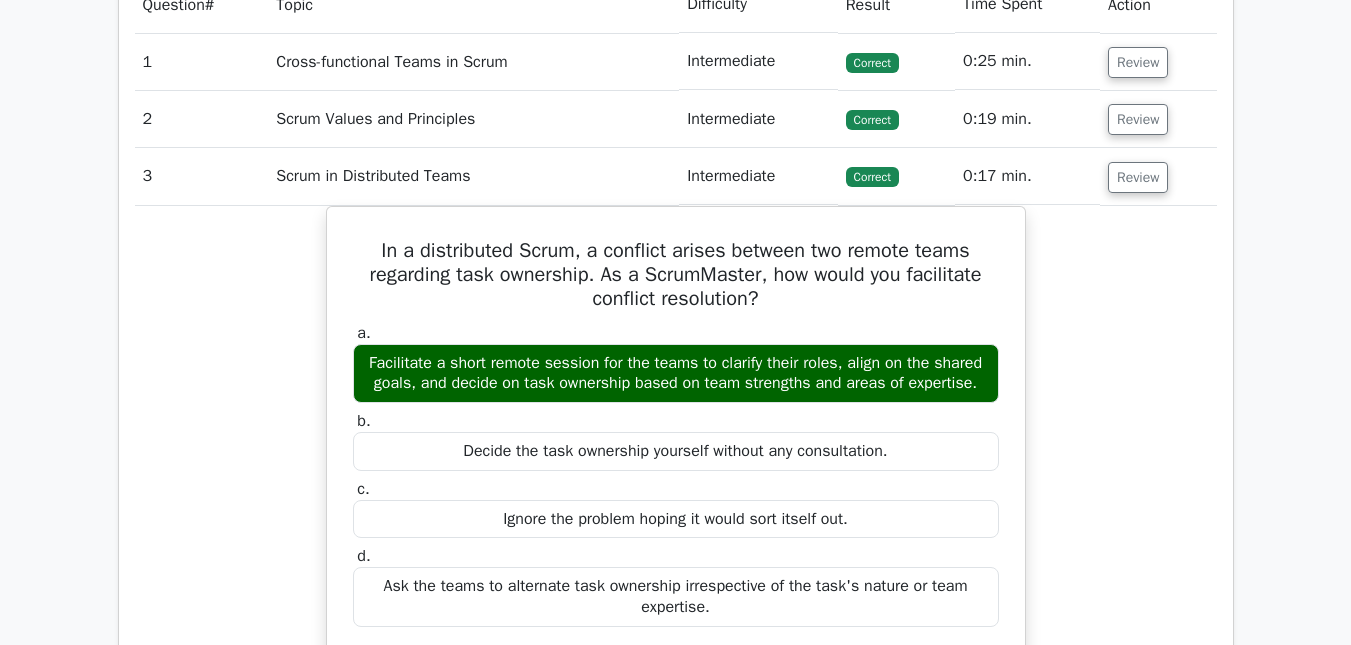 click on "In a distributed Scrum, a conflict arises between two remote teams regarding task ownership. As a ScrumMaster, how would you facilitate conflict resolution?
a.
Facilitate a short remote session for the teams to clarify their roles, align on the shared goals, and decide on task ownership based on team strengths and areas of expertise.
b. c. d." at bounding box center (676, 620) 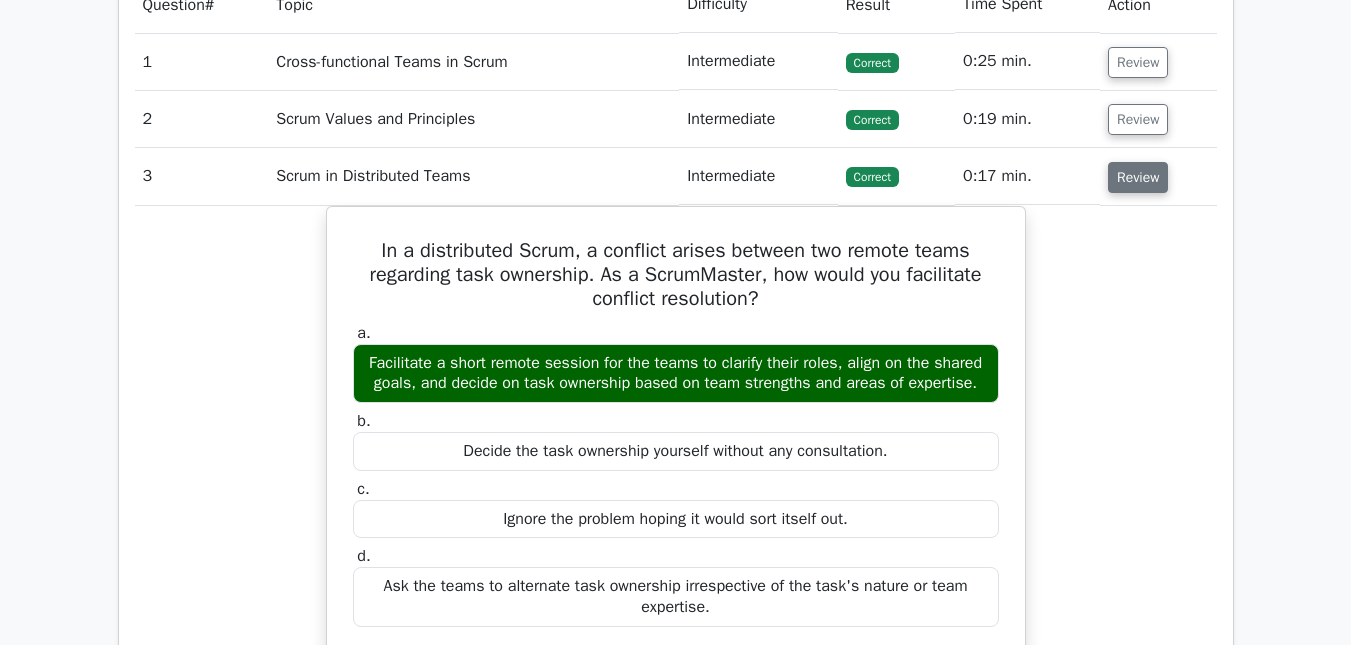 click on "Review" at bounding box center (1138, 177) 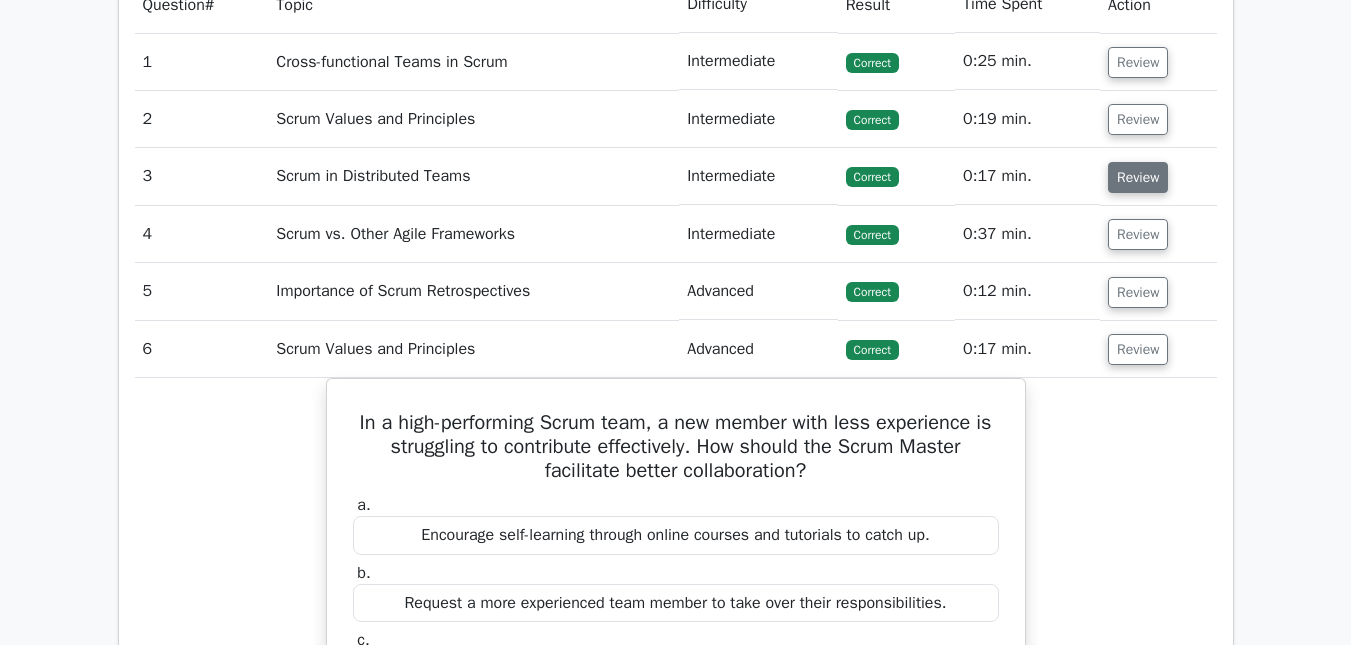 click on "Review" at bounding box center (1138, 177) 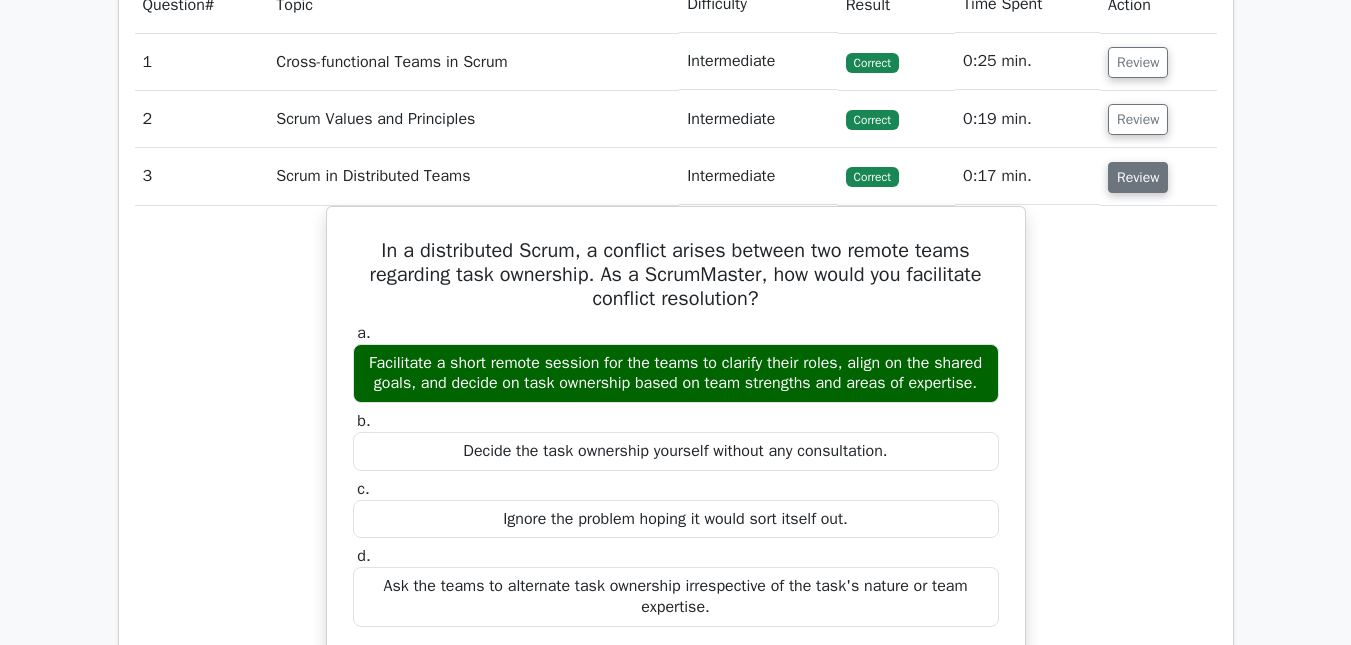 click on "Review" at bounding box center [1138, 177] 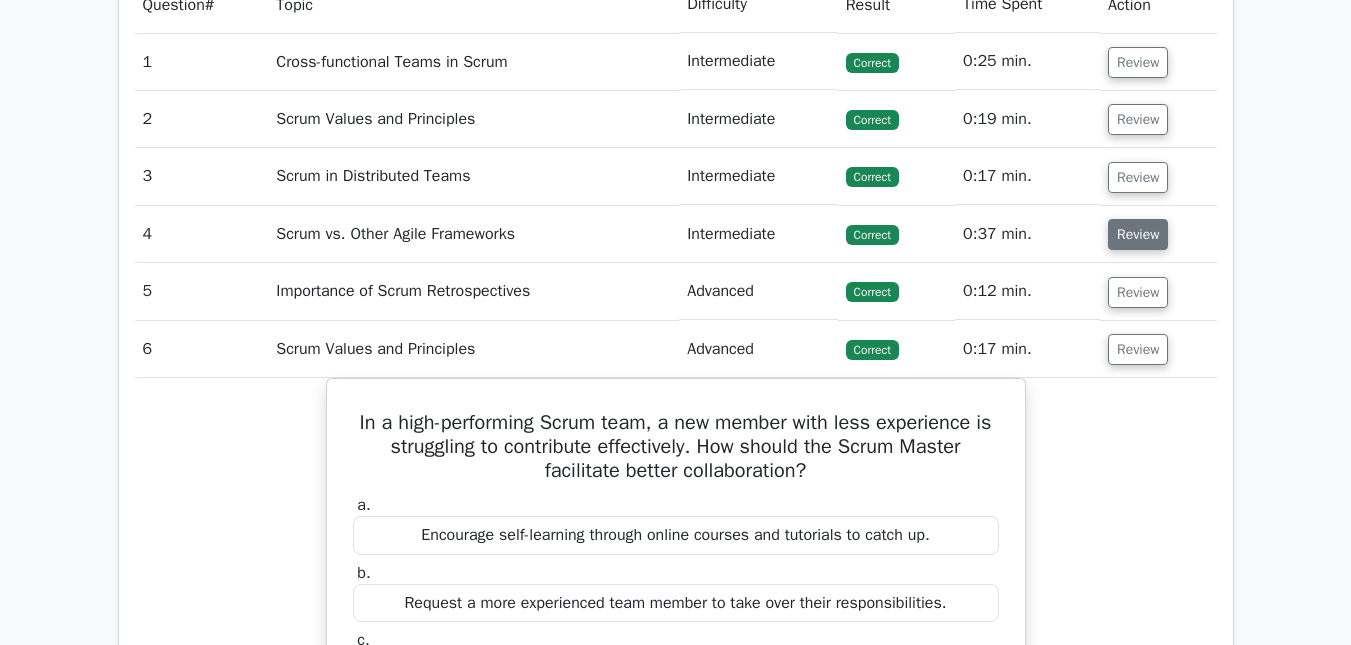 click on "Review" at bounding box center [1138, 234] 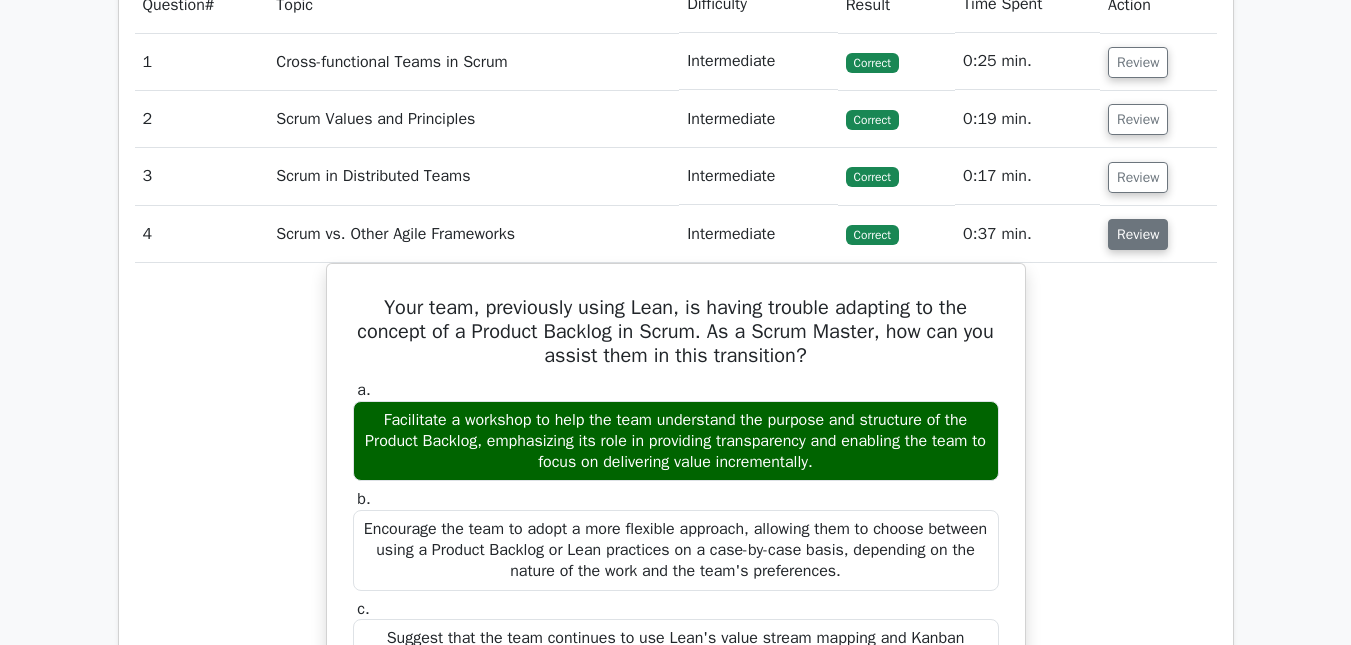 click on "Review" at bounding box center [1138, 234] 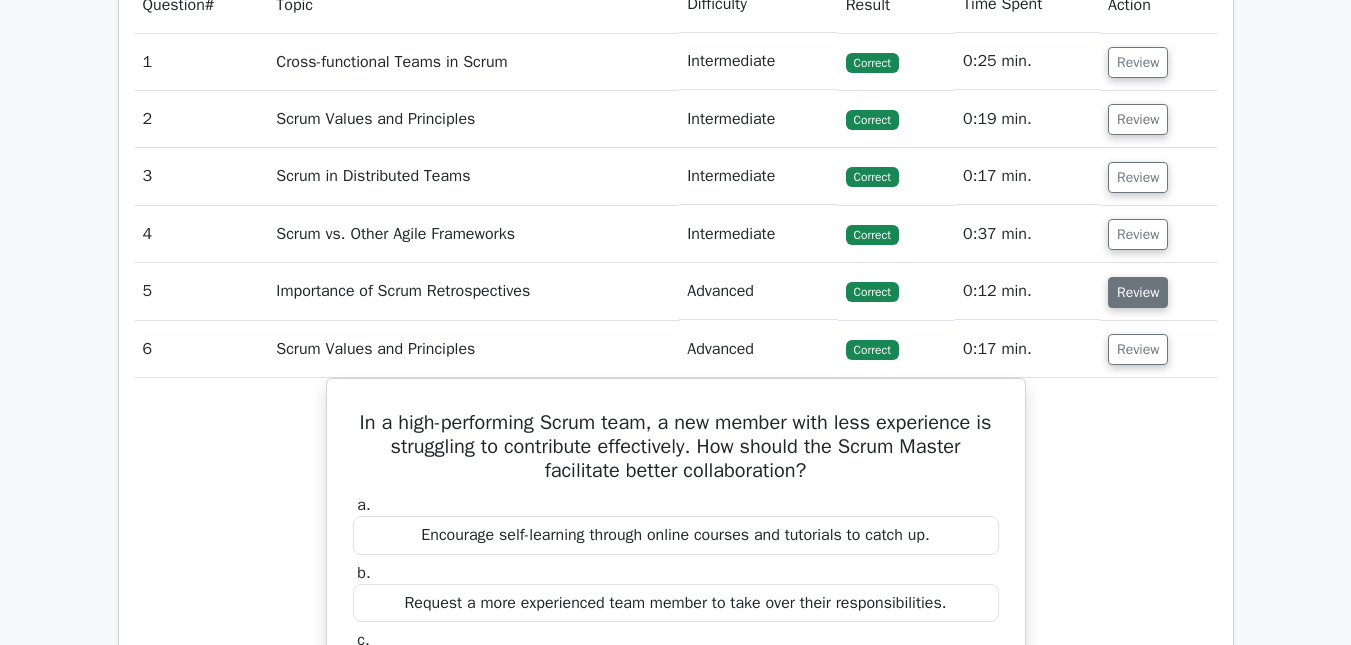 click on "Review" at bounding box center [1138, 292] 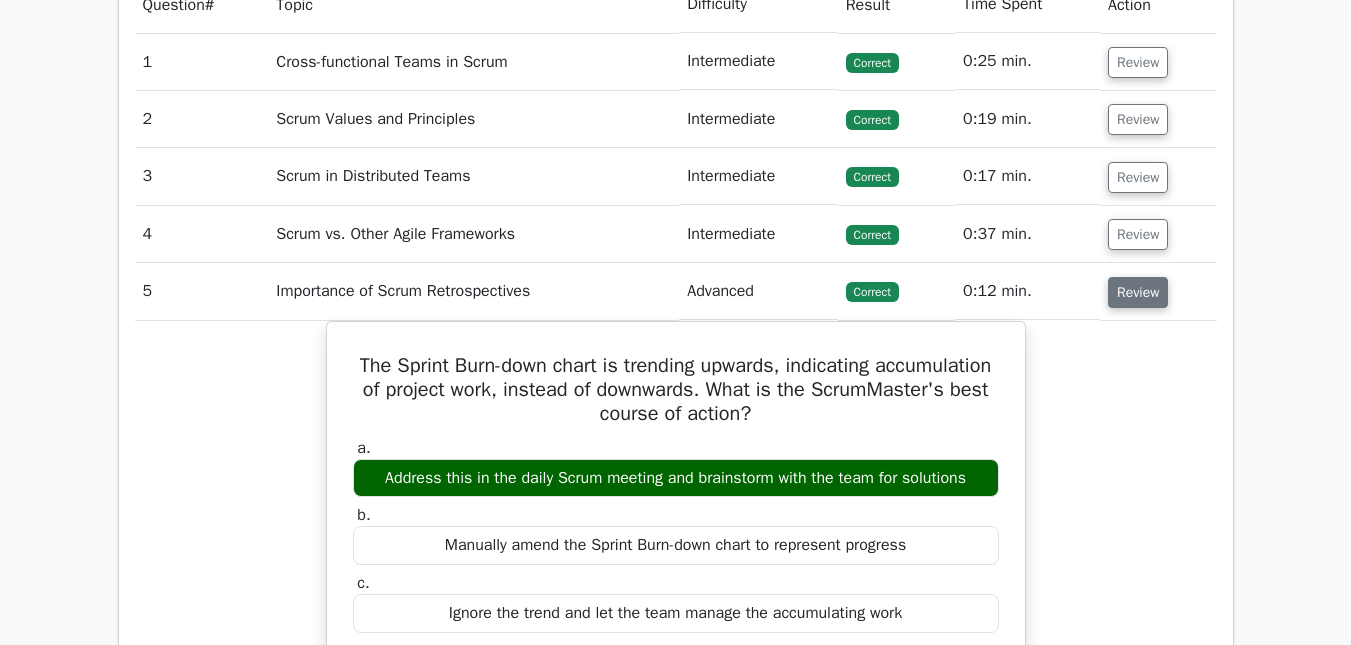 click on "Review" at bounding box center (1138, 292) 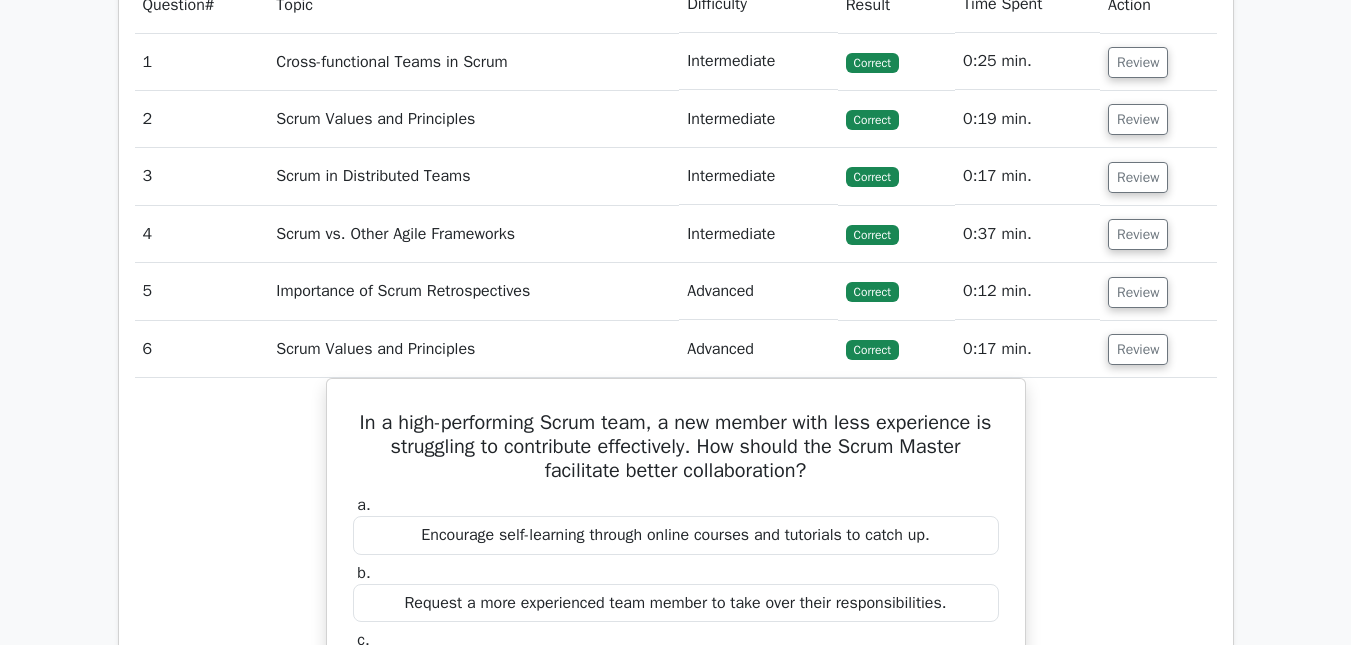 click on "Review" at bounding box center (1158, 119) 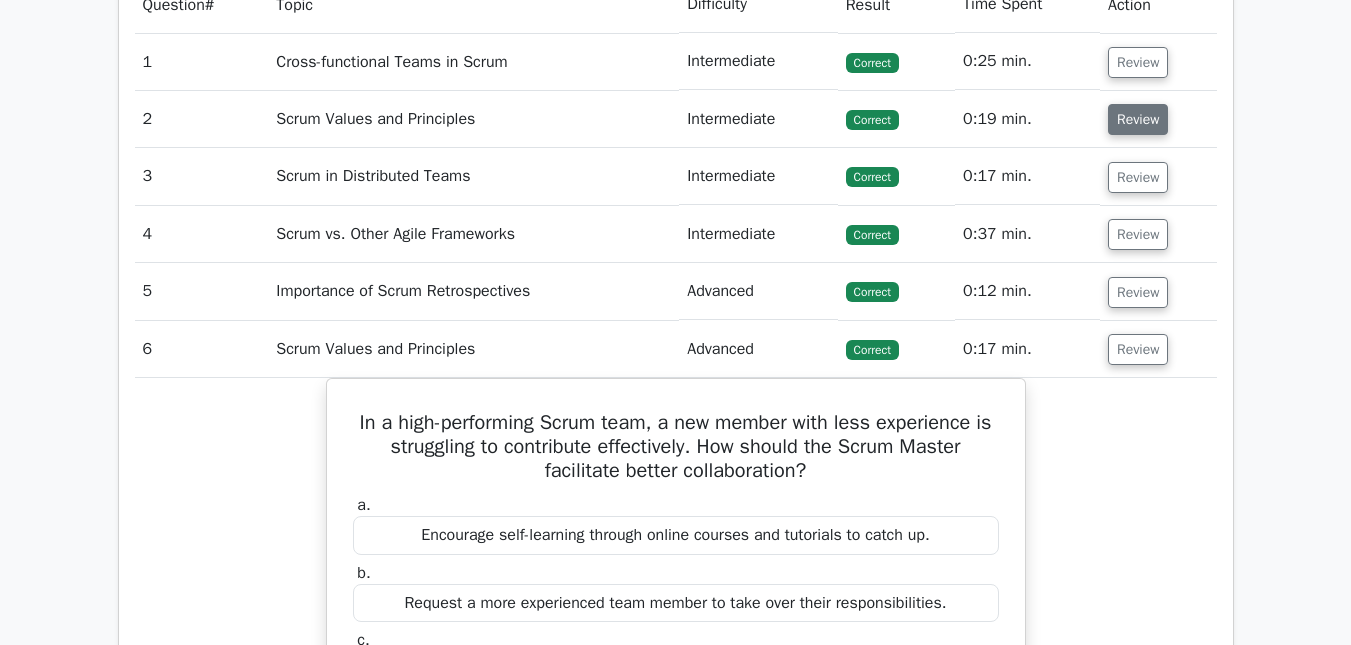 click on "Review" at bounding box center [1138, 119] 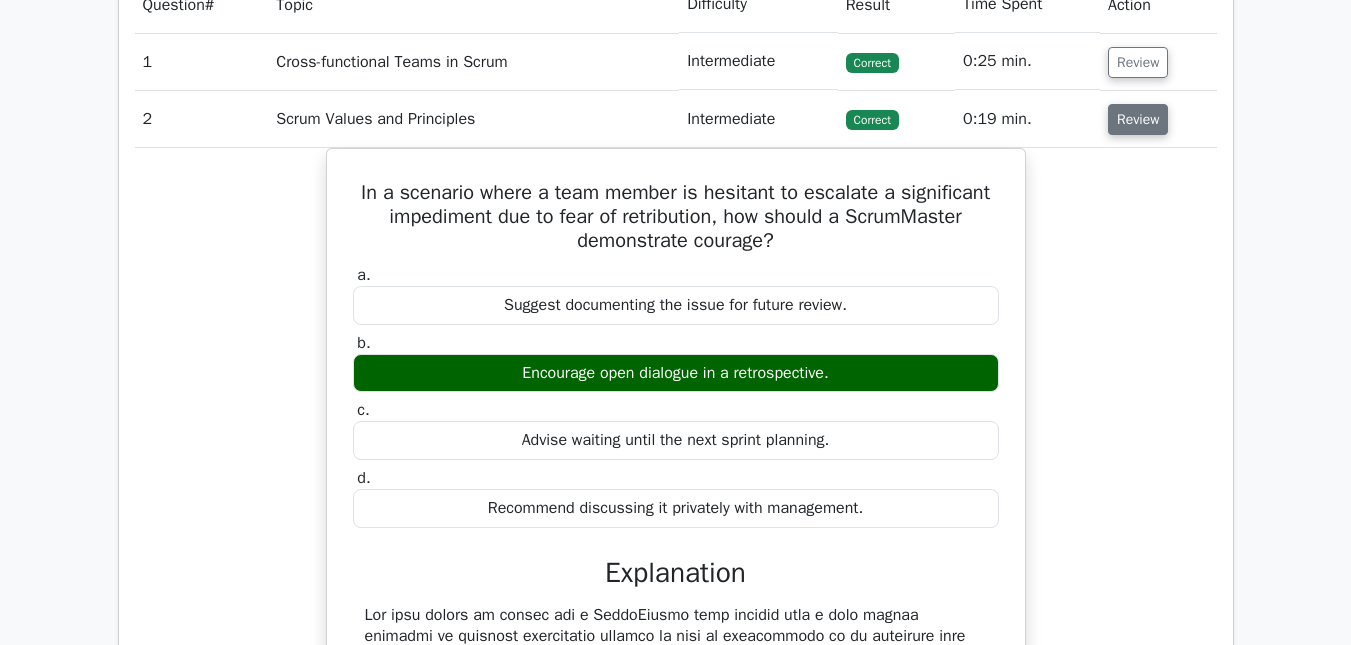 click on "Review" at bounding box center [1138, 119] 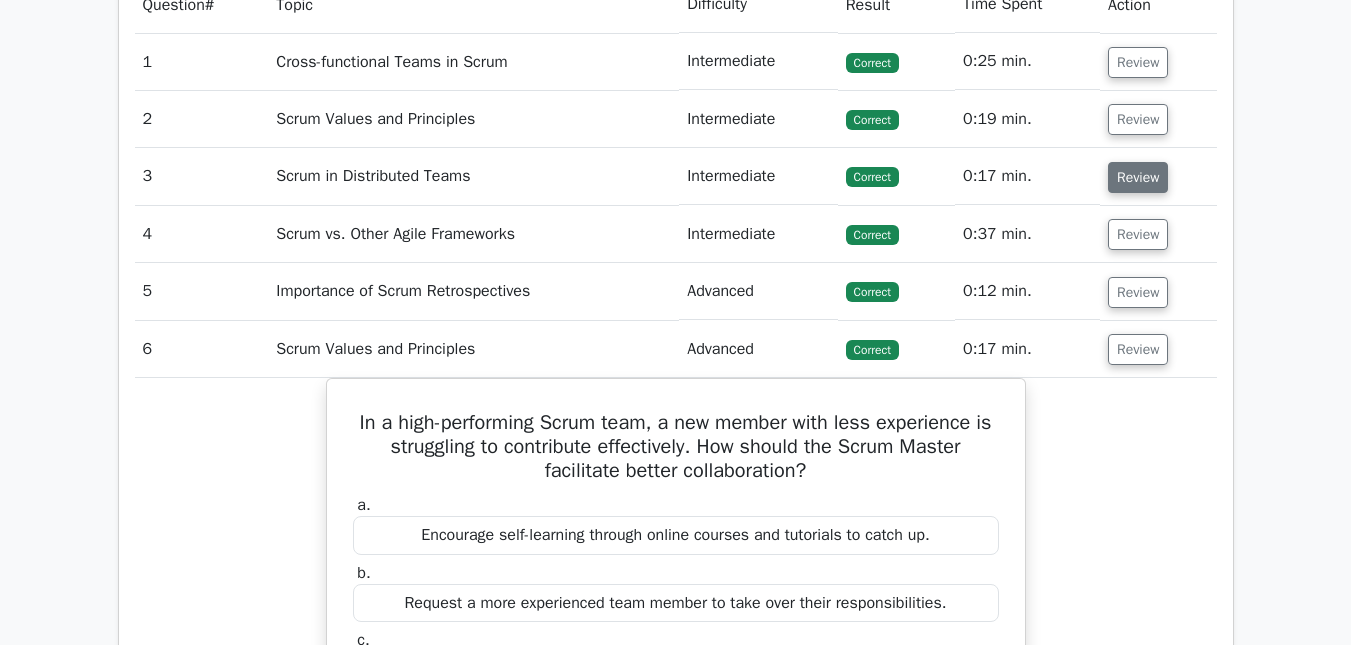 click on "Review" at bounding box center (1138, 177) 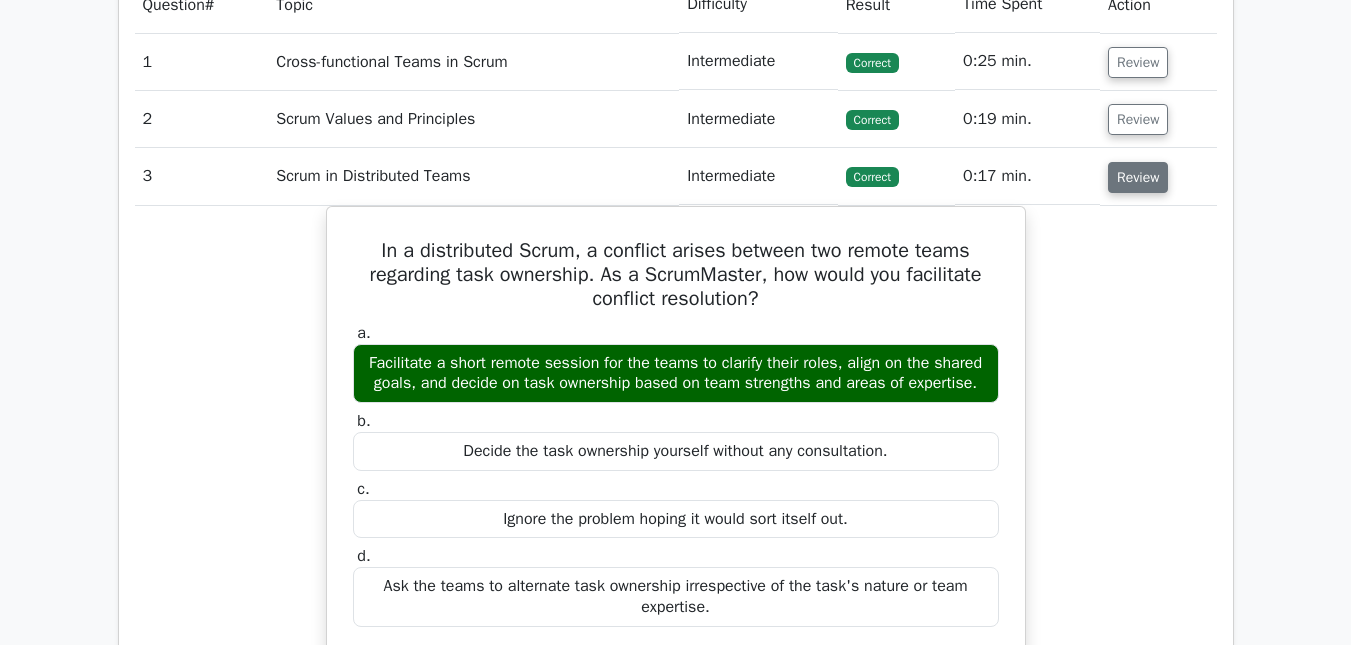click on "Review" at bounding box center (1138, 177) 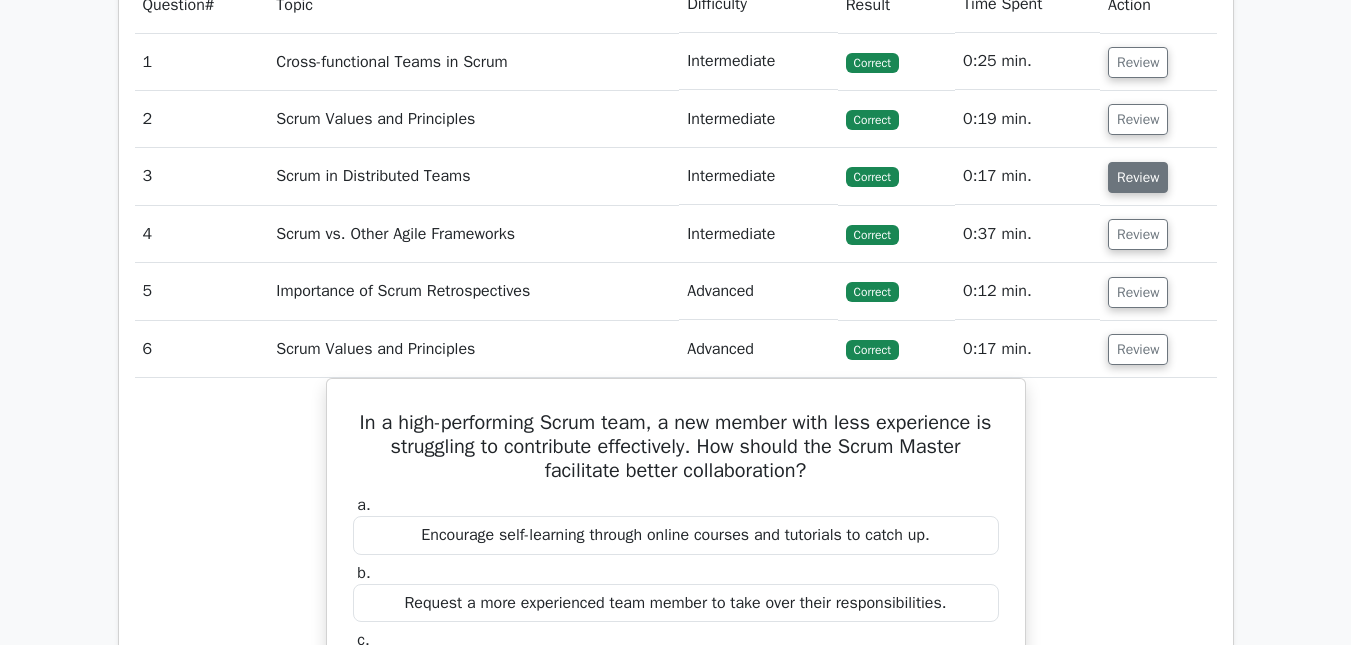 click on "Review" at bounding box center (1138, 177) 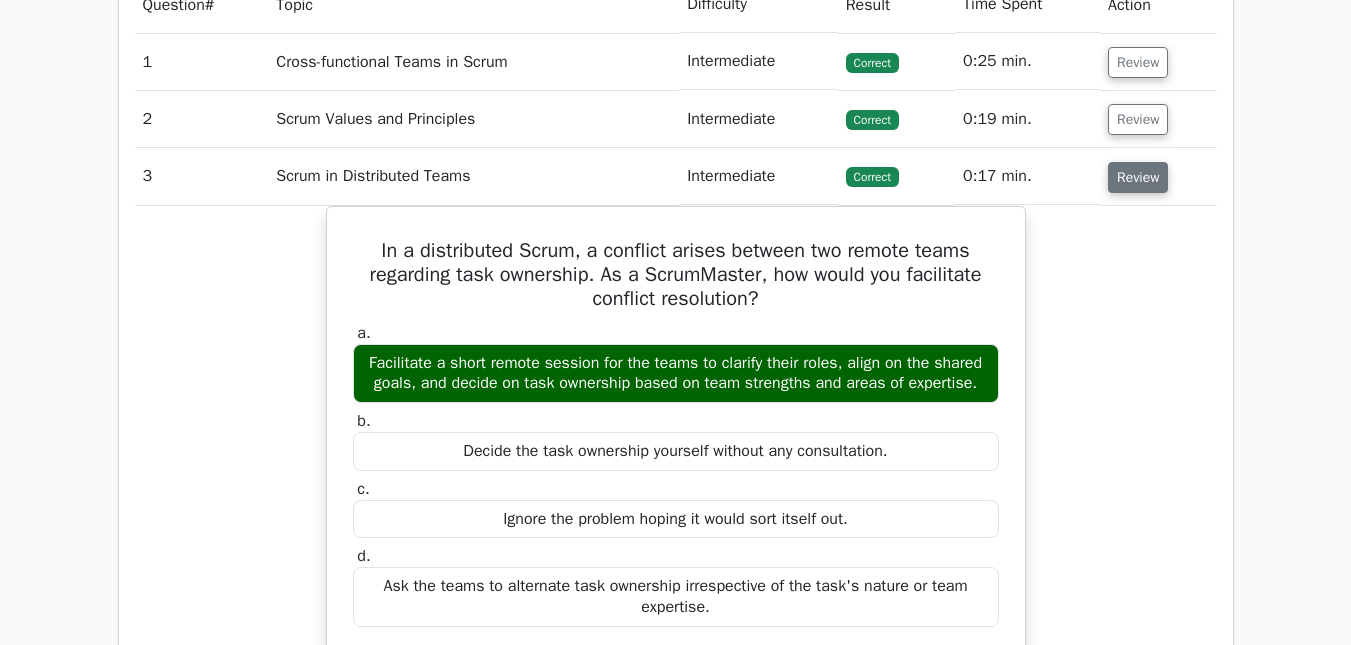 click on "Review" at bounding box center [1138, 177] 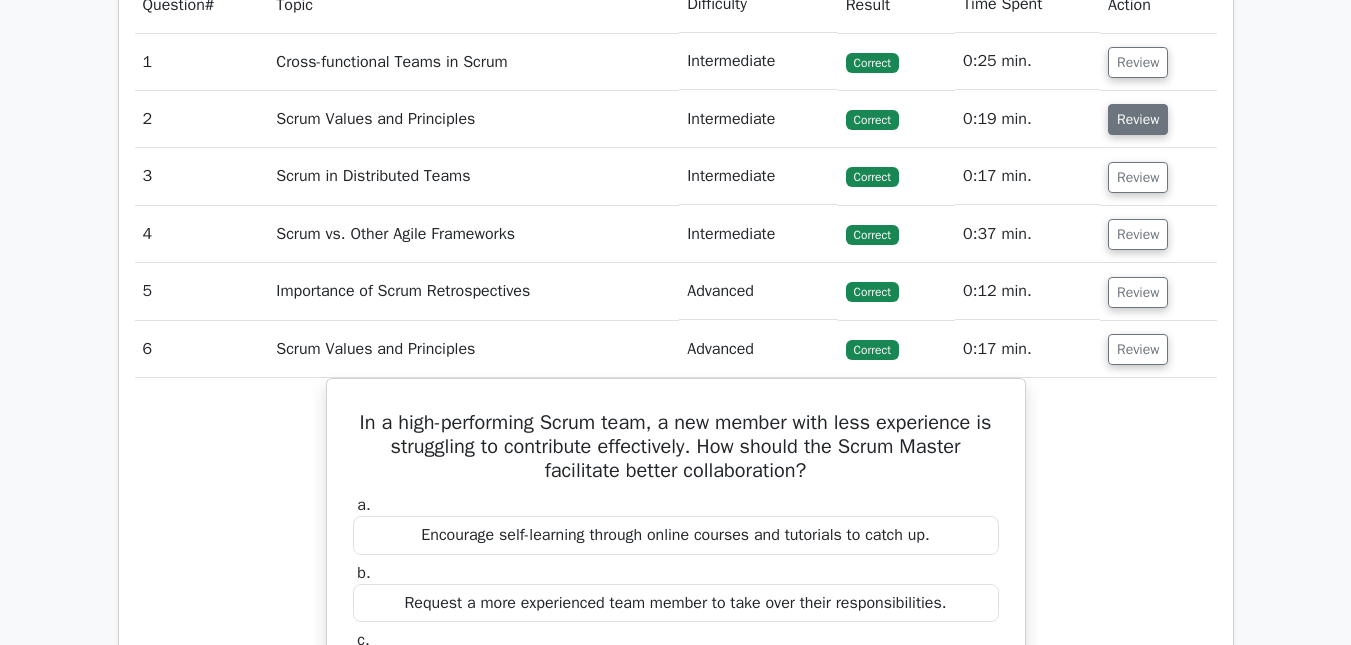 click on "Review" at bounding box center (1138, 119) 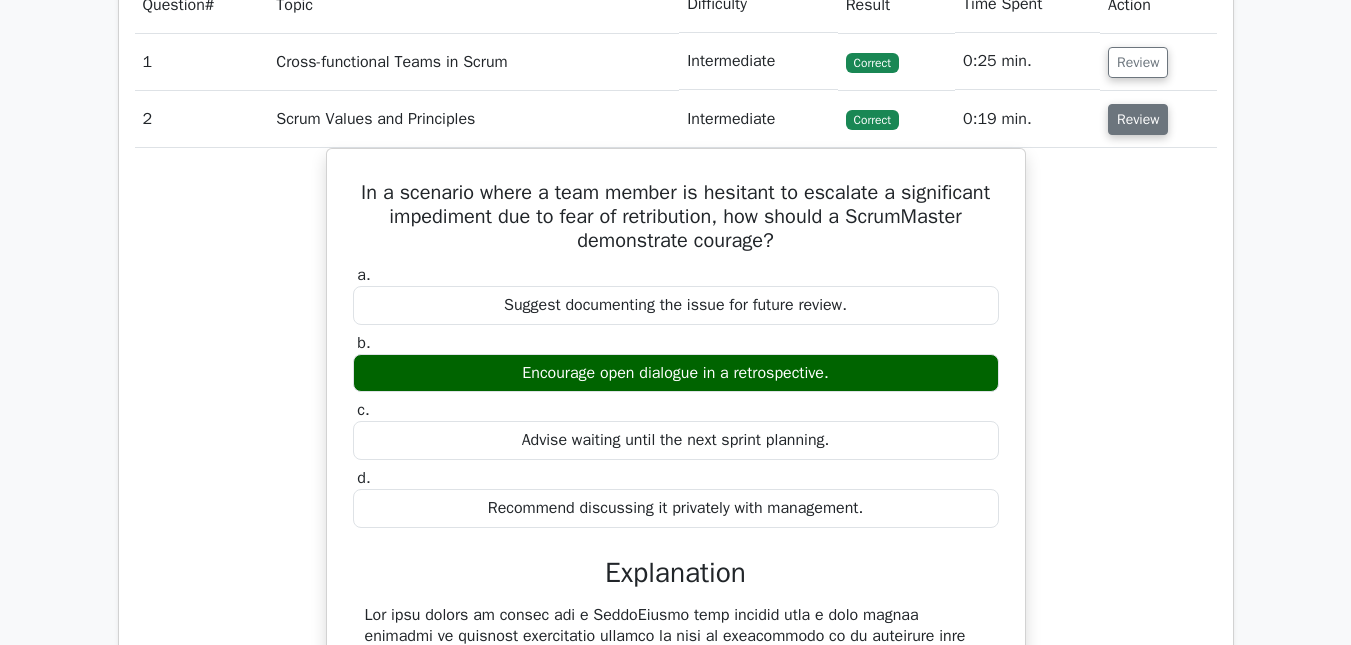 click on "Review" at bounding box center (1138, 119) 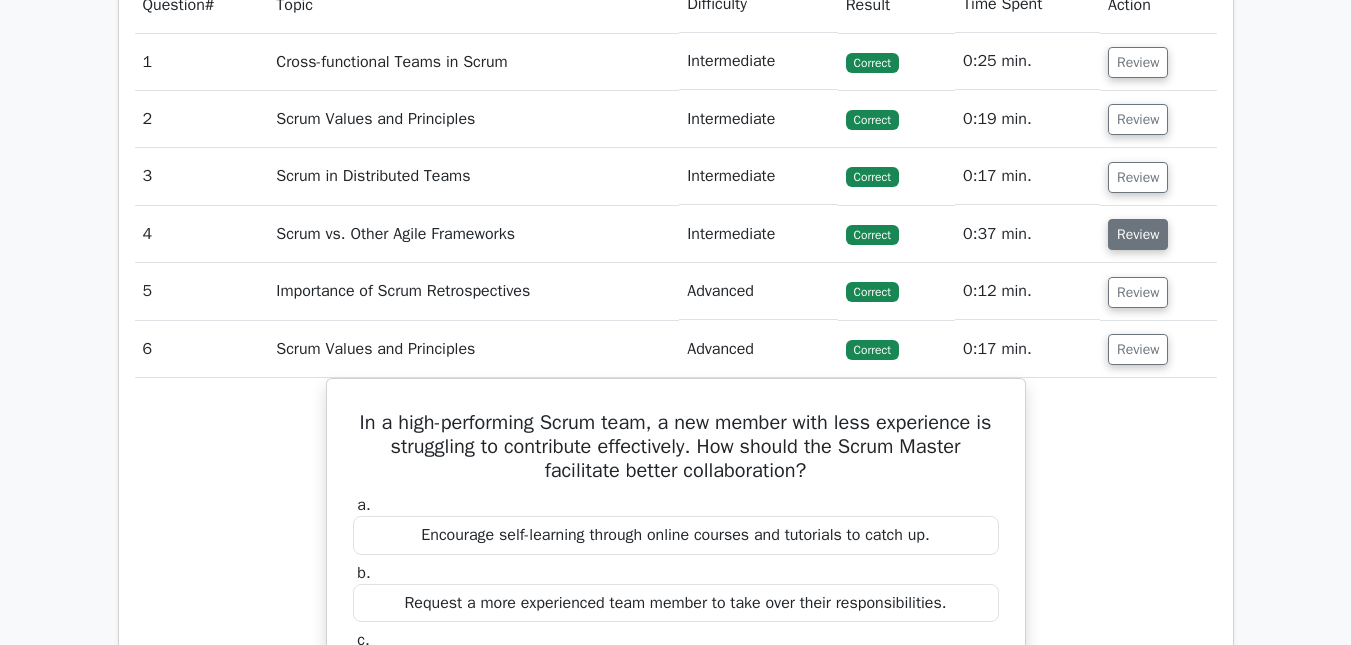 click on "Review" at bounding box center (1138, 234) 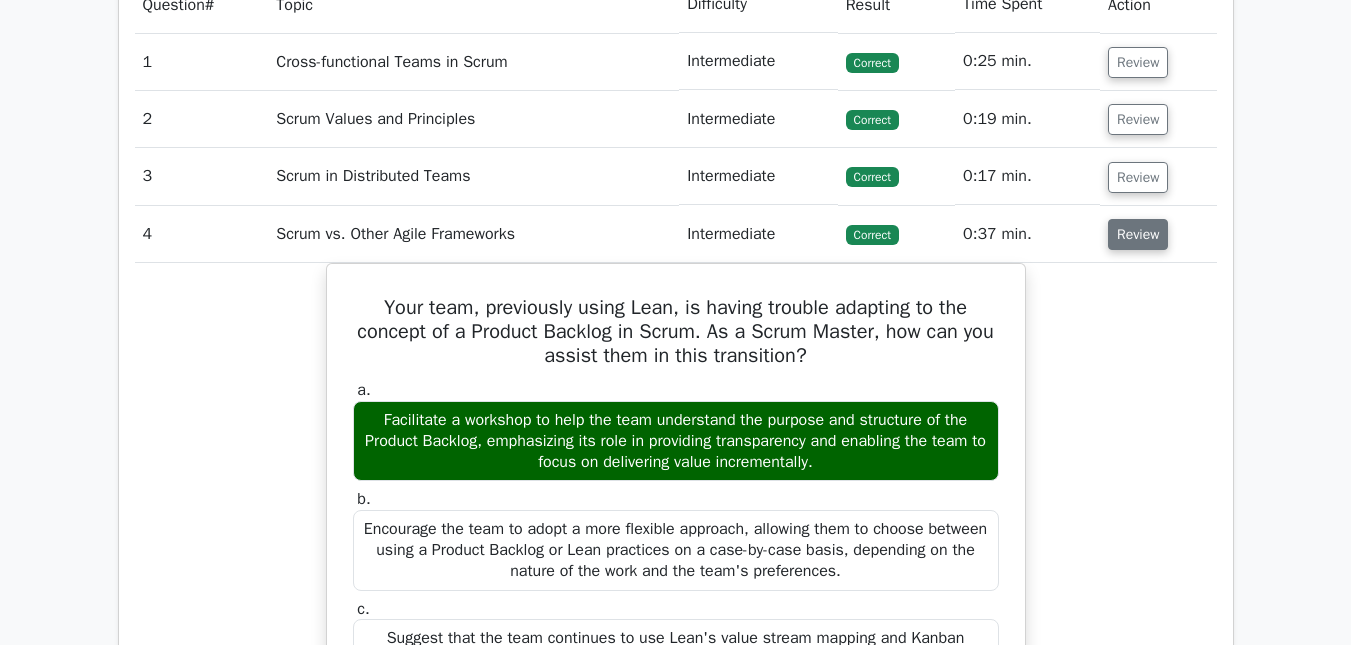 click on "Review" at bounding box center (1138, 234) 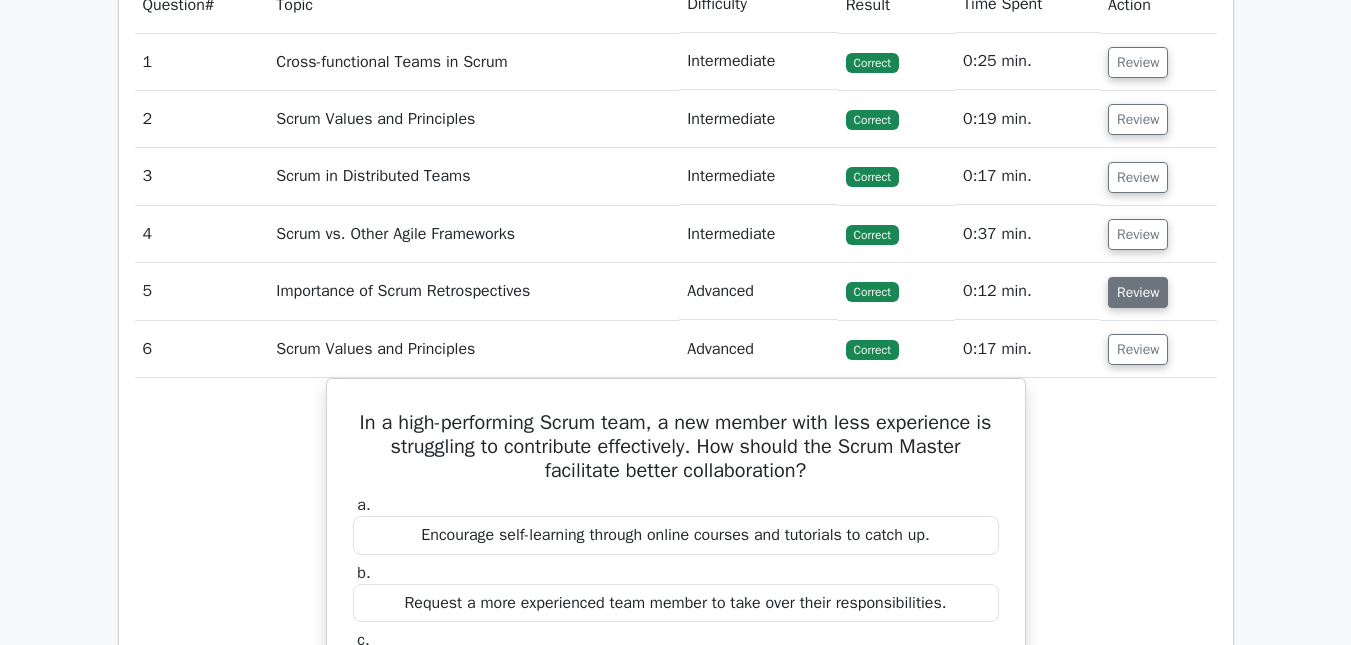 click on "Review" at bounding box center (1138, 292) 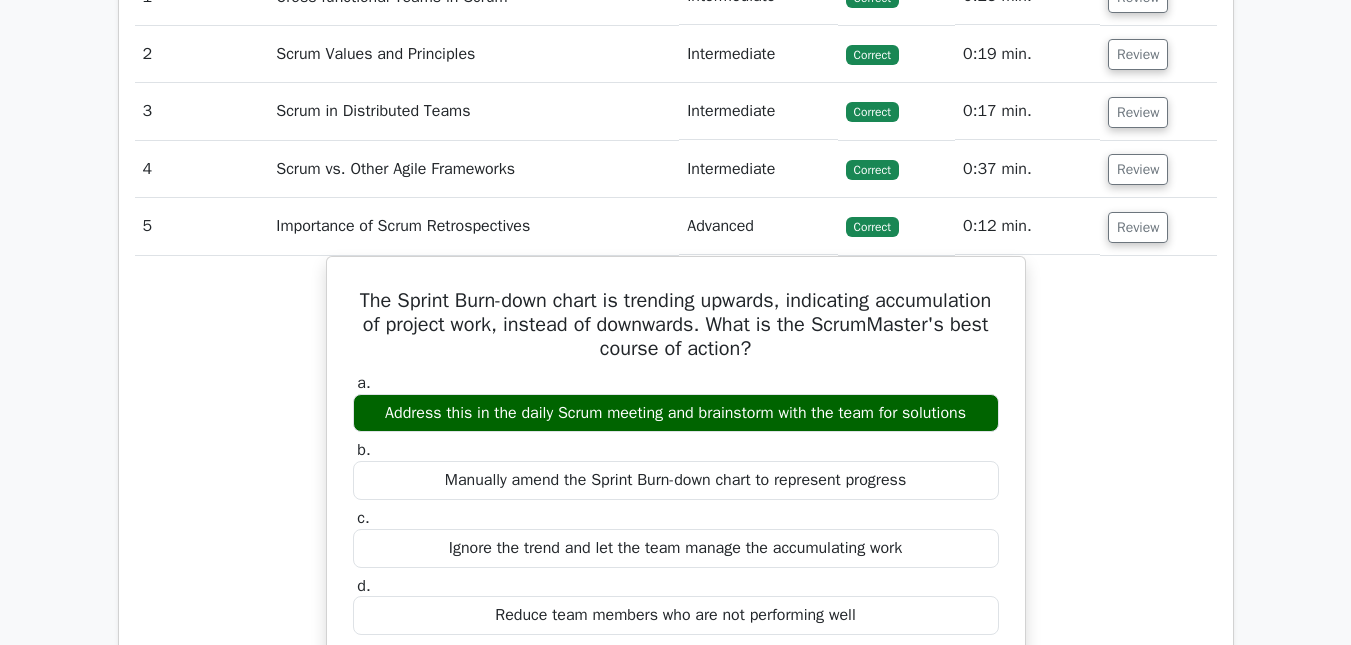 scroll, scrollTop: 1900, scrollLeft: 0, axis: vertical 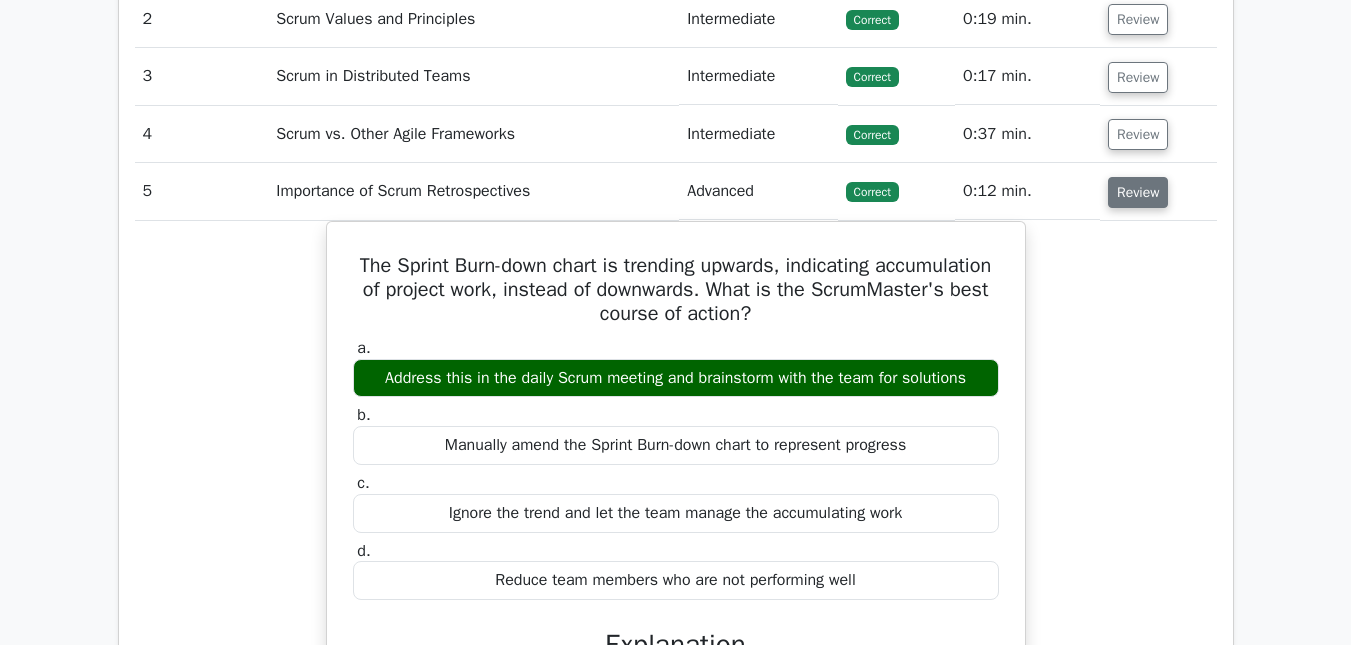 click on "Review" at bounding box center (1138, 192) 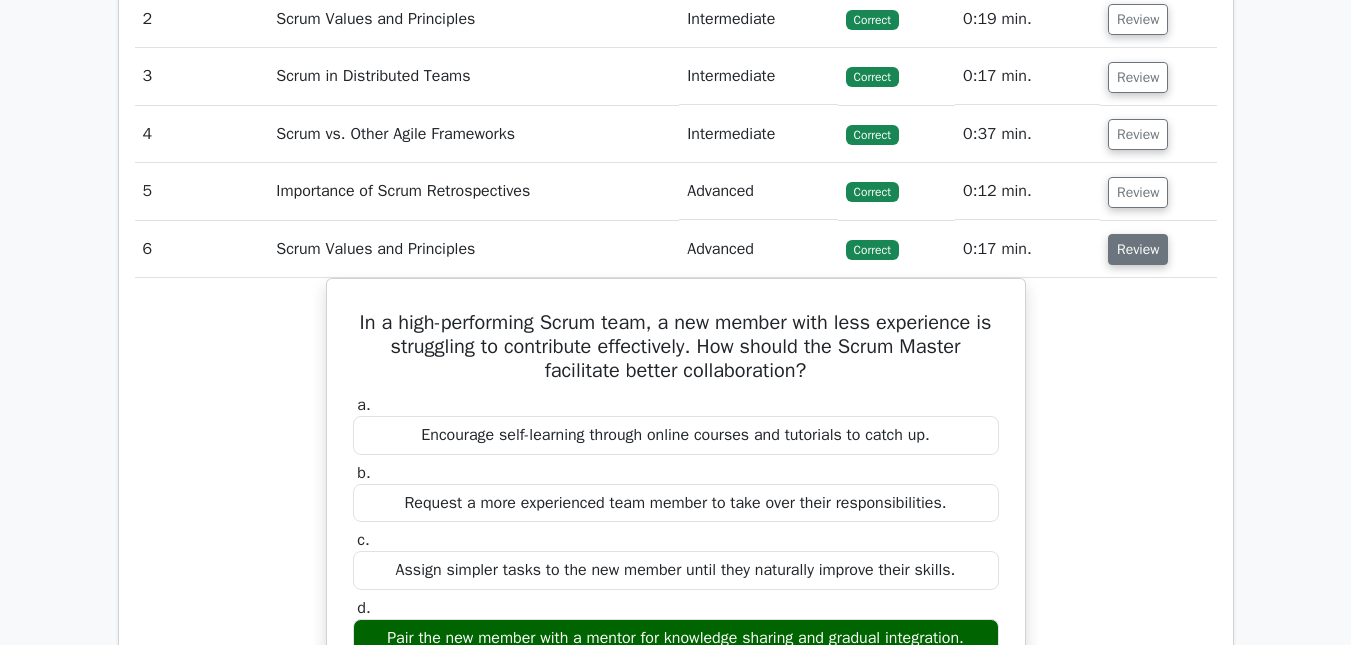 click on "Review" at bounding box center [1138, 249] 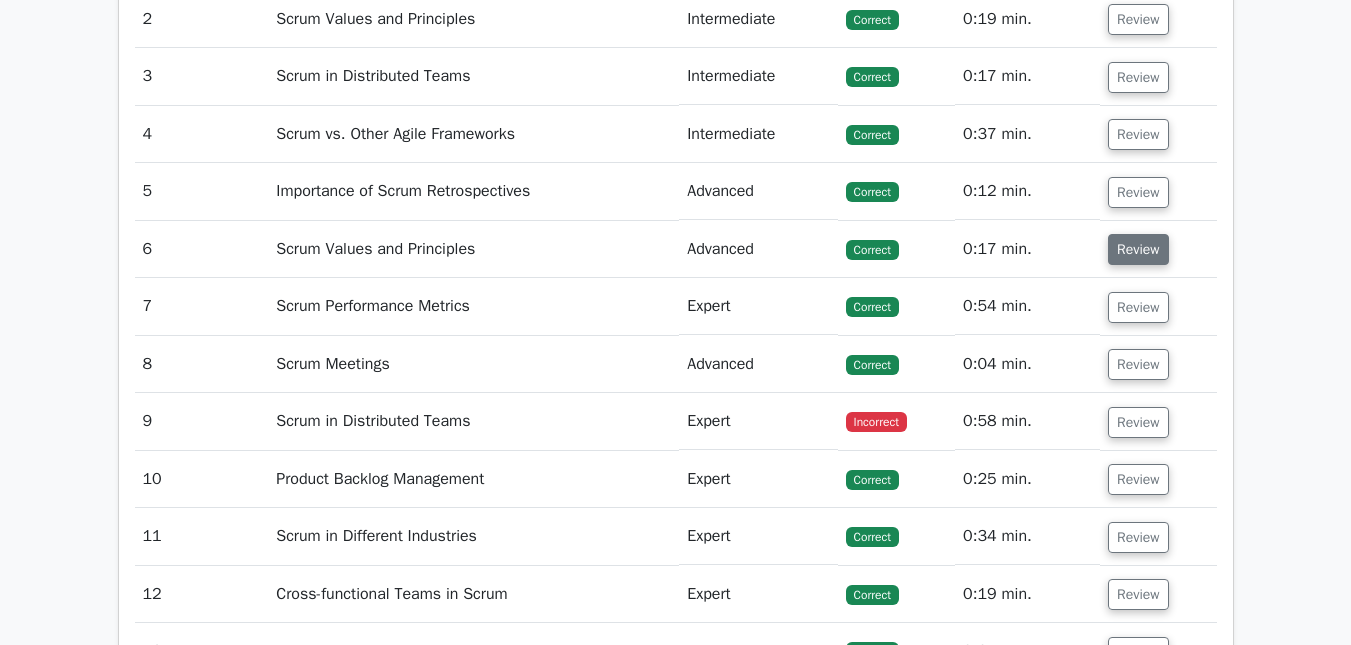 click on "Review" at bounding box center (1138, 249) 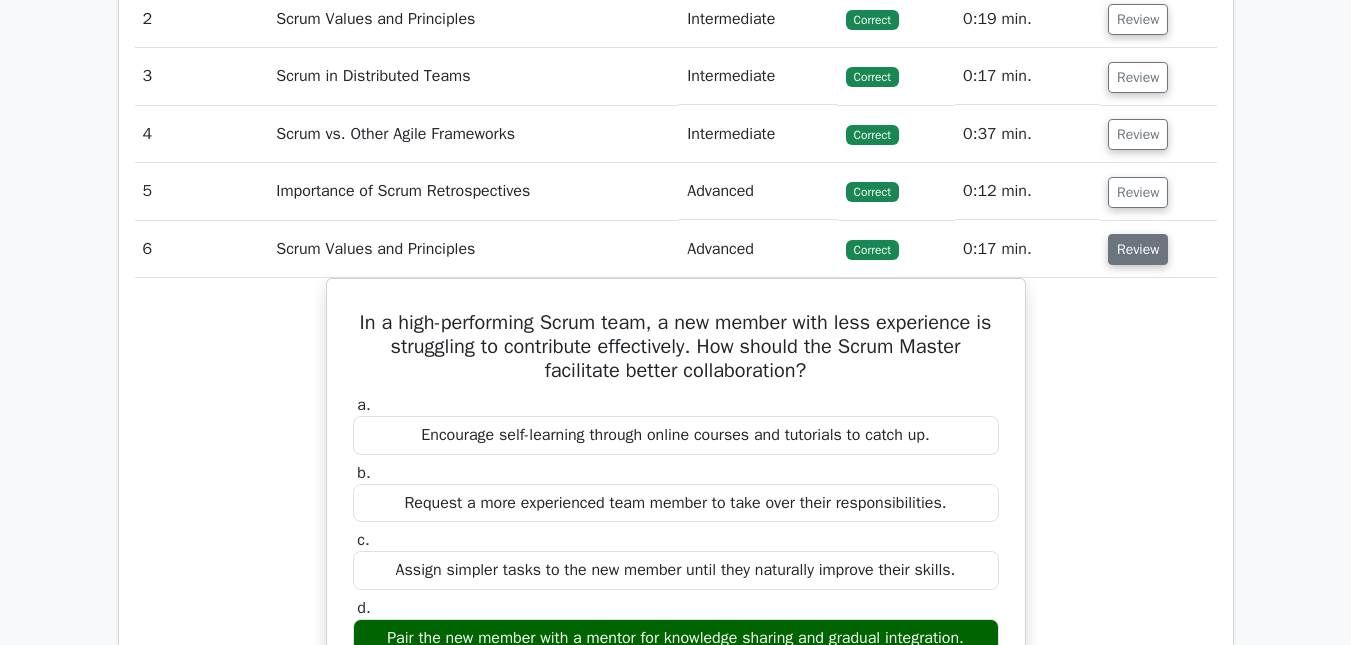 click on "Review" at bounding box center (1138, 249) 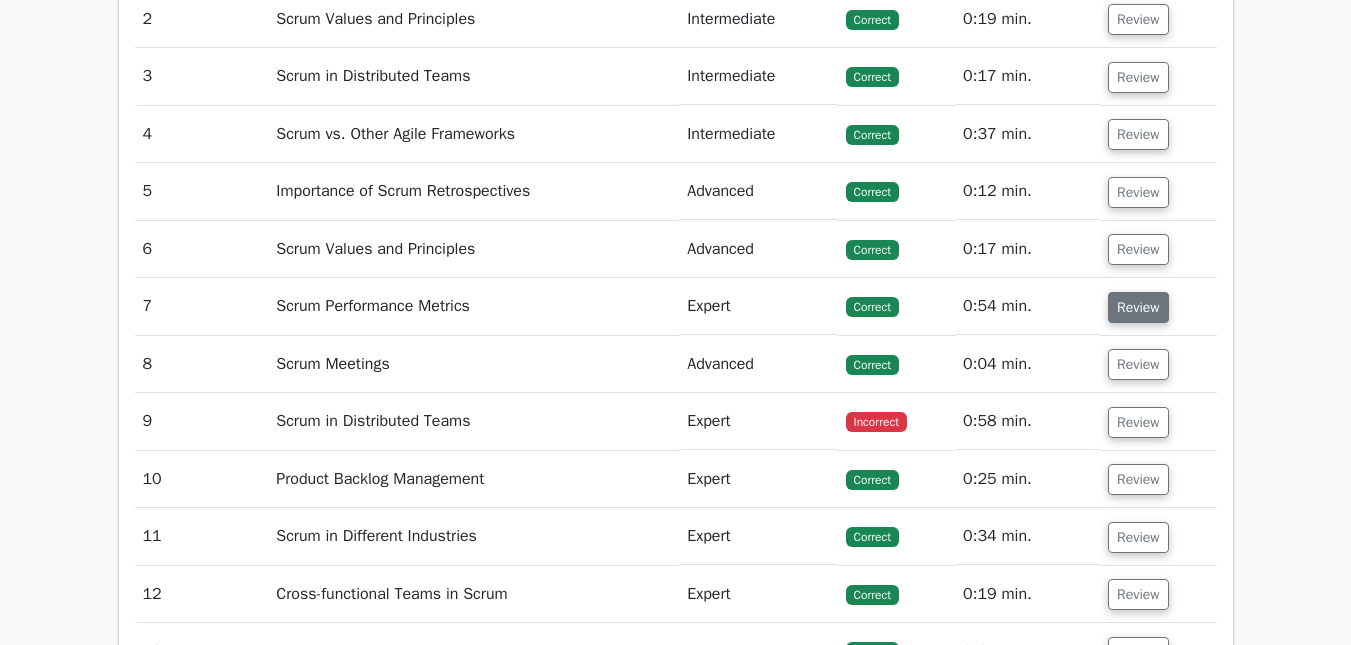 click on "Review" at bounding box center [1138, 307] 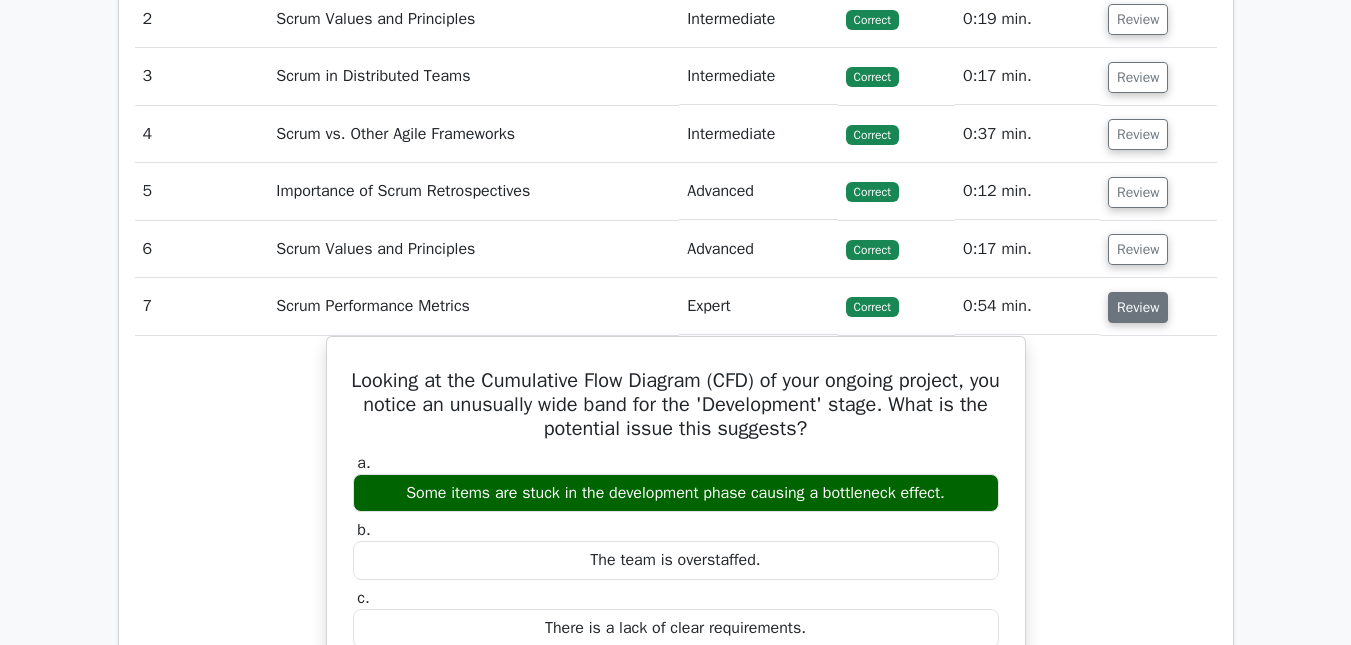 click on "Review" at bounding box center [1138, 307] 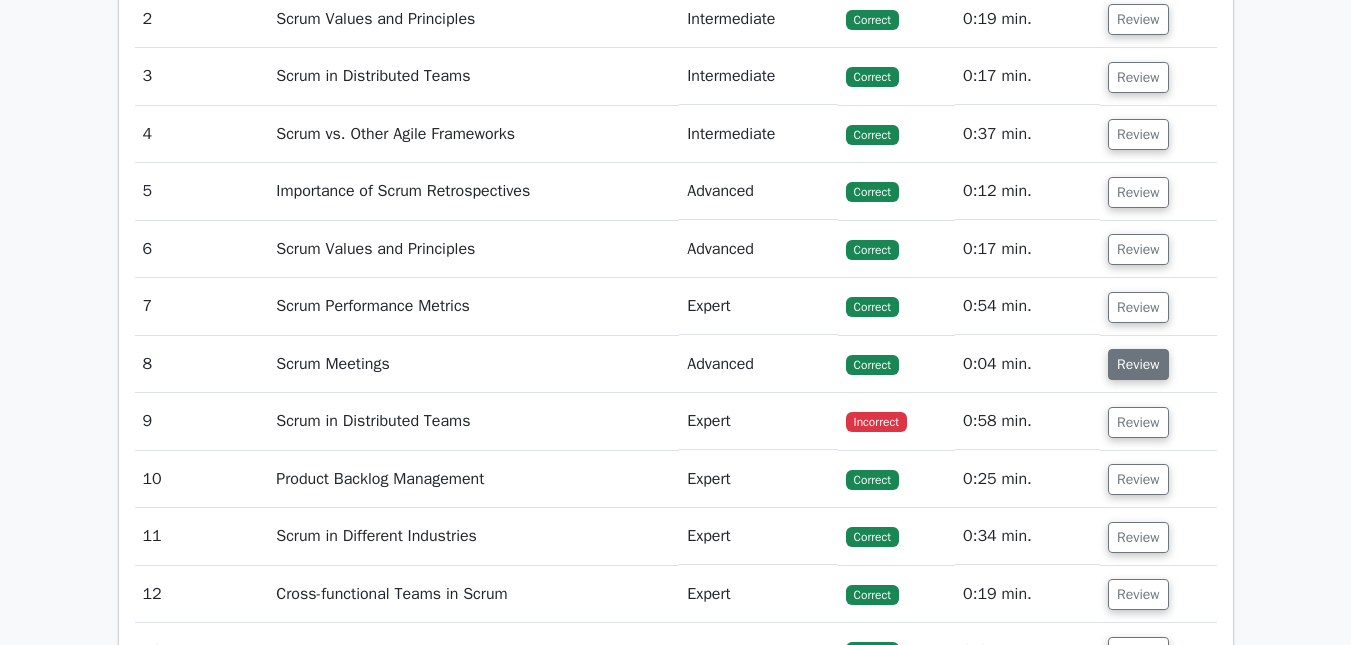 click on "Review" at bounding box center [1138, 364] 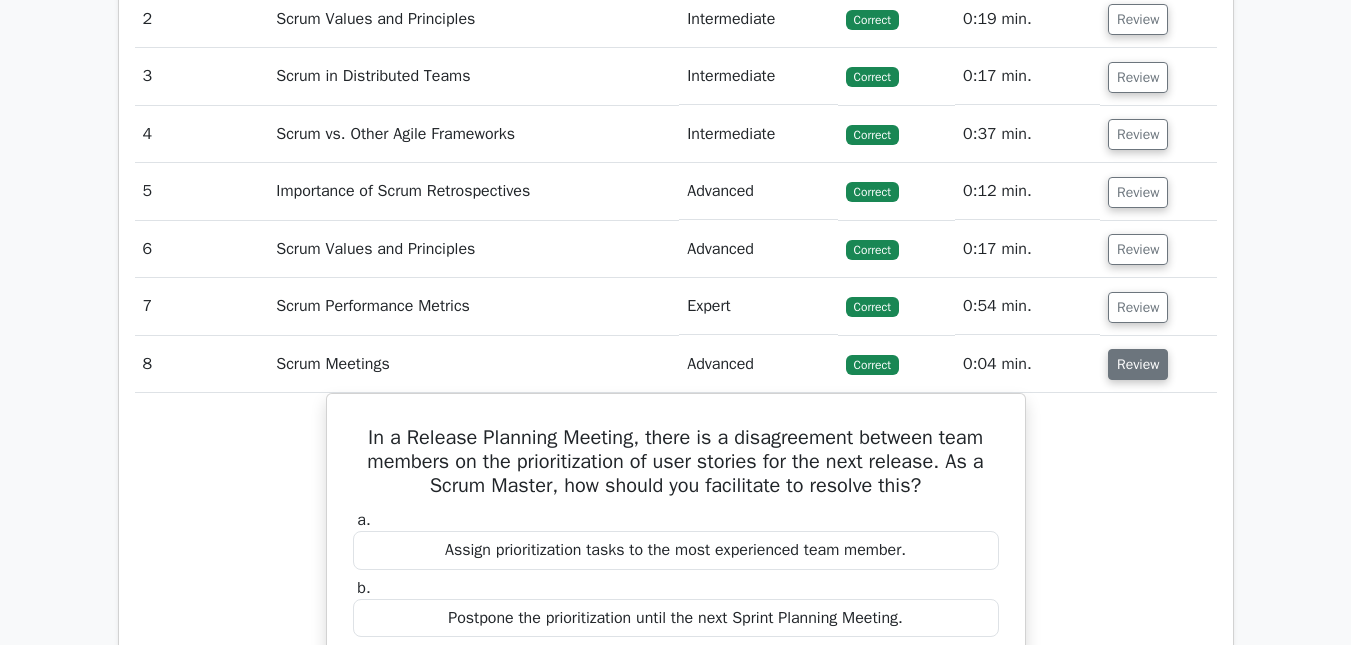 click on "Review" at bounding box center [1138, 364] 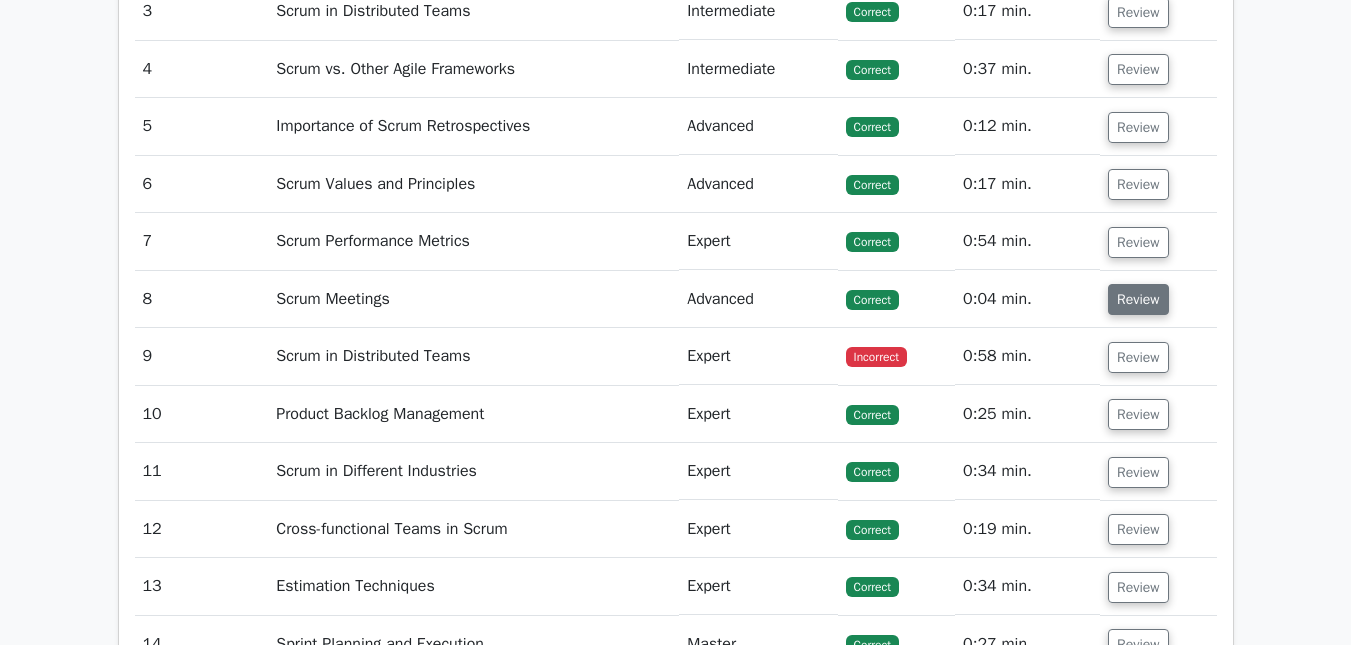 scroll, scrollTop: 2000, scrollLeft: 0, axis: vertical 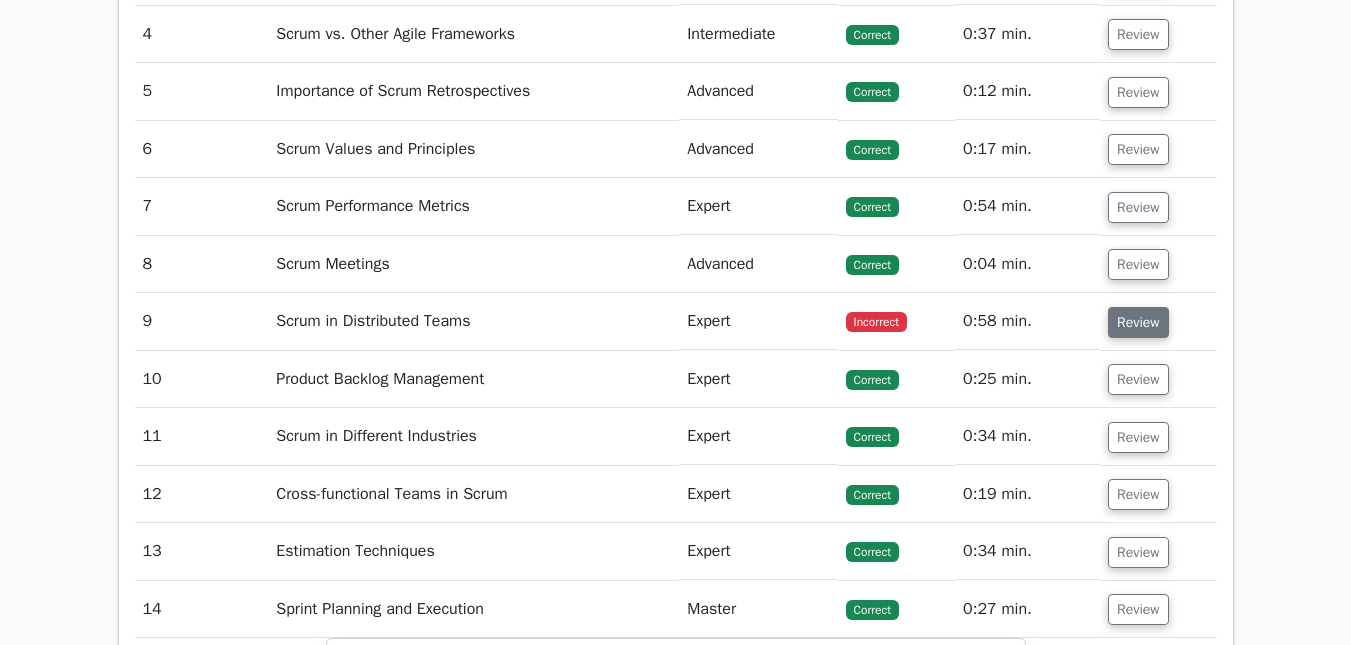 click on "Review" at bounding box center (1138, 322) 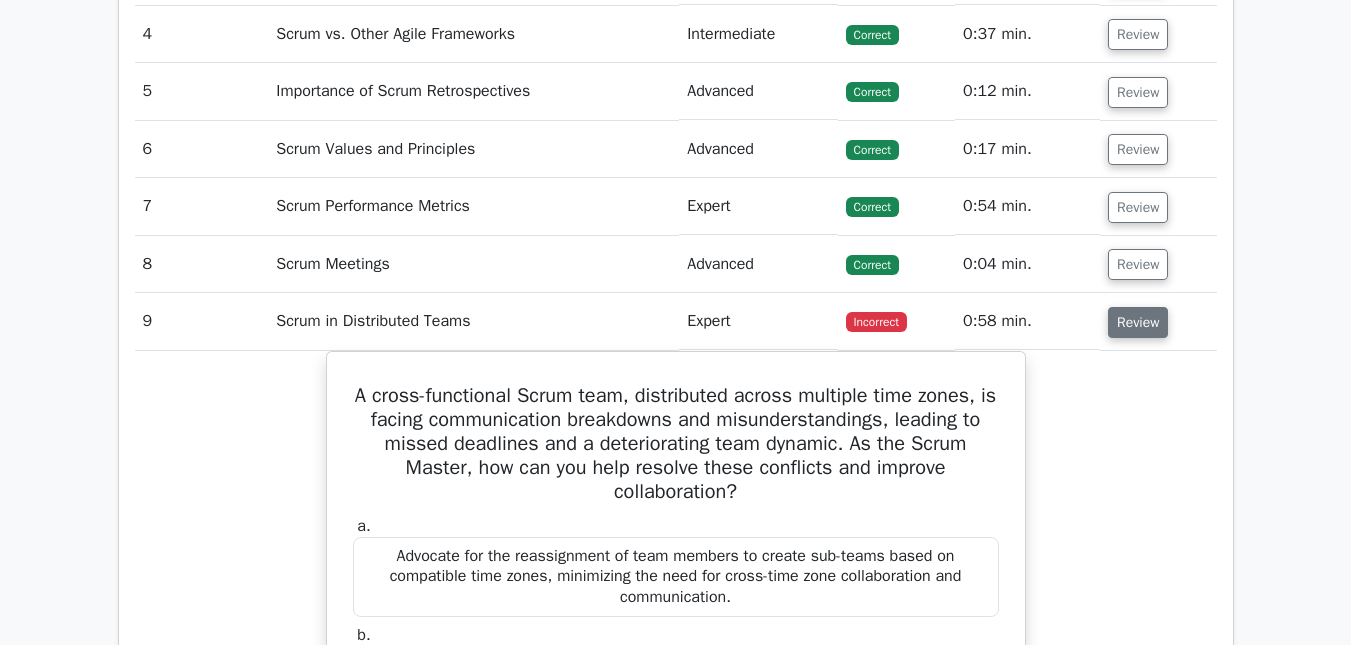 click on "Review" at bounding box center (1138, 322) 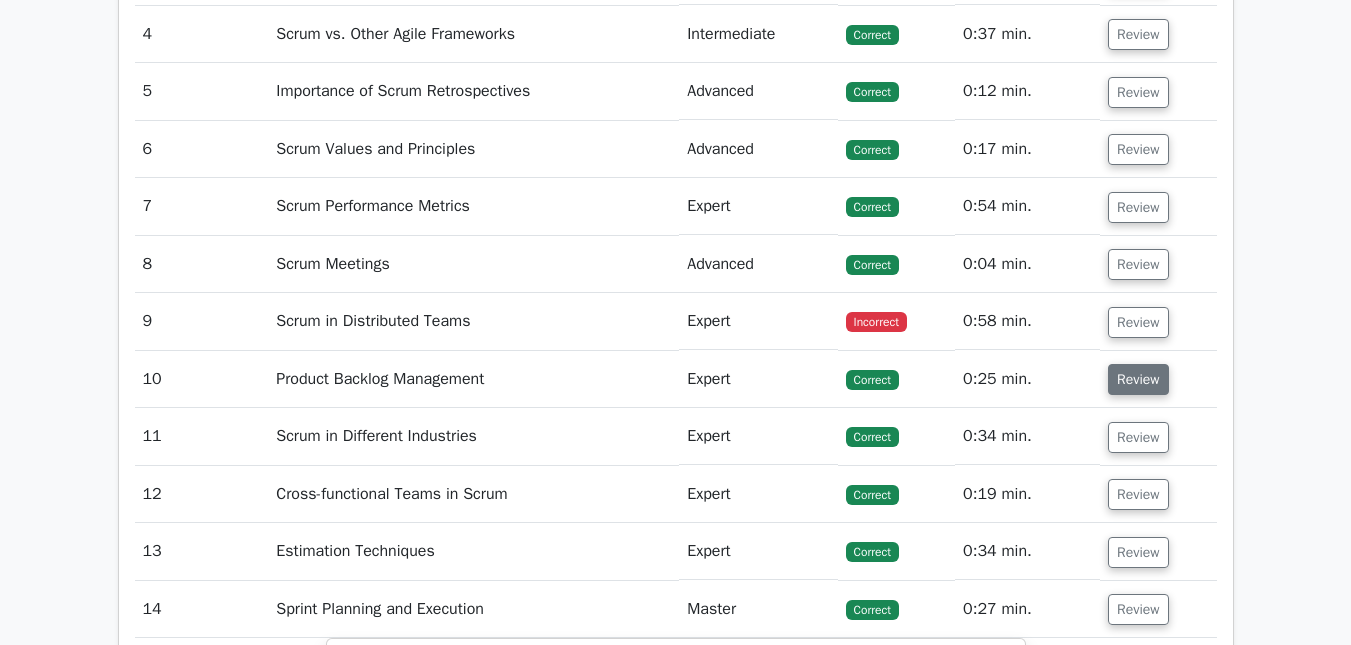 click on "Review" at bounding box center (1138, 379) 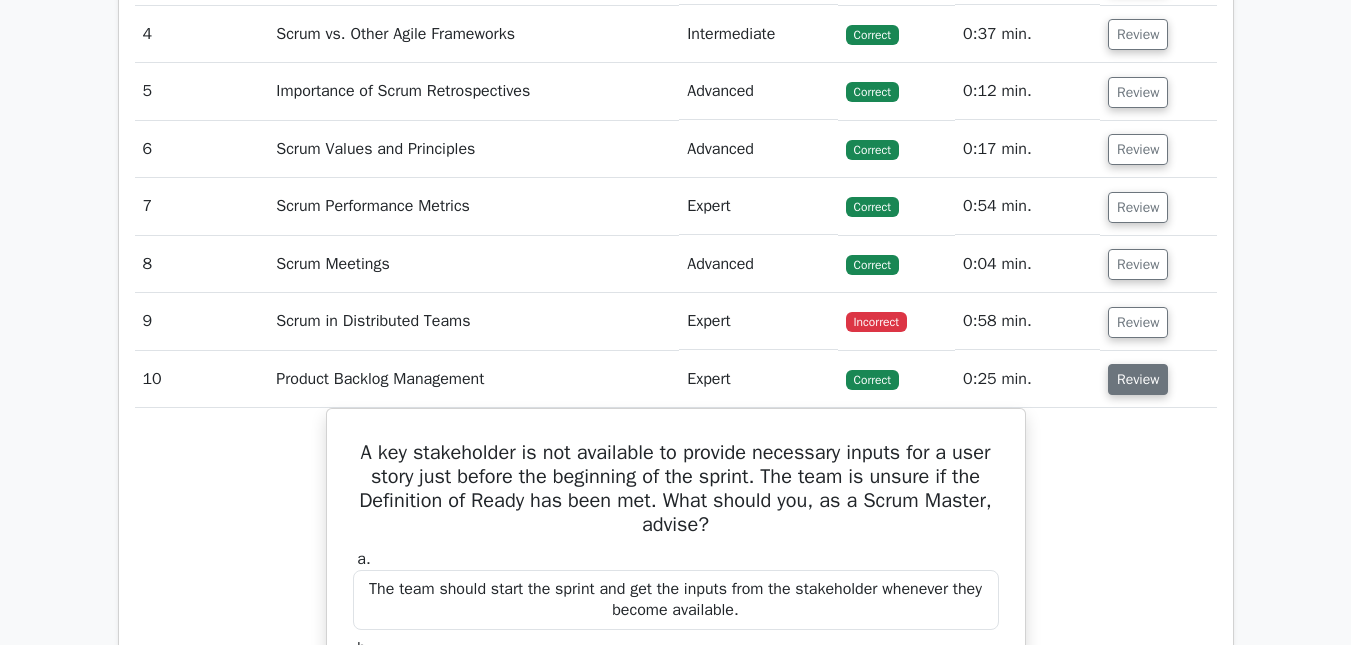 click on "Review" at bounding box center (1138, 379) 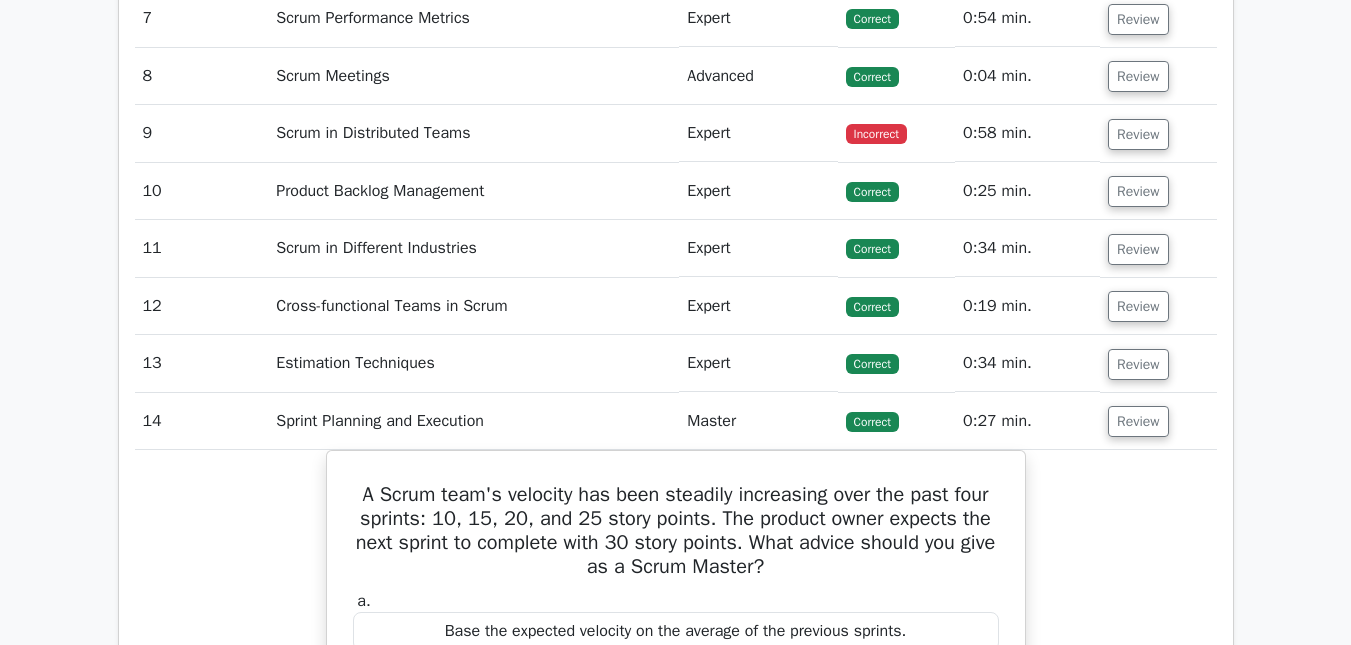 scroll, scrollTop: 2190, scrollLeft: 0, axis: vertical 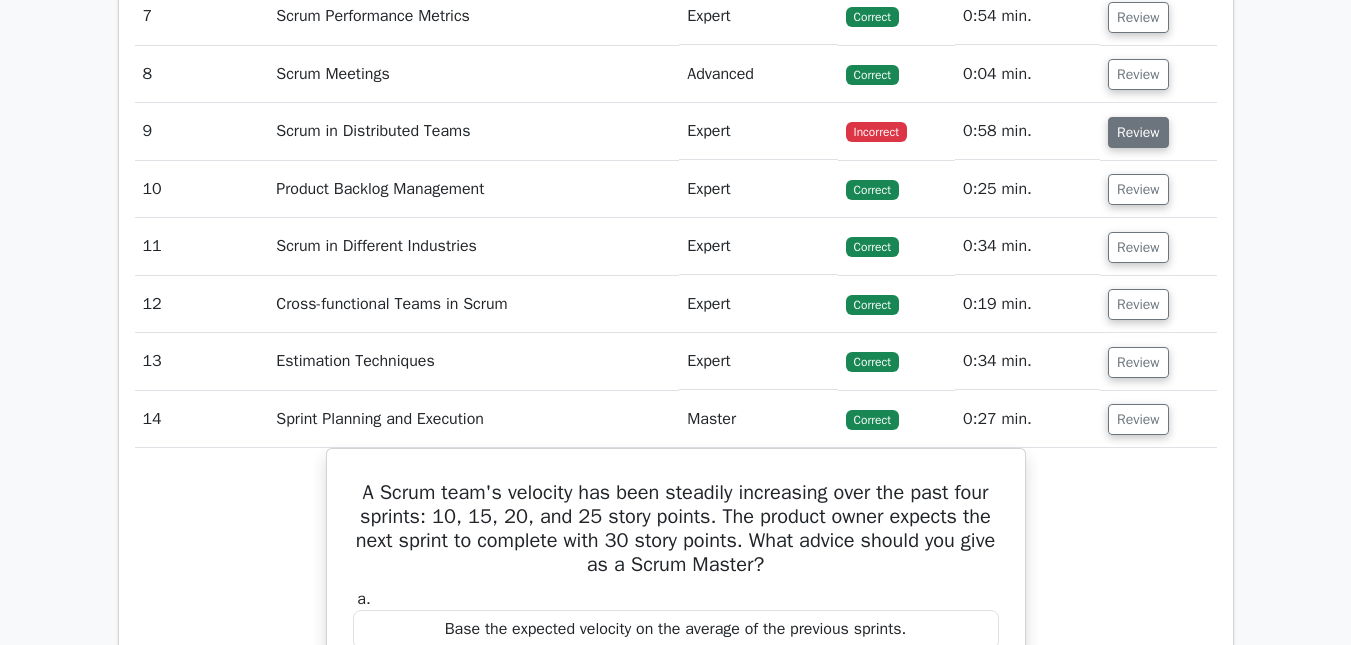 click on "Review" at bounding box center [1138, 132] 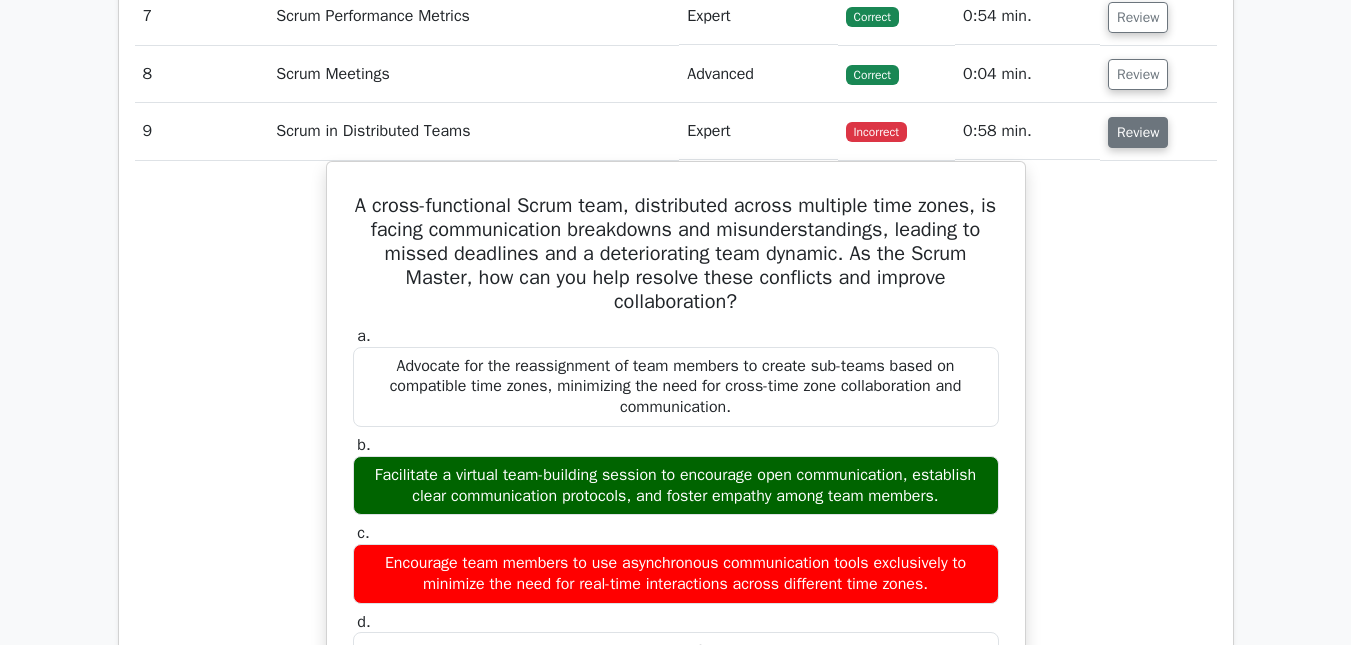 click on "Review" at bounding box center [1138, 132] 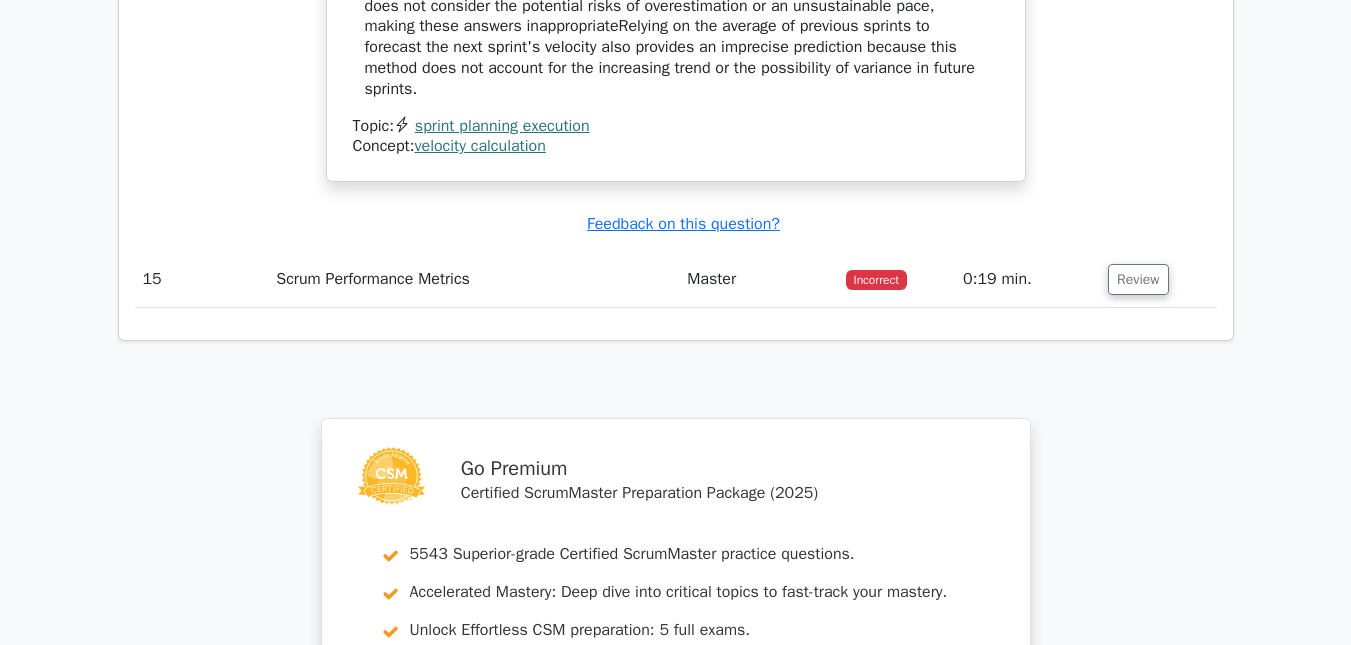 scroll, scrollTop: 3890, scrollLeft: 0, axis: vertical 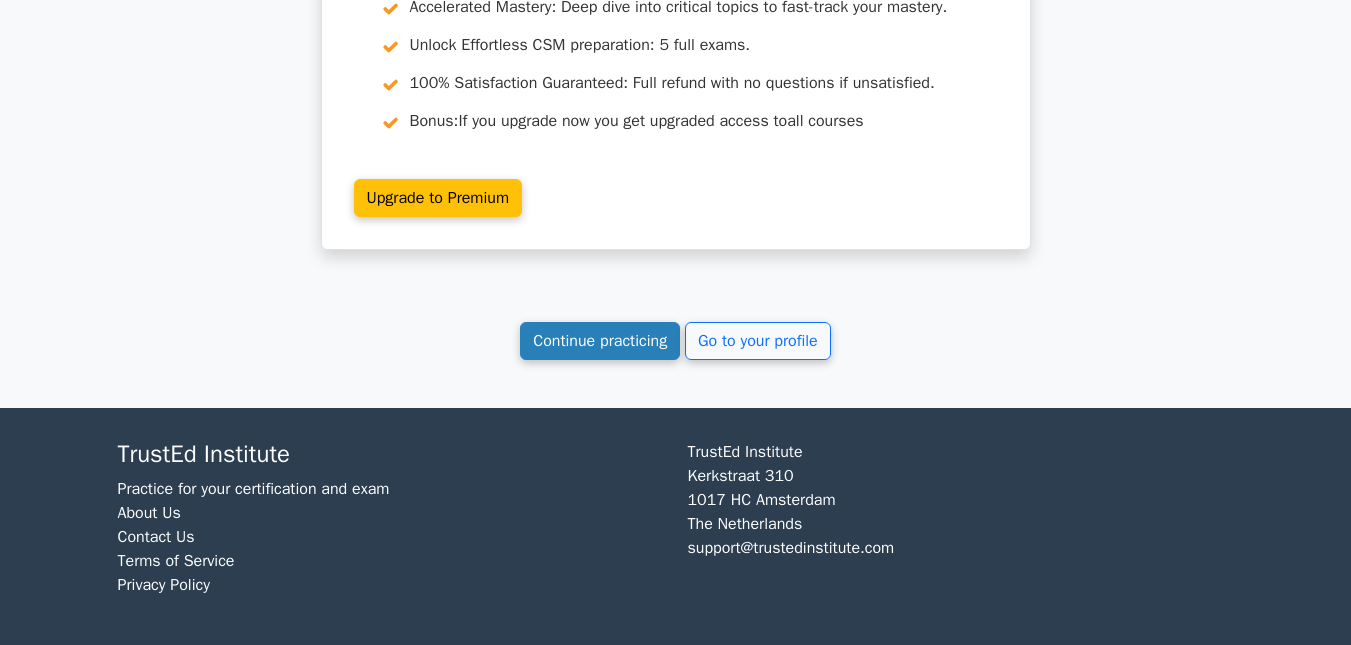 click on "Continue practicing" at bounding box center [600, 341] 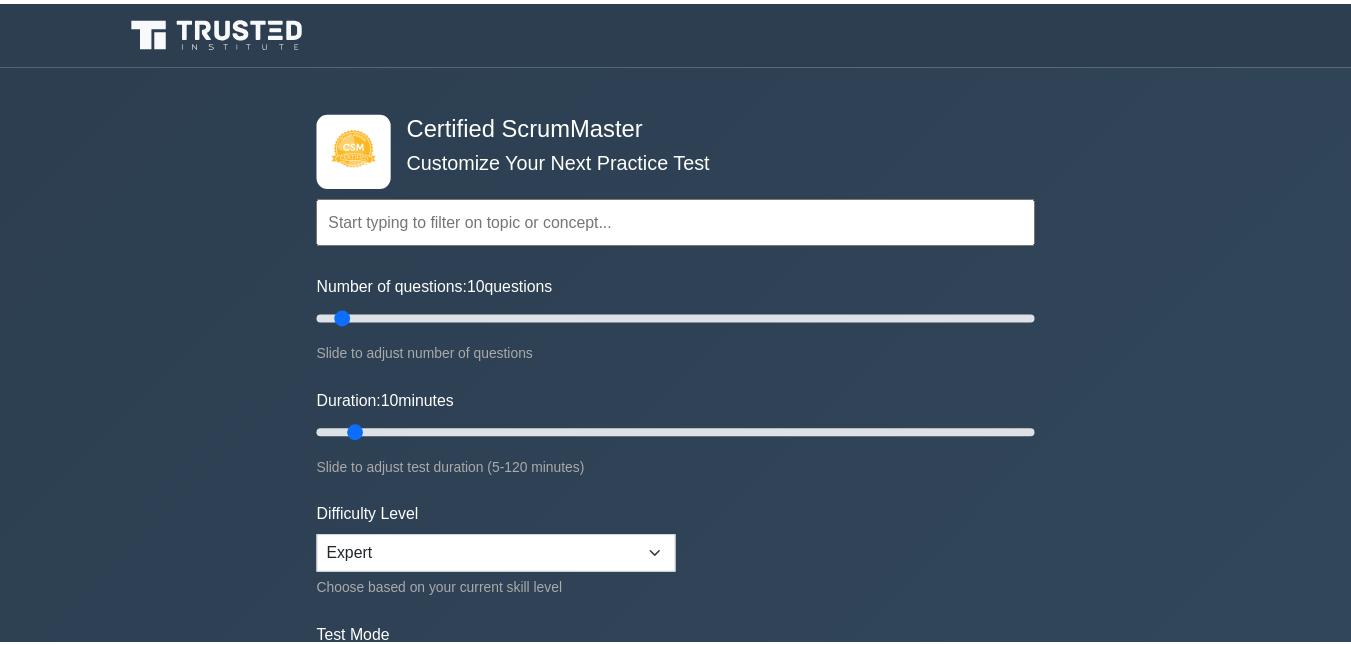 scroll, scrollTop: 0, scrollLeft: 0, axis: both 